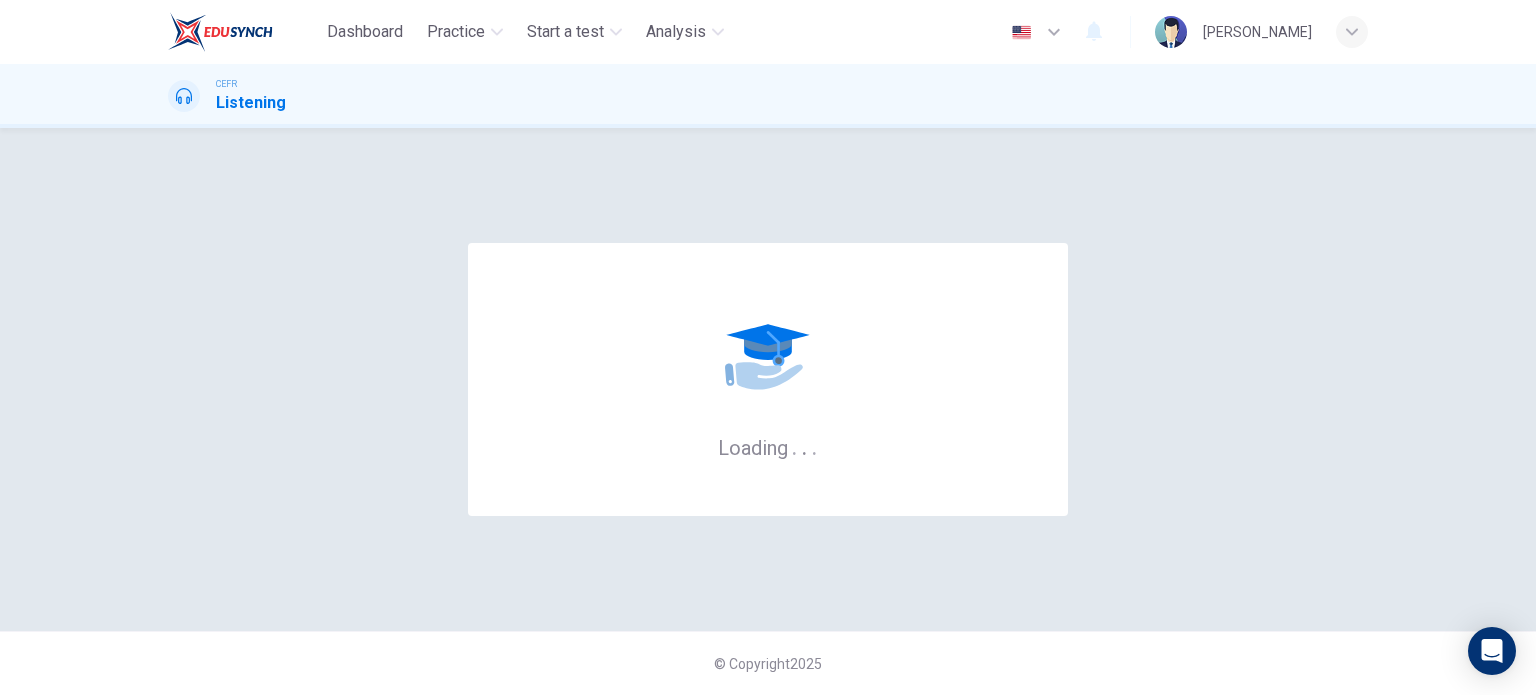 scroll, scrollTop: 0, scrollLeft: 0, axis: both 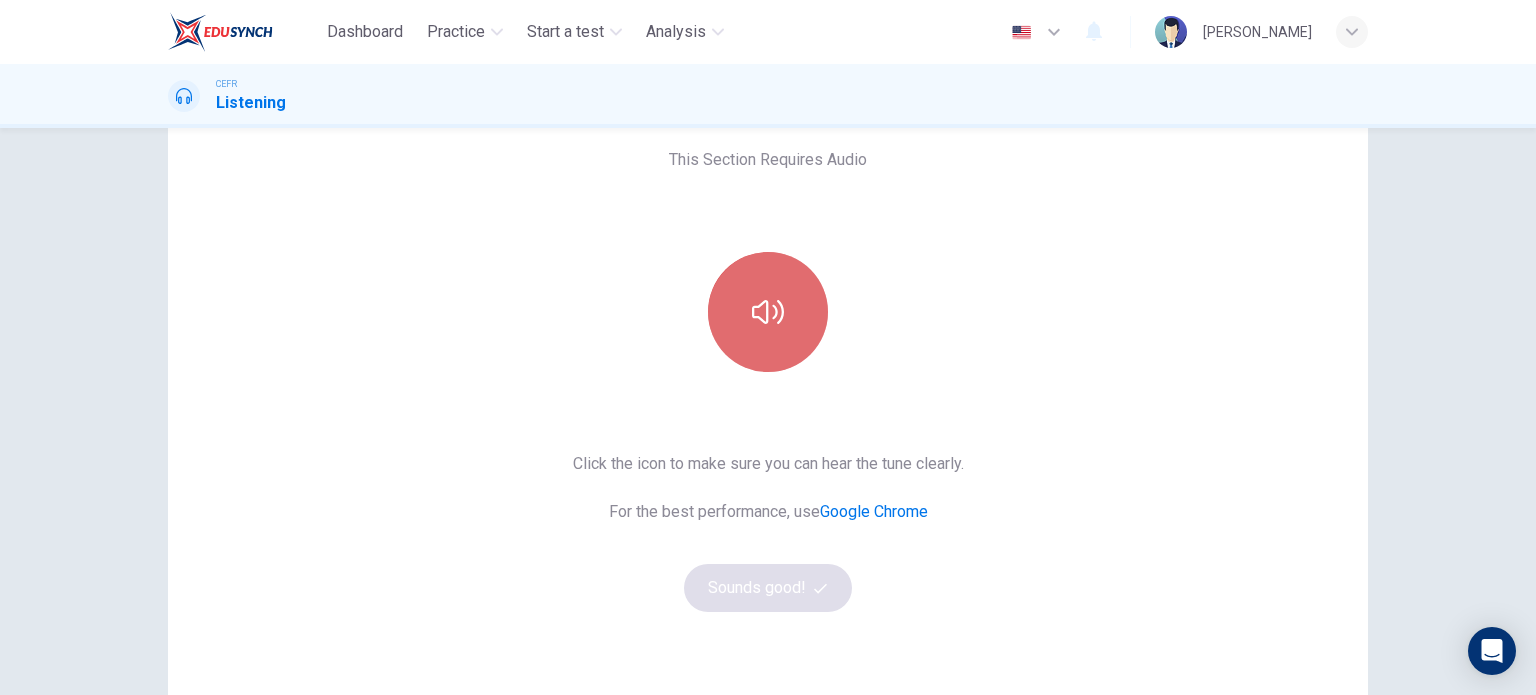 click at bounding box center (768, 312) 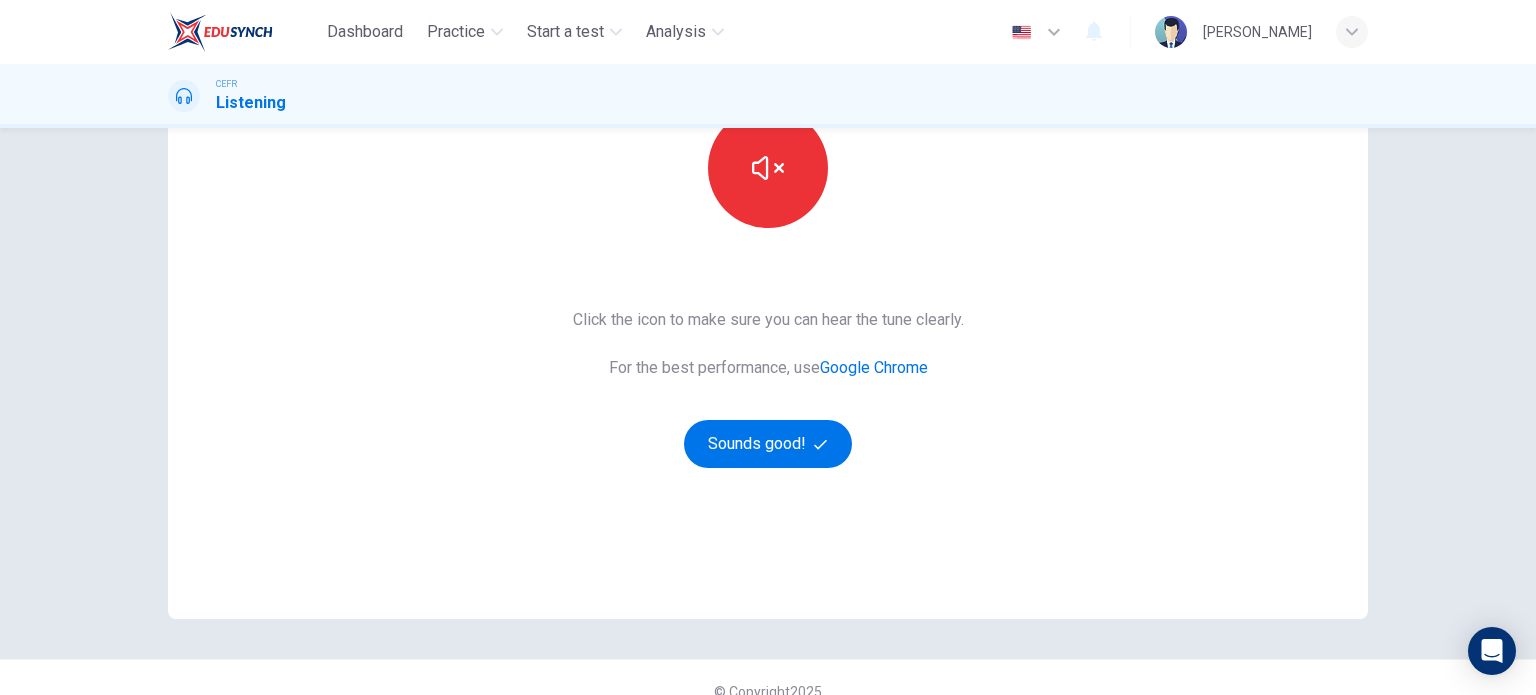scroll, scrollTop: 272, scrollLeft: 0, axis: vertical 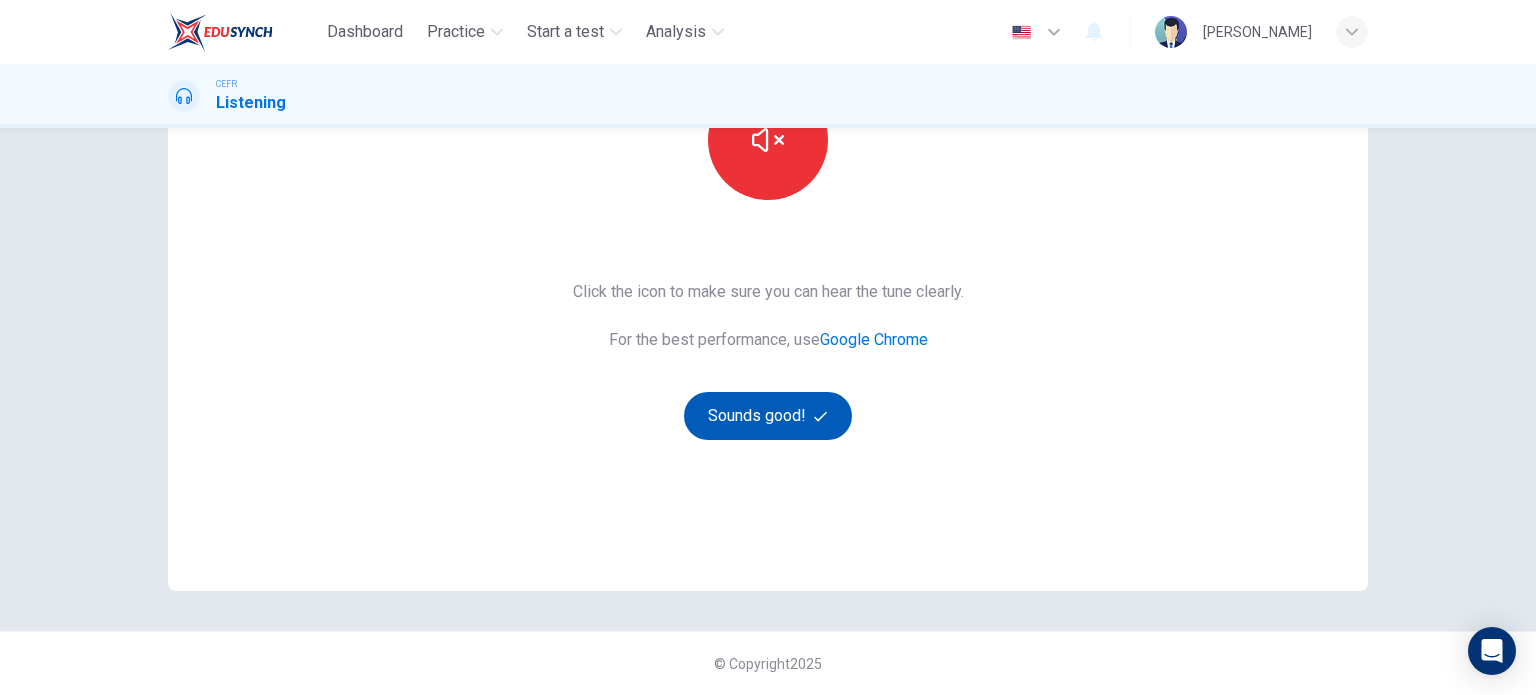 click on "Sounds good!" at bounding box center (768, 416) 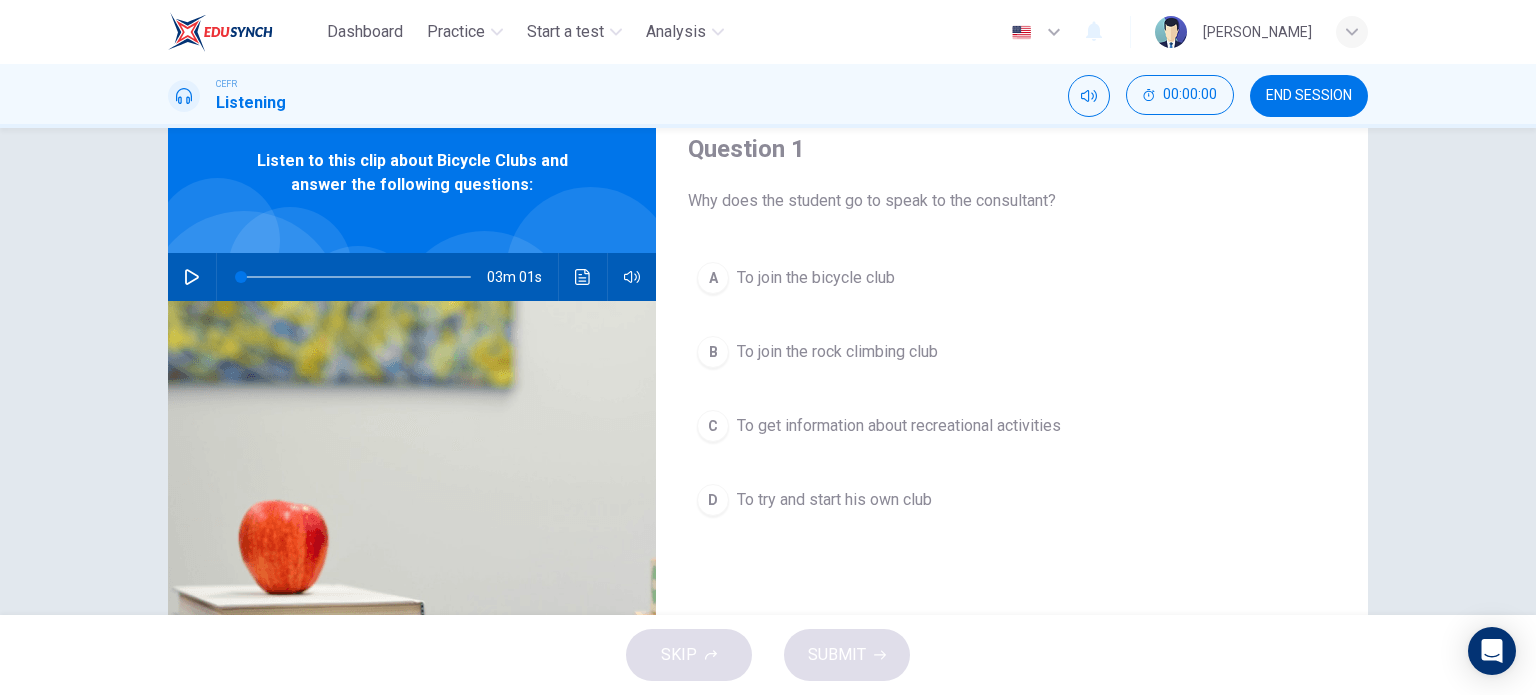 scroll, scrollTop: 0, scrollLeft: 0, axis: both 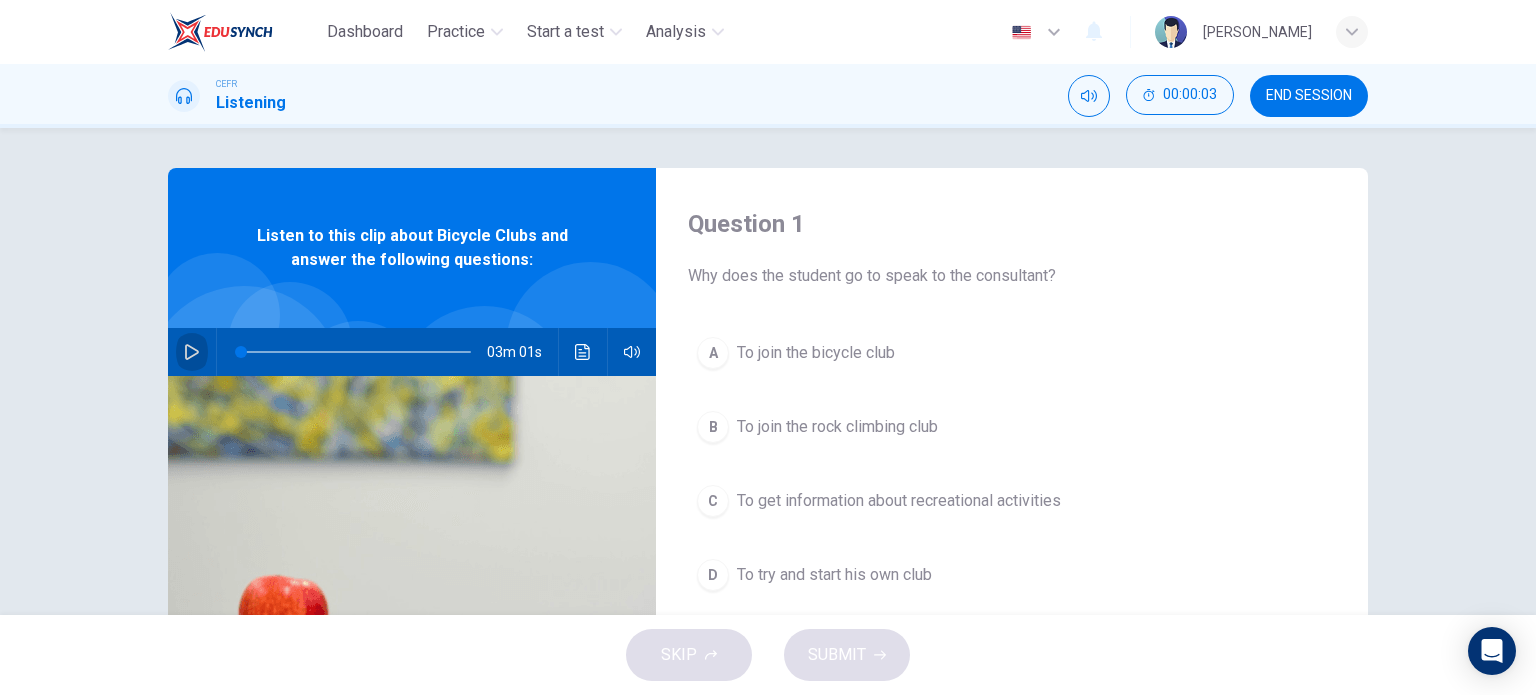 click 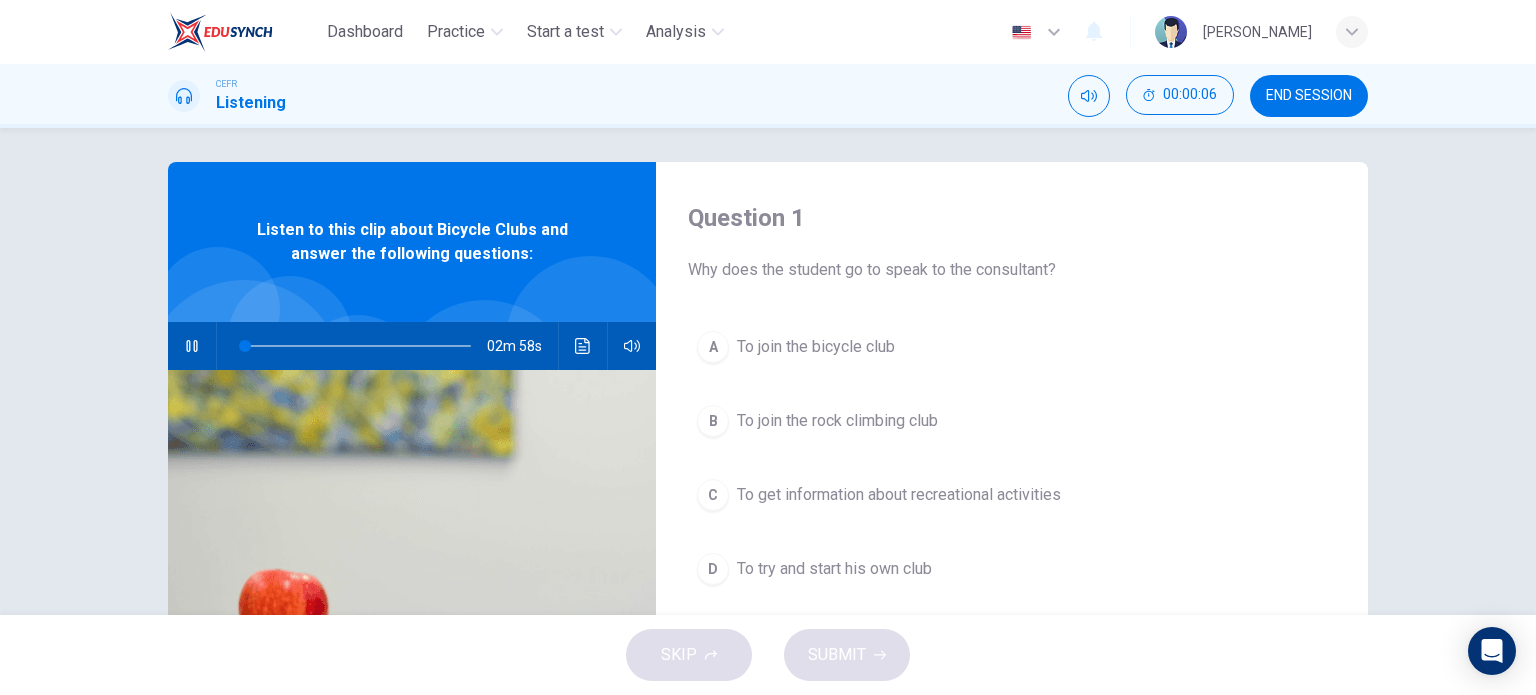 scroll, scrollTop: 0, scrollLeft: 0, axis: both 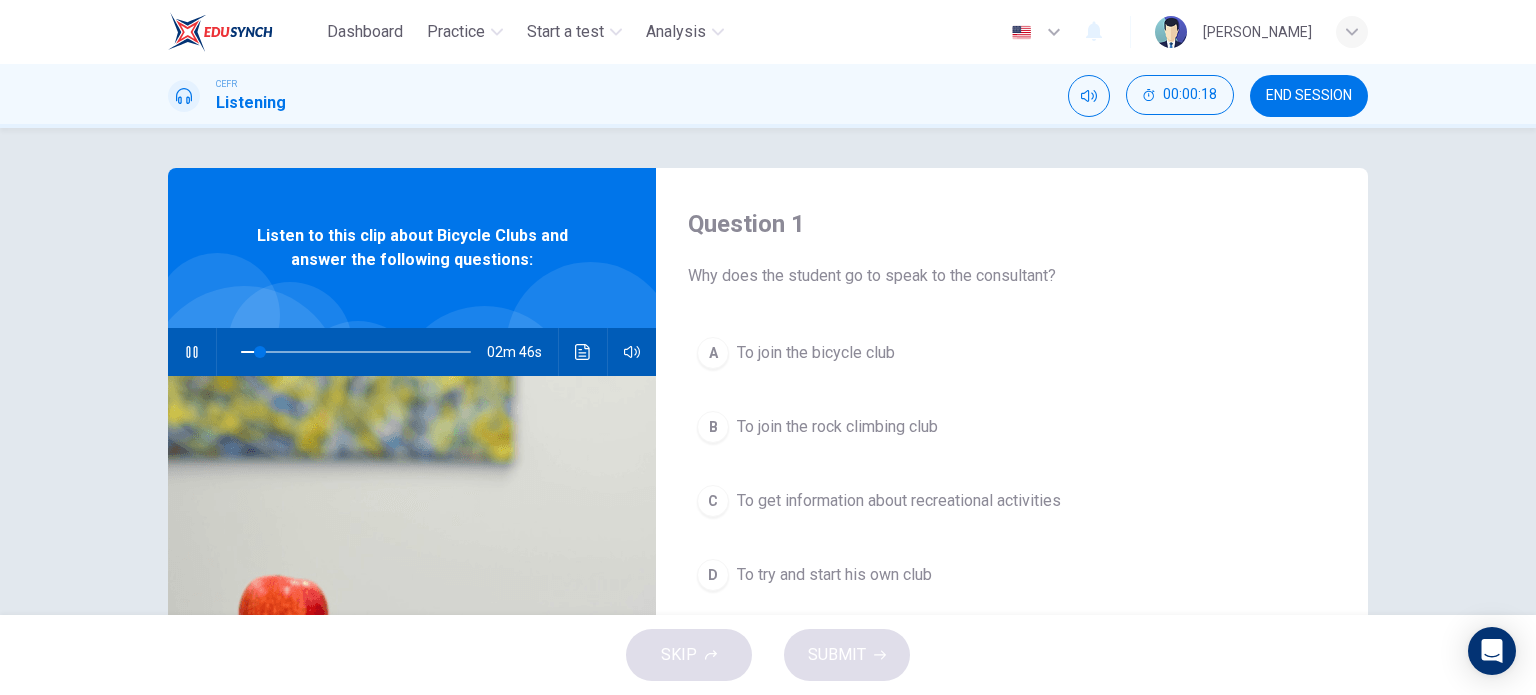 click on "To join the bicycle club" at bounding box center (816, 353) 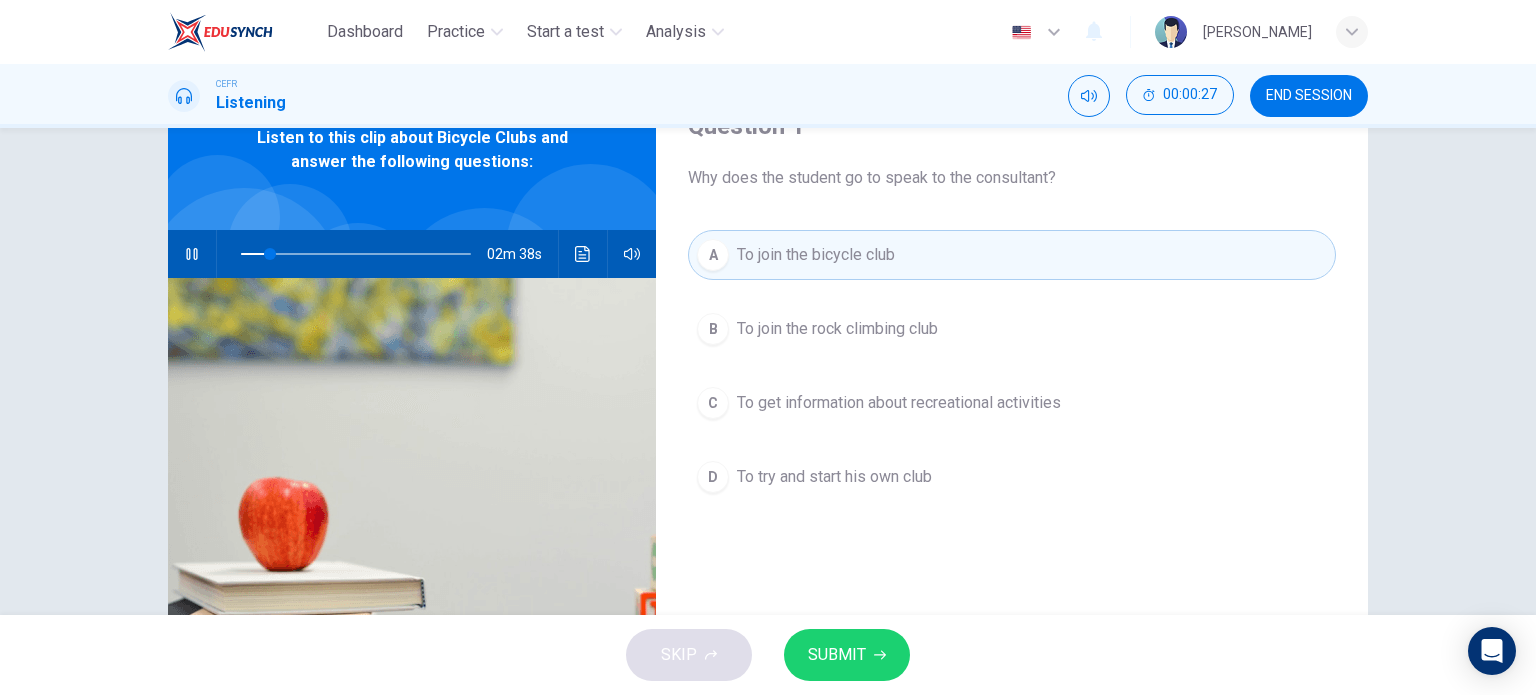scroll, scrollTop: 100, scrollLeft: 0, axis: vertical 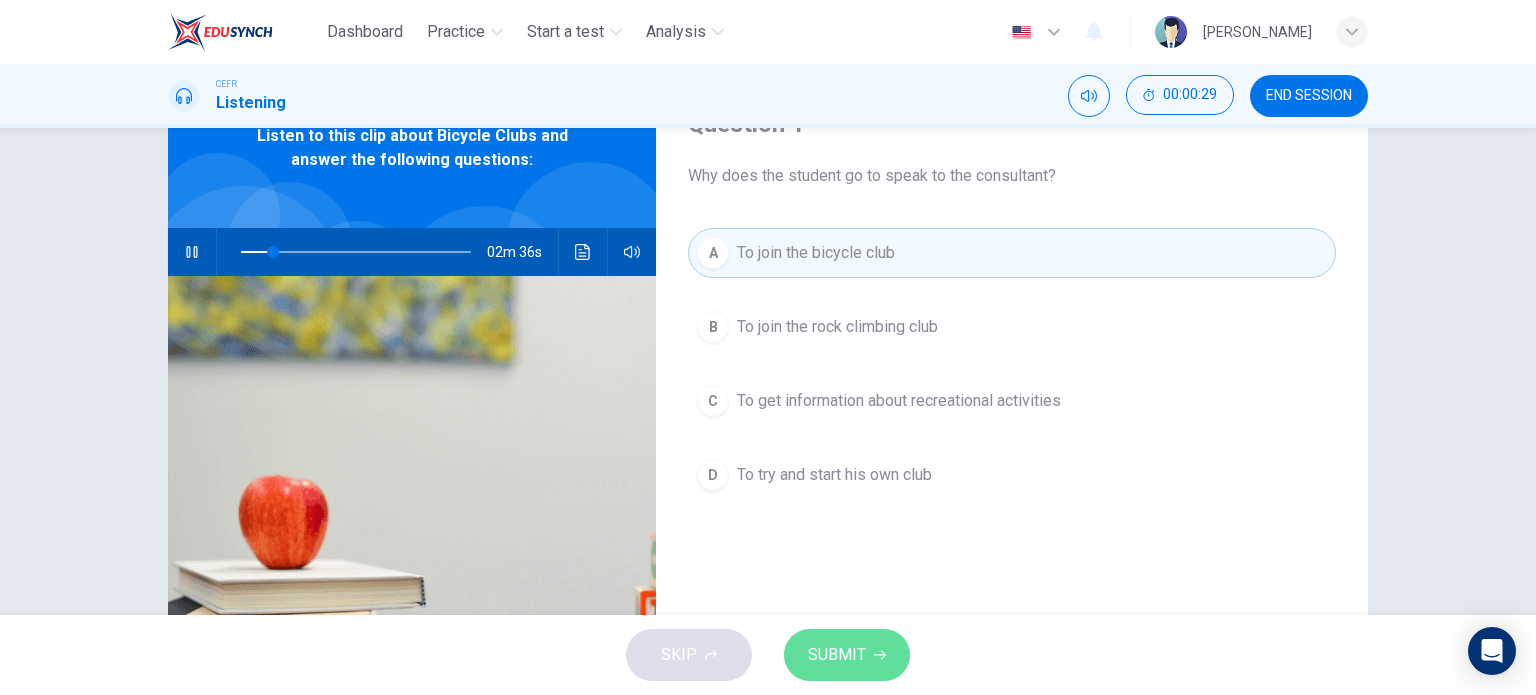click on "SUBMIT" at bounding box center [837, 655] 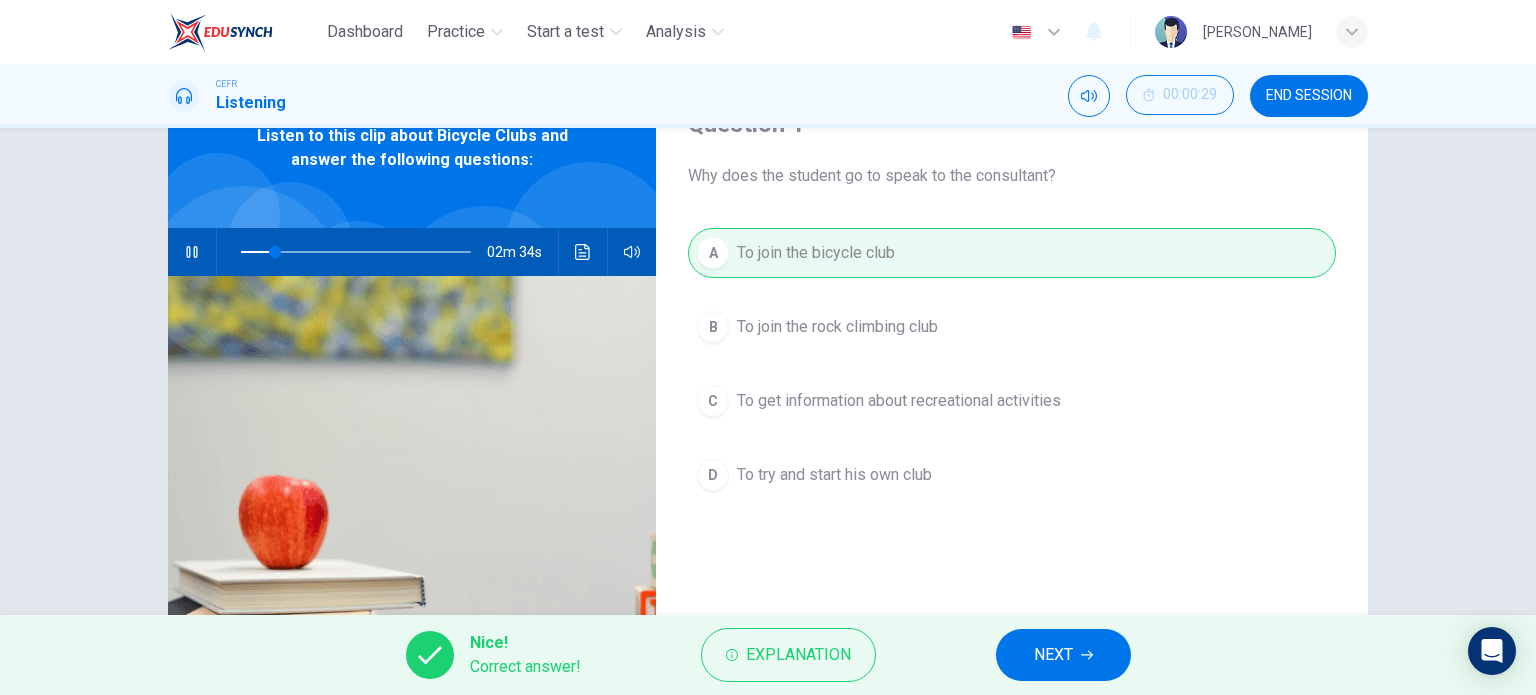 click 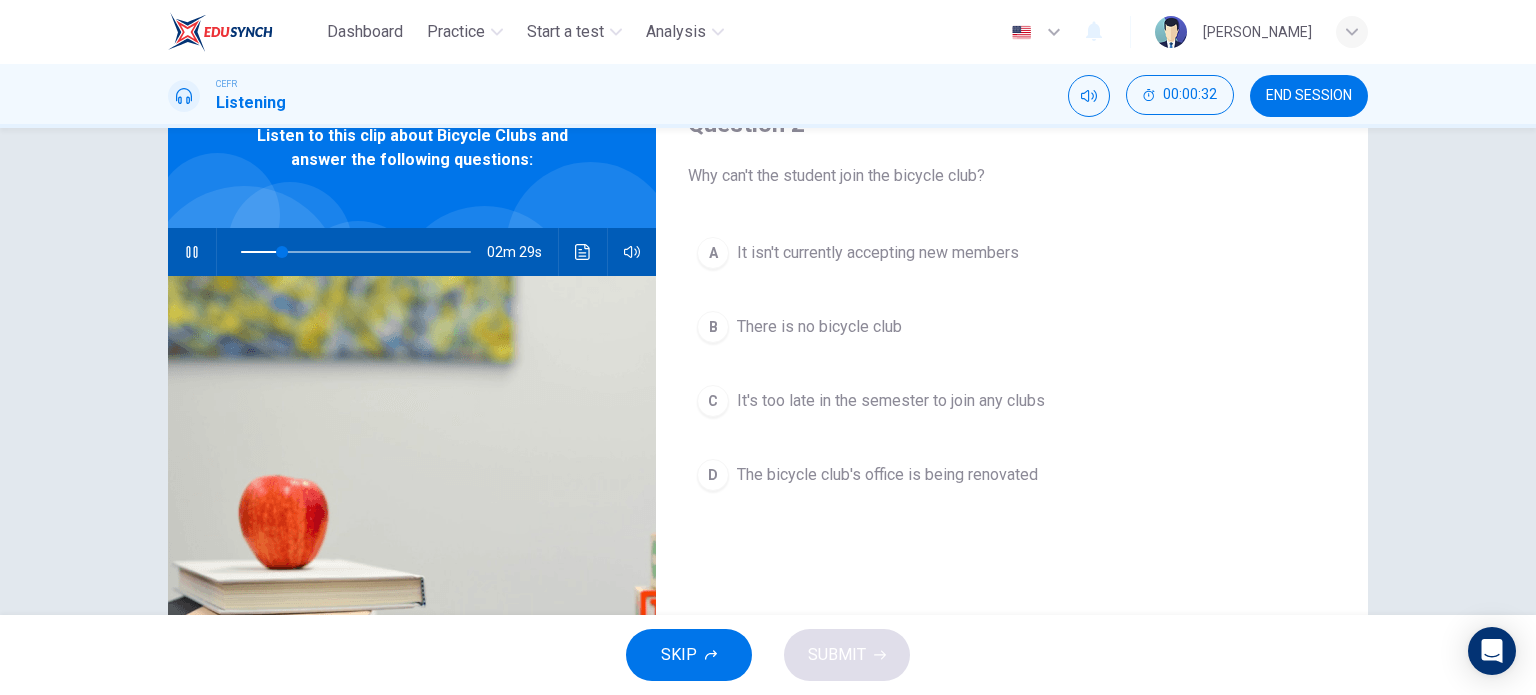 click on "The bicycle club's office is being renovated" at bounding box center (887, 475) 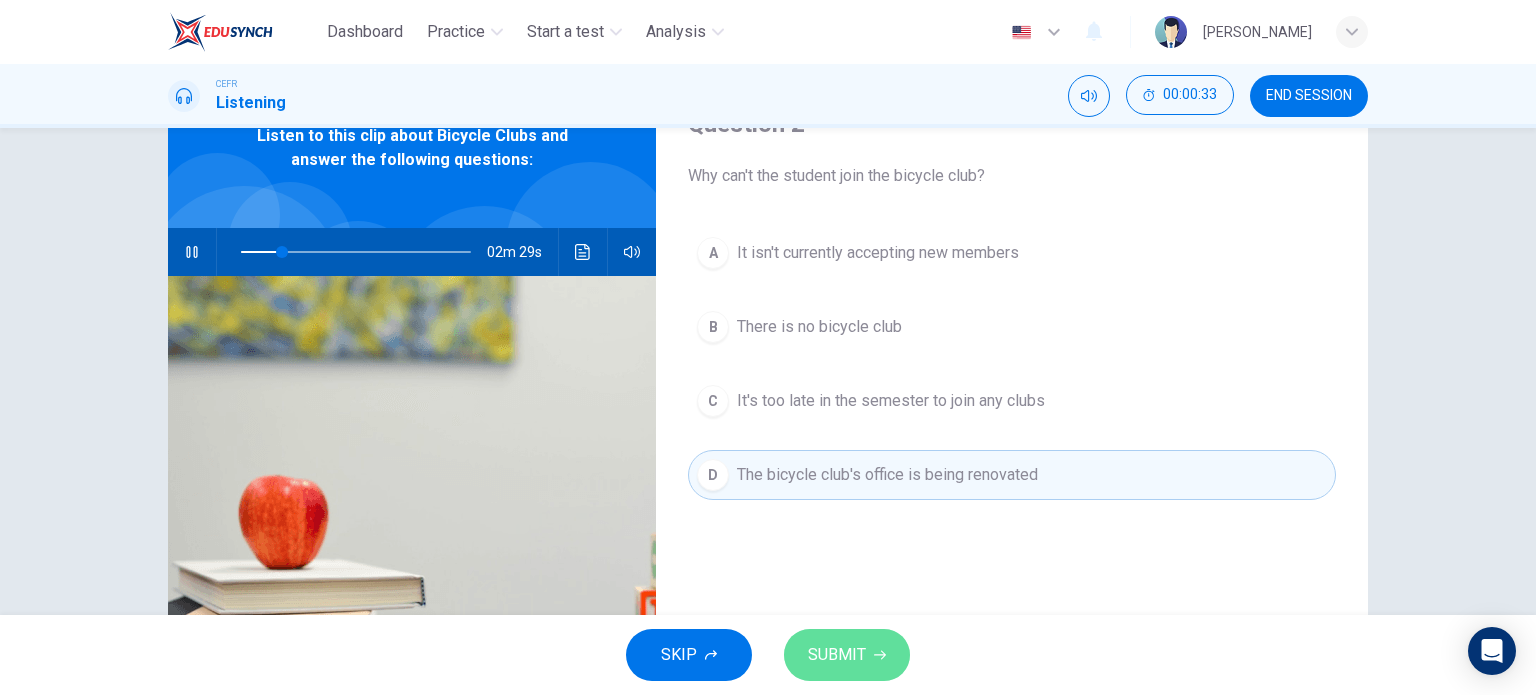 click on "SUBMIT" at bounding box center (847, 655) 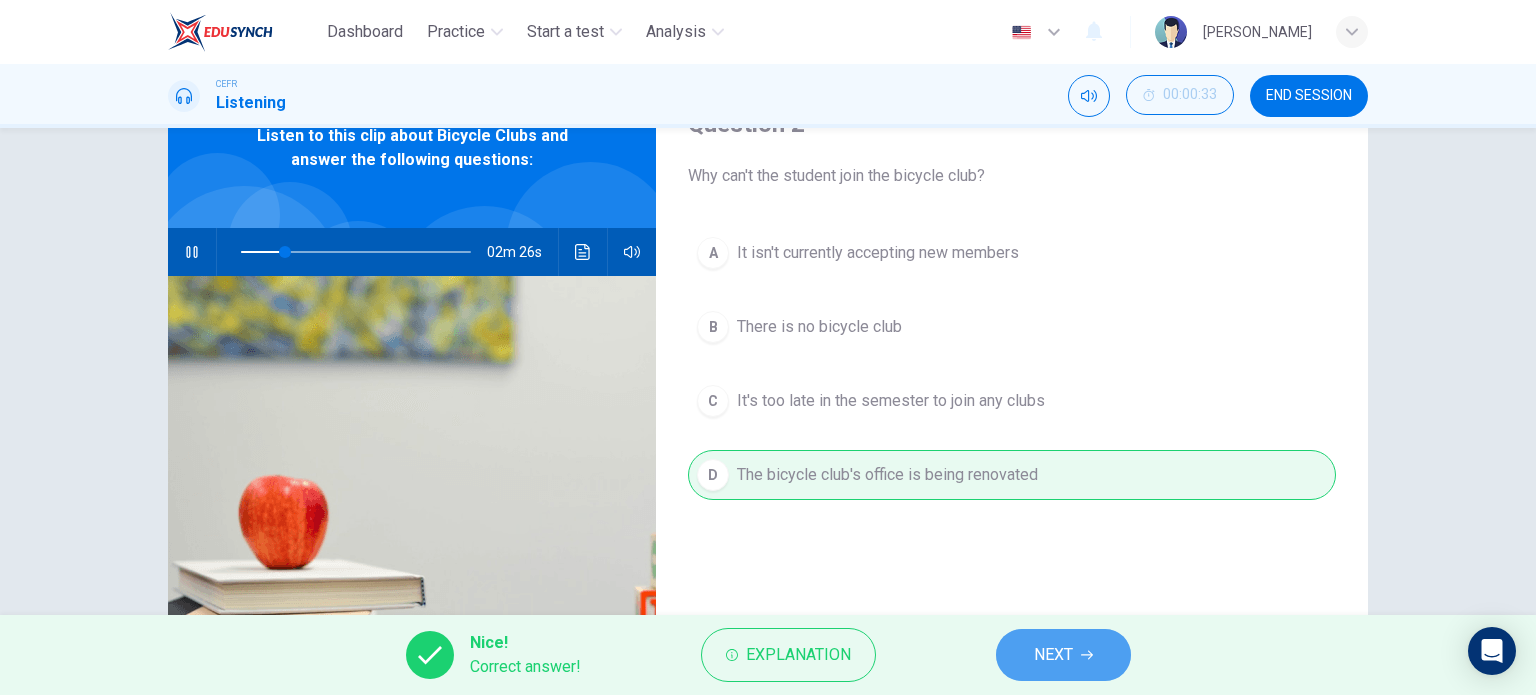 click on "NEXT" at bounding box center [1063, 655] 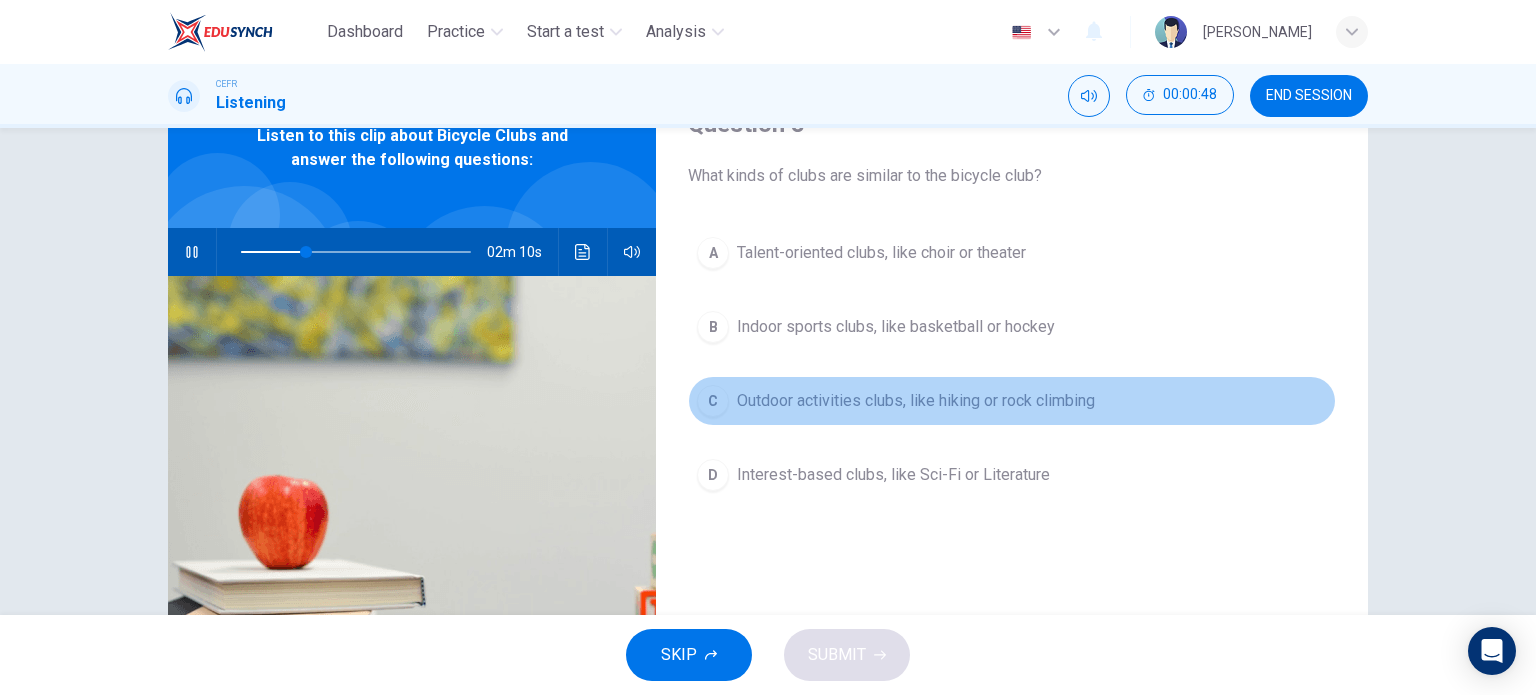 click on "Outdoor activities clubs, like hiking or rock climbing" at bounding box center (916, 401) 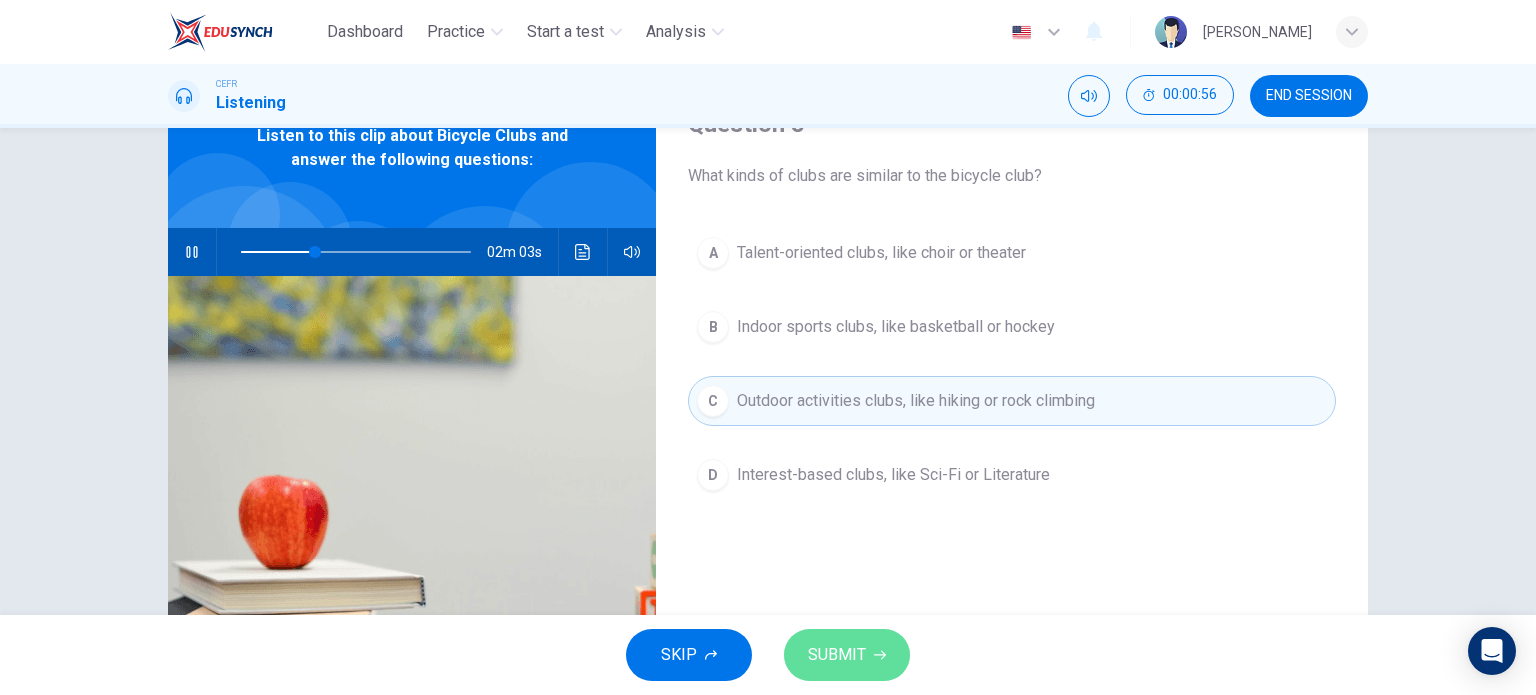 click on "SUBMIT" at bounding box center (837, 655) 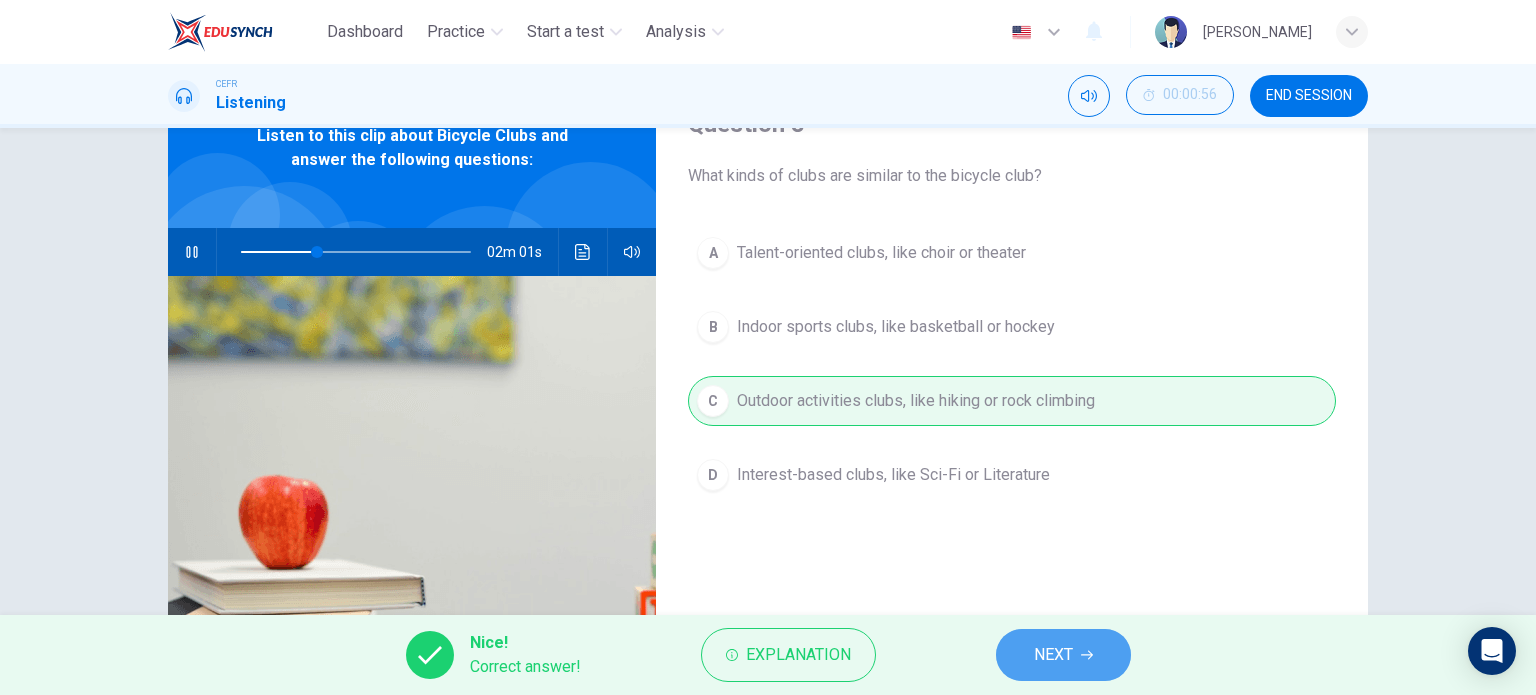click on "NEXT" at bounding box center [1053, 655] 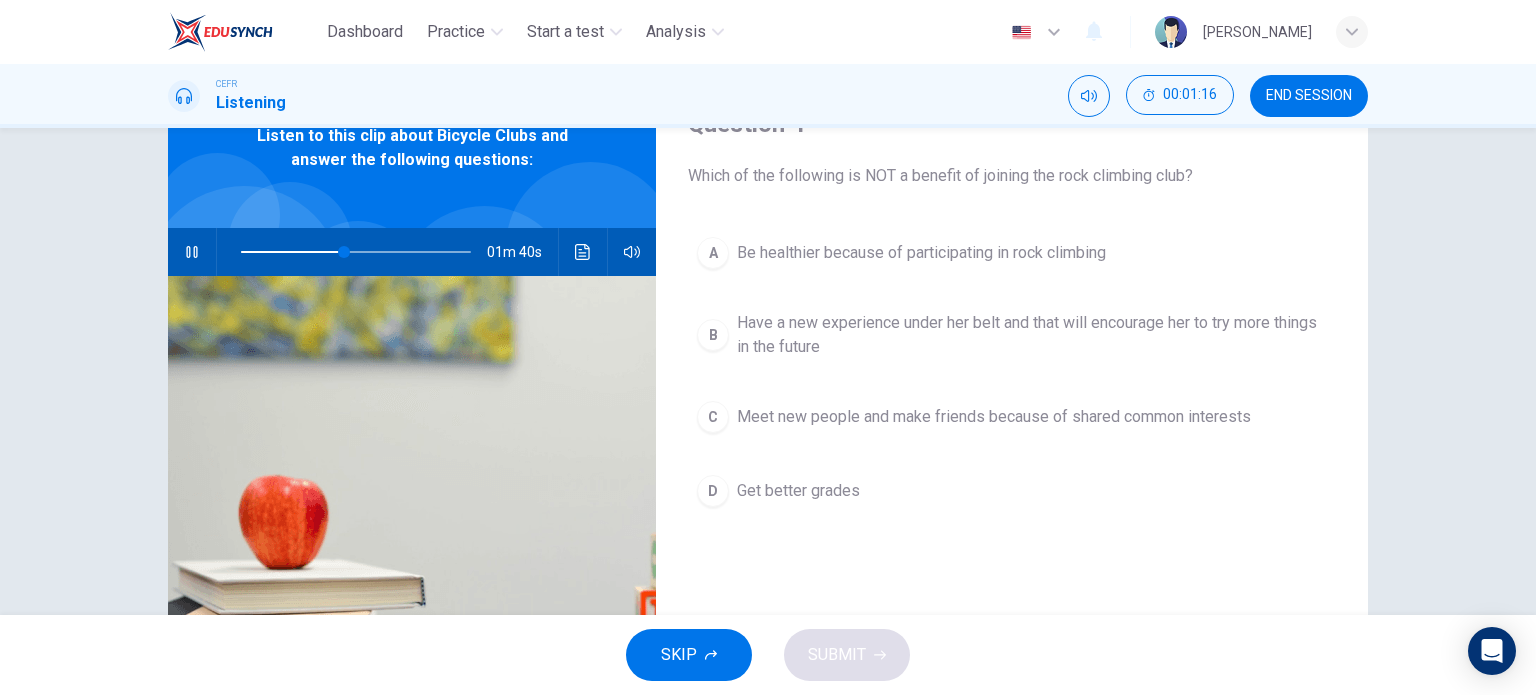 click on "D Get better grades" at bounding box center [1012, 491] 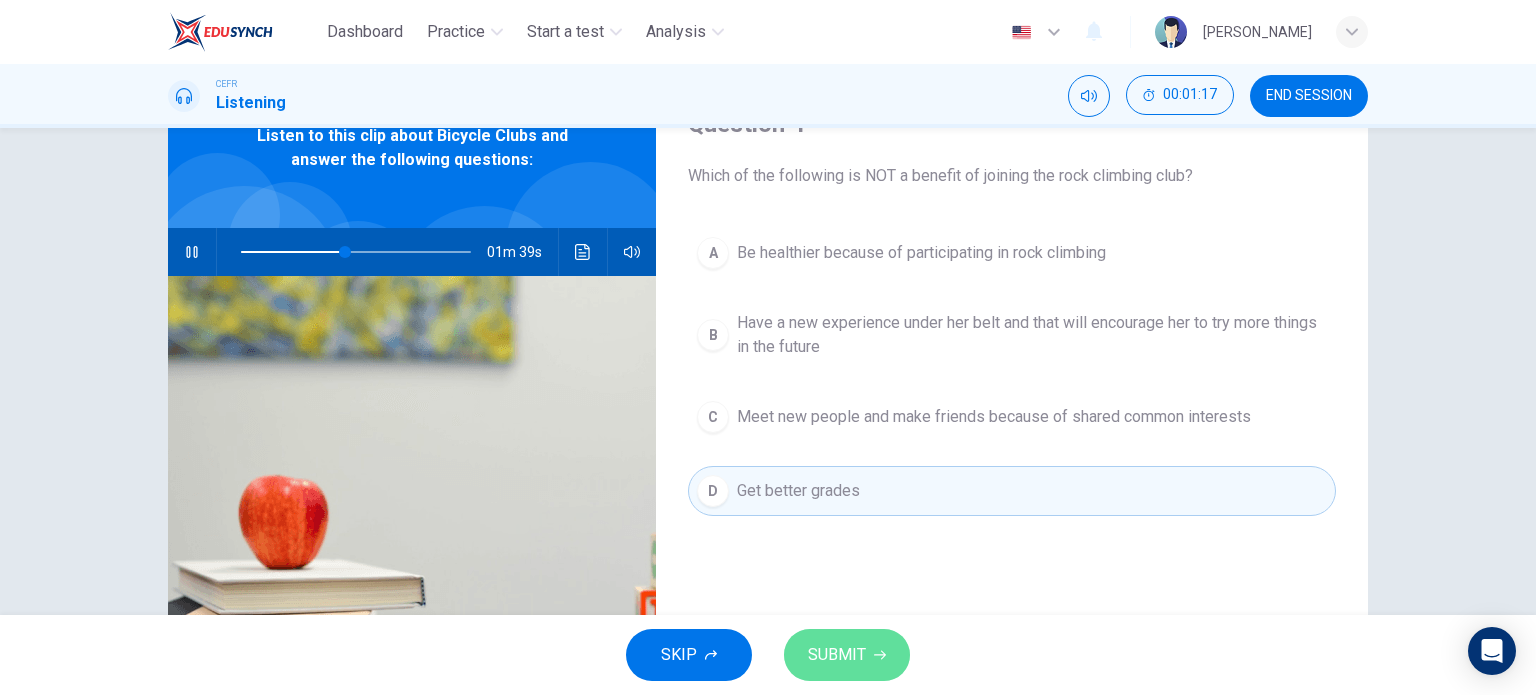 click on "SUBMIT" at bounding box center [837, 655] 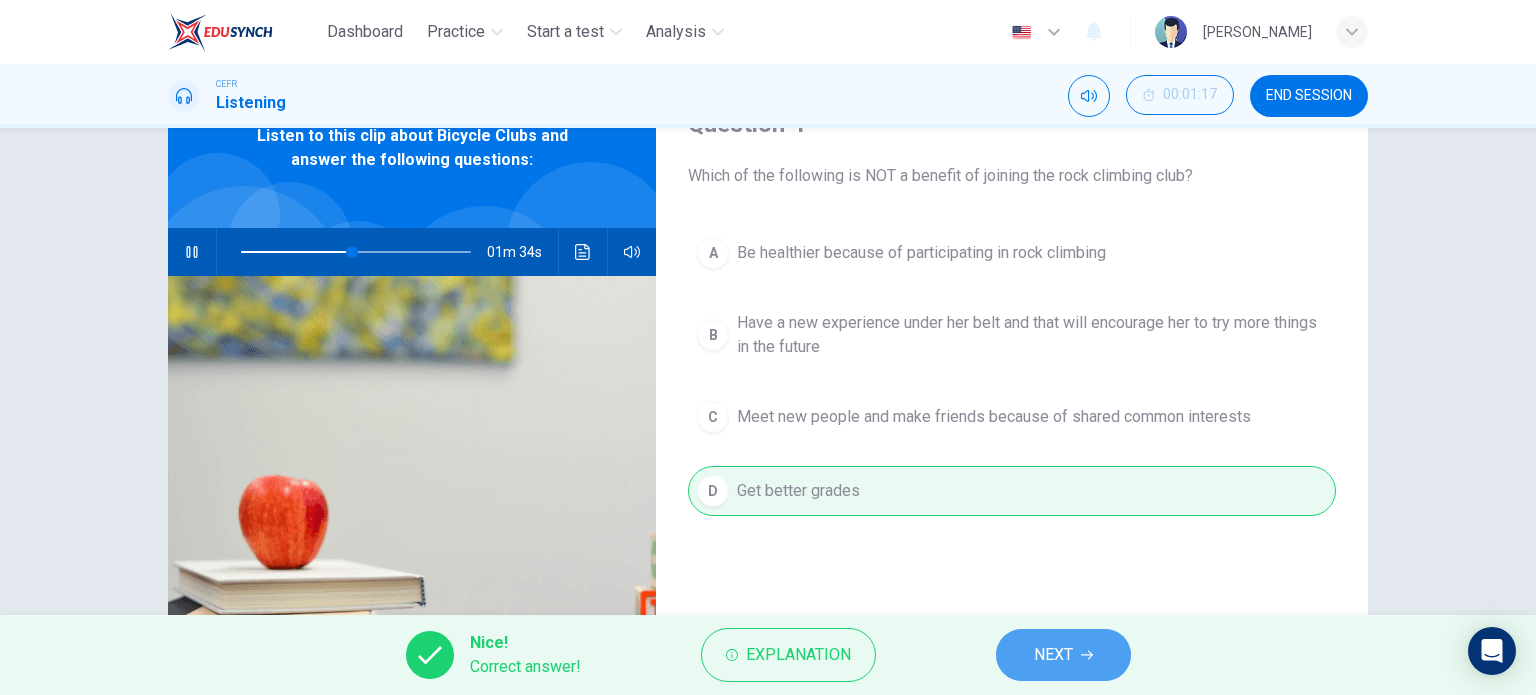 click on "NEXT" at bounding box center [1053, 655] 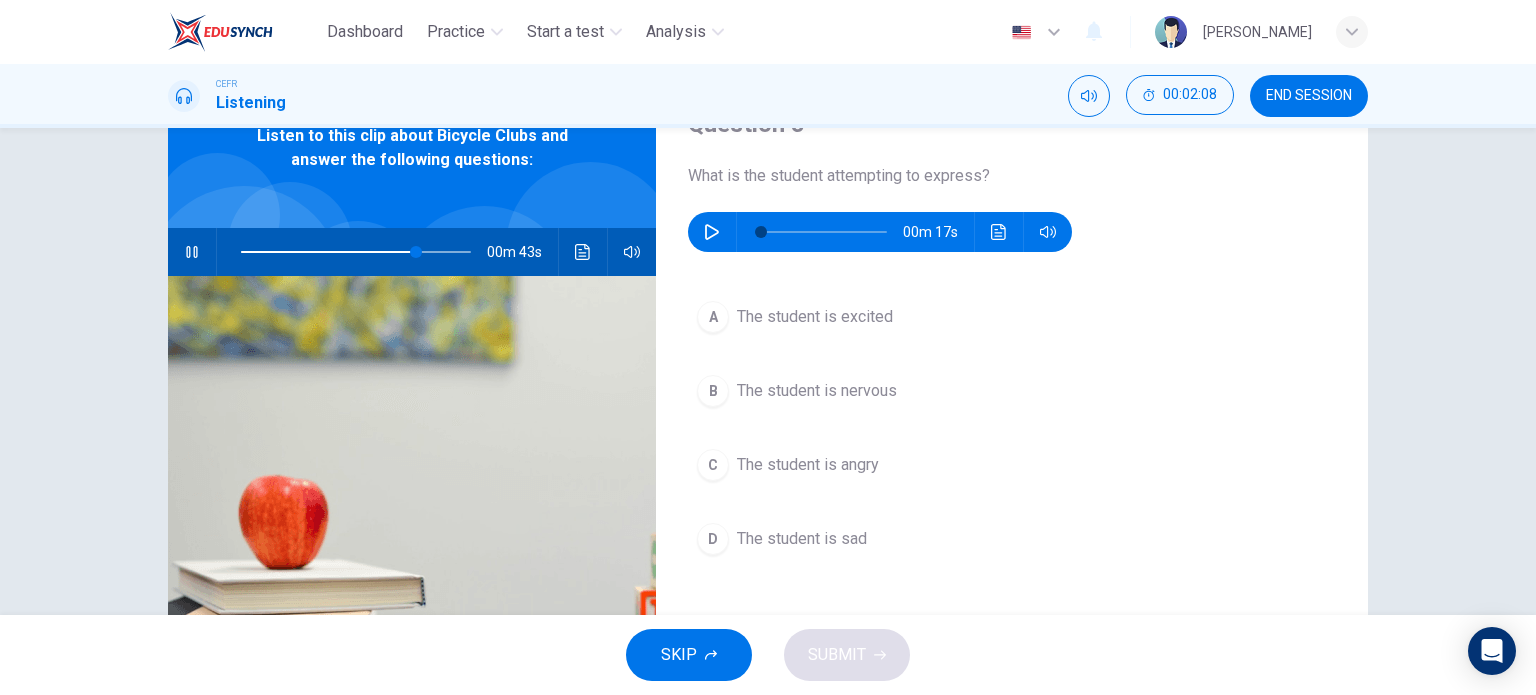 click 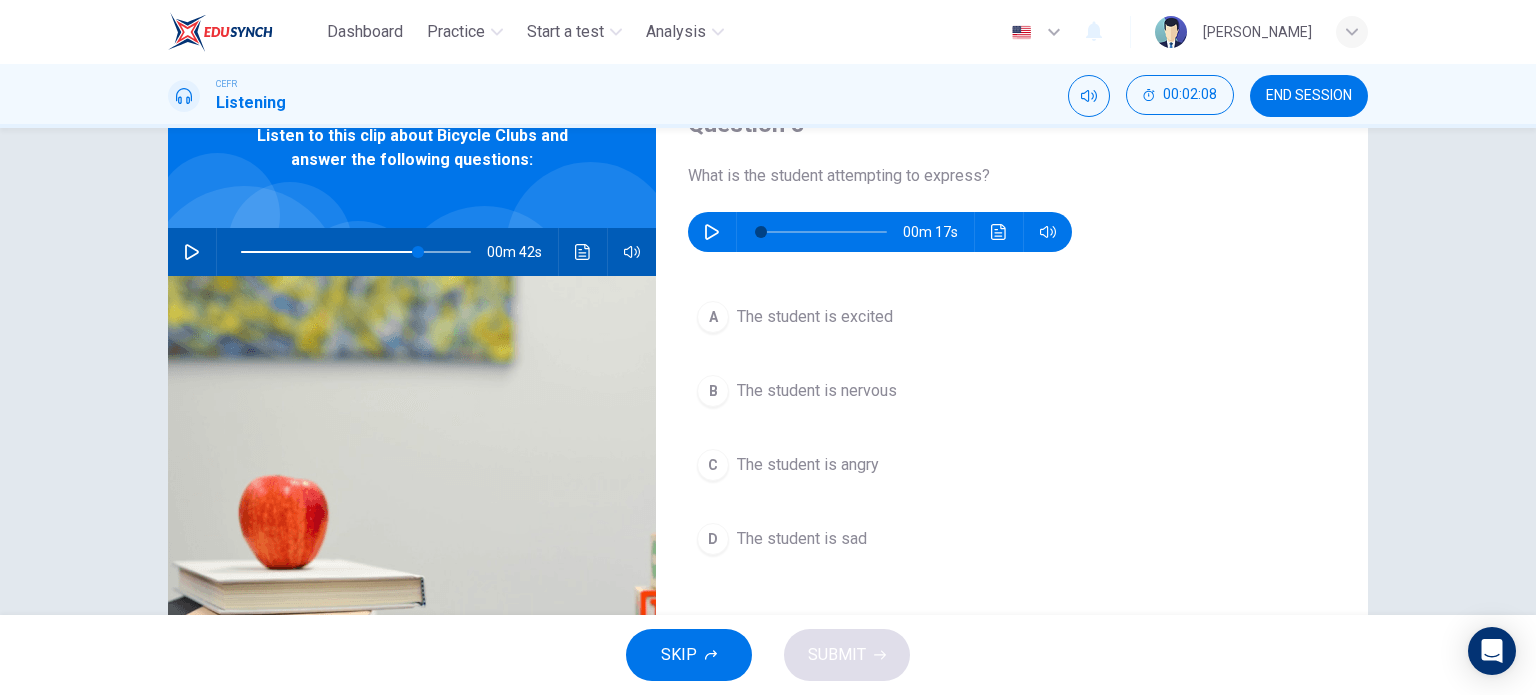 type on "77" 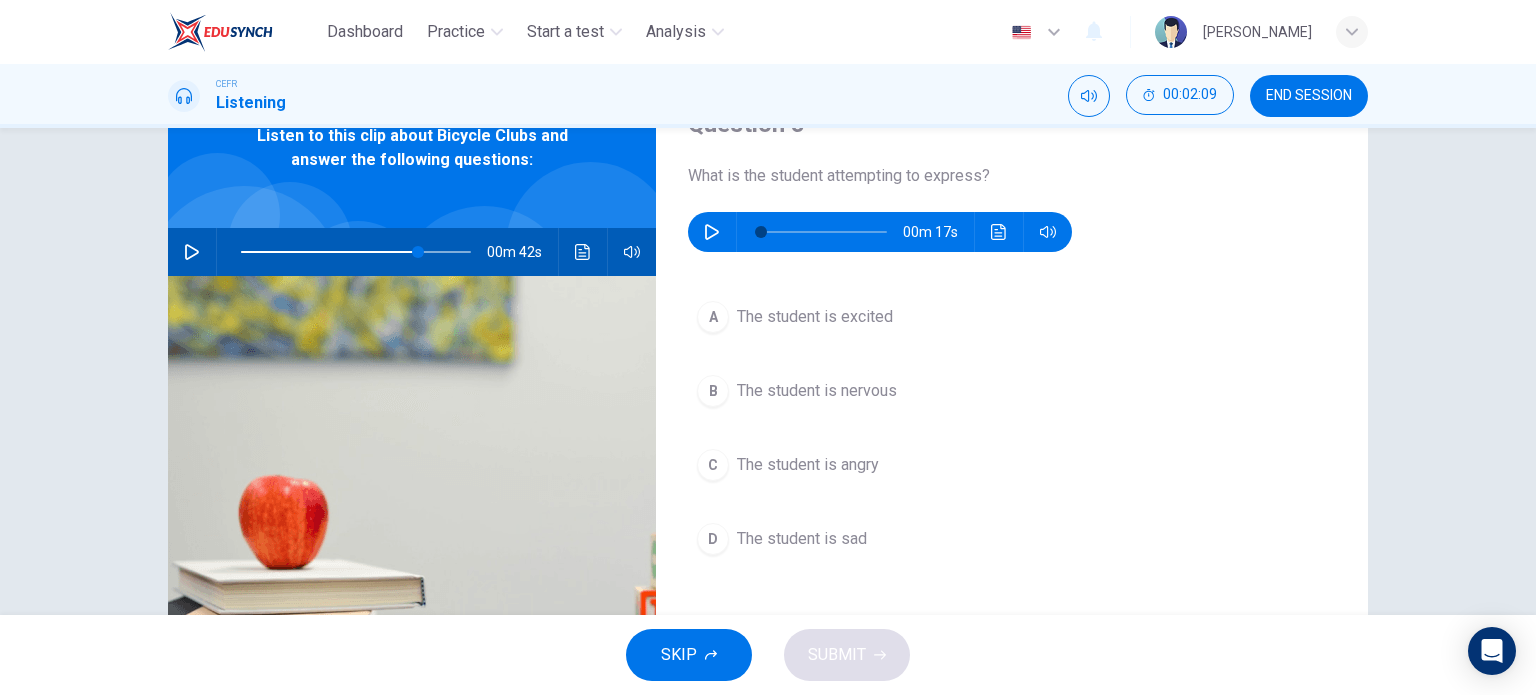 click 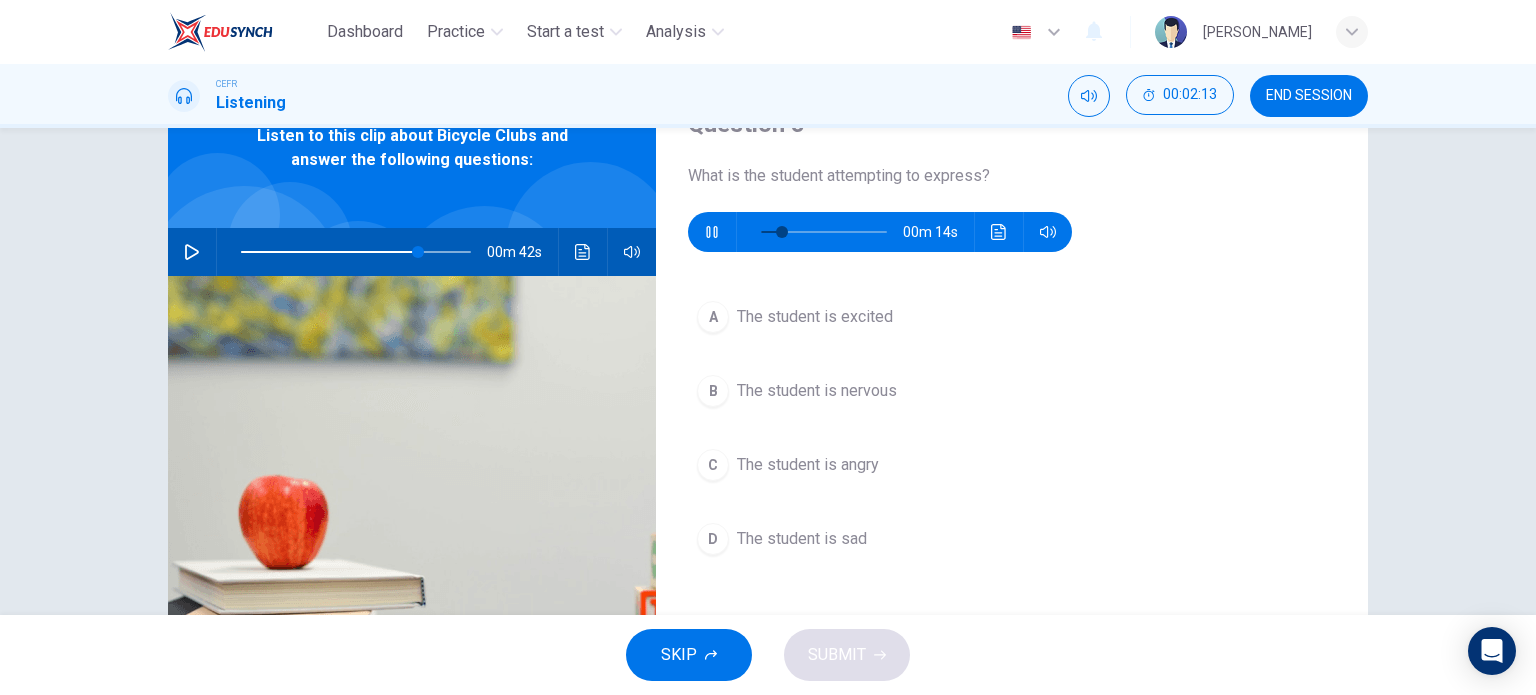 type on "22" 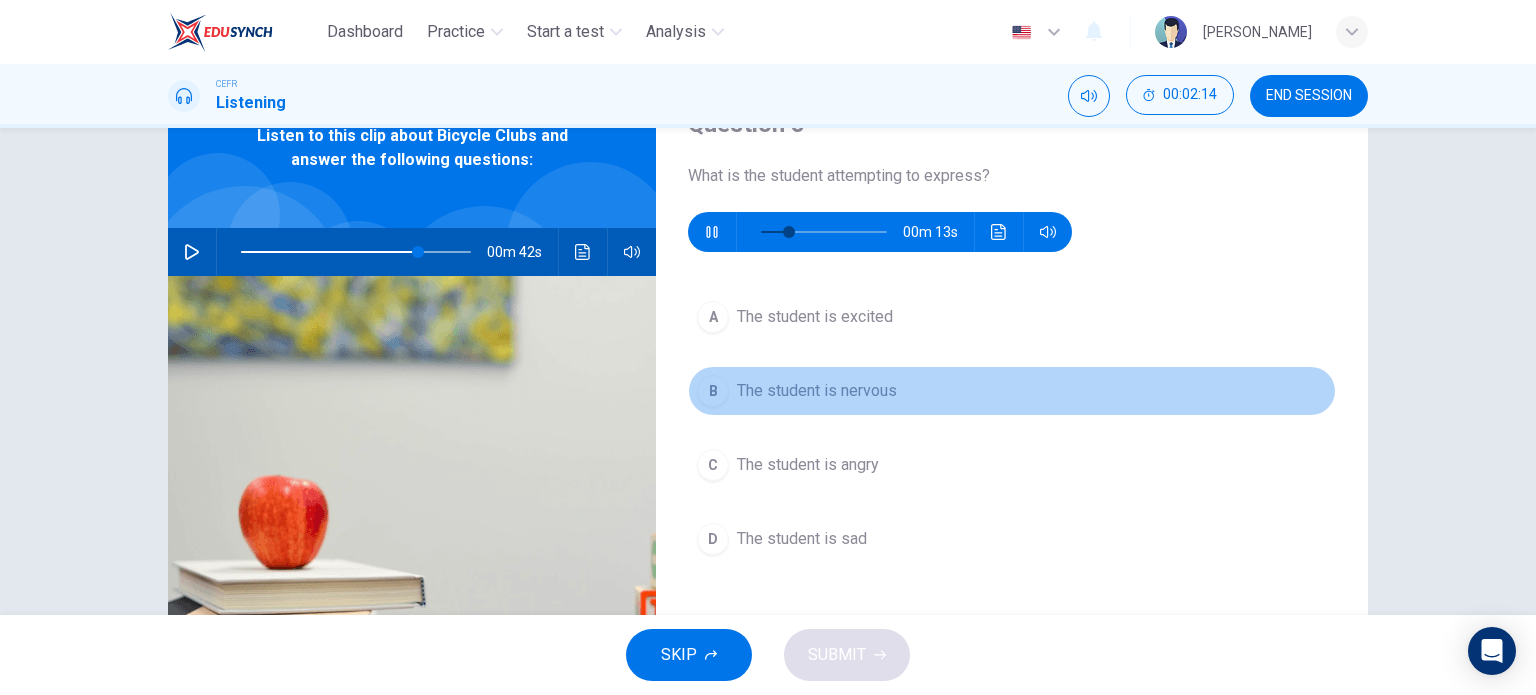 click on "The student is nervous" at bounding box center [817, 391] 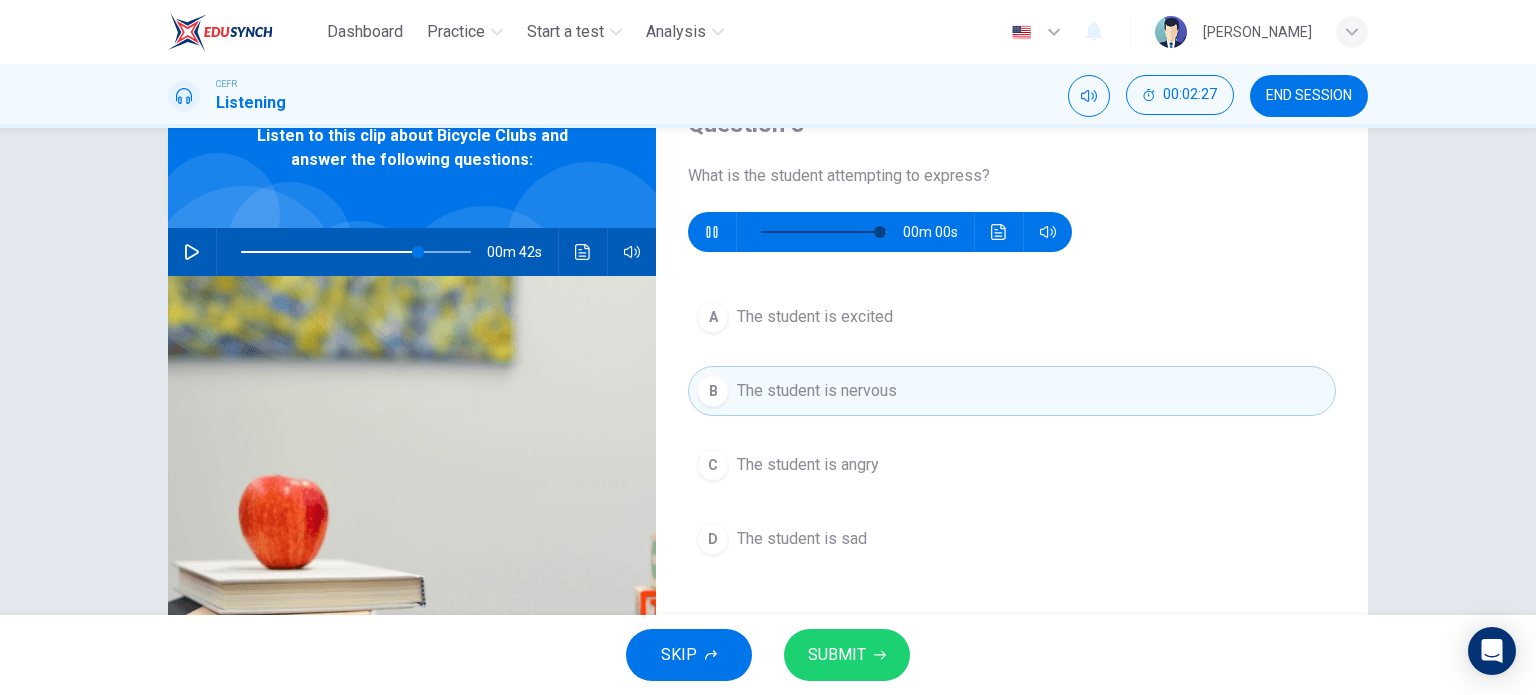 type on "0" 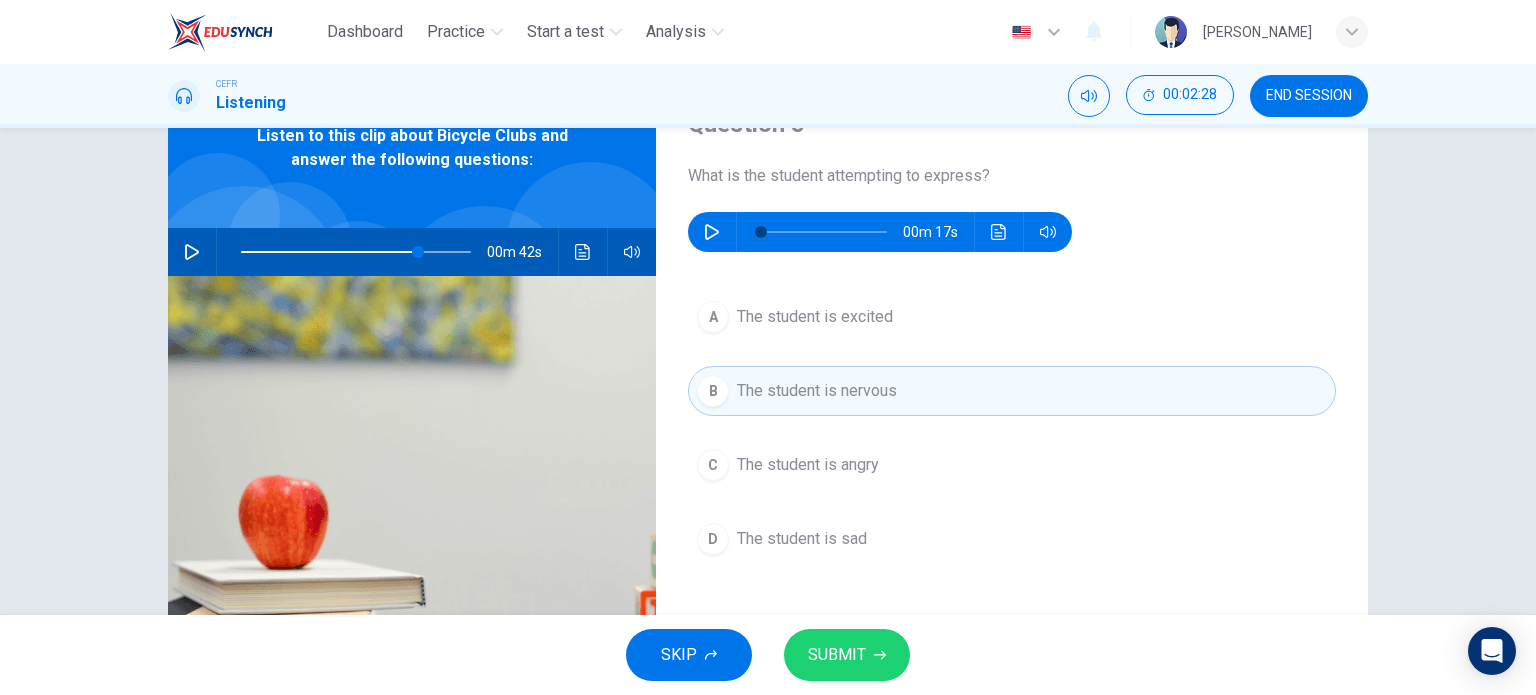 click on "SUBMIT" at bounding box center (837, 655) 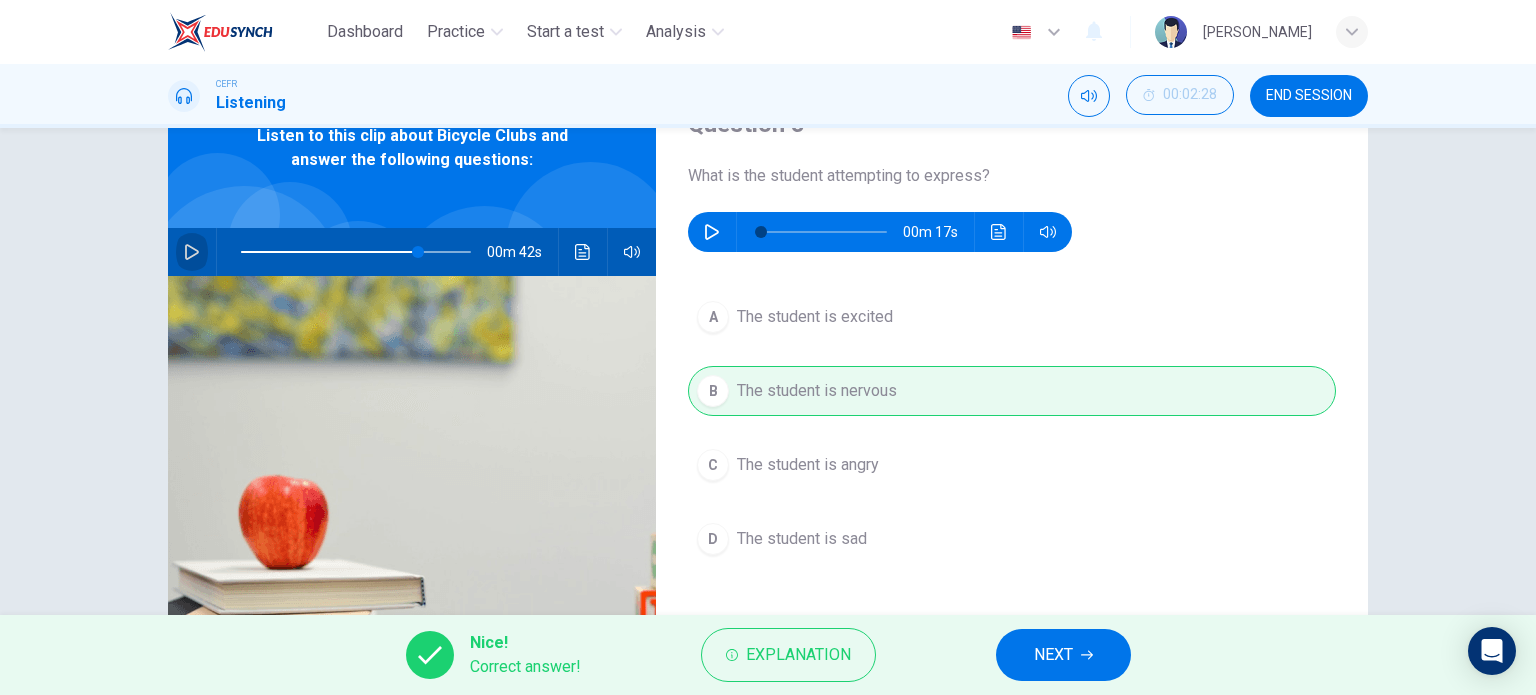 click 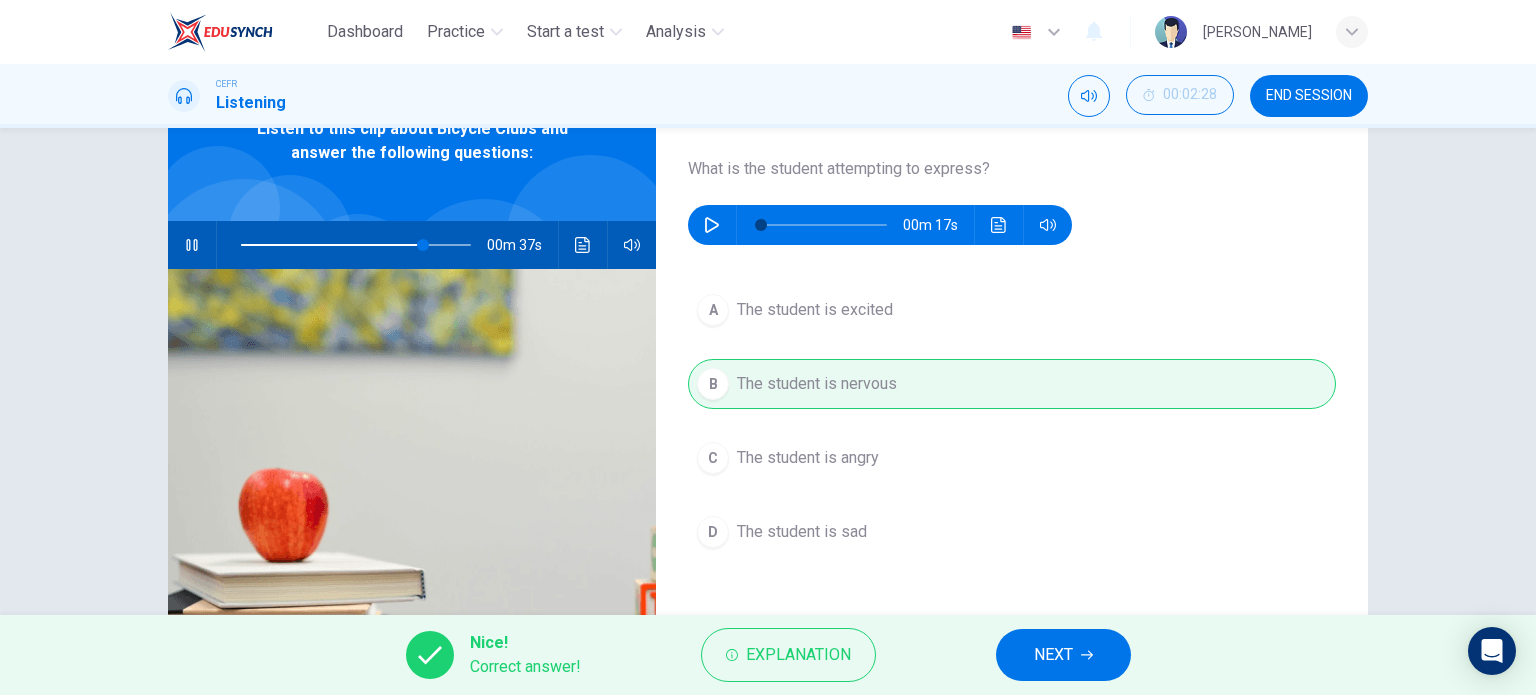 scroll, scrollTop: 100, scrollLeft: 0, axis: vertical 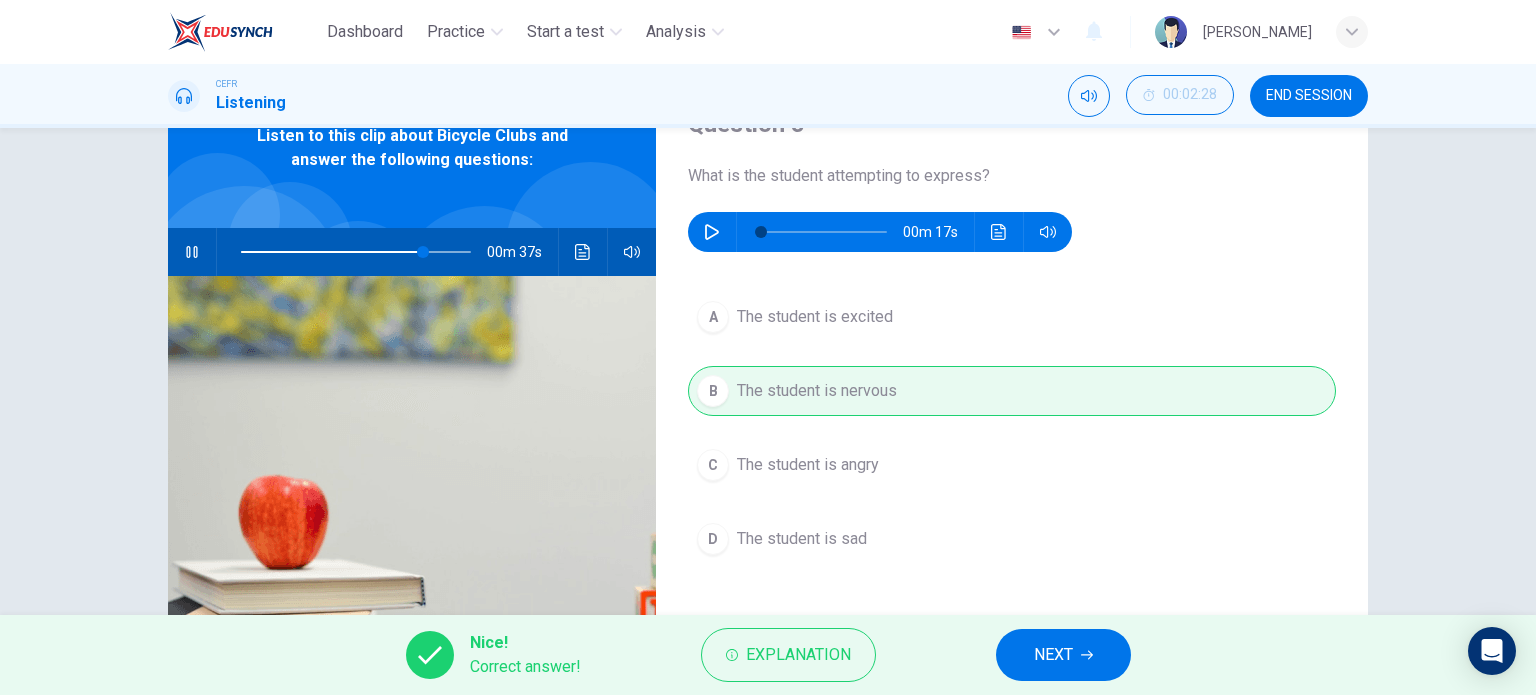 type on "80" 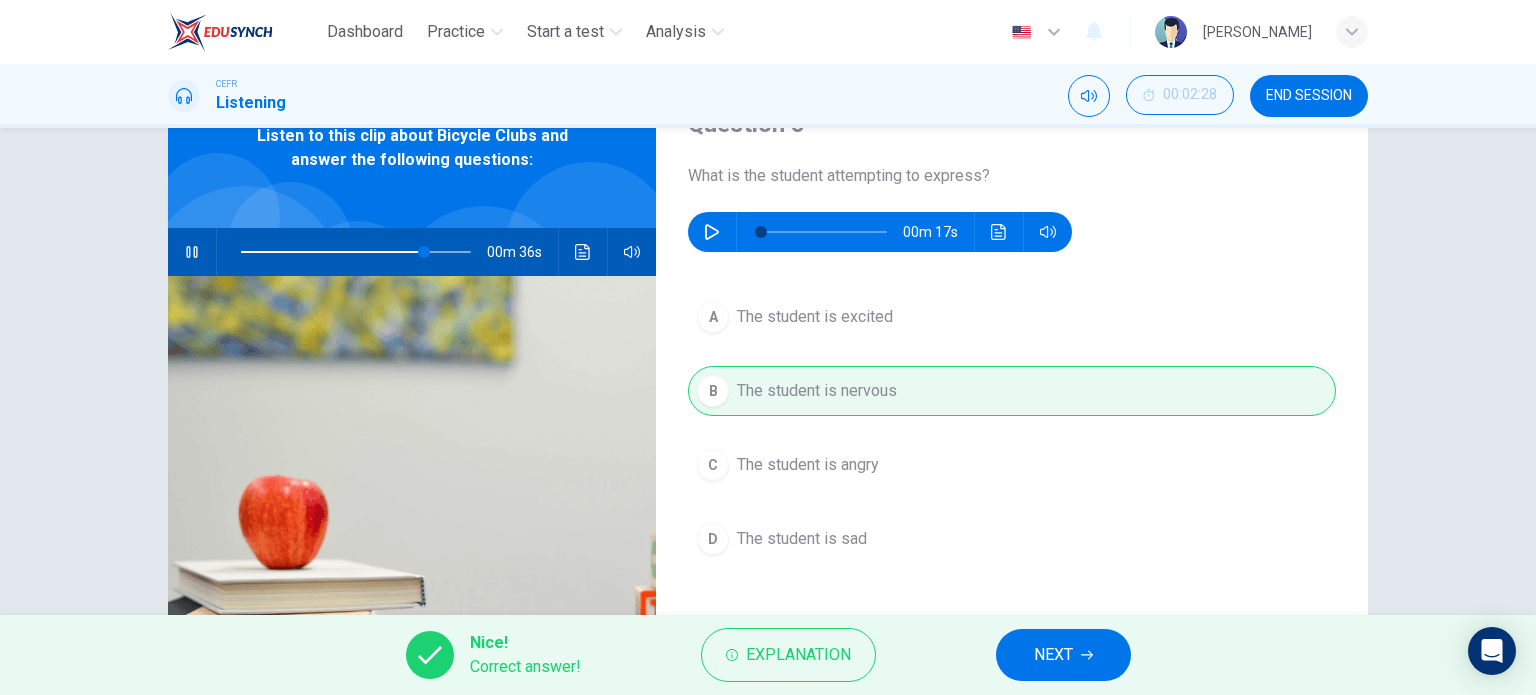 click on "NEXT" at bounding box center [1053, 655] 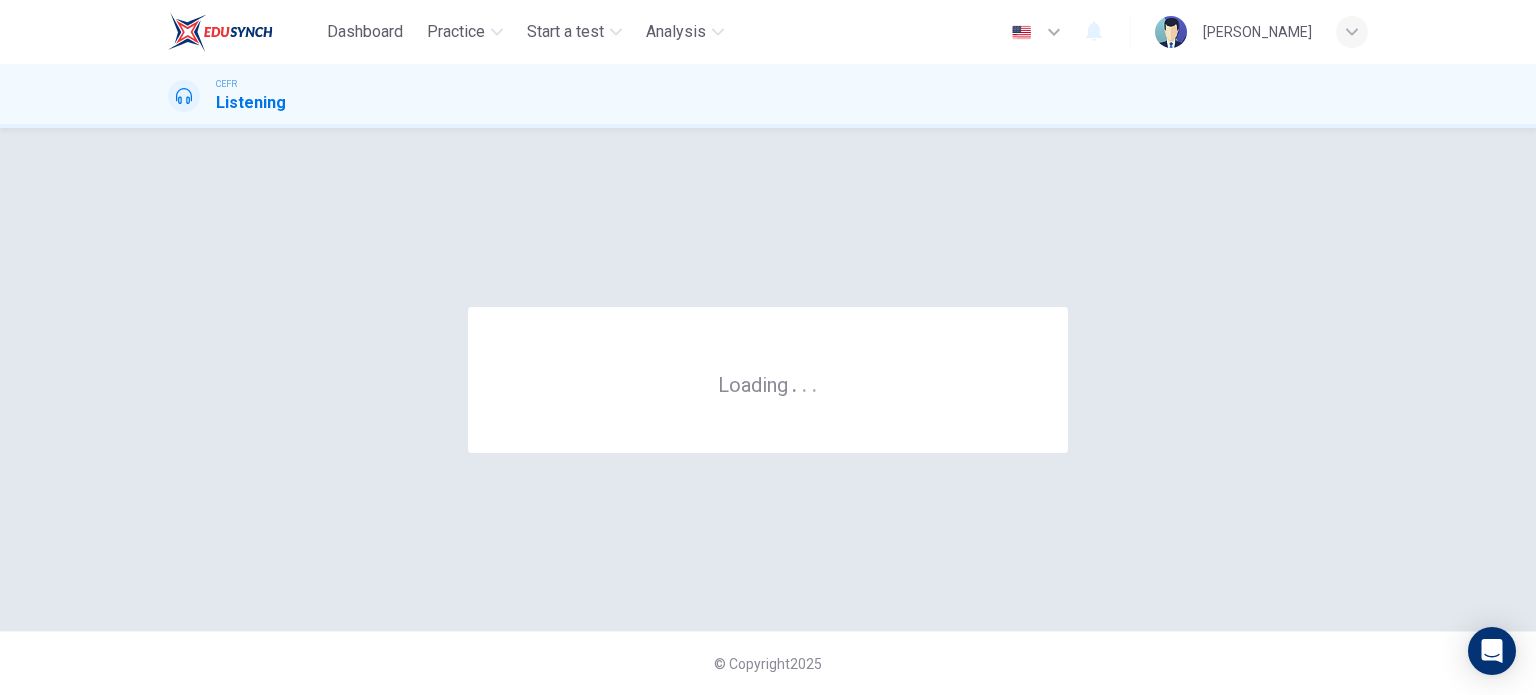 scroll, scrollTop: 0, scrollLeft: 0, axis: both 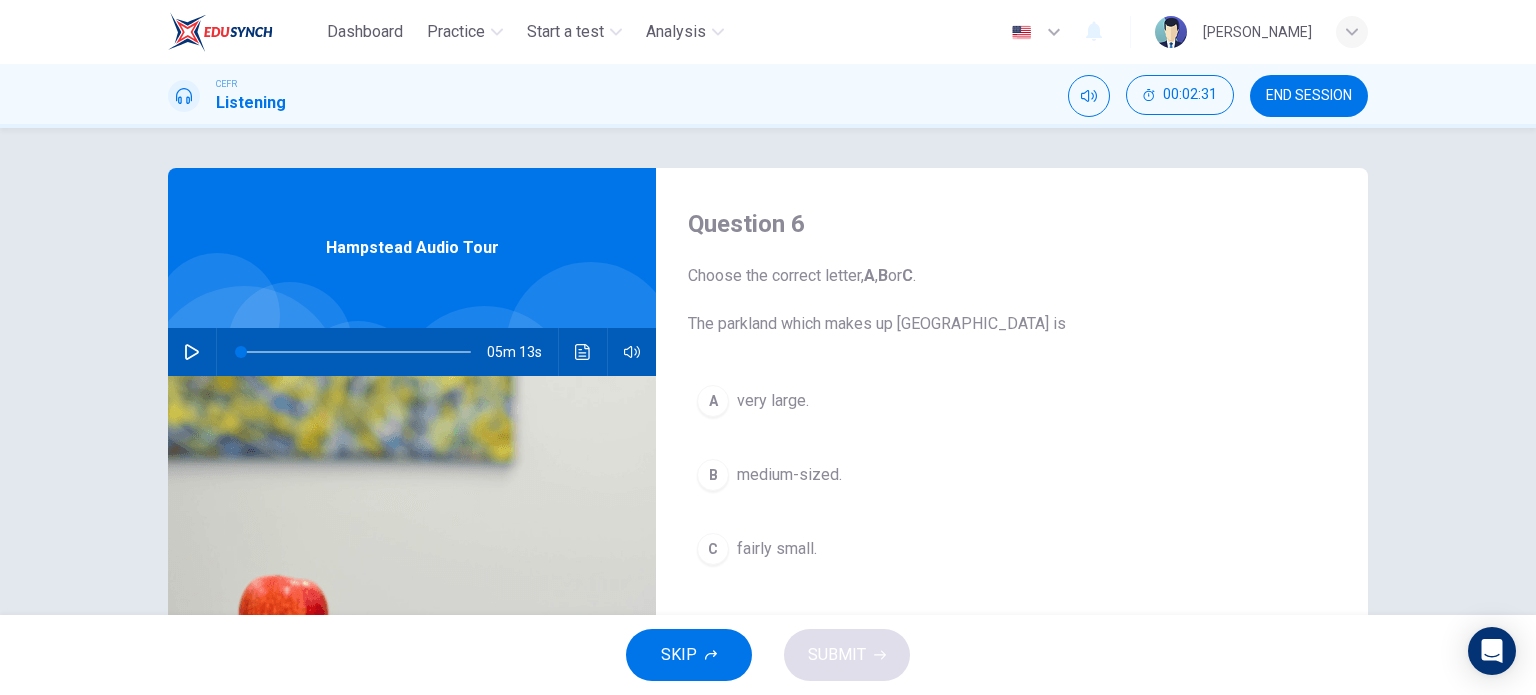 click on "05m 13s" at bounding box center (412, 352) 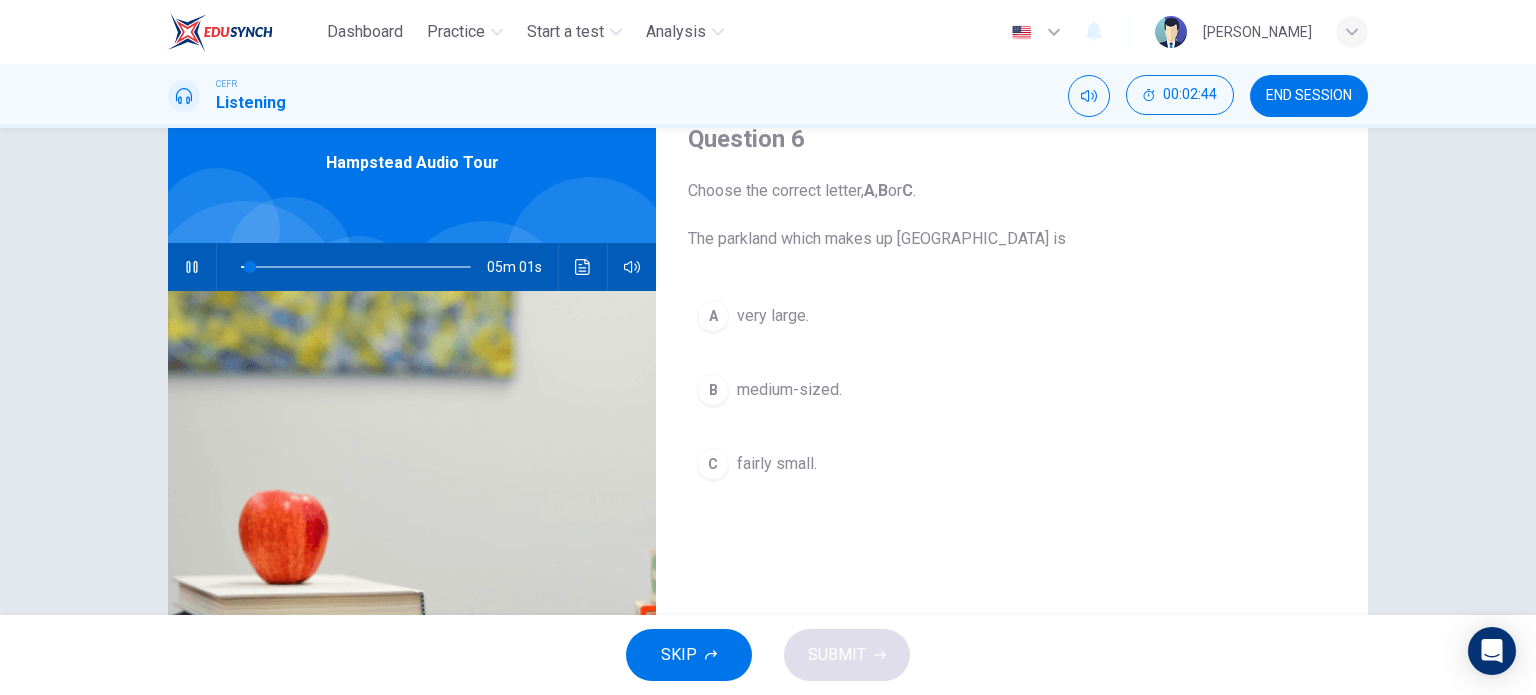 scroll, scrollTop: 100, scrollLeft: 0, axis: vertical 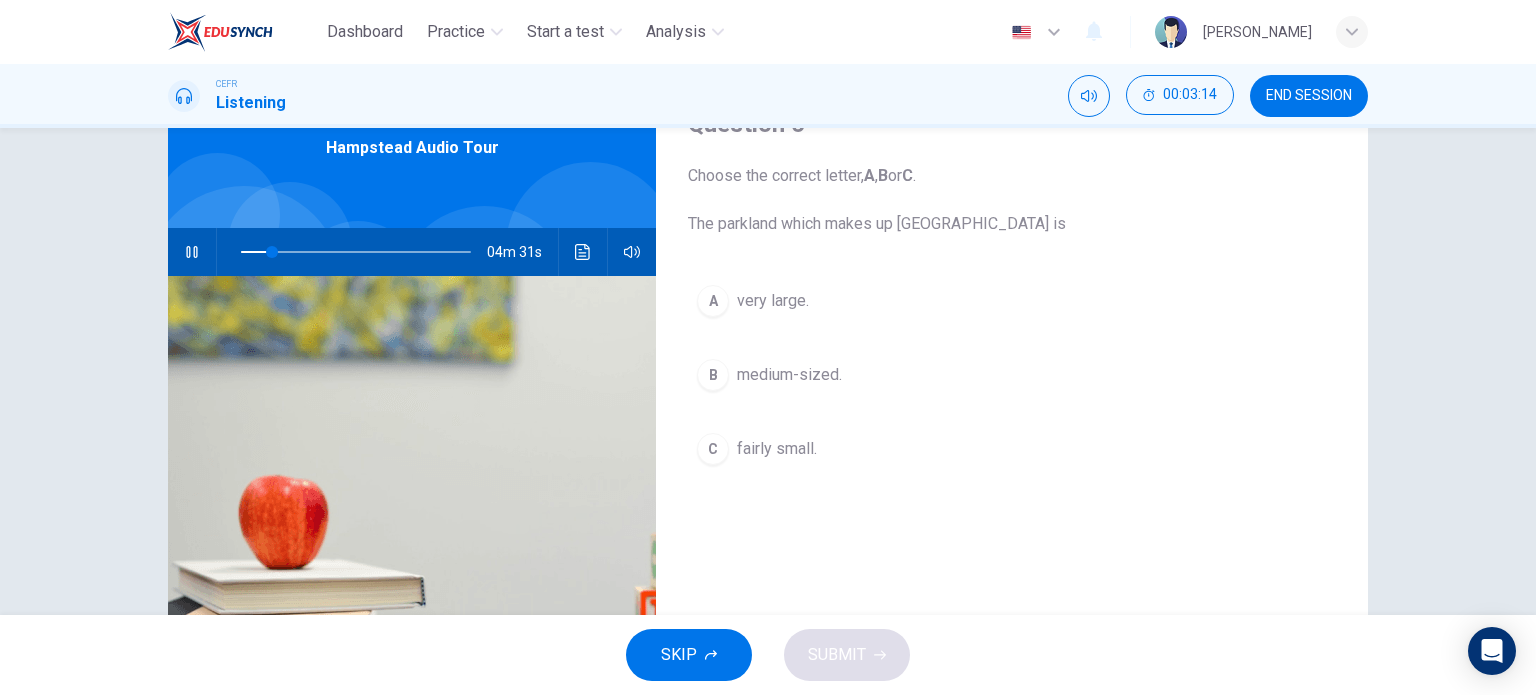 click on "very large." at bounding box center (773, 301) 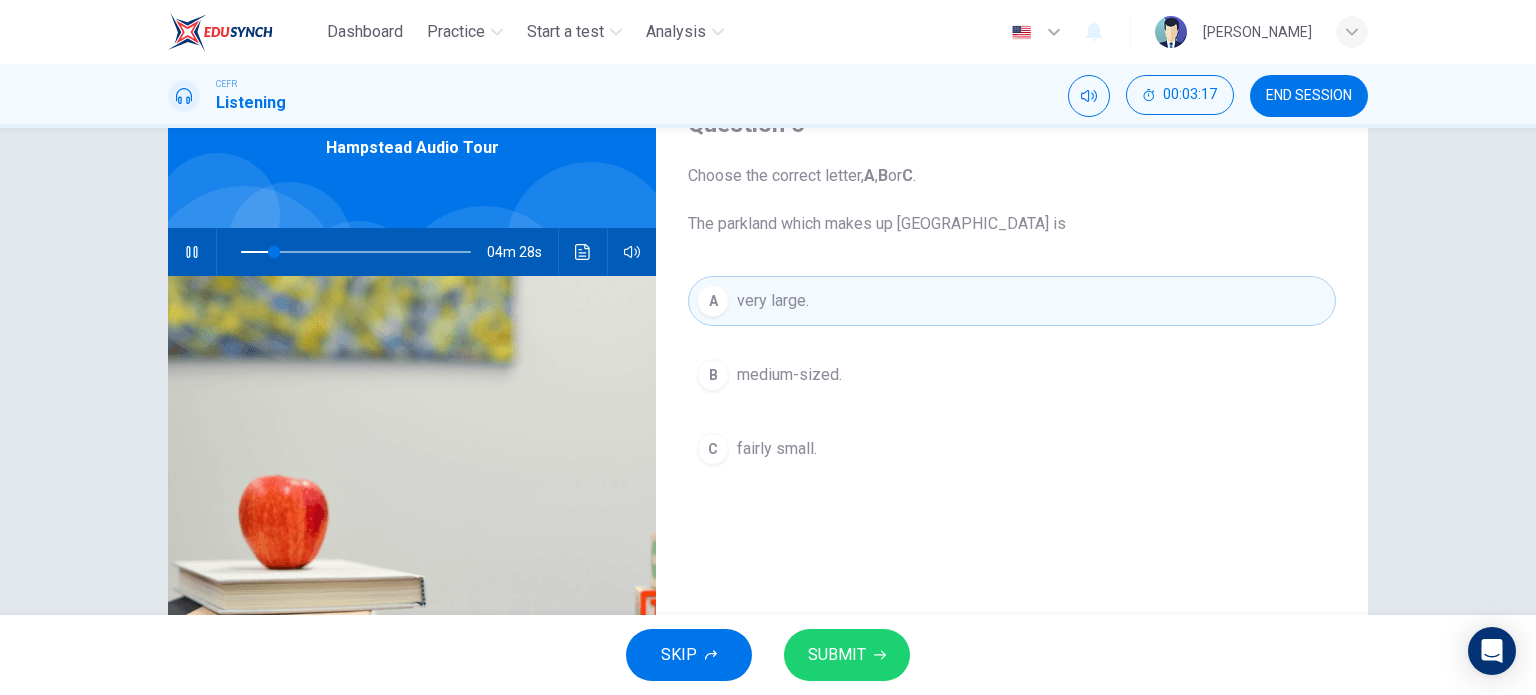 click on "SUBMIT" at bounding box center [837, 655] 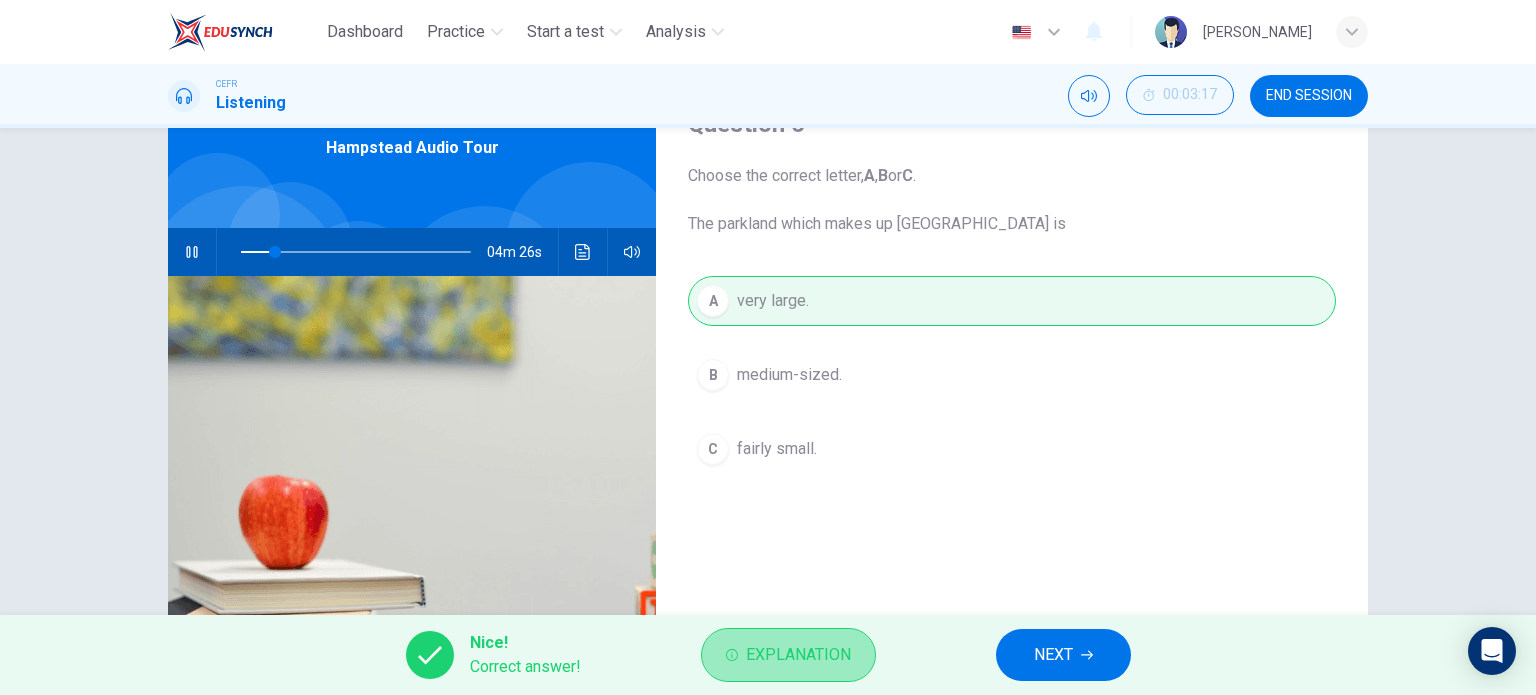 click on "Explanation" at bounding box center [798, 655] 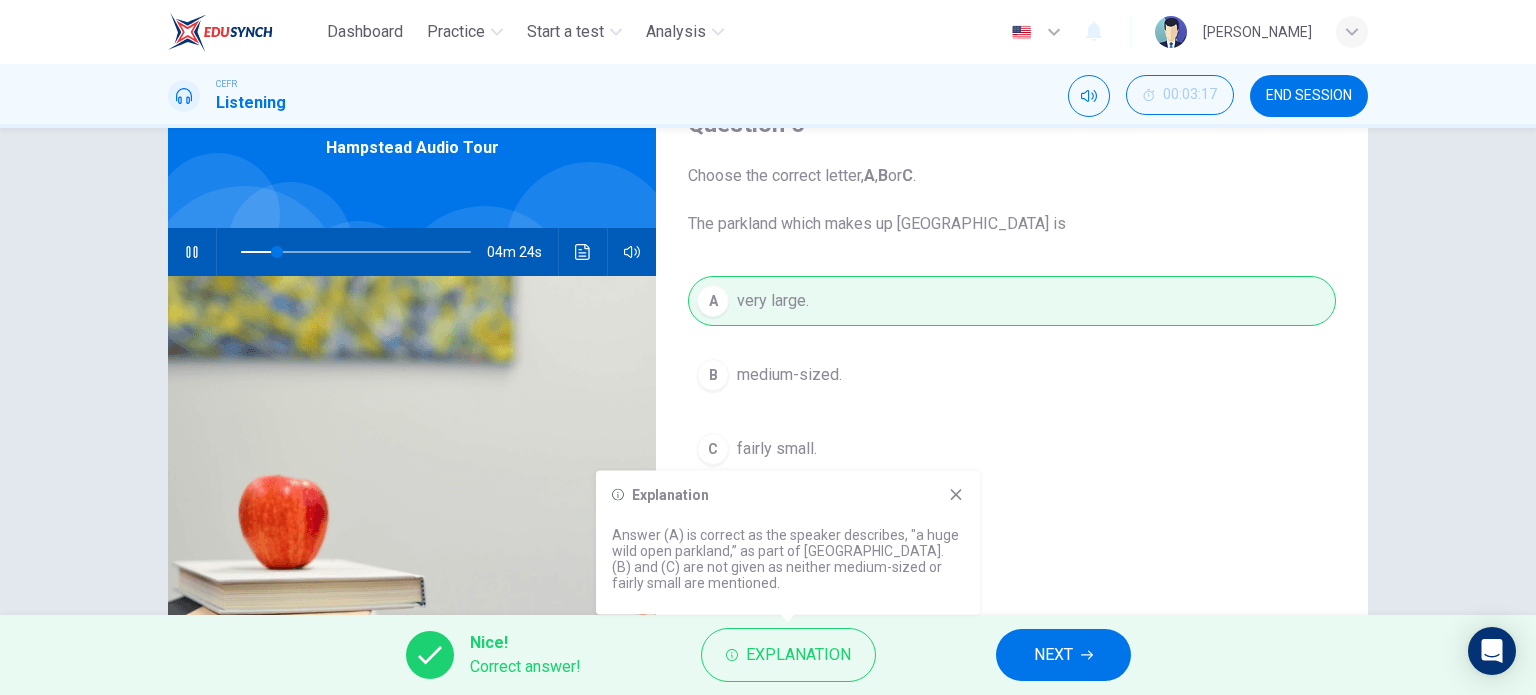 click on "Question 6 Choose the correct letter,  A ,  B  or  C . The parkland which makes up Hampstead Heath is A very large. B medium-sized. C fairly small." at bounding box center [1012, 415] 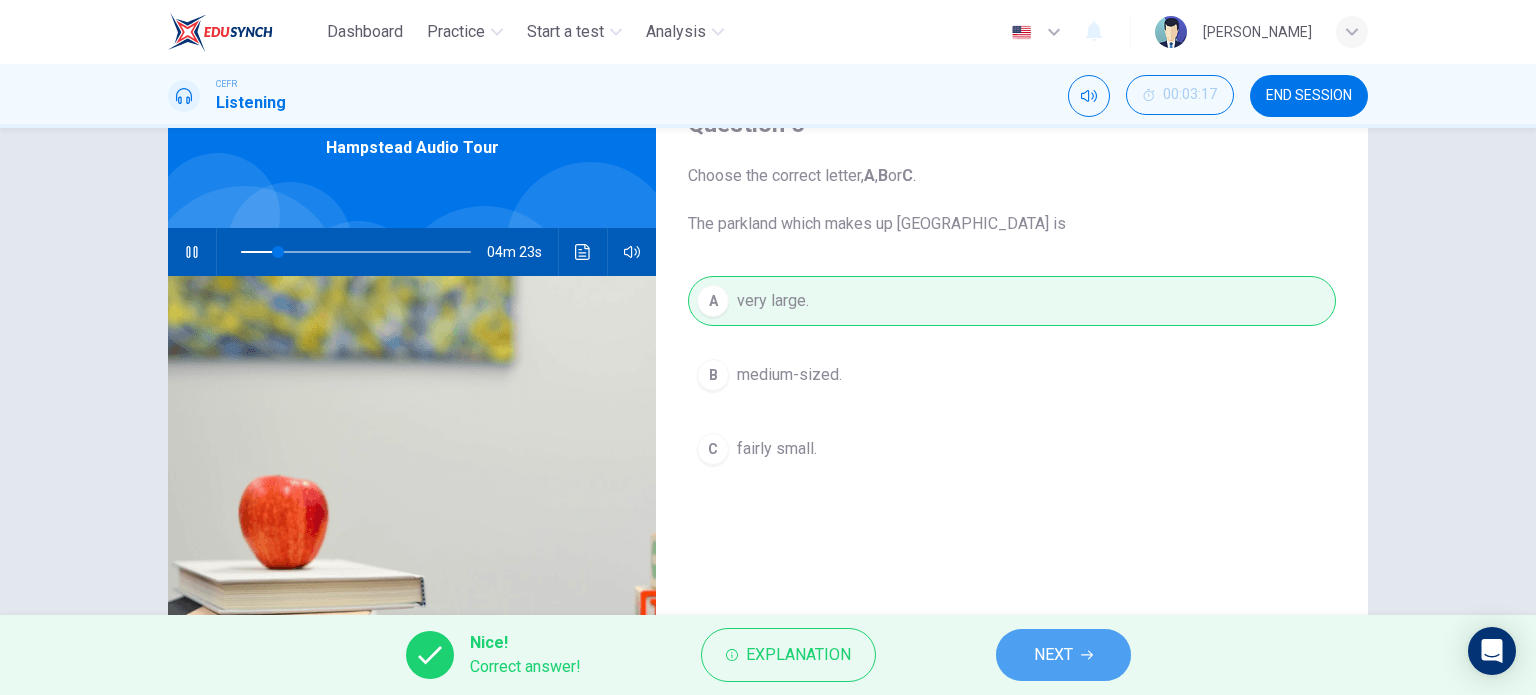 click on "NEXT" at bounding box center (1053, 655) 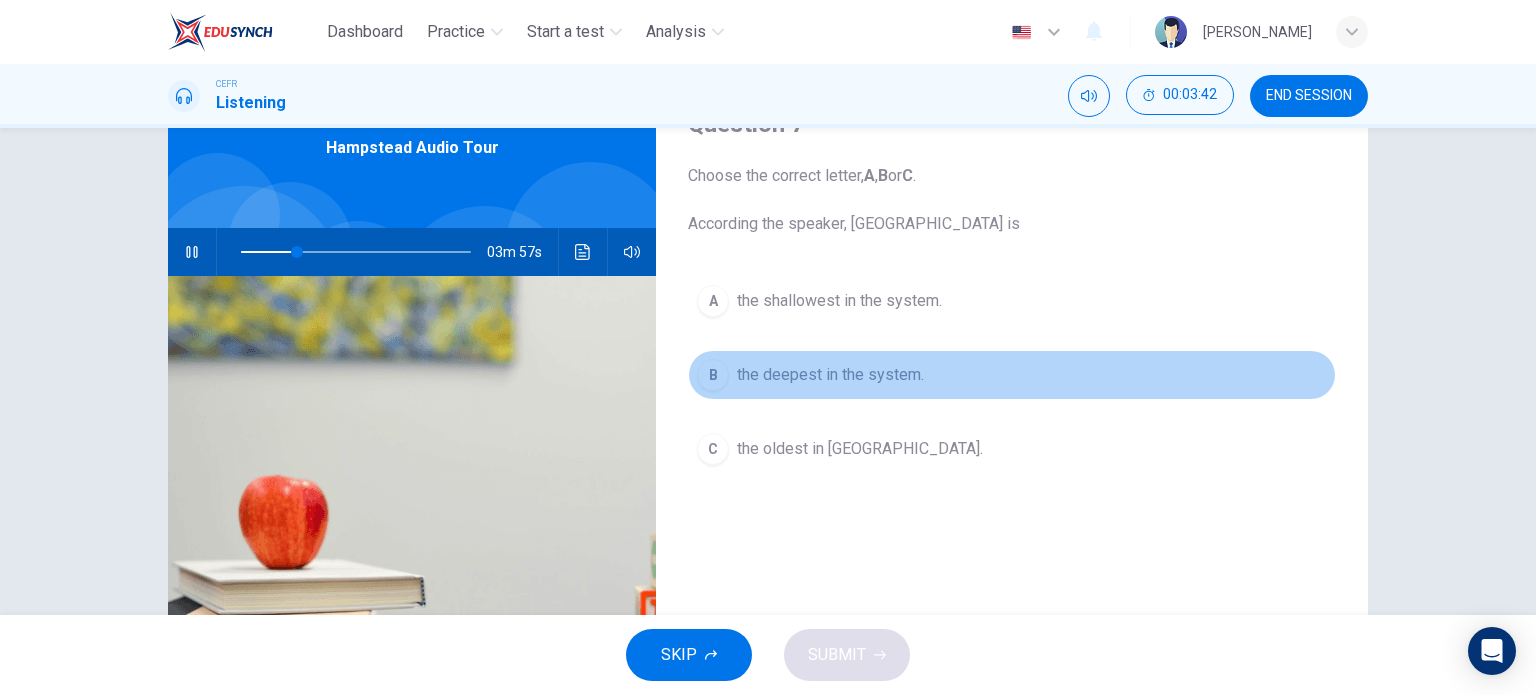 click on "the deepest in the system." at bounding box center (830, 375) 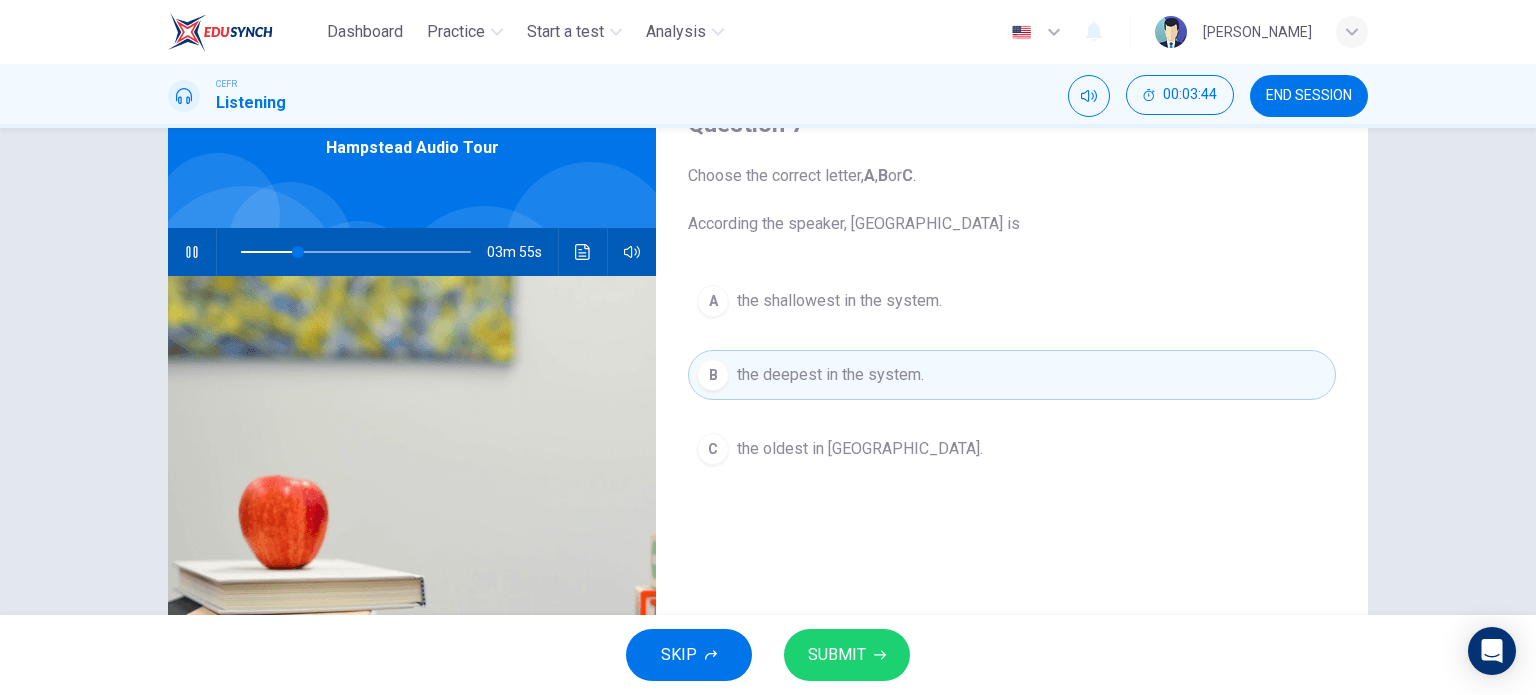click on "SUBMIT" at bounding box center (837, 655) 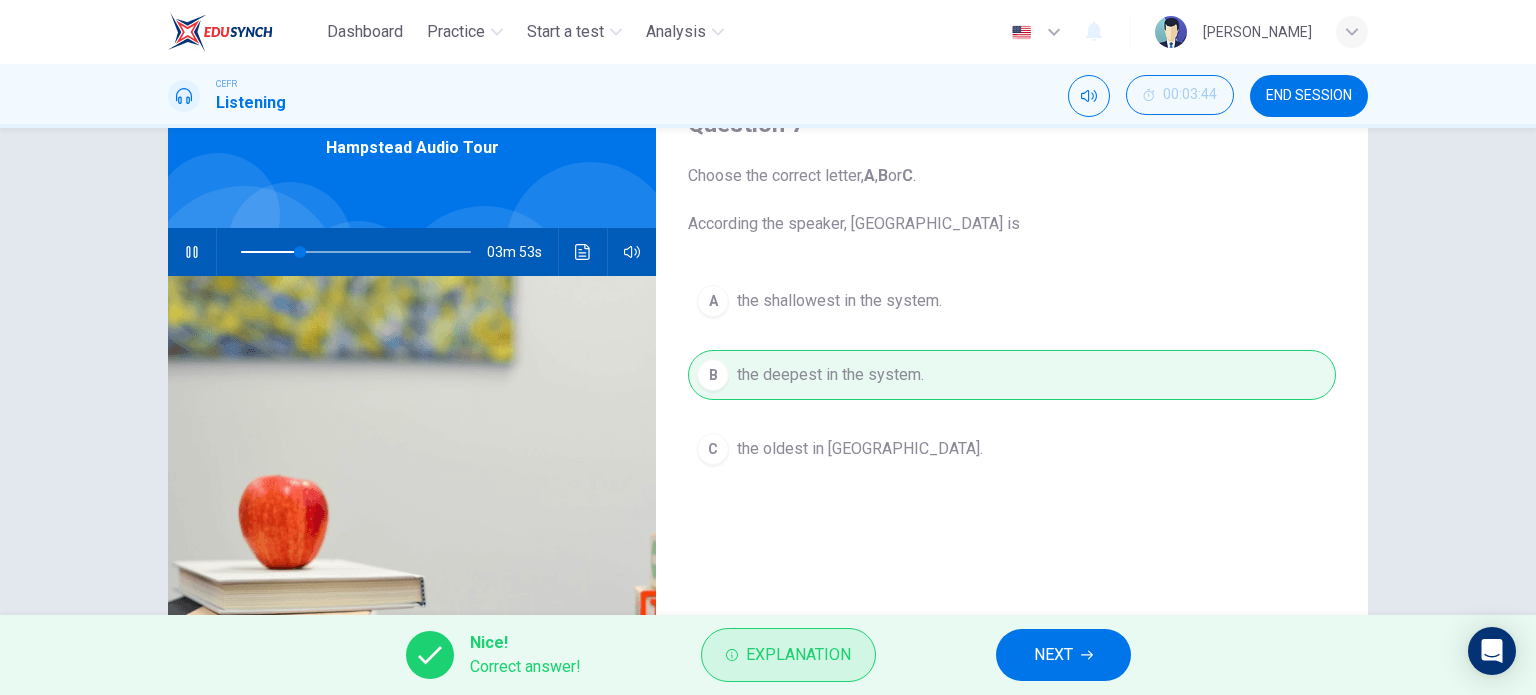 click on "Explanation" at bounding box center (798, 655) 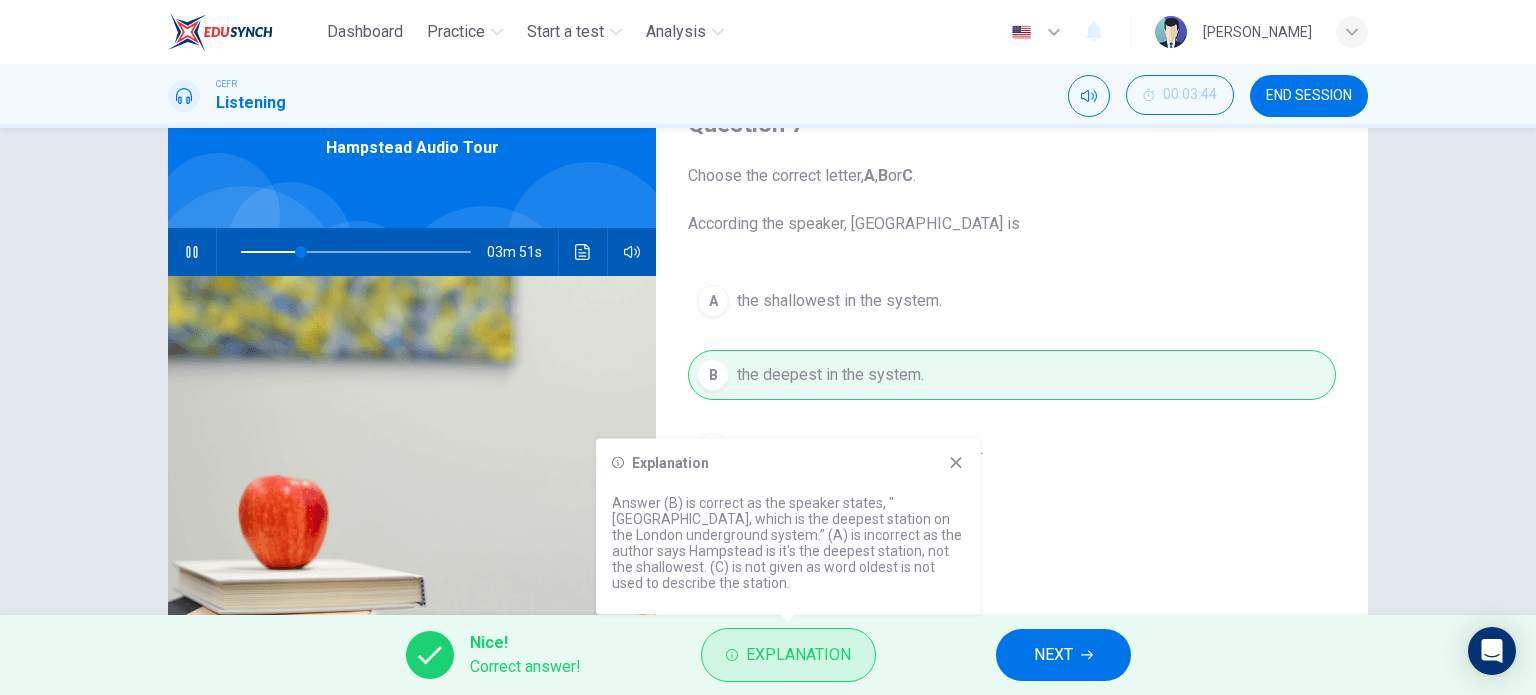 click on "Explanation" at bounding box center (798, 655) 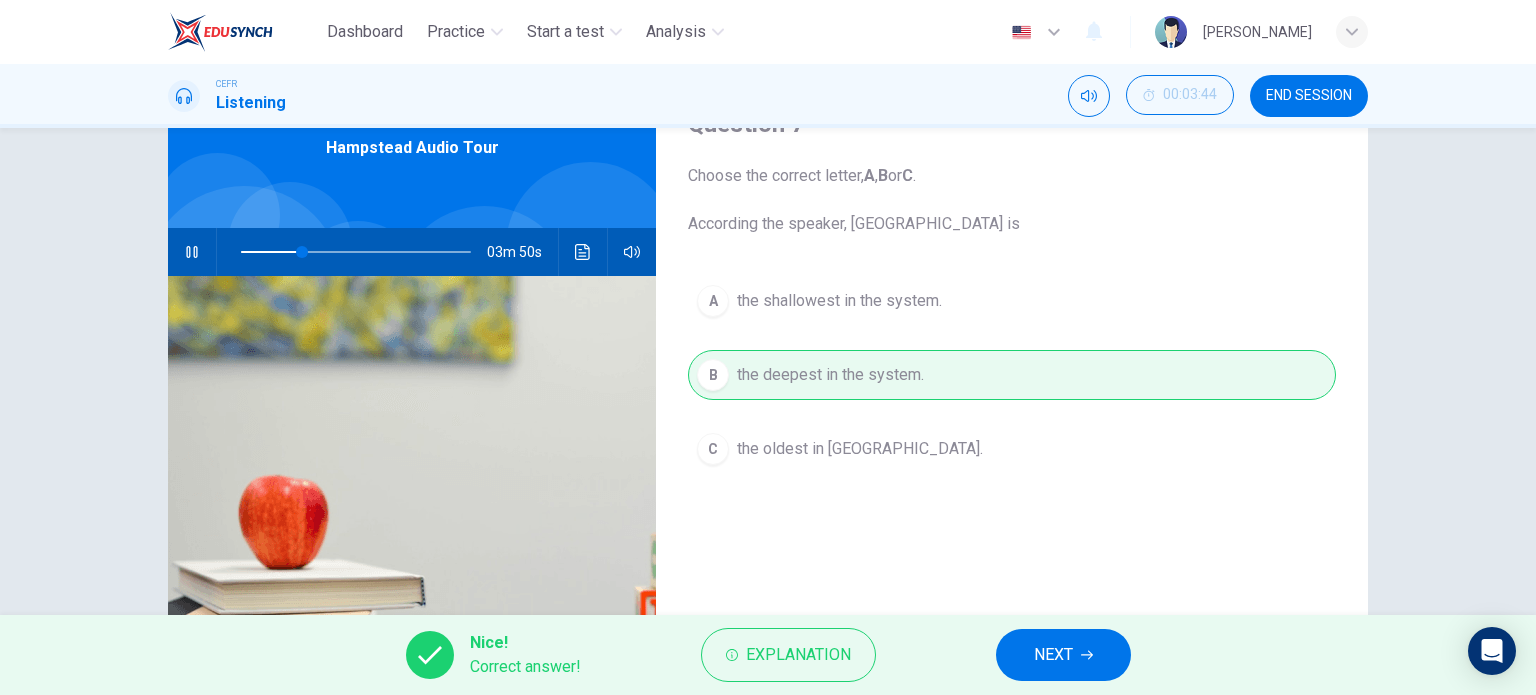 click on "NEXT" at bounding box center [1053, 655] 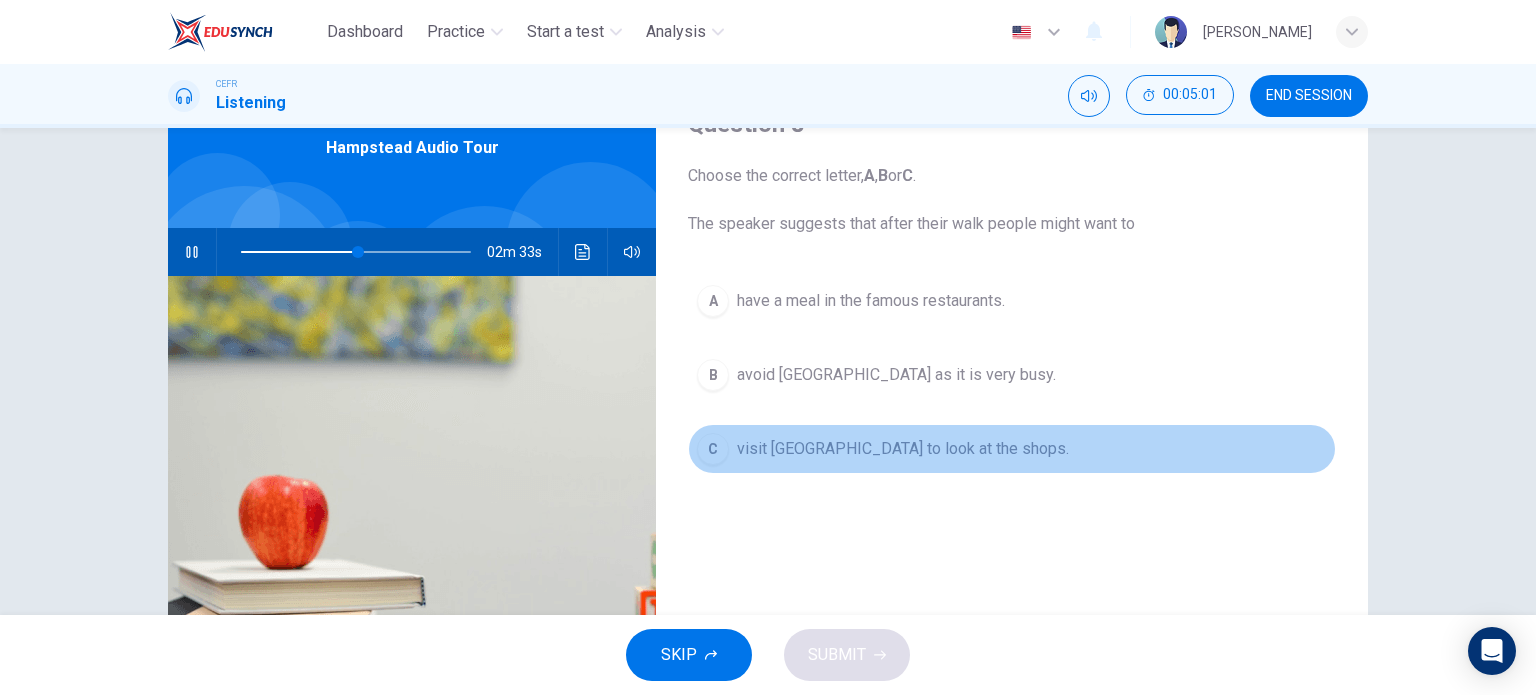 click on "visit Hampstead village to look at the shops." at bounding box center [903, 449] 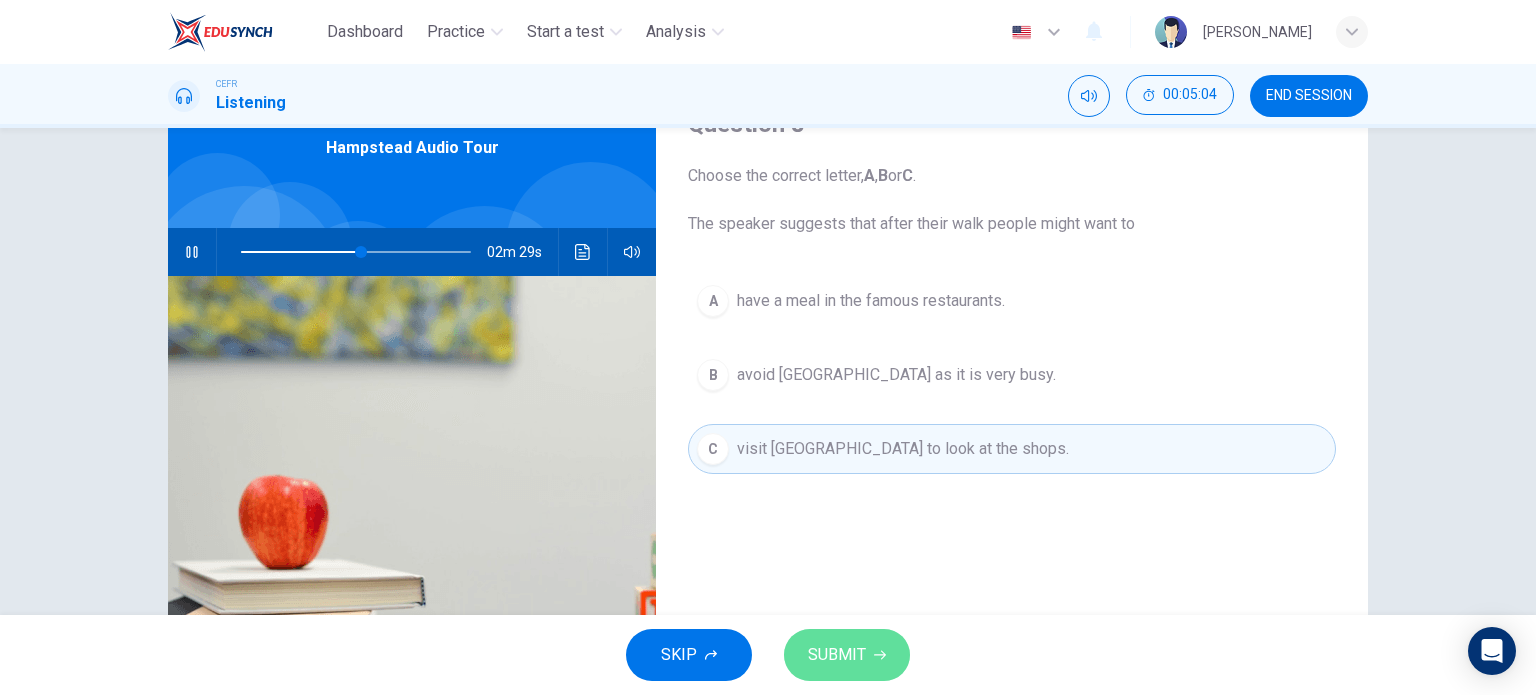 click on "SUBMIT" at bounding box center [847, 655] 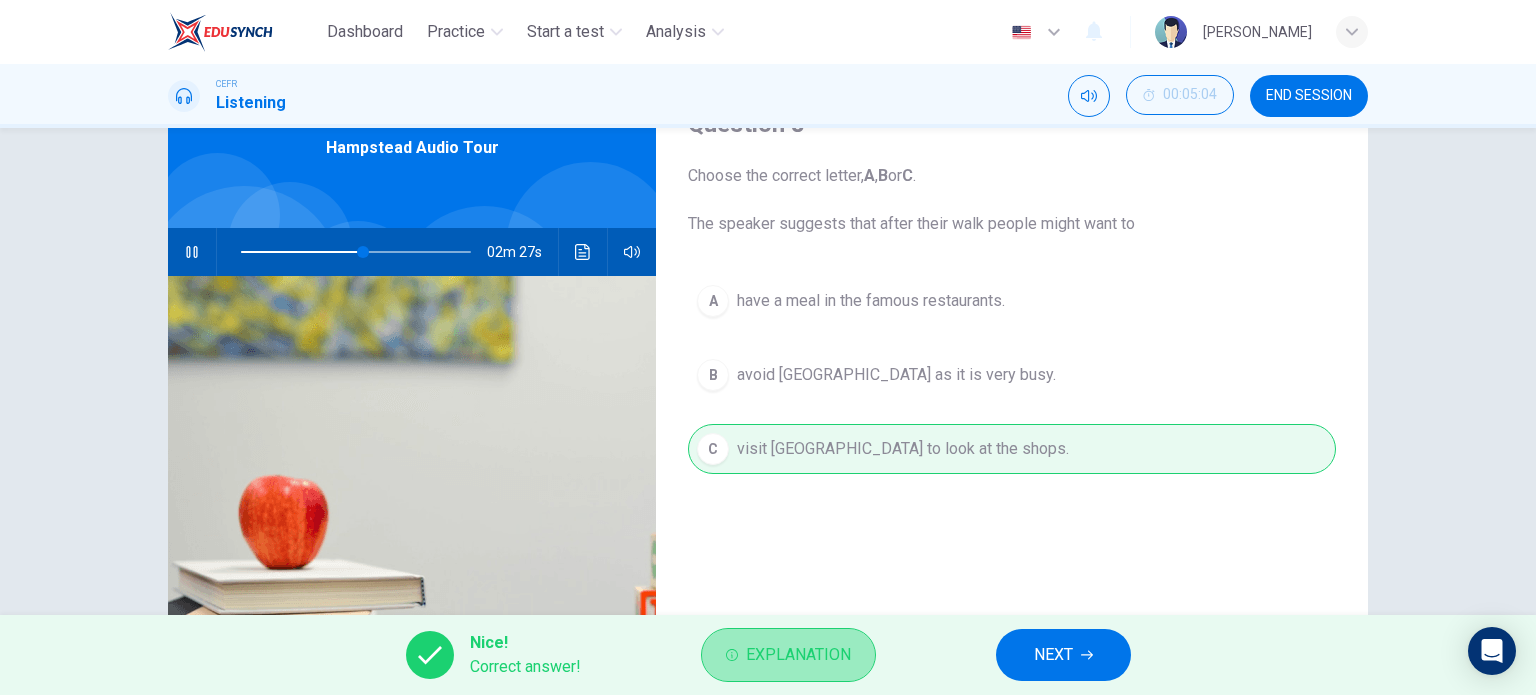 click on "Explanation" at bounding box center [798, 655] 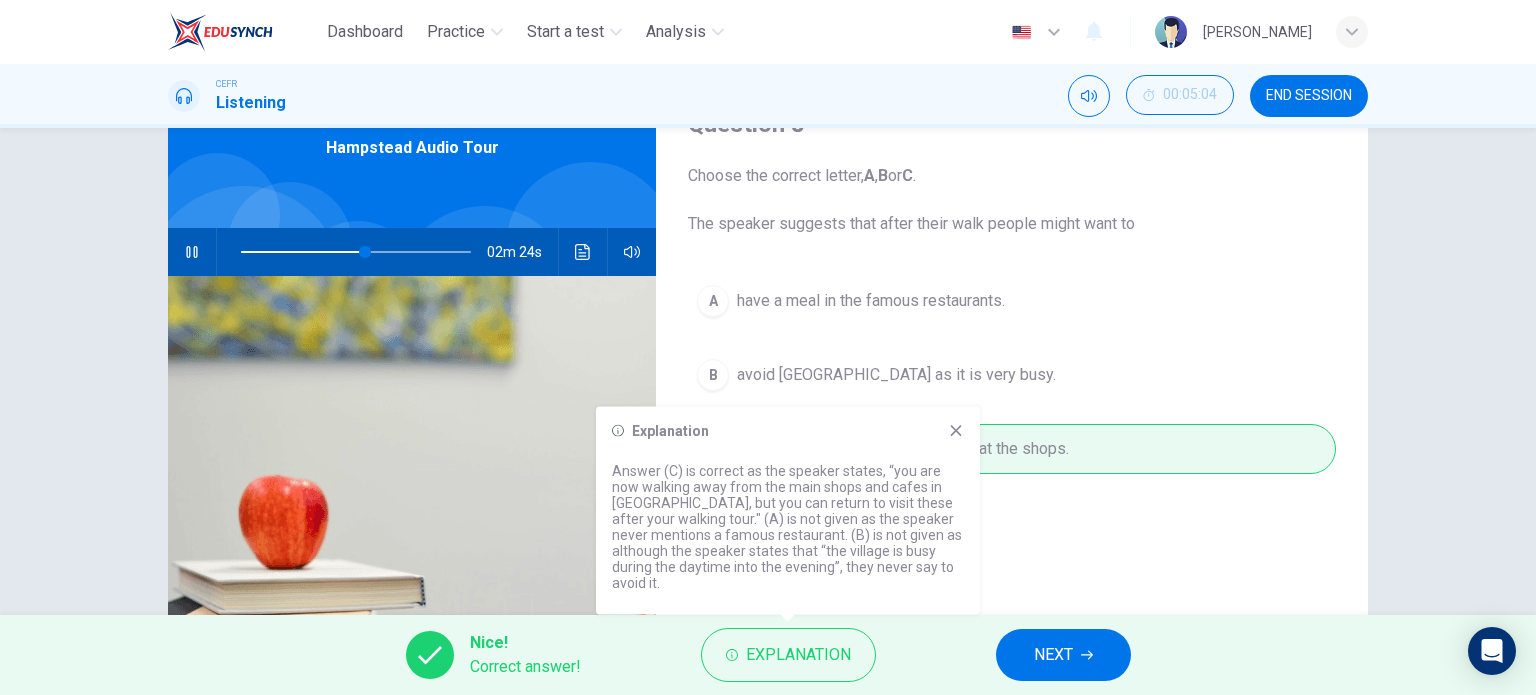 click on "Question 8 Choose the correct letter,  A ,  B  or  C . The speaker suggests that after their walk people might want to A have a meal in the famous restaurants. B avoid Hampstead village as it is very busy. C visit Hampstead village to look at the shops." at bounding box center (1012, 415) 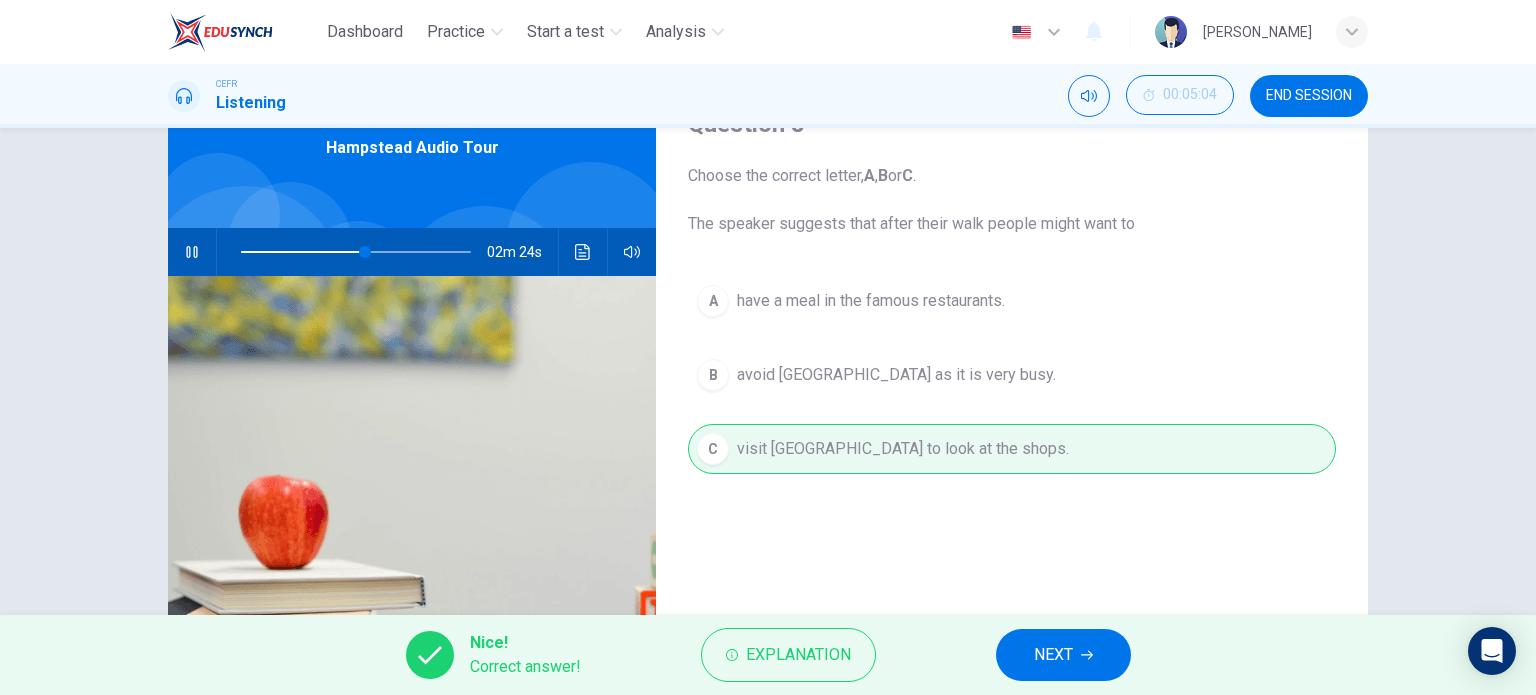 click on "NEXT" at bounding box center (1053, 655) 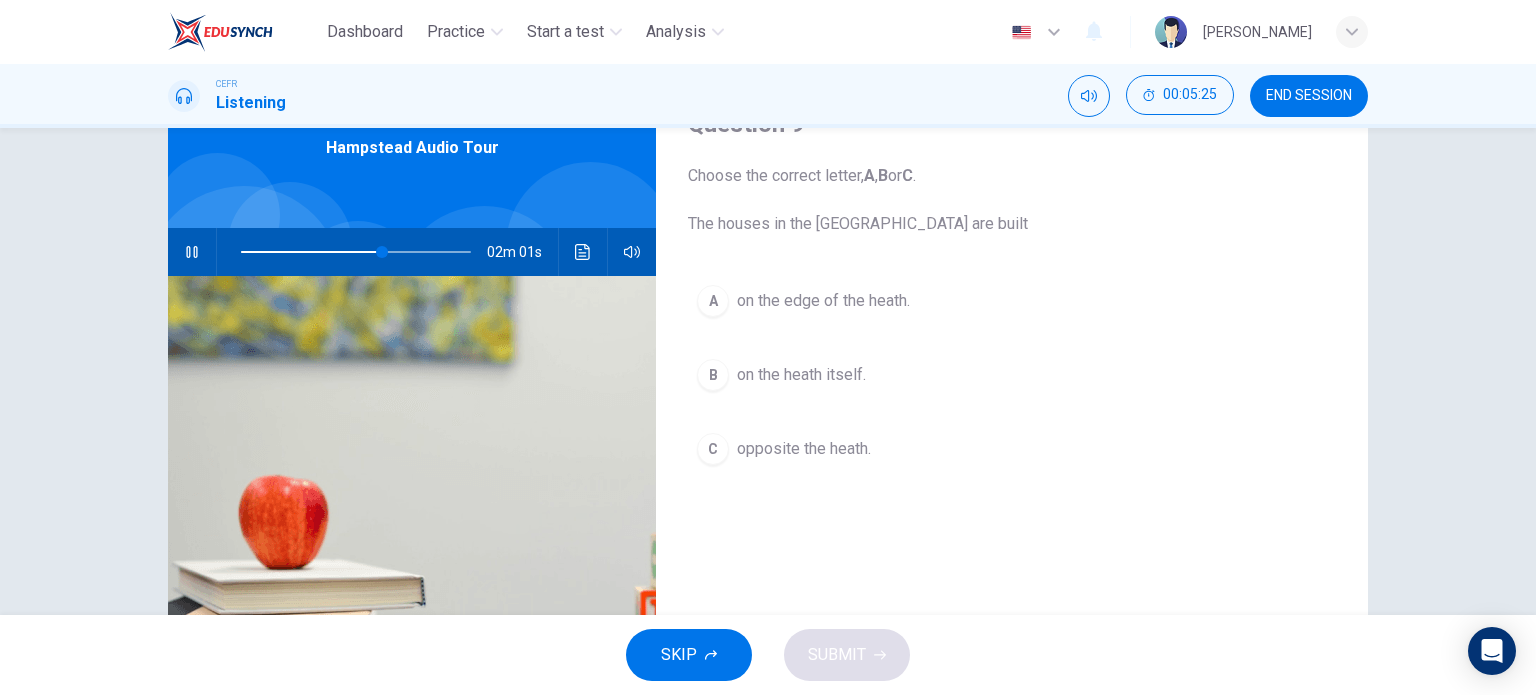 click on "C opposite the heath." at bounding box center (1012, 449) 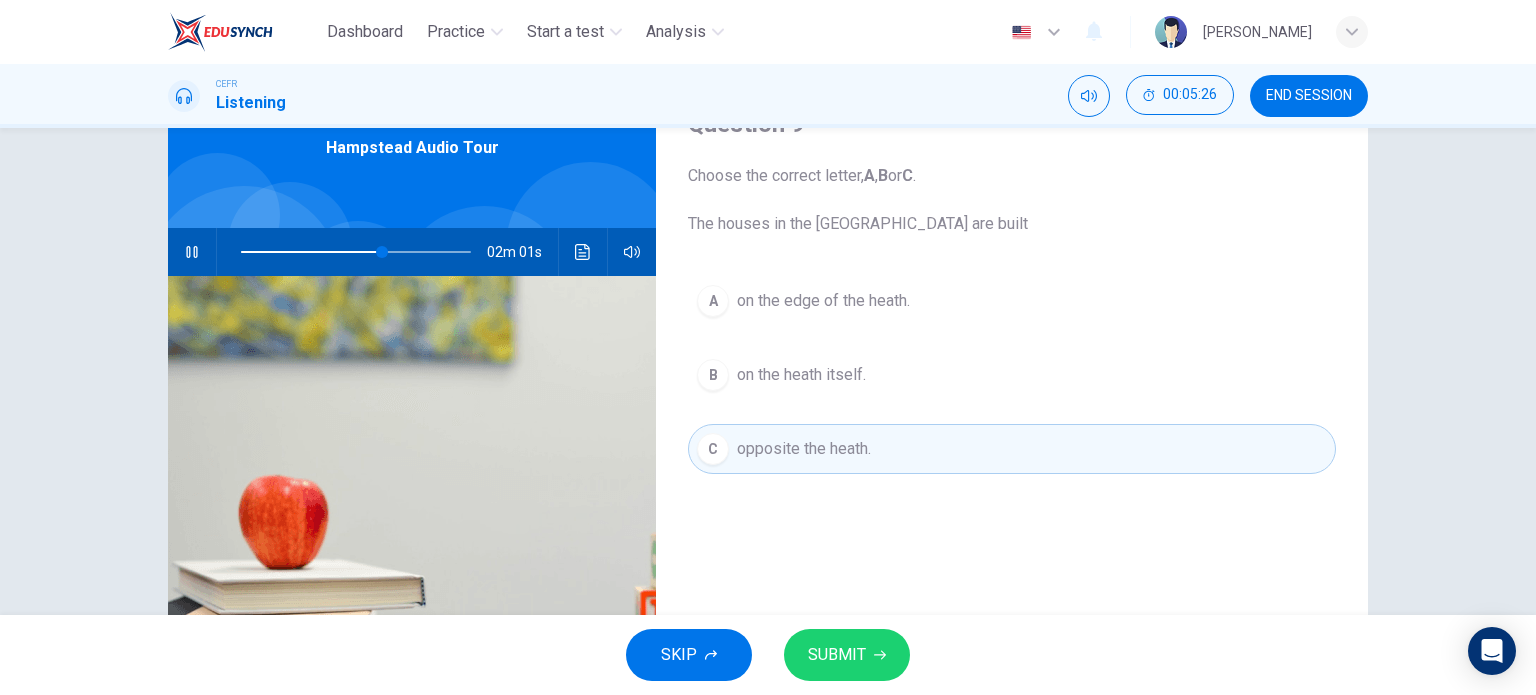 click on "SUBMIT" at bounding box center (837, 655) 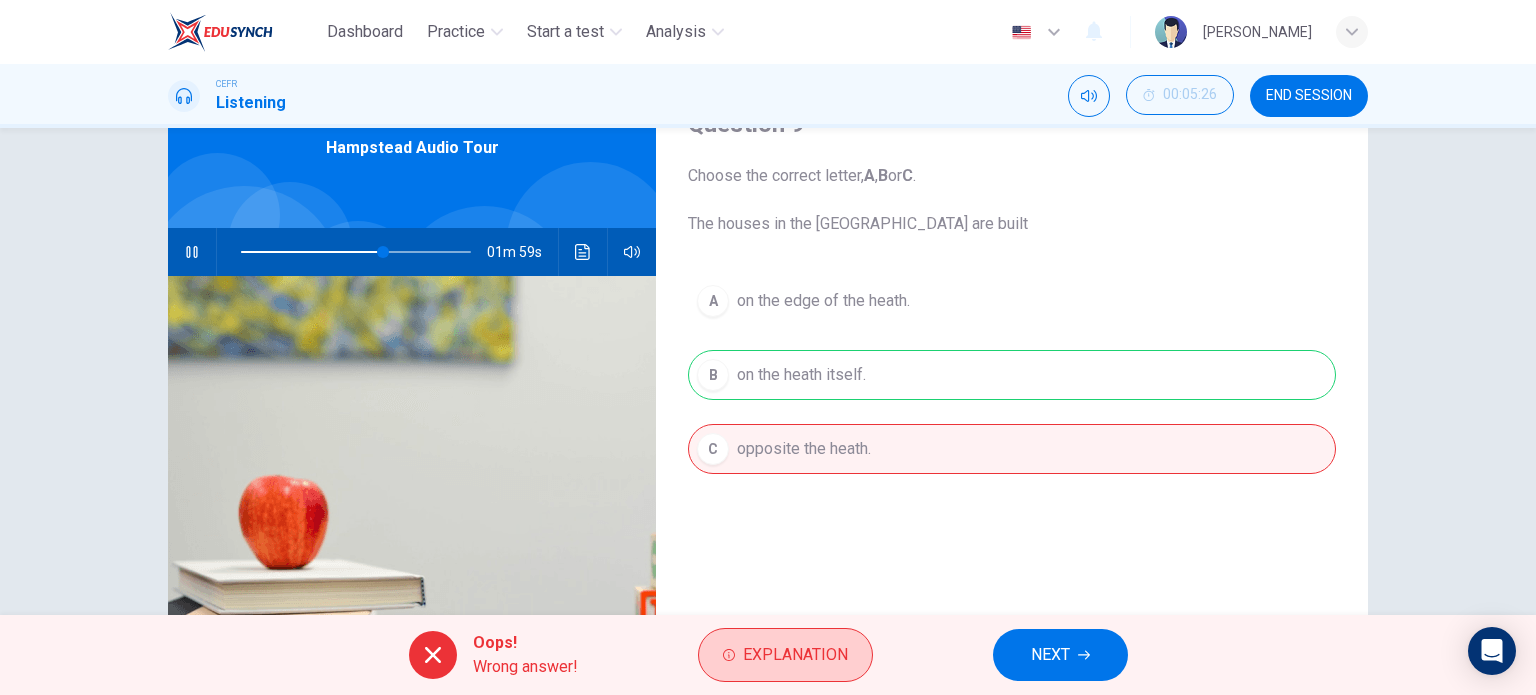 click on "Explanation" at bounding box center [795, 655] 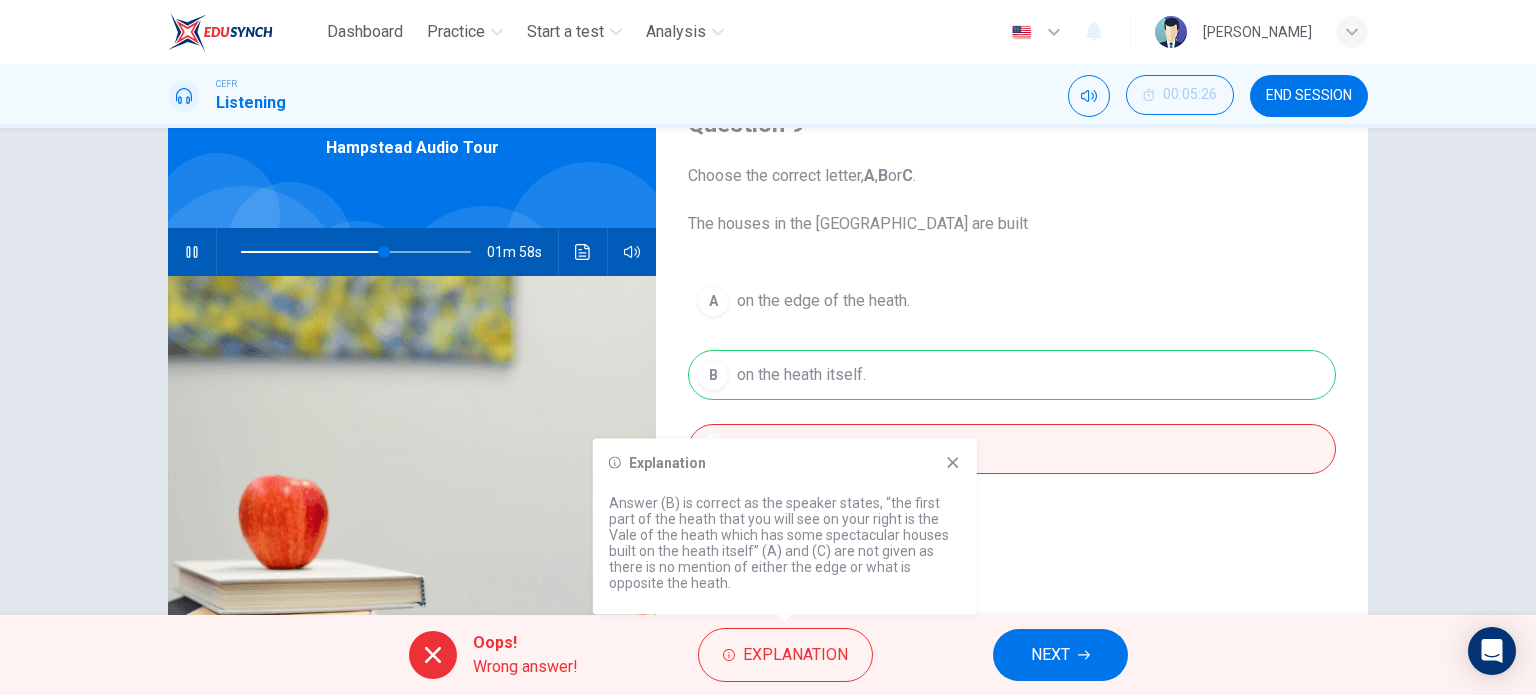 click on "Explanation Answer (B) is correct as the speaker states, “the first part of the heath that you will see on your right is the Vale of the heath which has some spectacular houses built on the heath itself”
(A) and (C) are not given as there is no mention of either the edge or what is opposite the heath." at bounding box center (785, 527) 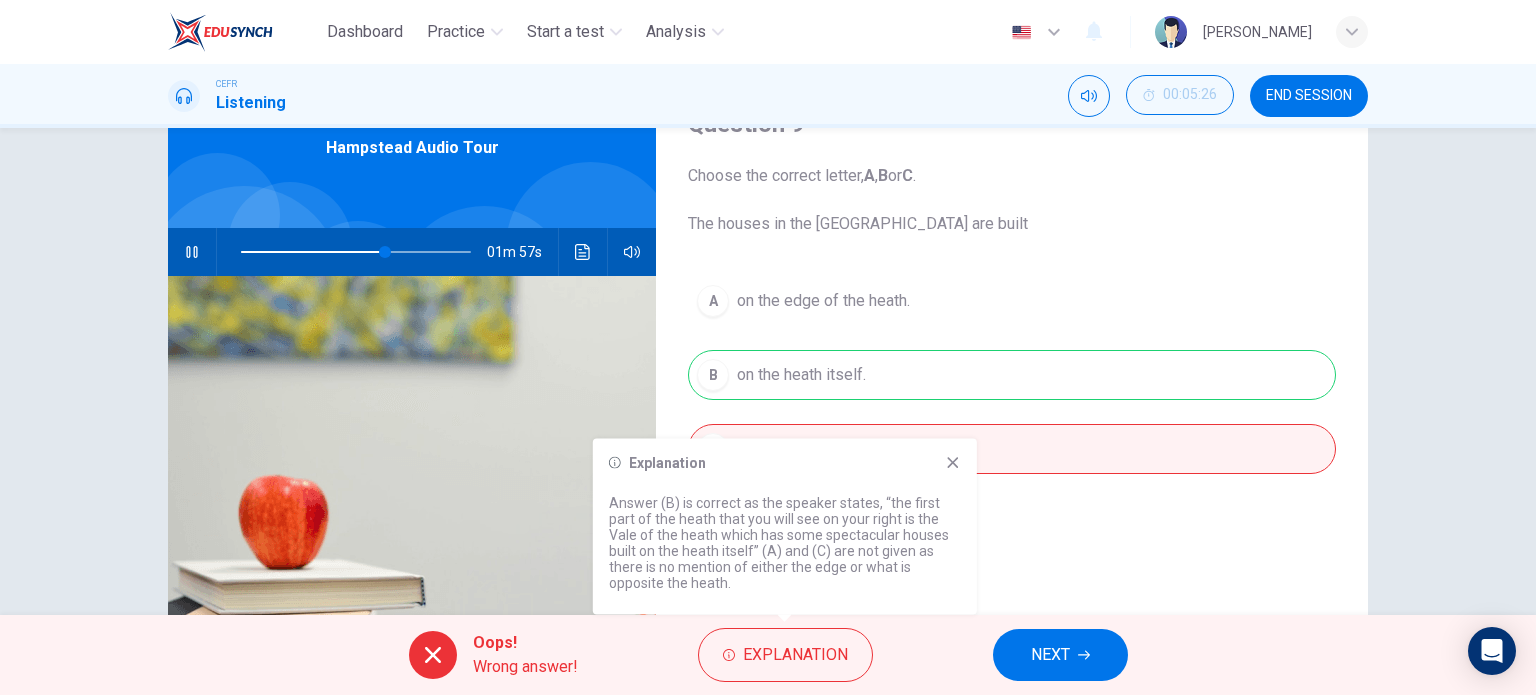 click on "Question 9 Choose the correct letter,  A ,  B  or  C . The houses in the Vale of the Heath are built A on the edge of the heath. B on the heath itself. C opposite the heath." at bounding box center (1012, 415) 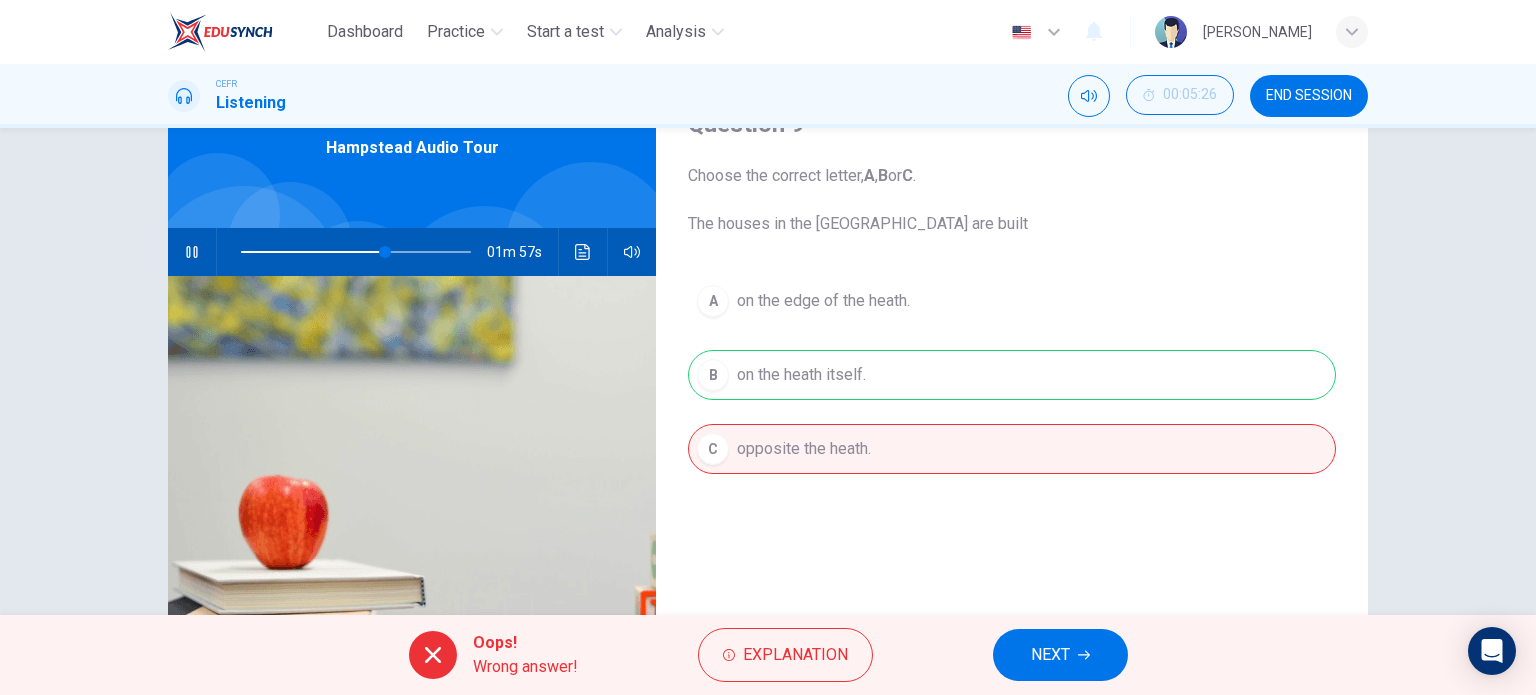 click on "NEXT" at bounding box center (1060, 655) 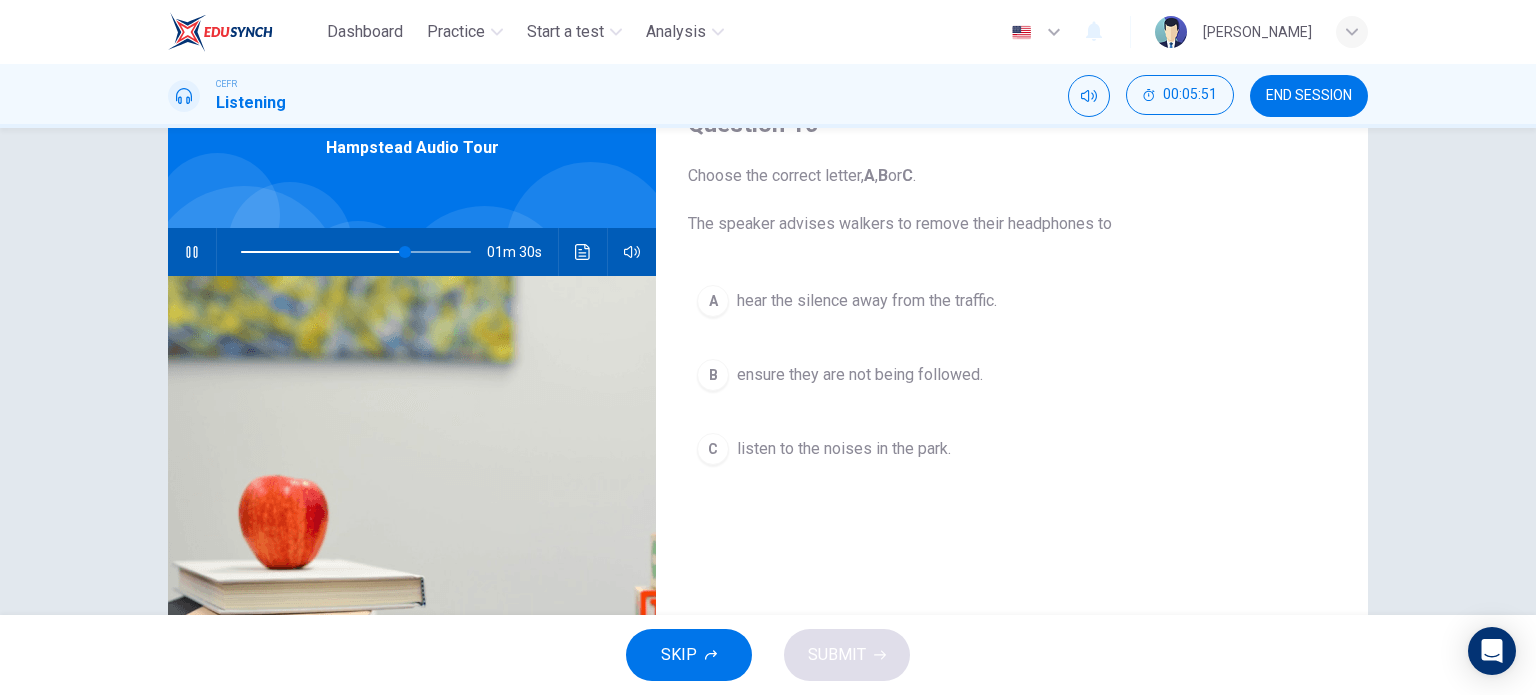 click on "listen to the noises in the park." at bounding box center [844, 449] 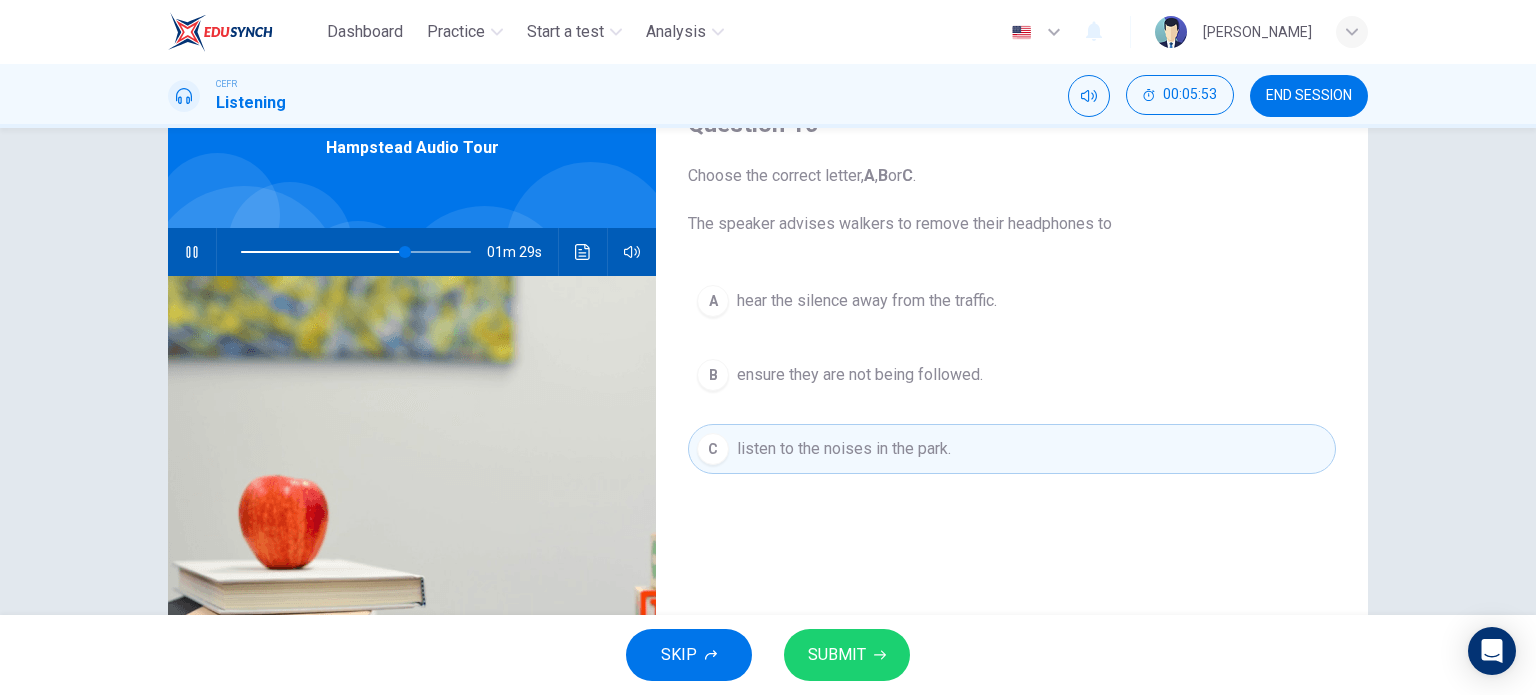 click on "SUBMIT" at bounding box center [837, 655] 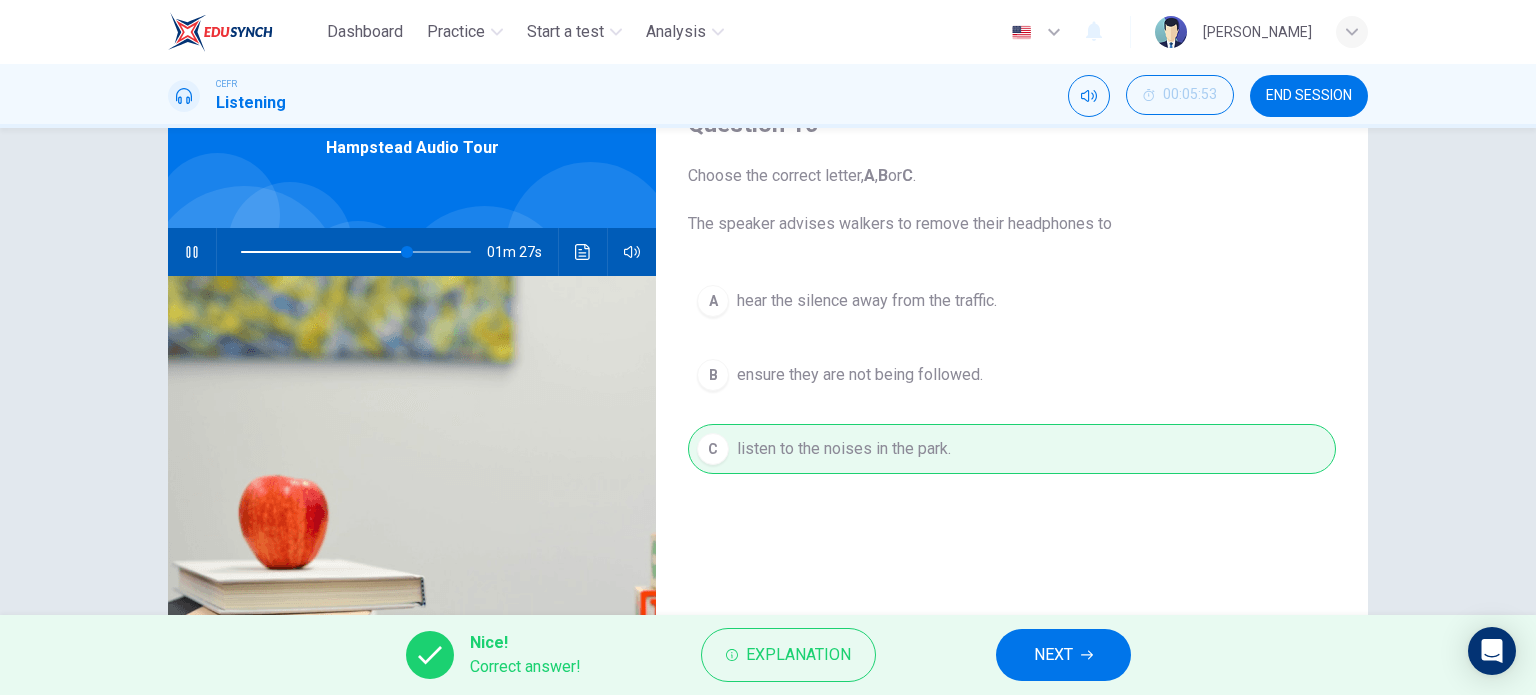 click on "NEXT" at bounding box center [1063, 655] 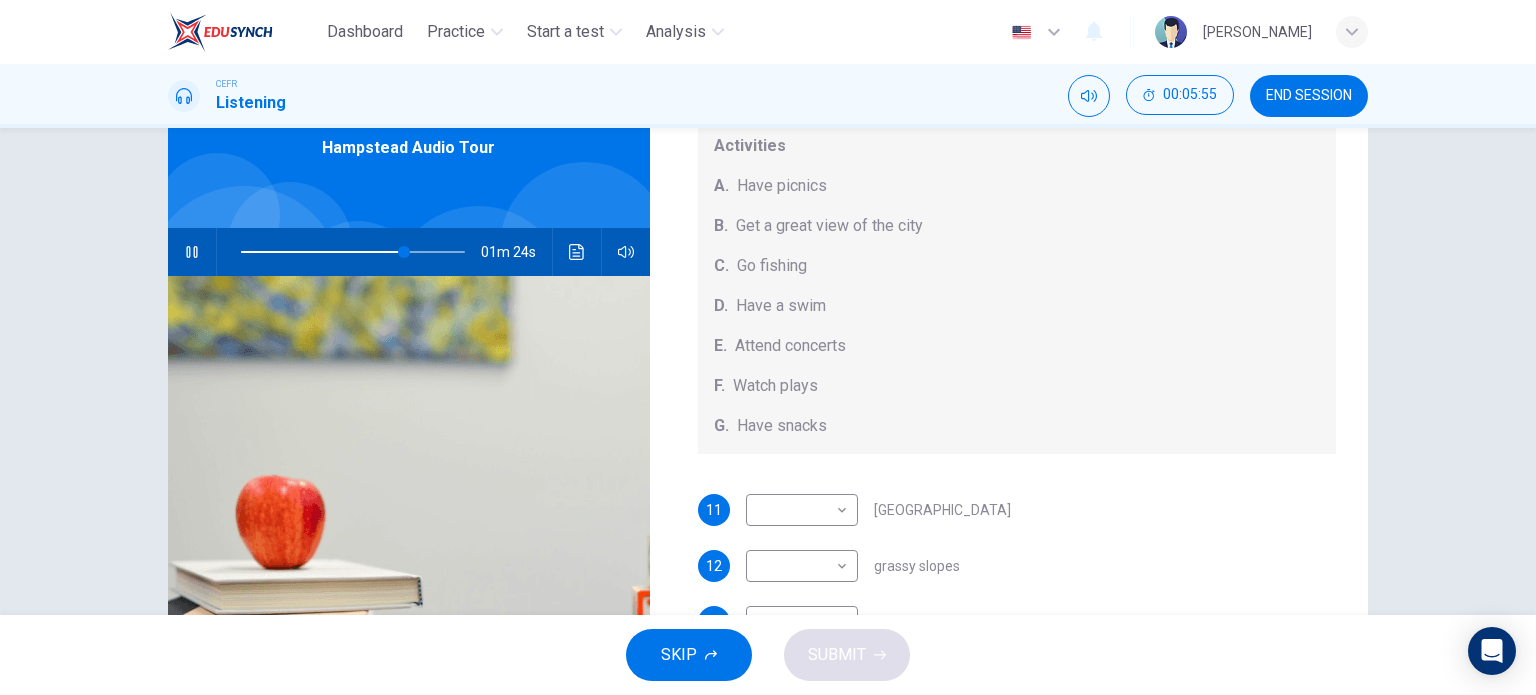 scroll, scrollTop: 184, scrollLeft: 0, axis: vertical 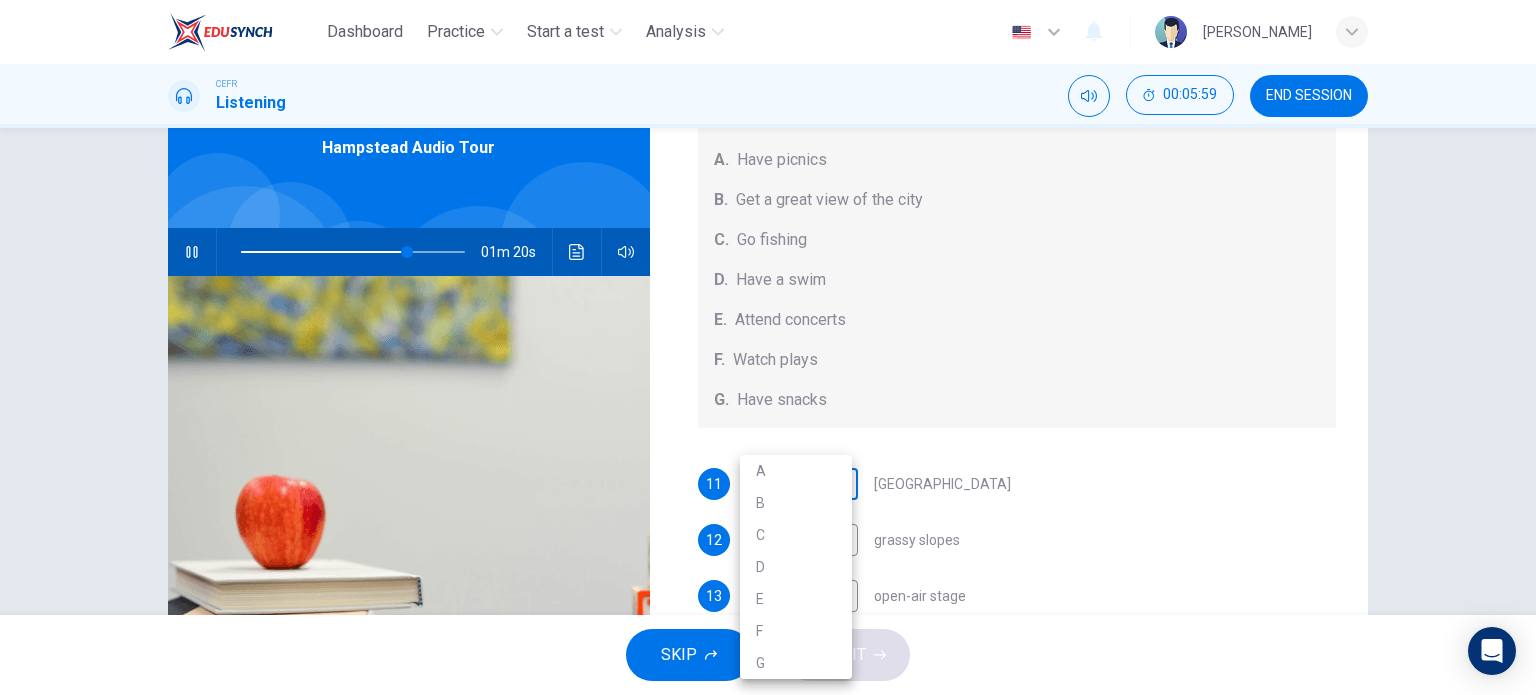 click on "Dashboard Practice Start a test Analysis English en ​ AUNI QISTINA BINTI AZRUL CEFR Listening 00:05:59 END SESSION Questions 11 - 15 Which activity can be done at each of the following locations on the heath? Choose  FIVE  answers below and select the correct letter,  A-G , next to the questions. Activities A. Have picnics B. Get a great view of the city C. Go fishing D. Have a swim E. Attend concerts F. Watch plays G. Have snacks 11 ​ ​ Kenwood House 12 ​ ​ grassy slopes 13 ​ ​ open-air stage 14 ​ ​ ponds 15 ​ ​ Parliament Hill Hampstead Audio Tour 01m 20s SKIP SUBMIT EduSynch - Online Language Proficiency Testing
Dashboard Practice Start a test Analysis Notifications © Copyright  2025 A B C D E F G" at bounding box center [768, 347] 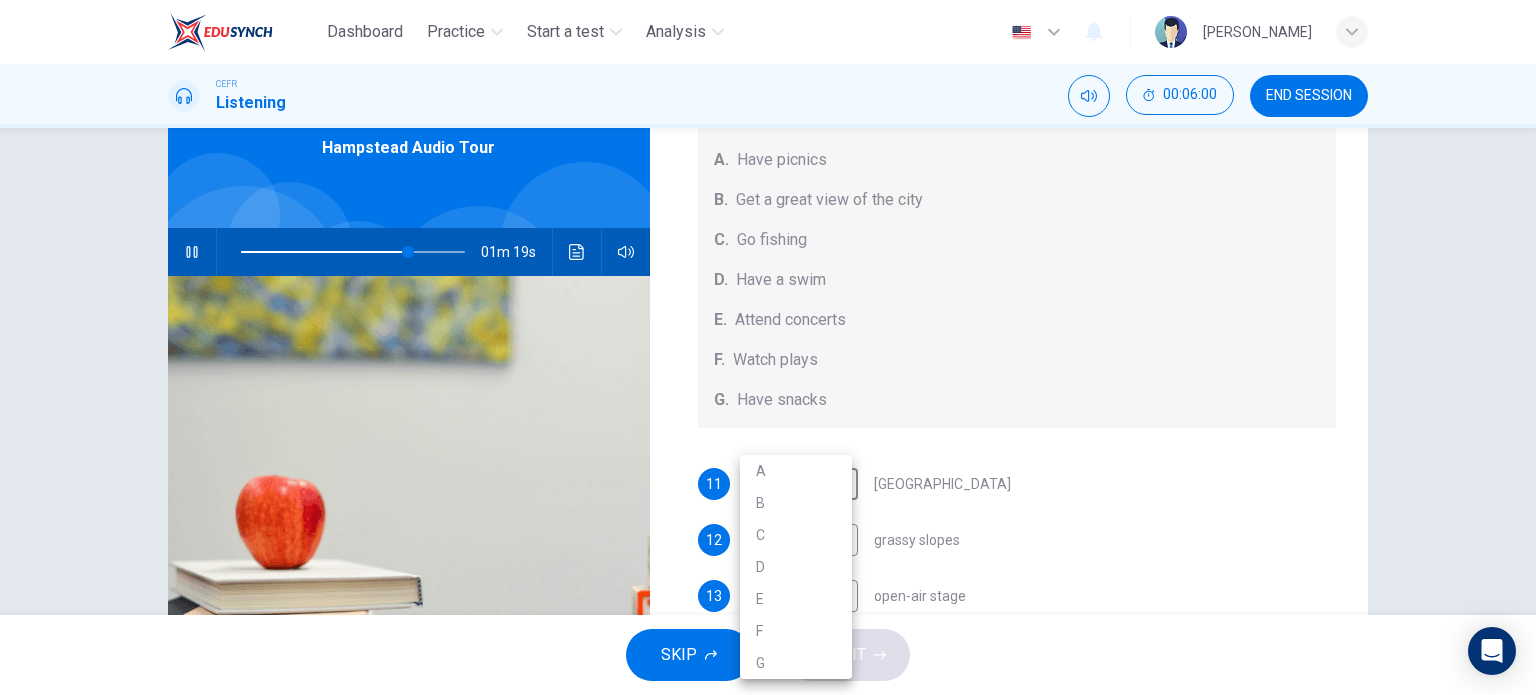 click at bounding box center (768, 347) 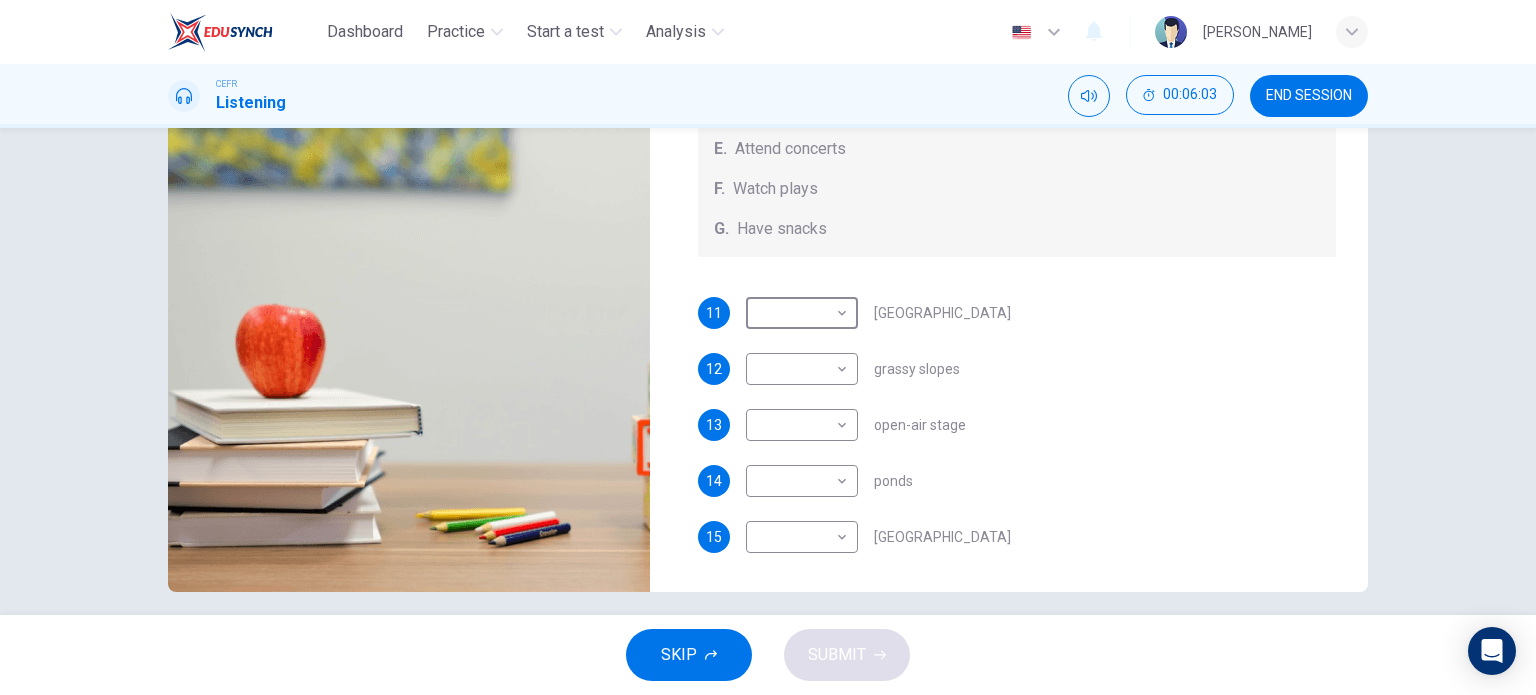 scroll, scrollTop: 288, scrollLeft: 0, axis: vertical 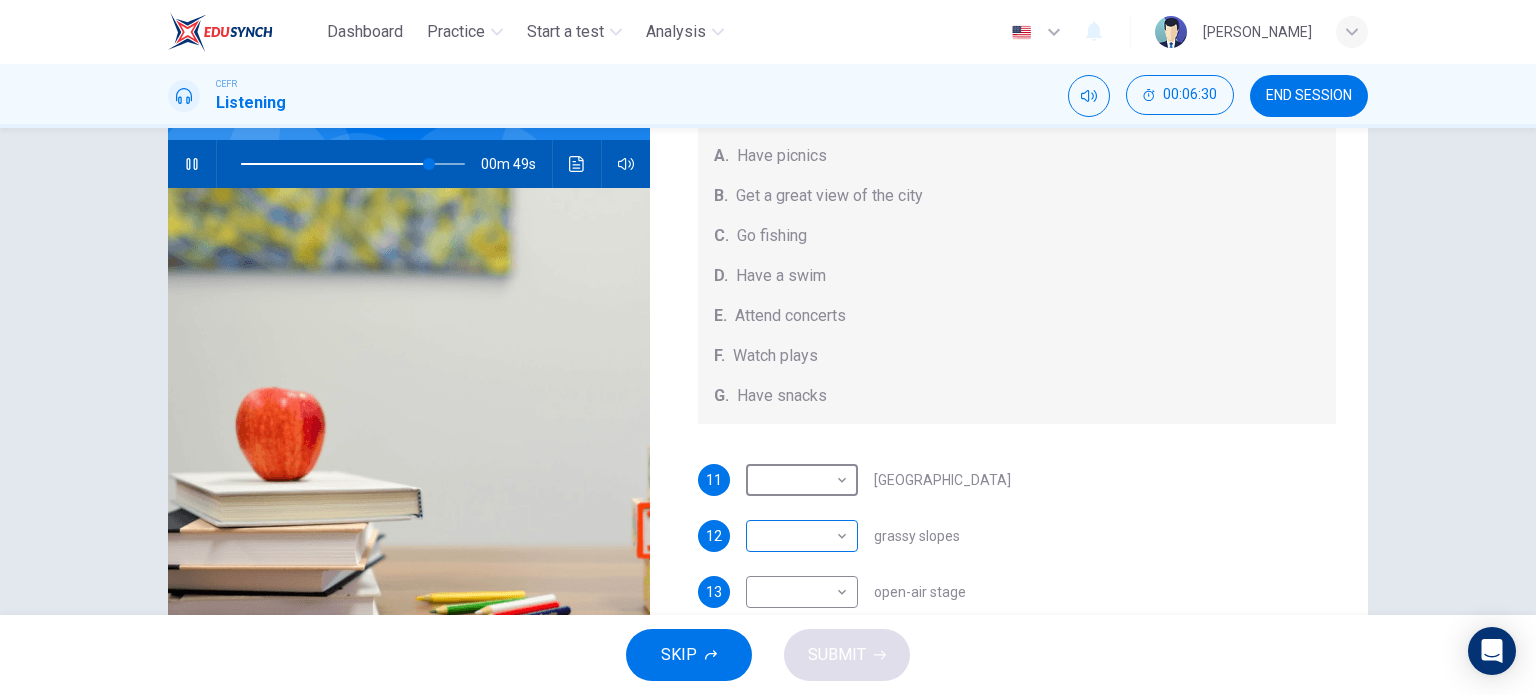 click on "Dashboard Practice Start a test Analysis English en ​ AUNI QISTINA BINTI AZRUL CEFR Listening 00:06:30 END SESSION Questions 11 - 15 Which activity can be done at each of the following locations on the heath? Choose  FIVE  answers below and select the correct letter,  A-G , next to the questions. Activities A. Have picnics B. Get a great view of the city C. Go fishing D. Have a swim E. Attend concerts F. Watch plays G. Have snacks 11 ​ ​ Kenwood House 12 ​ ​ grassy slopes 13 ​ ​ open-air stage 14 ​ ​ ponds 15 ​ ​ Parliament Hill Hampstead Audio Tour 00m 49s SKIP SUBMIT EduSynch - Online Language Proficiency Testing
Dashboard Practice Start a test Analysis Notifications © Copyright  2025" at bounding box center (768, 347) 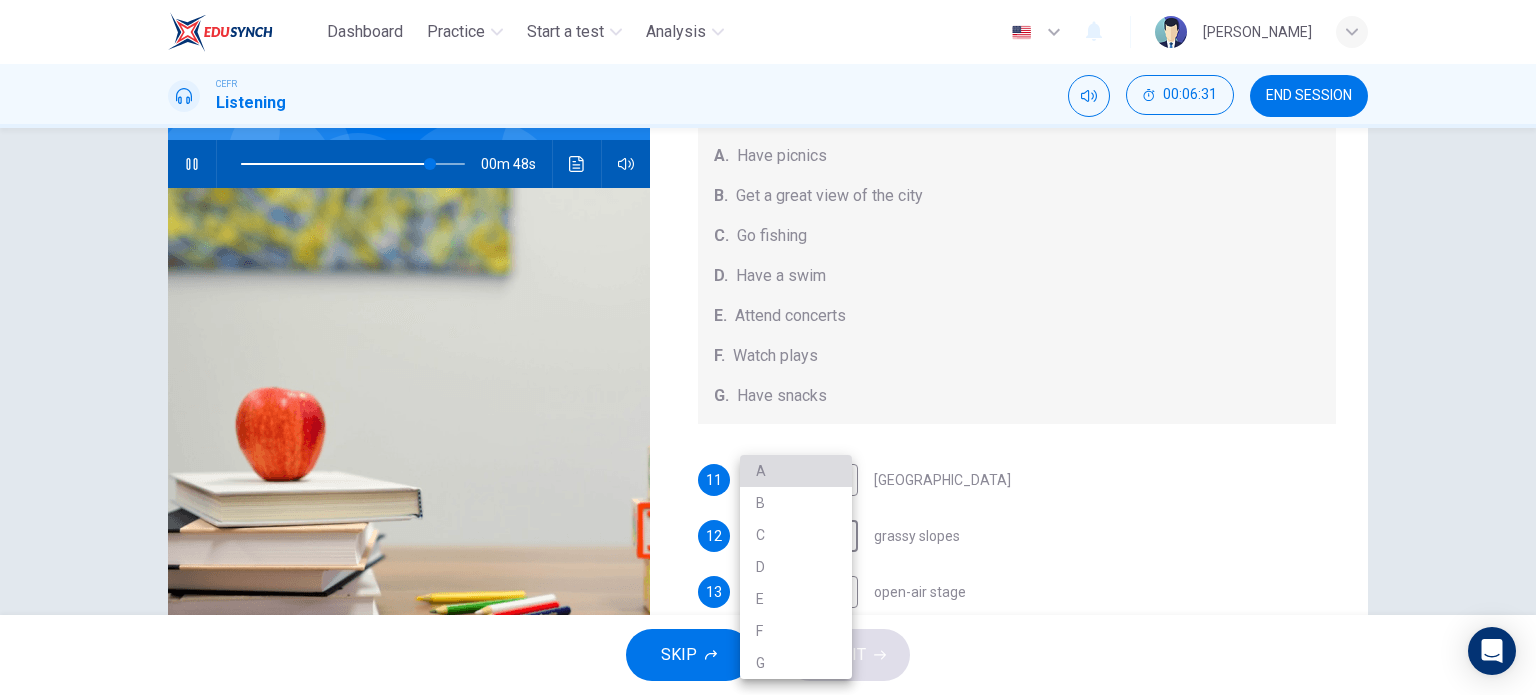 click on "A" at bounding box center [796, 471] 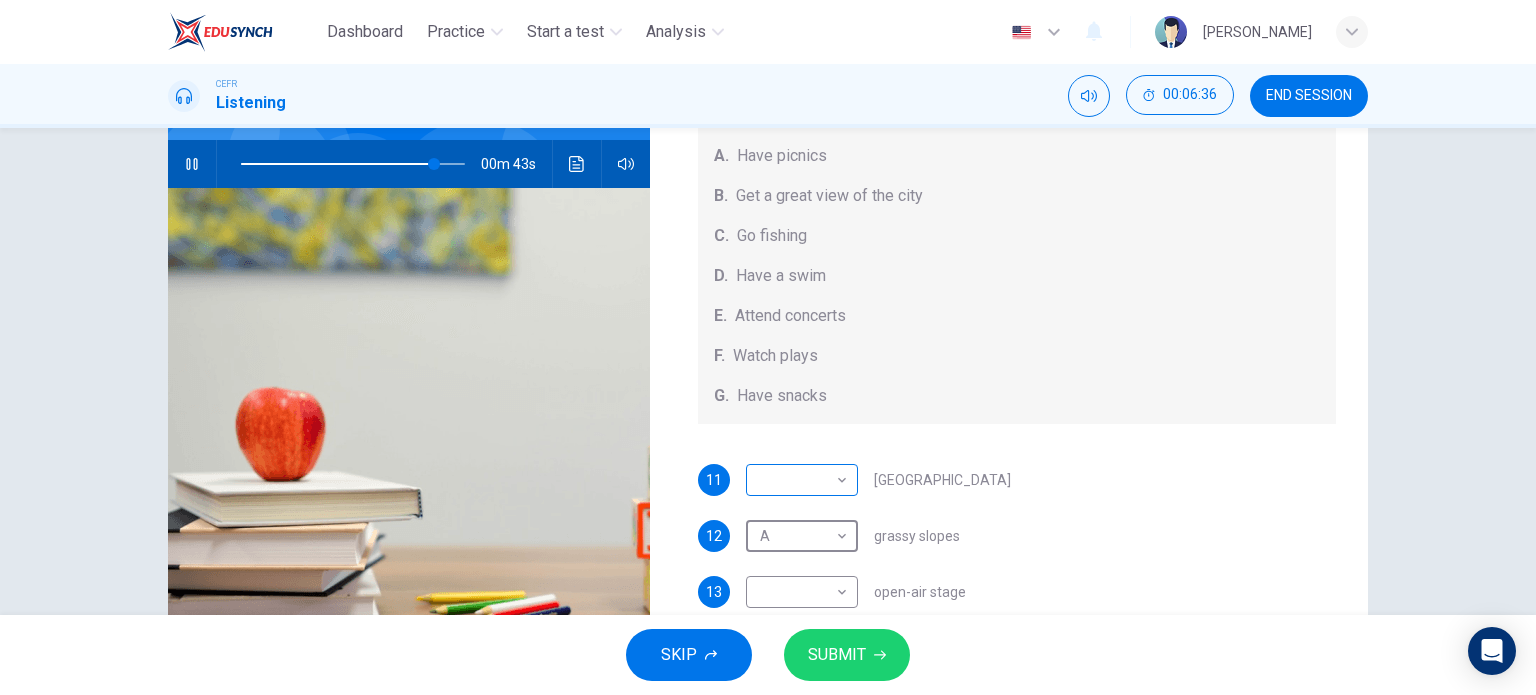 click on "Dashboard Practice Start a test Analysis English en ​ AUNI QISTINA BINTI AZRUL CEFR Listening 00:06:36 END SESSION Questions 11 - 15 Which activity can be done at each of the following locations on the heath? Choose  FIVE  answers below and select the correct letter,  A-G , next to the questions. Activities A. Have picnics B. Get a great view of the city C. Go fishing D. Have a swim E. Attend concerts F. Watch plays G. Have snacks 11 ​ ​ Kenwood House 12 A A ​ grassy slopes 13 ​ ​ open-air stage 14 ​ ​ ponds 15 ​ ​ Parliament Hill Hampstead Audio Tour 00m 43s SKIP SUBMIT EduSynch - Online Language Proficiency Testing
Dashboard Practice Start a test Analysis Notifications © Copyright  2025" at bounding box center (768, 347) 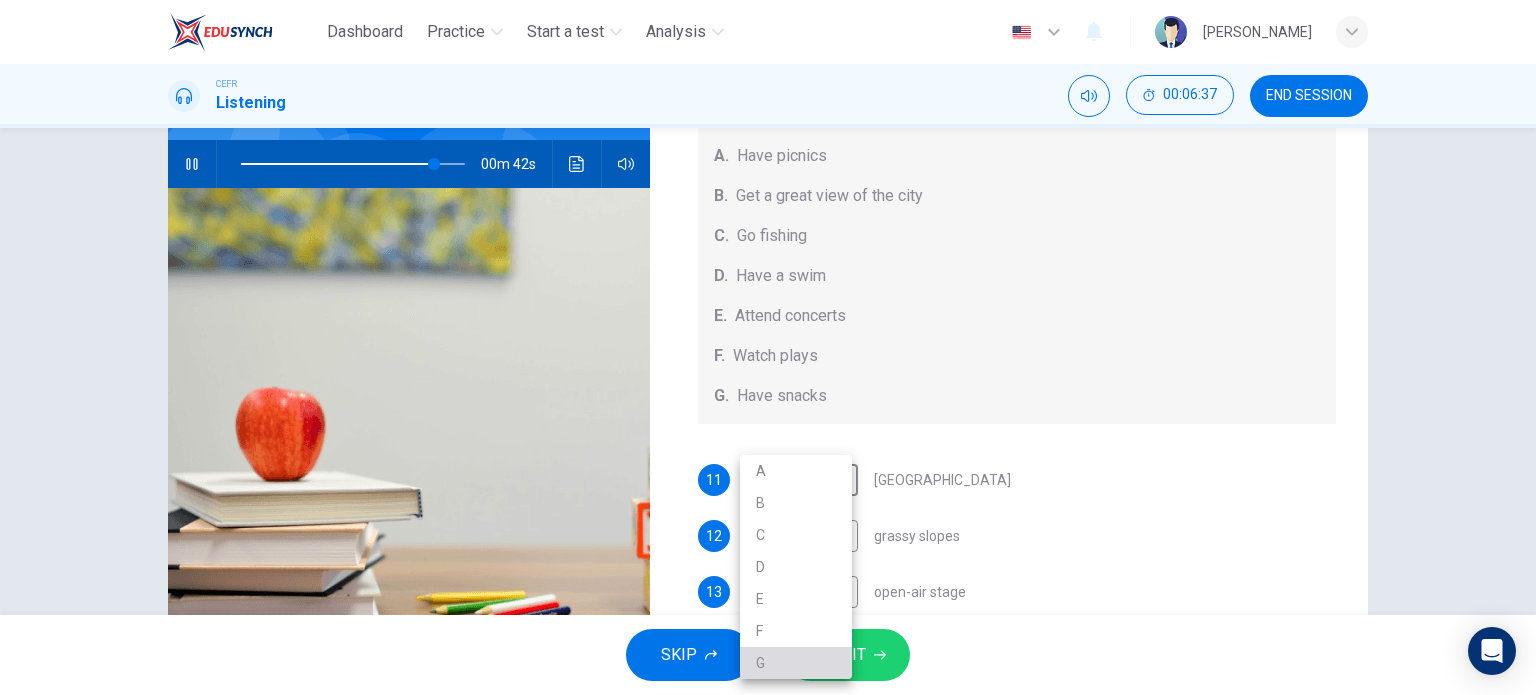 click on "G" at bounding box center (796, 663) 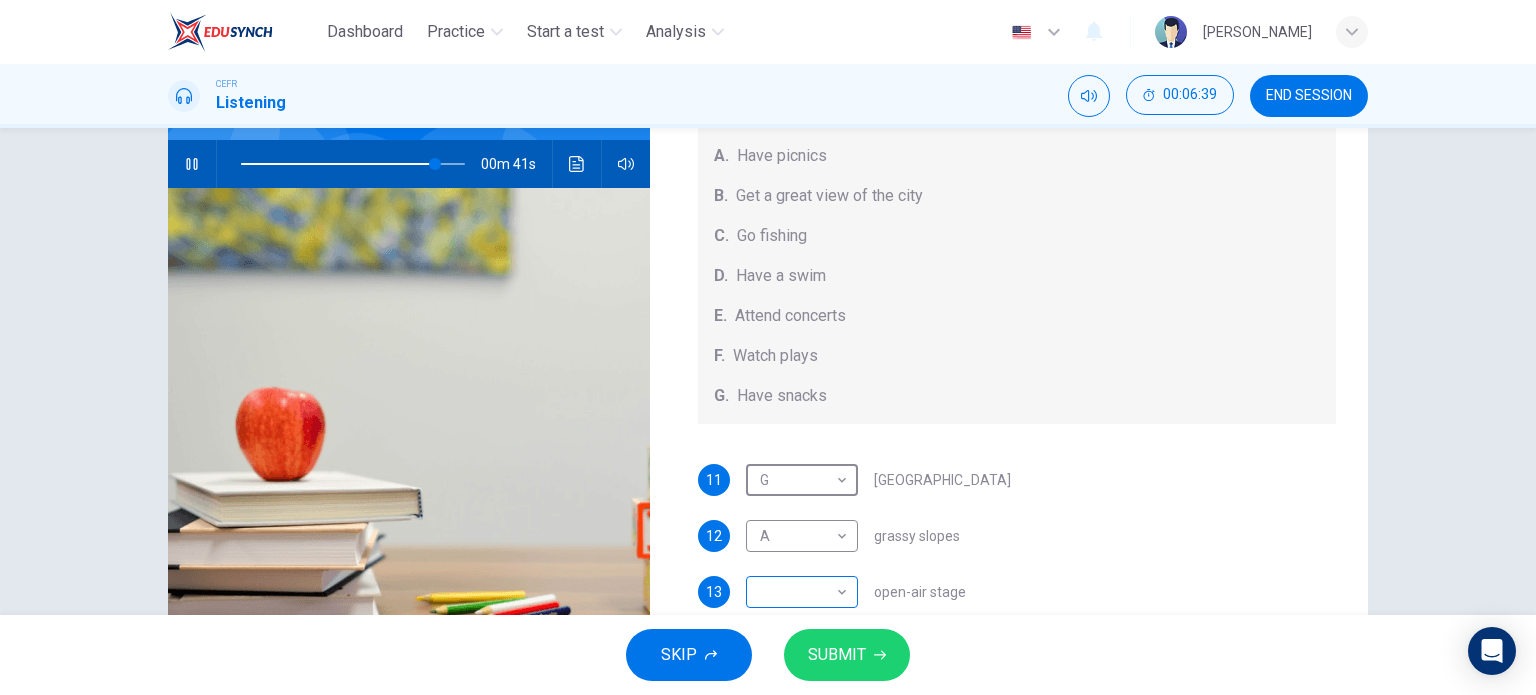 scroll, scrollTop: 193, scrollLeft: 0, axis: vertical 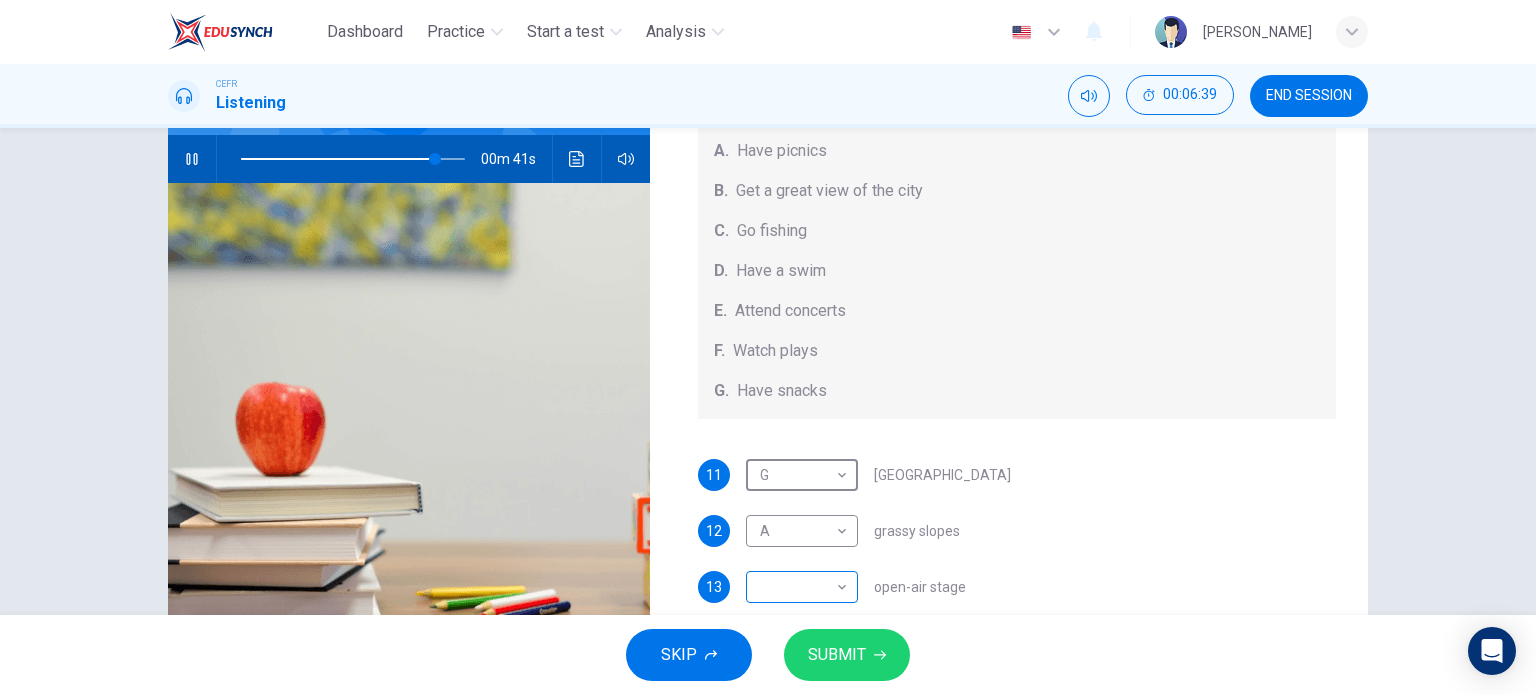 click on "Dashboard Practice Start a test Analysis English en ​ AUNI QISTINA BINTI AZRUL CEFR Listening 00:06:39 END SESSION Questions 11 - 15 Which activity can be done at each of the following locations on the heath? Choose  FIVE  answers below and select the correct letter,  A-G , next to the questions. Activities A. Have picnics B. Get a great view of the city C. Go fishing D. Have a swim E. Attend concerts F. Watch plays G. Have snacks 11 G G ​ Kenwood House 12 A A ​ grassy slopes 13 ​ ​ open-air stage 14 ​ ​ ponds 15 ​ ​ Parliament Hill Hampstead Audio Tour 00m 41s SKIP SUBMIT EduSynch - Online Language Proficiency Testing
Dashboard Practice Start a test Analysis Notifications © Copyright  2025" at bounding box center [768, 347] 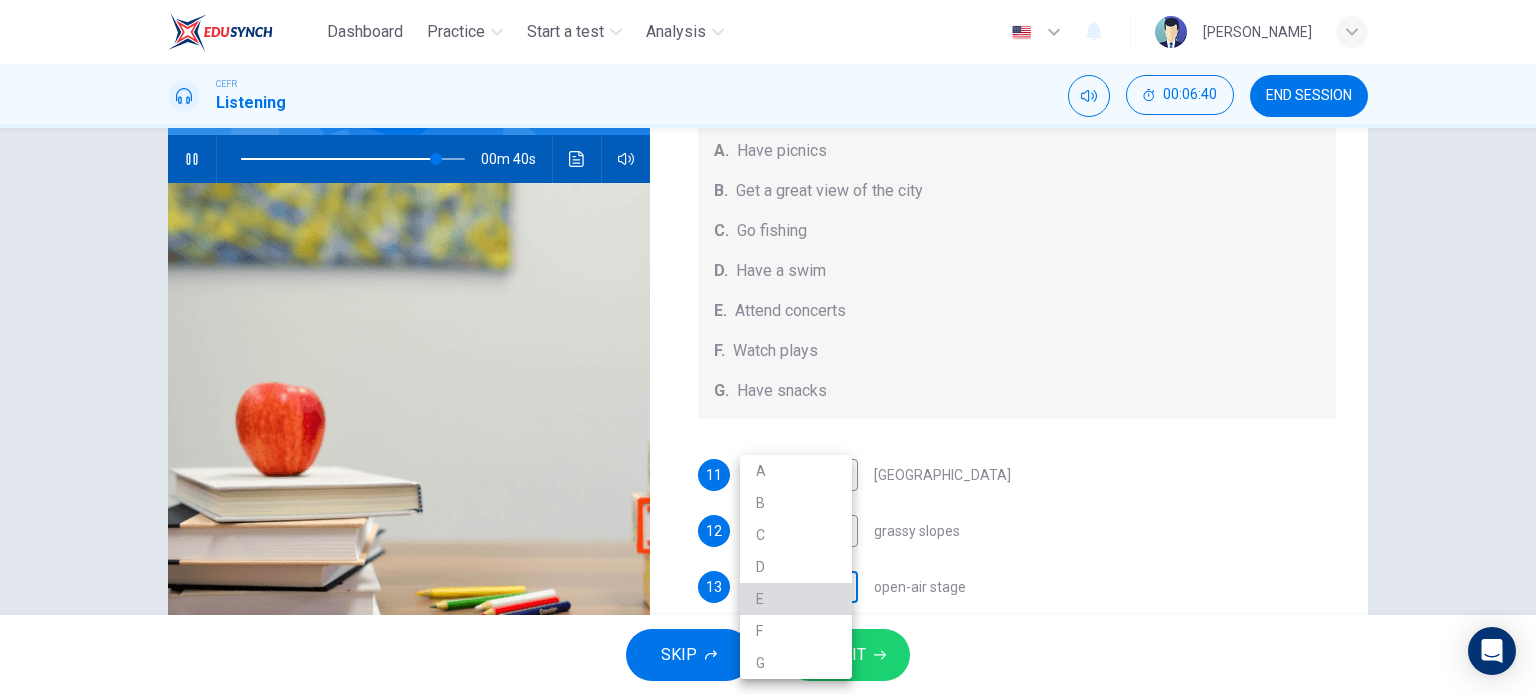 click on "E" at bounding box center [796, 599] 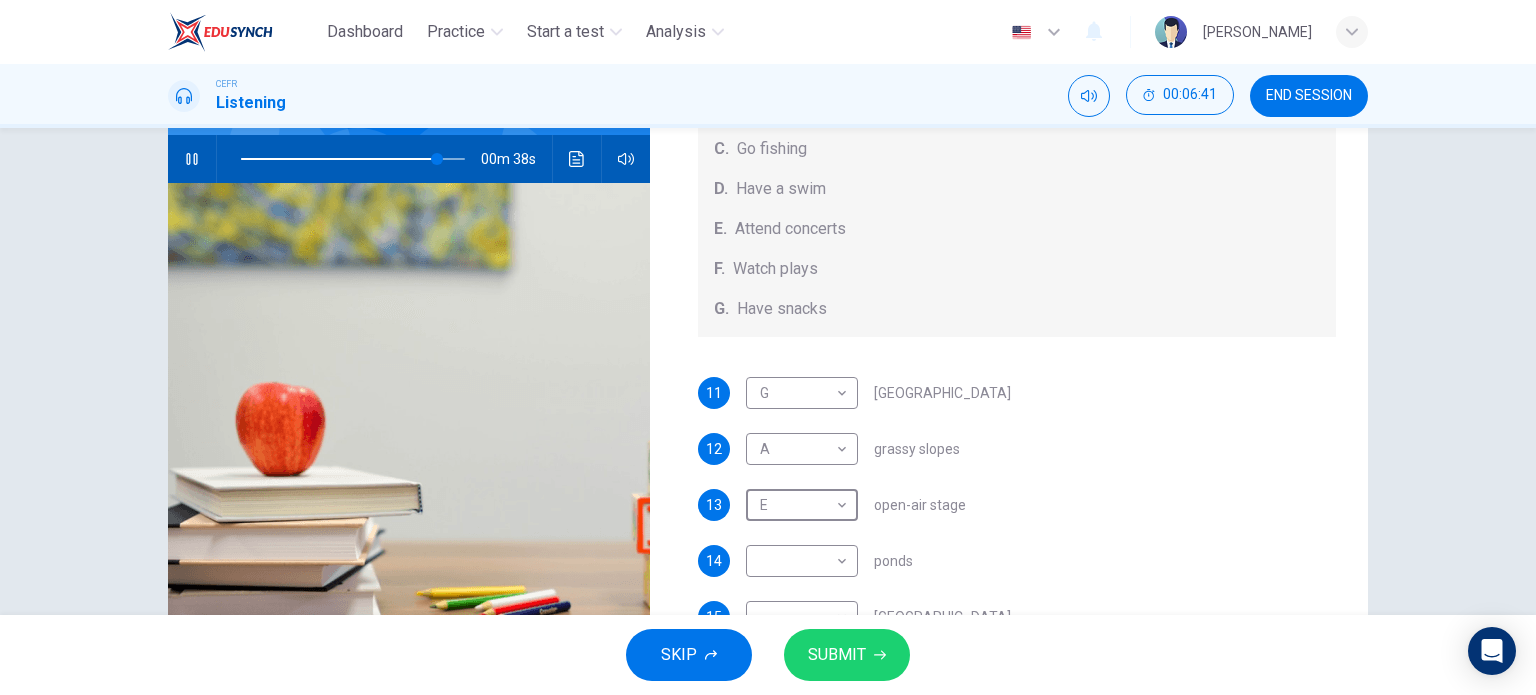 scroll, scrollTop: 184, scrollLeft: 0, axis: vertical 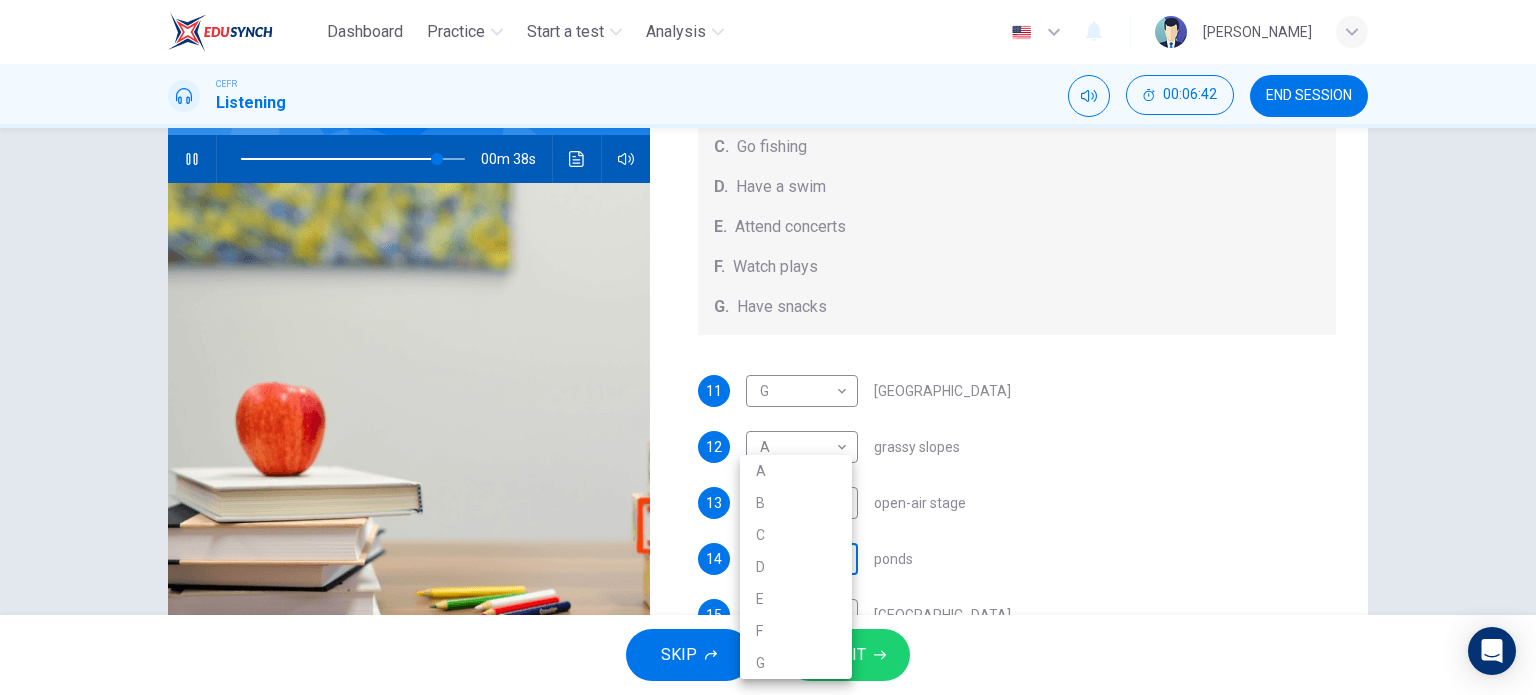 click on "Dashboard Practice Start a test Analysis English en ​ AUNI QISTINA BINTI AZRUL CEFR Listening 00:06:42 END SESSION Questions 11 - 15 Which activity can be done at each of the following locations on the heath? Choose  FIVE  answers below and select the correct letter,  A-G , next to the questions. Activities A. Have picnics B. Get a great view of the city C. Go fishing D. Have a swim E. Attend concerts F. Watch plays G. Have snacks 11 G G ​ Kenwood House 12 A A ​ grassy slopes 13 E E ​ open-air stage 14 ​ ​ ponds 15 ​ ​ Parliament Hill Hampstead Audio Tour 00m 38s SKIP SUBMIT EduSynch - Online Language Proficiency Testing
Dashboard Practice Start a test Analysis Notifications © Copyright  2025 A B C D E F G" at bounding box center [768, 347] 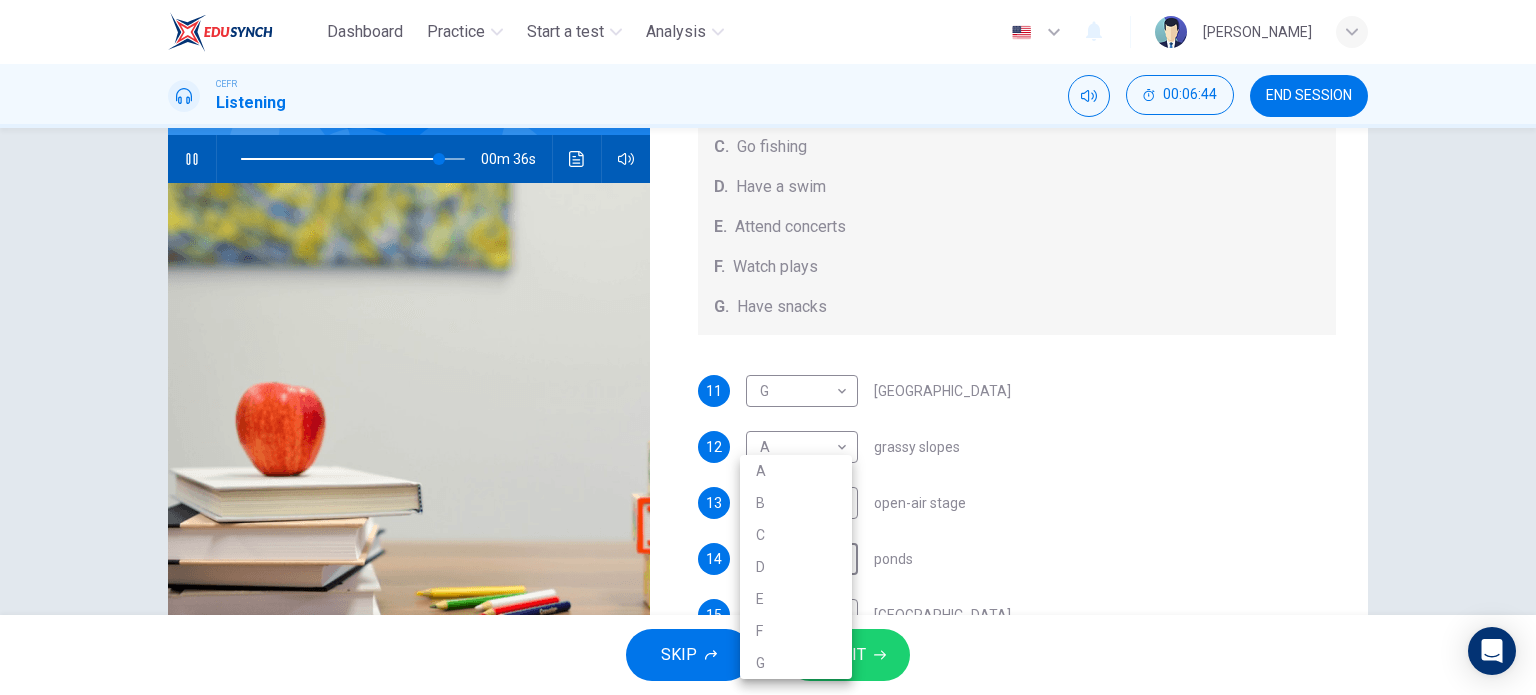 click on "C" at bounding box center (796, 535) 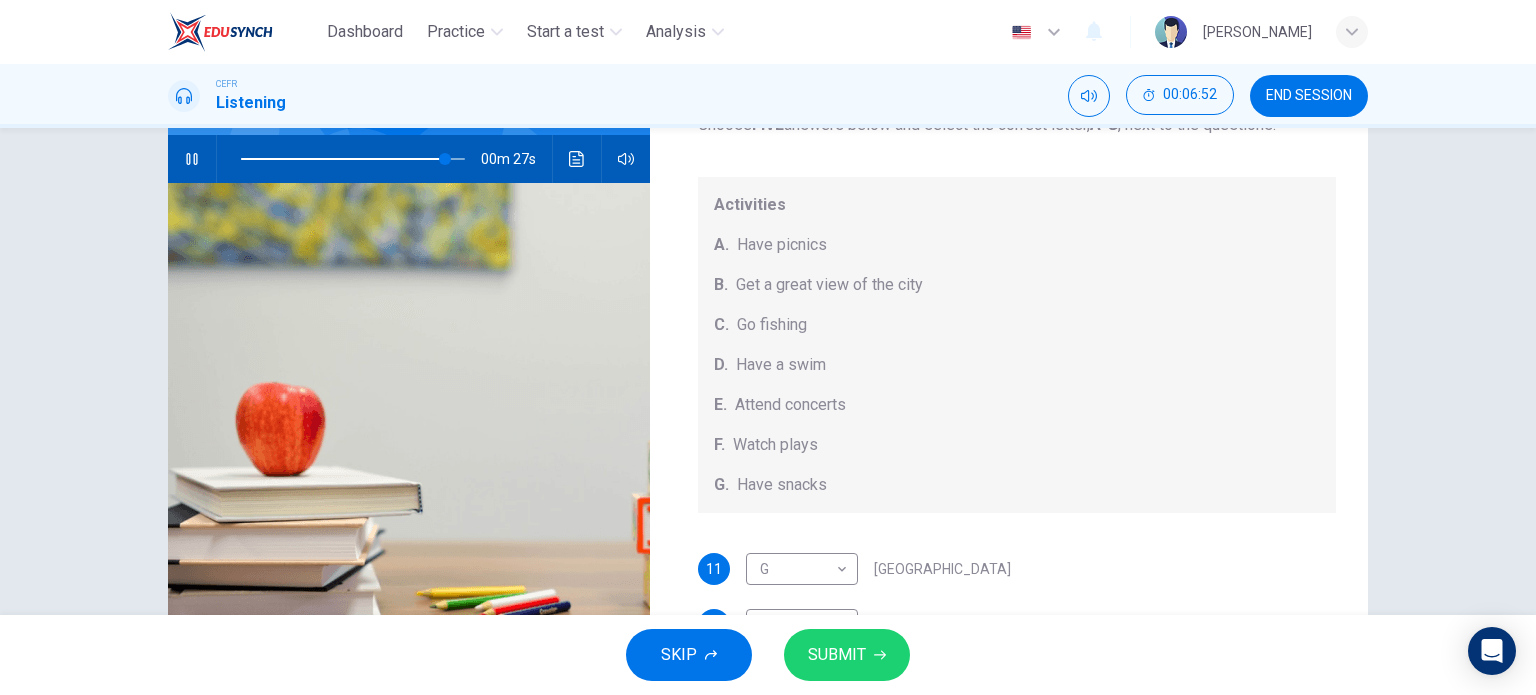 scroll, scrollTop: 0, scrollLeft: 0, axis: both 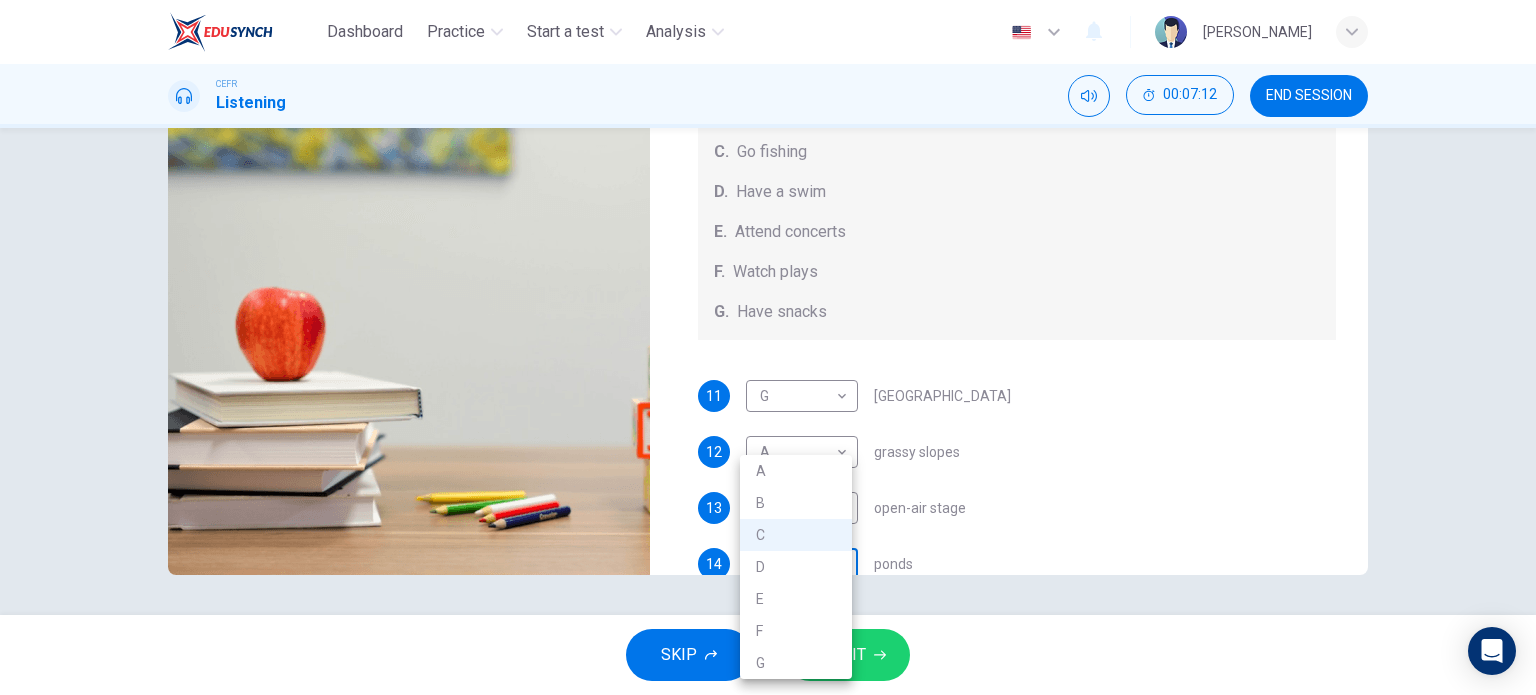 click on "Dashboard Practice Start a test Analysis English en ​ AUNI QISTINA BINTI AZRUL CEFR Listening 00:07:12 END SESSION Questions 11 - 15 Which activity can be done at each of the following locations on the heath? Choose  FIVE  answers below and select the correct letter,  A-G , next to the questions. Activities A. Have picnics B. Get a great view of the city C. Go fishing D. Have a swim E. Attend concerts F. Watch plays G. Have snacks 11 G G ​ Kenwood House 12 A A ​ grassy slopes 13 E E ​ open-air stage 14 C C ​ ponds 15 ​ ​ Parliament Hill Hampstead Audio Tour 00m 07s SKIP SUBMIT EduSynch - Online Language Proficiency Testing
Dashboard Practice Start a test Analysis Notifications © Copyright  2025 A B C D E F G" at bounding box center [768, 347] 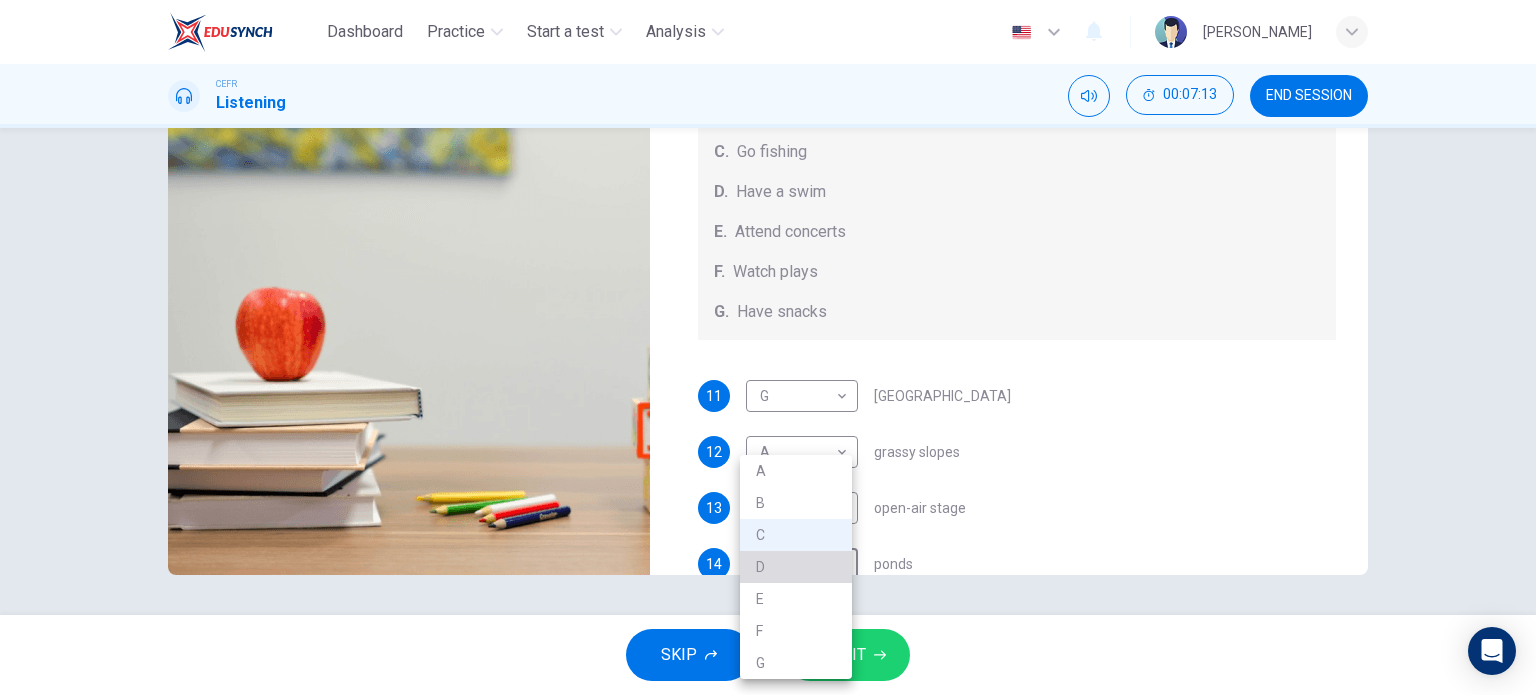 click on "D" at bounding box center [796, 567] 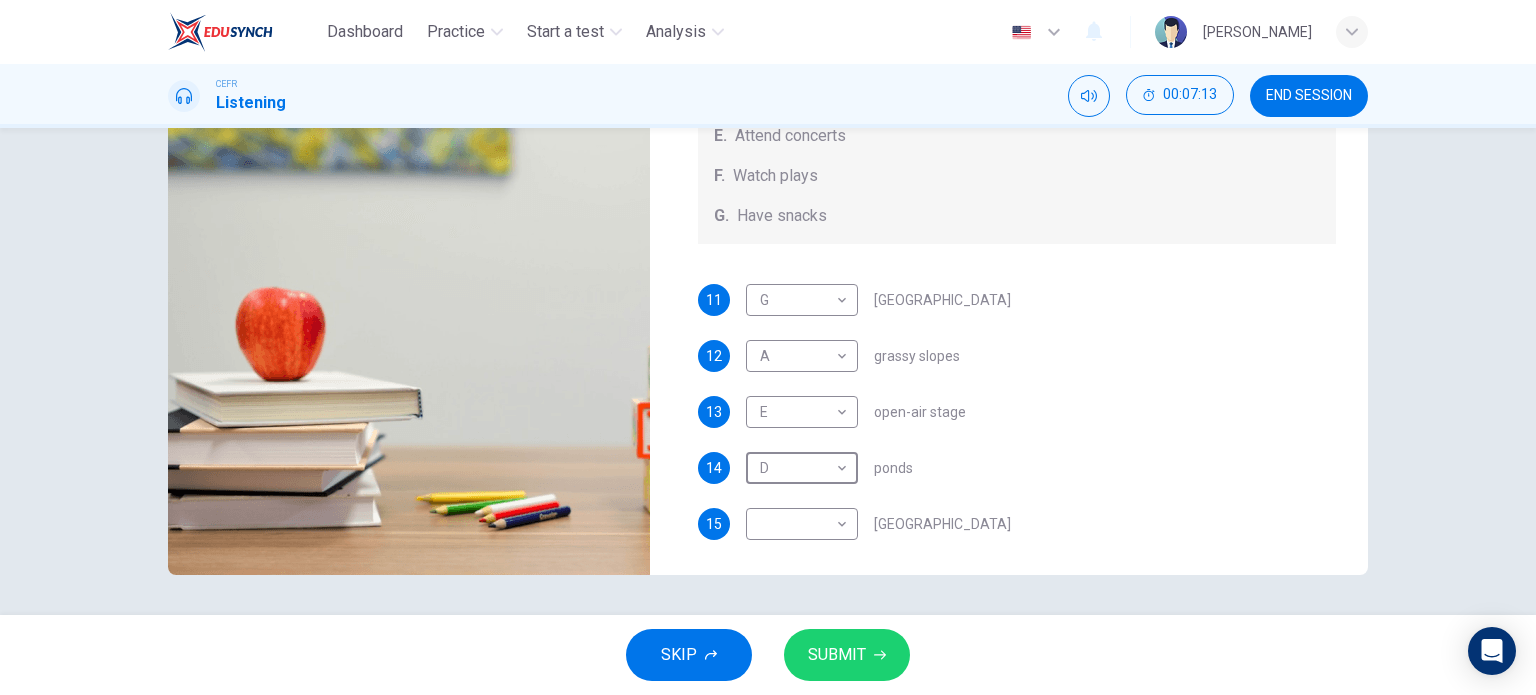 scroll, scrollTop: 184, scrollLeft: 0, axis: vertical 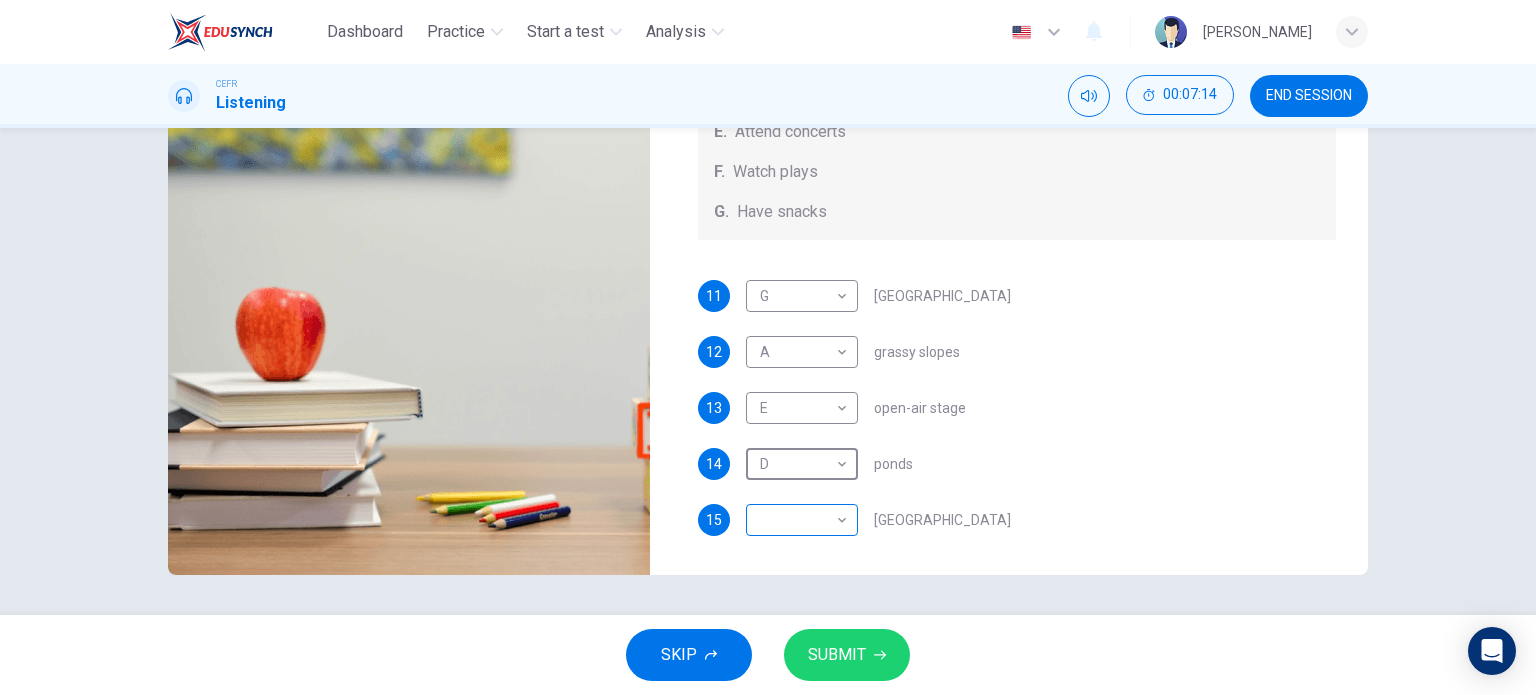 click on "Dashboard Practice Start a test Analysis English en ​ AUNI QISTINA BINTI AZRUL CEFR Listening 00:07:14 END SESSION Questions 11 - 15 Which activity can be done at each of the following locations on the heath? Choose  FIVE  answers below and select the correct letter,  A-G , next to the questions. Activities A. Have picnics B. Get a great view of the city C. Go fishing D. Have a swim E. Attend concerts F. Watch plays G. Have snacks 11 G G ​ Kenwood House 12 A A ​ grassy slopes 13 E E ​ open-air stage 14 D D ​ ponds 15 ​ ​ Parliament Hill Hampstead Audio Tour 00m 05s SKIP SUBMIT EduSynch - Online Language Proficiency Testing
Dashboard Practice Start a test Analysis Notifications © Copyright  2025" at bounding box center (768, 347) 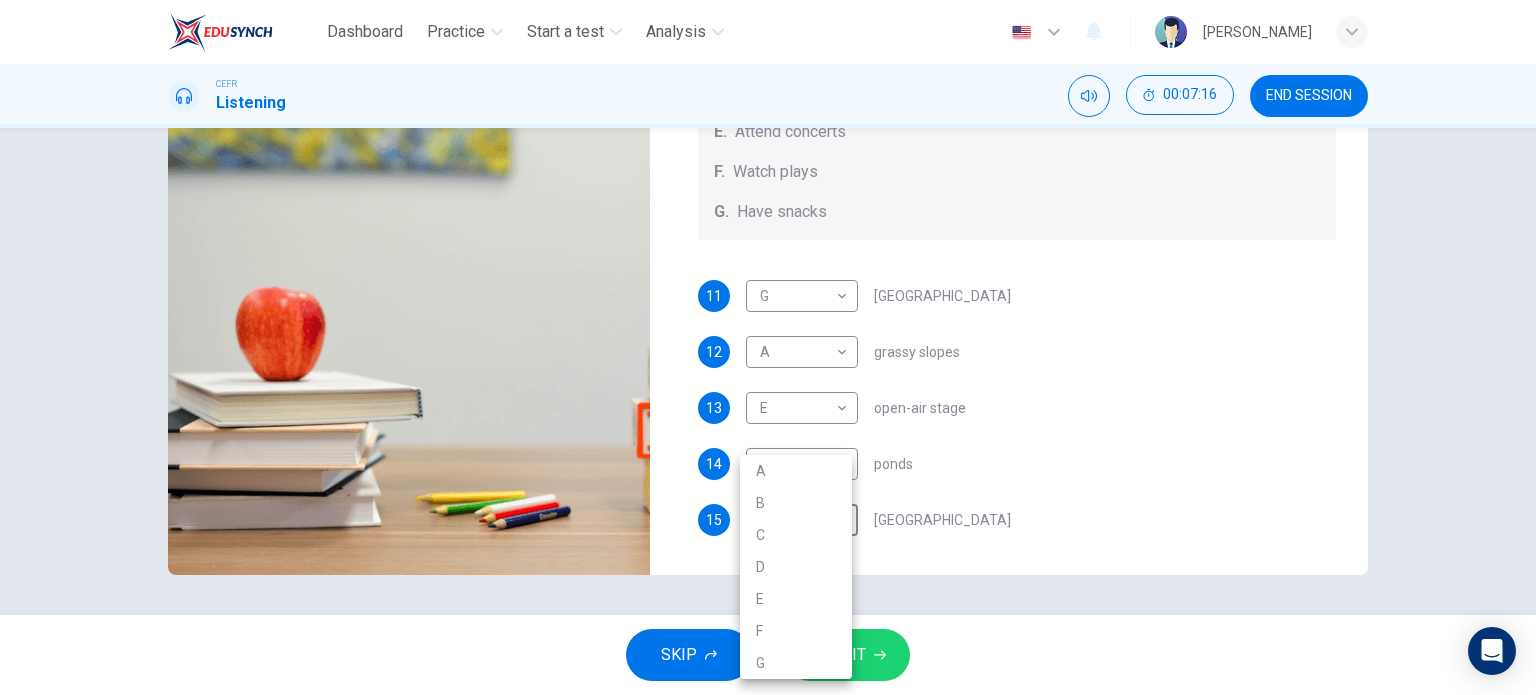 click at bounding box center [768, 347] 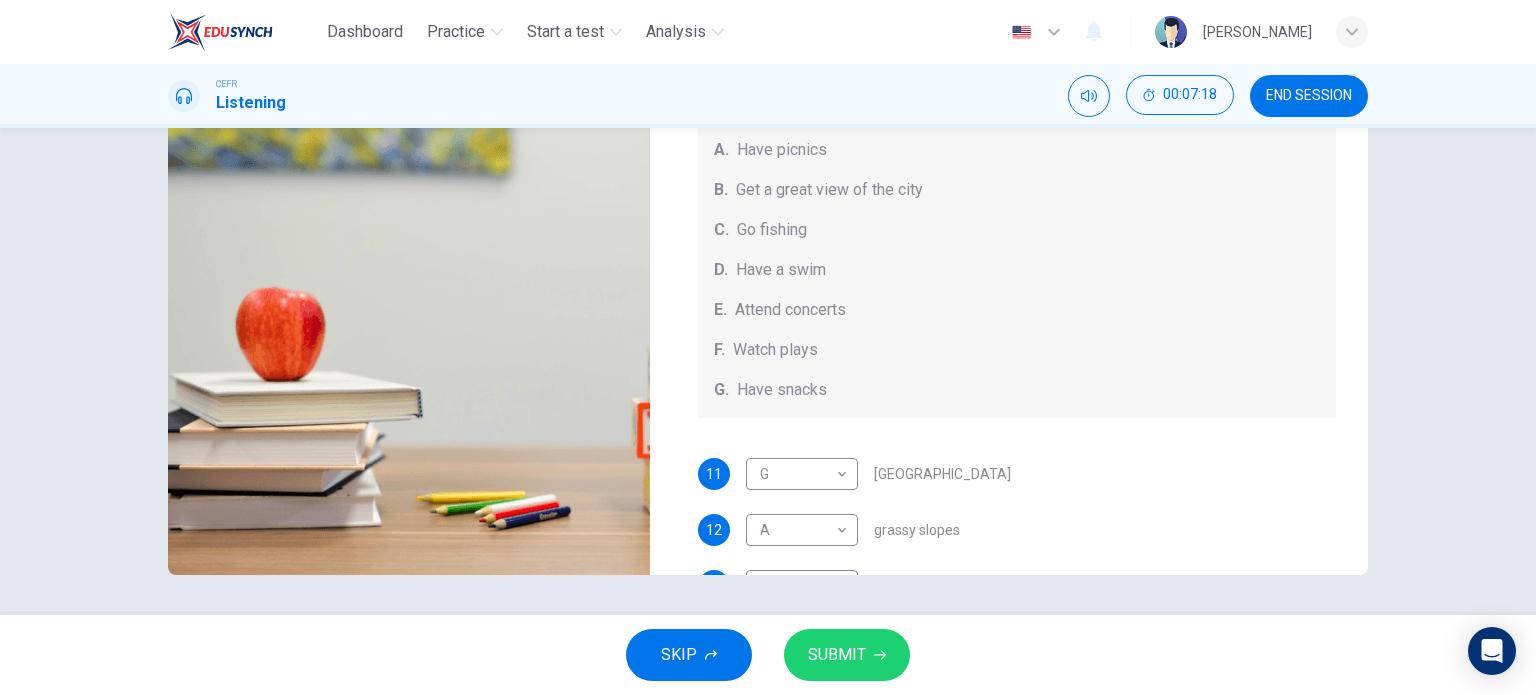 scroll, scrollTop: 0, scrollLeft: 0, axis: both 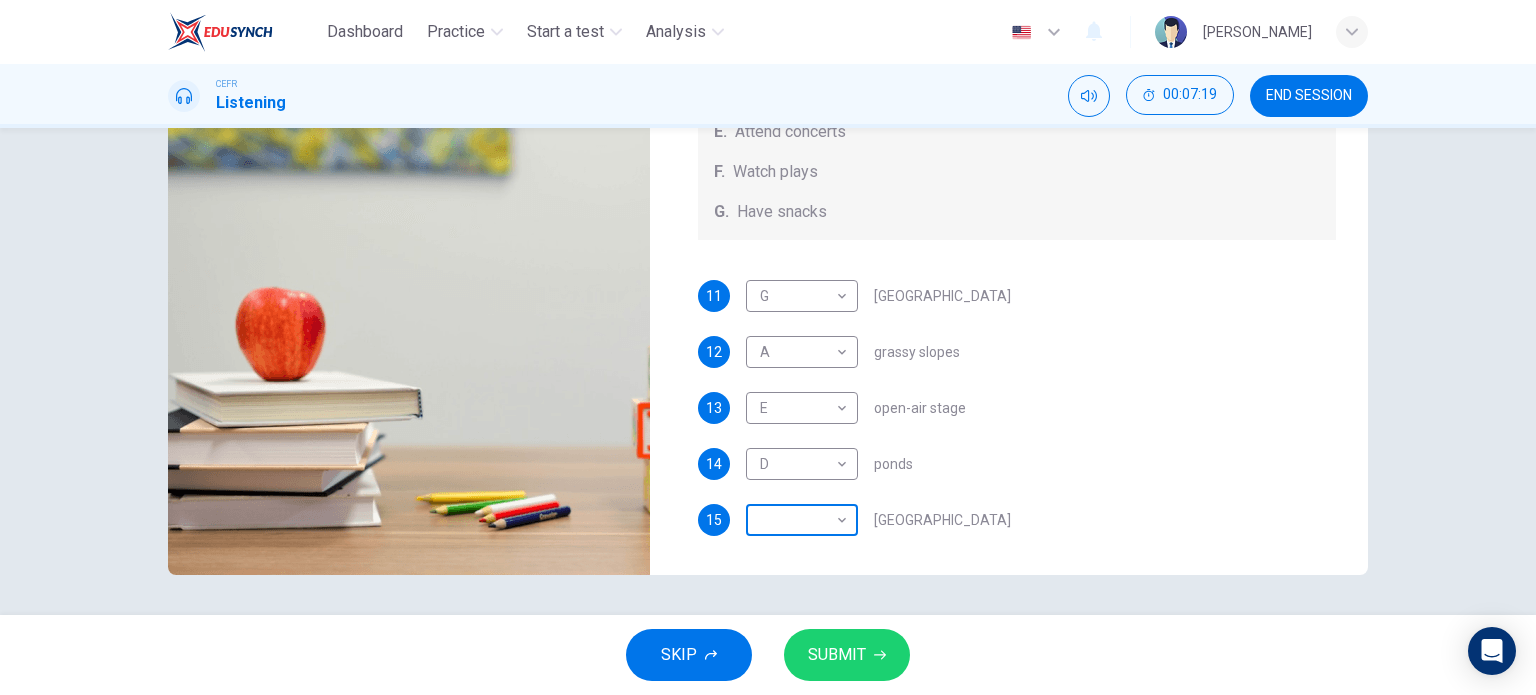 type on "0" 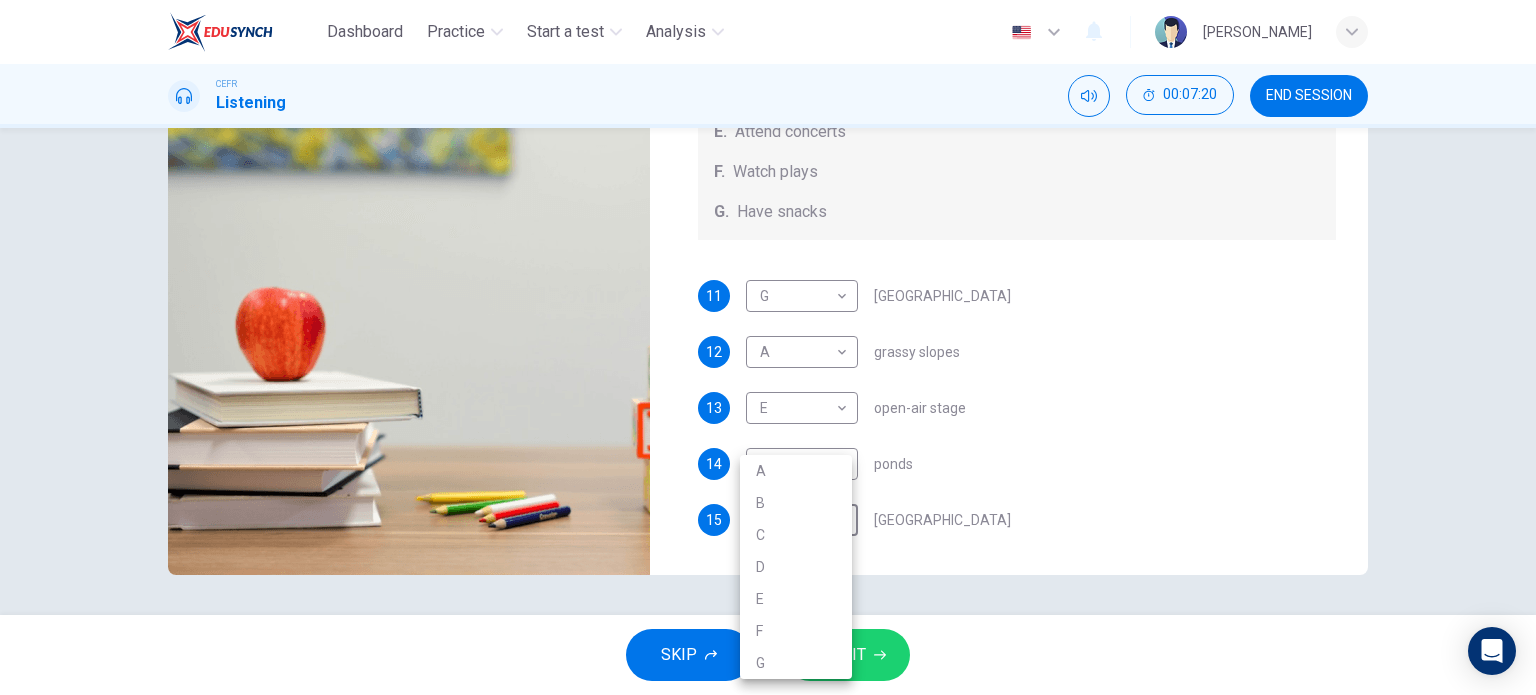 click on "B" at bounding box center (796, 503) 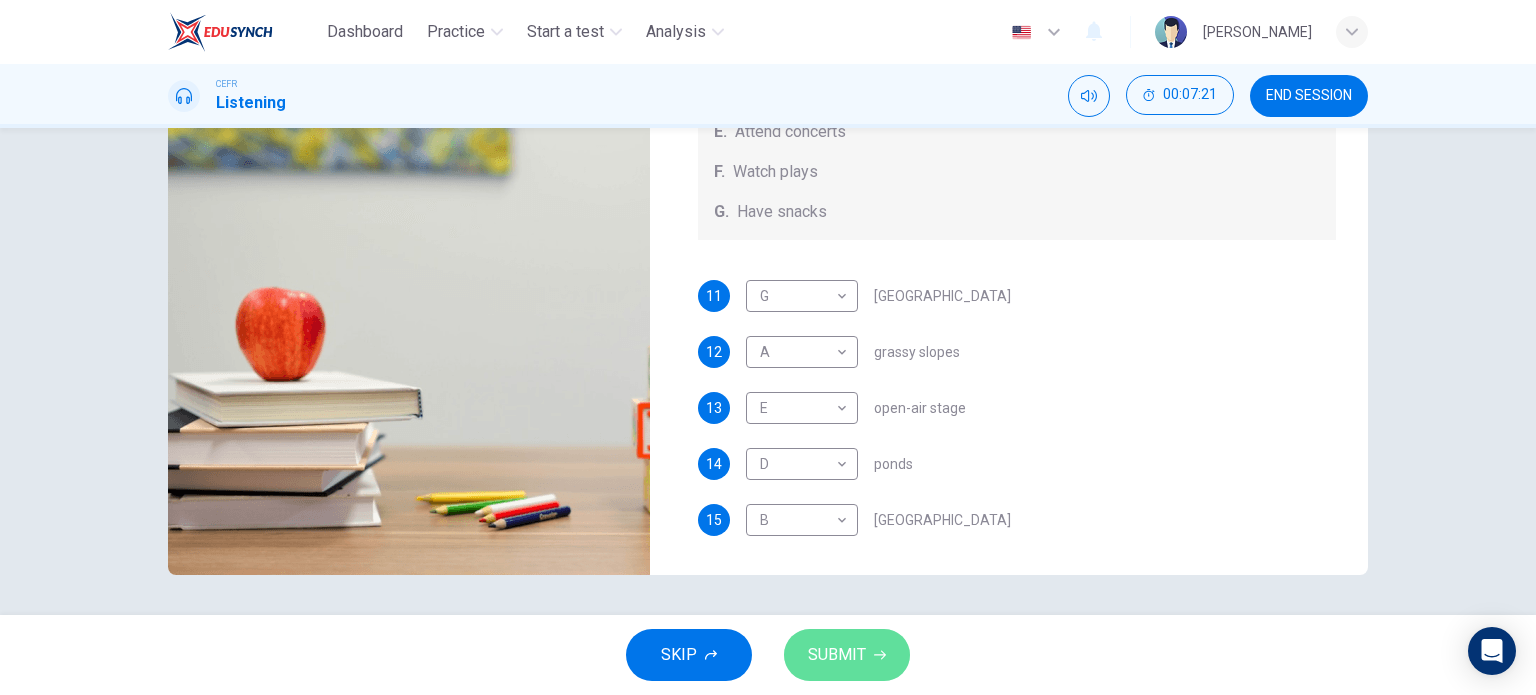 click on "SUBMIT" at bounding box center [847, 655] 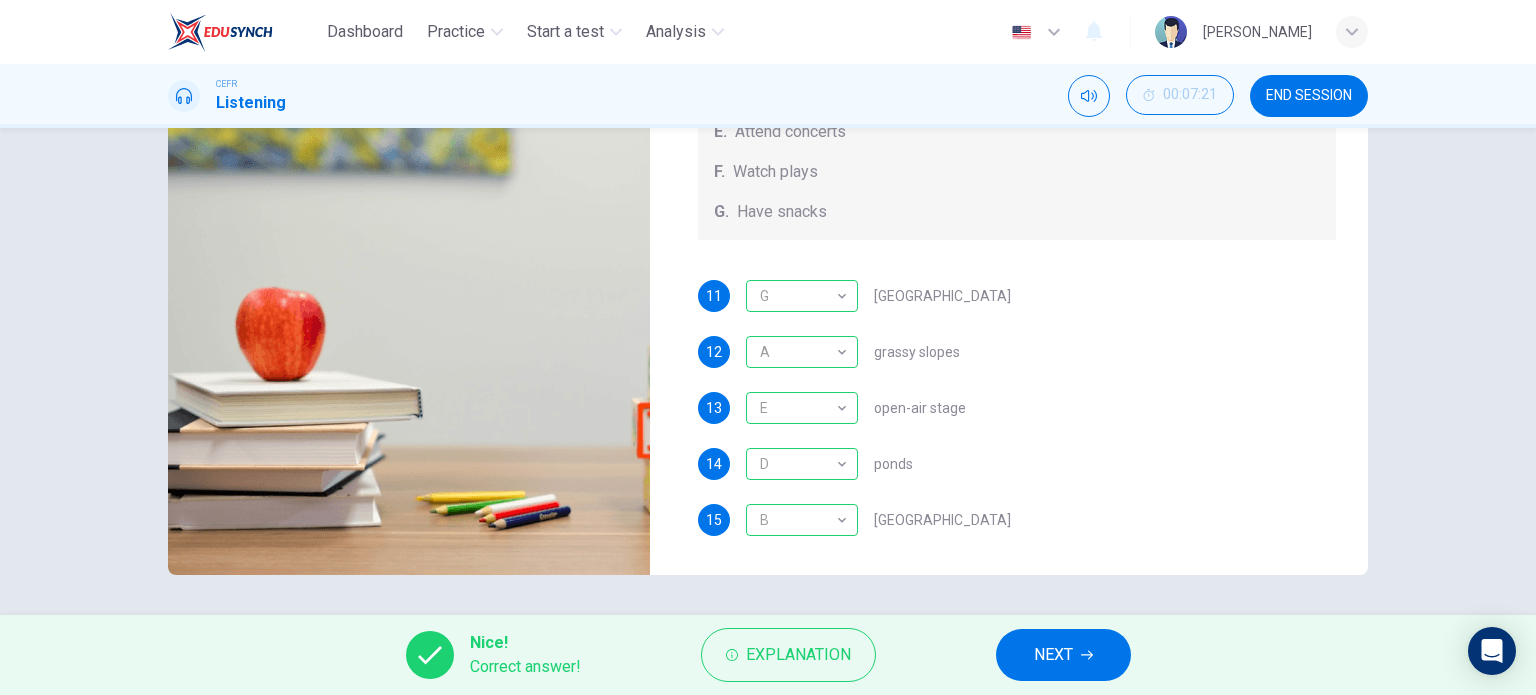 click on "NEXT" at bounding box center [1053, 655] 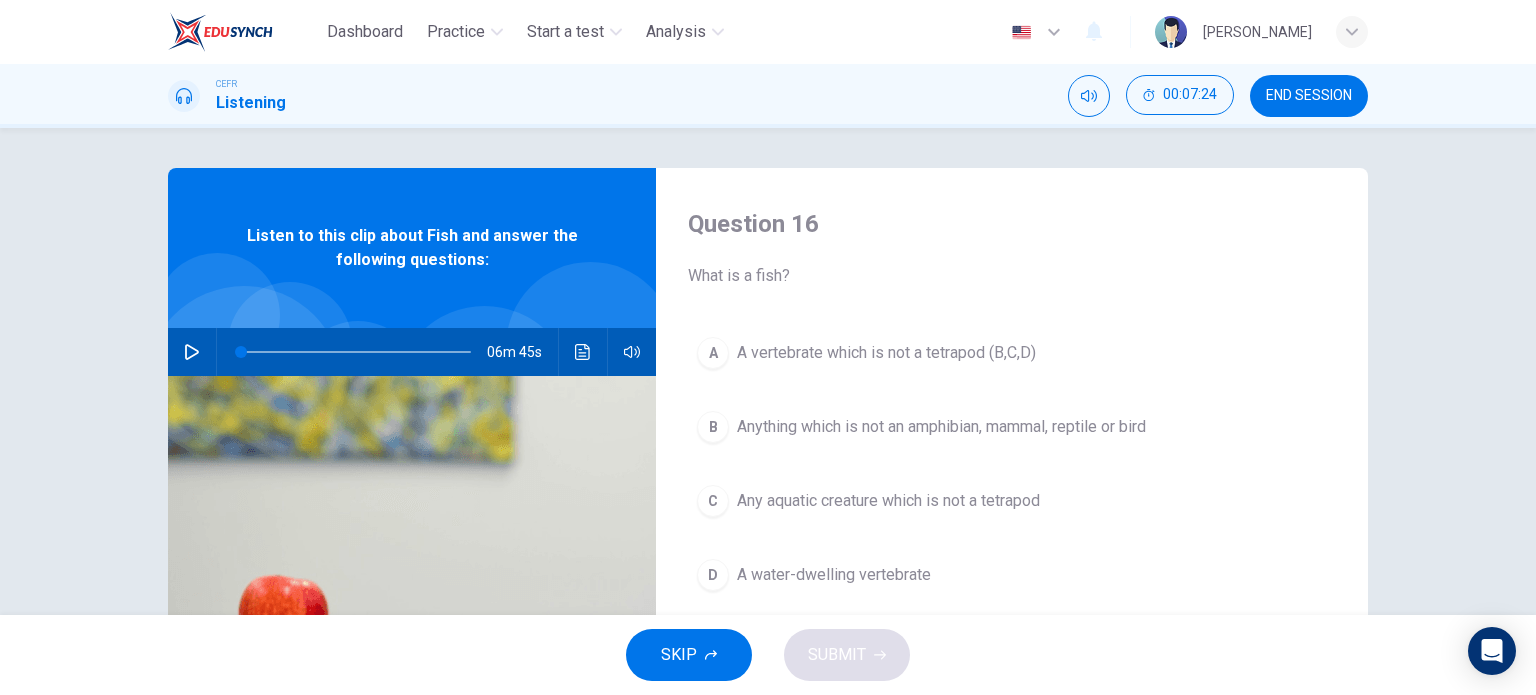 click at bounding box center (192, 352) 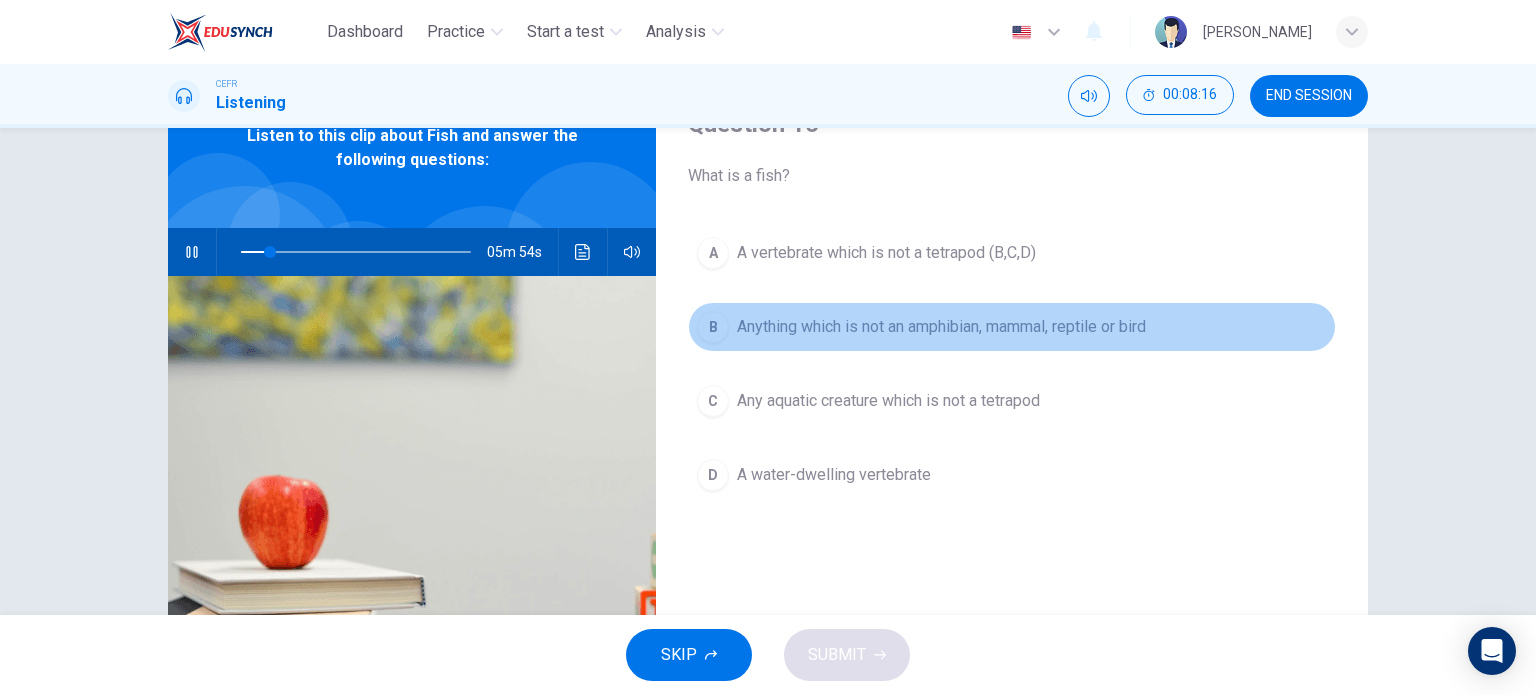 click on "Anything which is not an amphibian, mammal, reptile or bird" at bounding box center [941, 327] 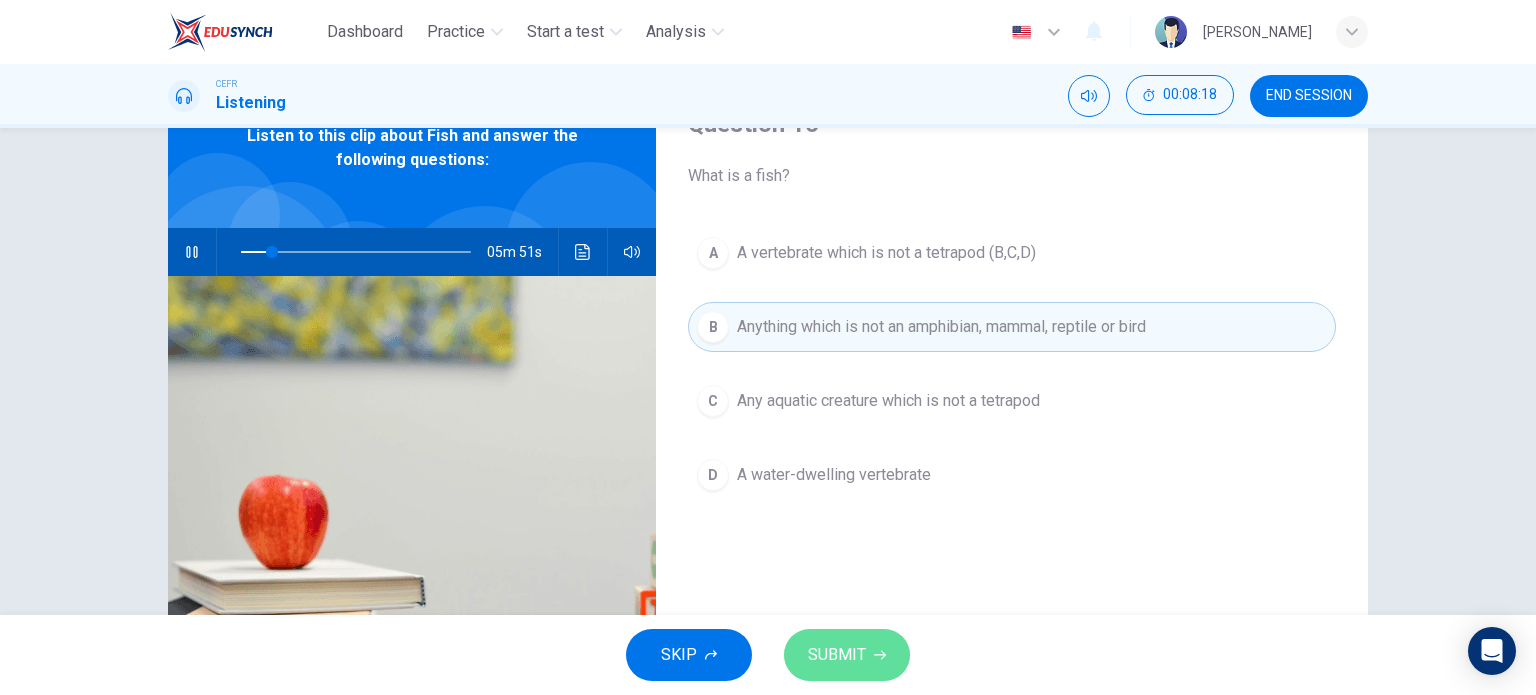 click on "SUBMIT" at bounding box center [837, 655] 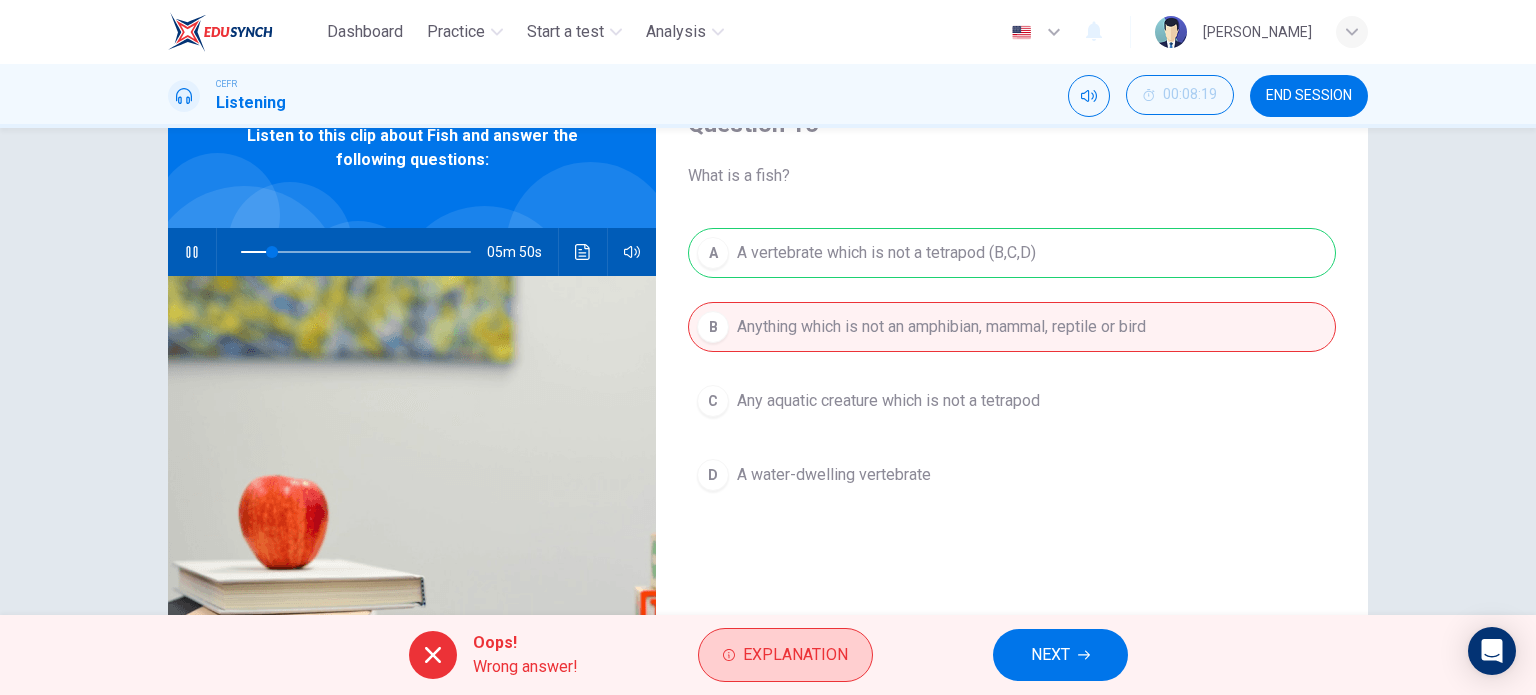 click on "Explanation" at bounding box center (795, 655) 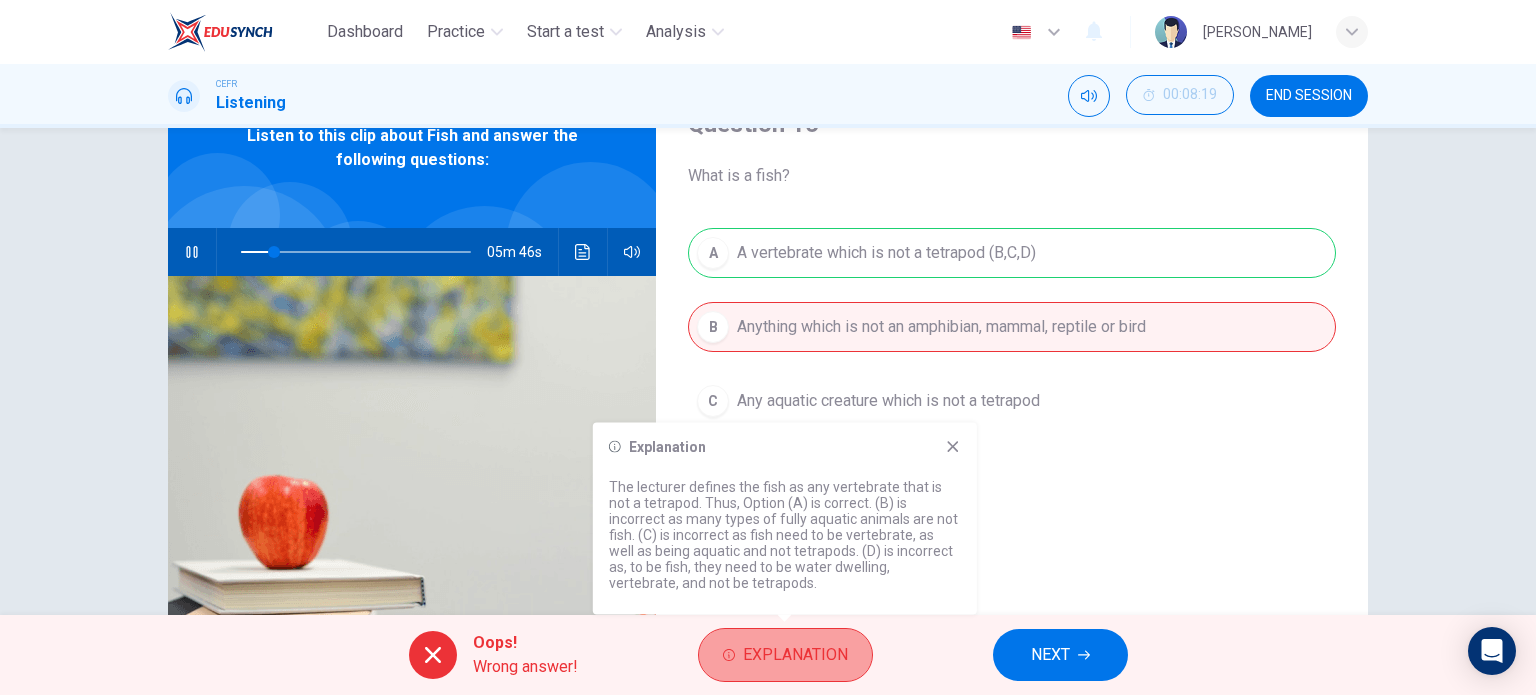 click on "Explanation" at bounding box center (795, 655) 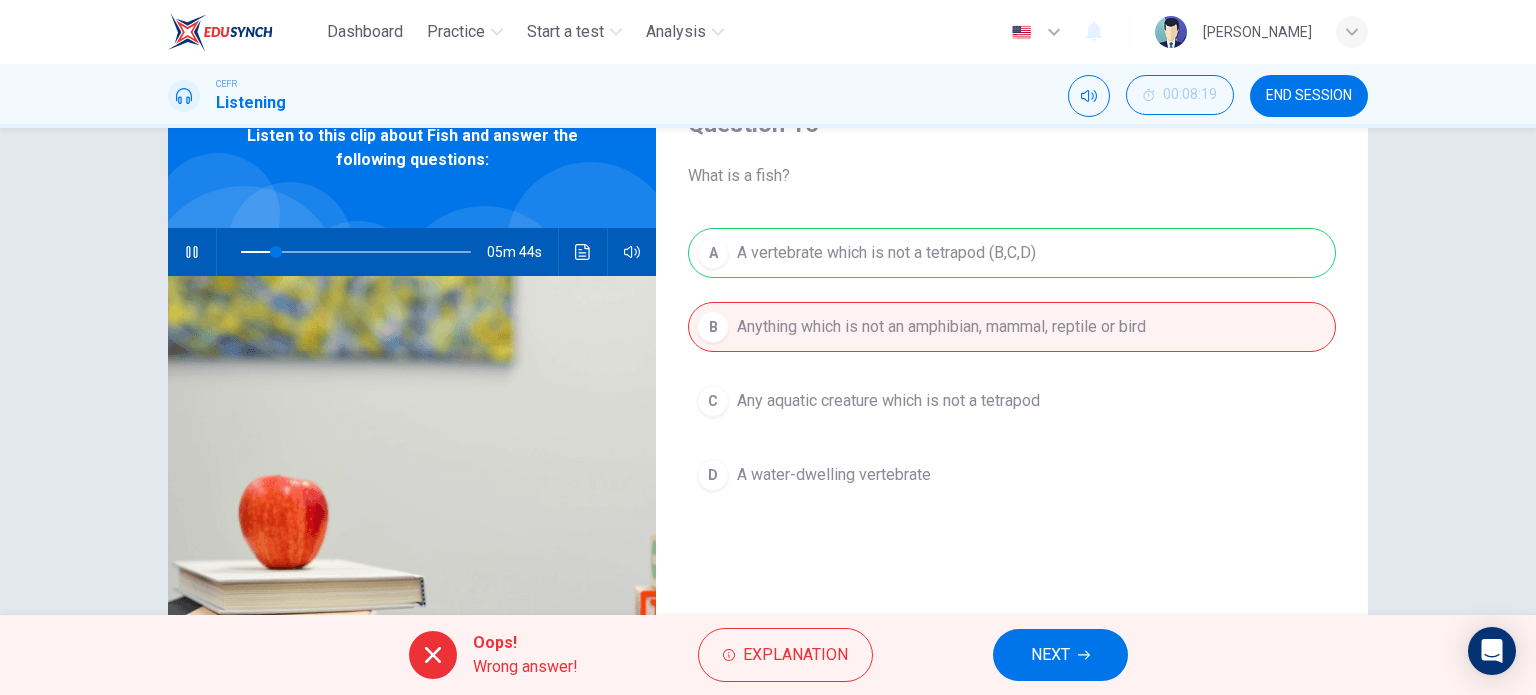 click on "A A vertebrate which is not a tetrapod (B,C,D) B Anything which is not an amphibian, mammal, reptile or bird C Any aquatic creature which is not a tetrapod D A water-dwelling vertebrate" at bounding box center [1012, 384] 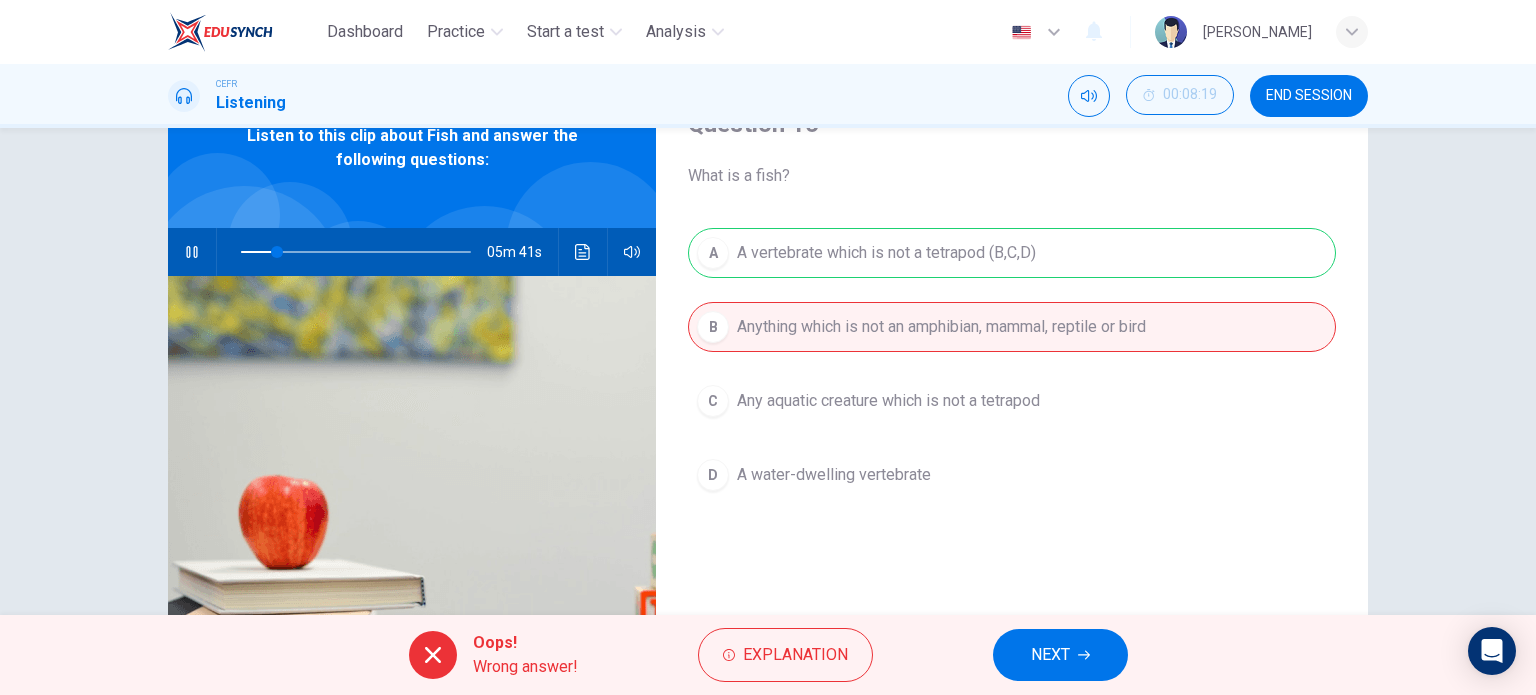 click on "NEXT" at bounding box center [1060, 655] 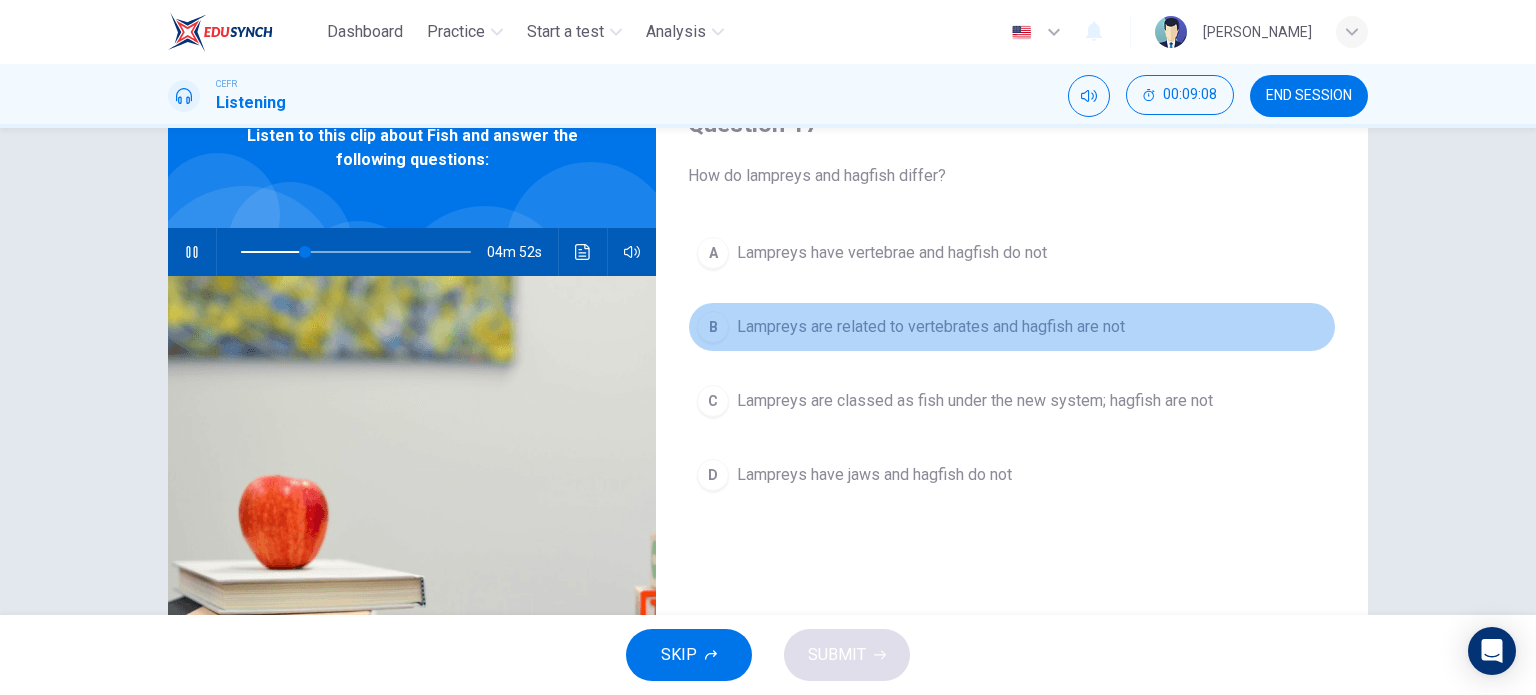 click on "B Lampreys are related to vertebrates and hagfish are not" at bounding box center [1012, 327] 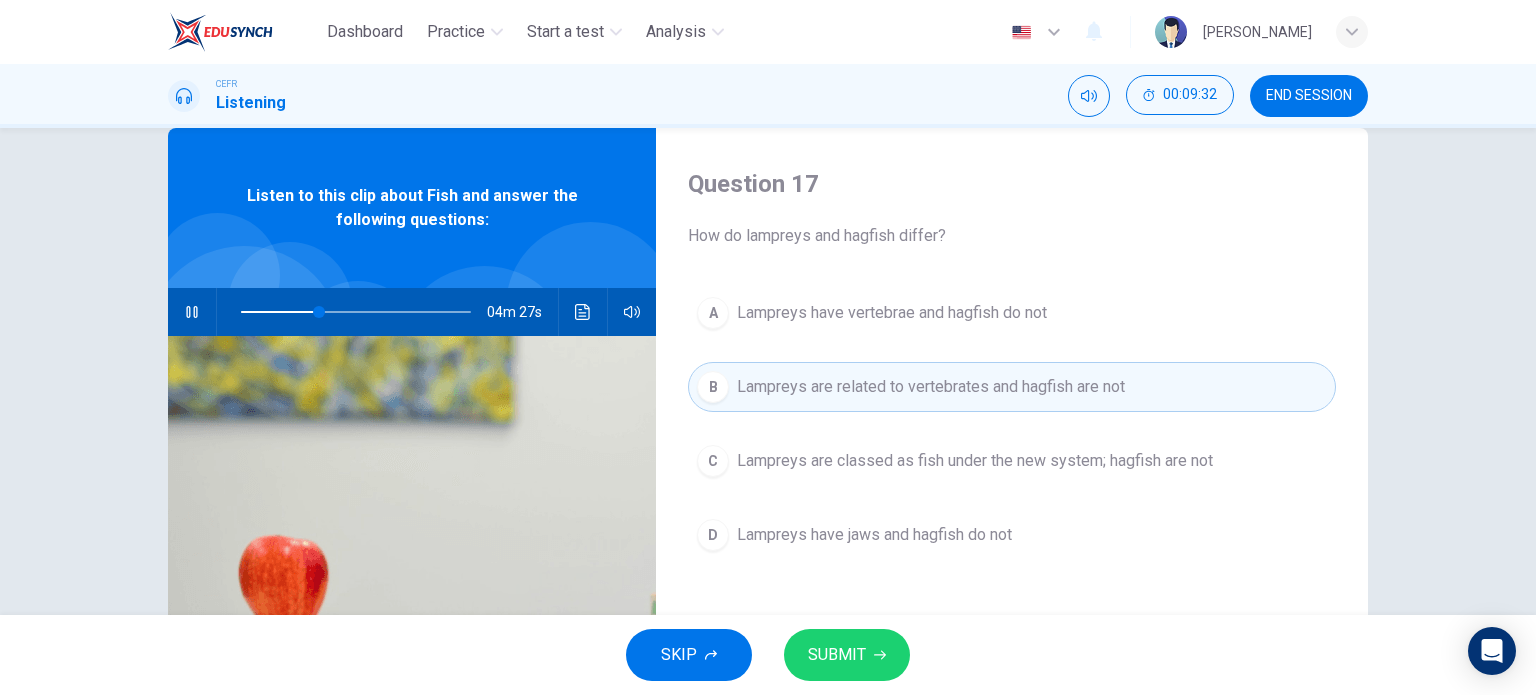 scroll, scrollTop: 0, scrollLeft: 0, axis: both 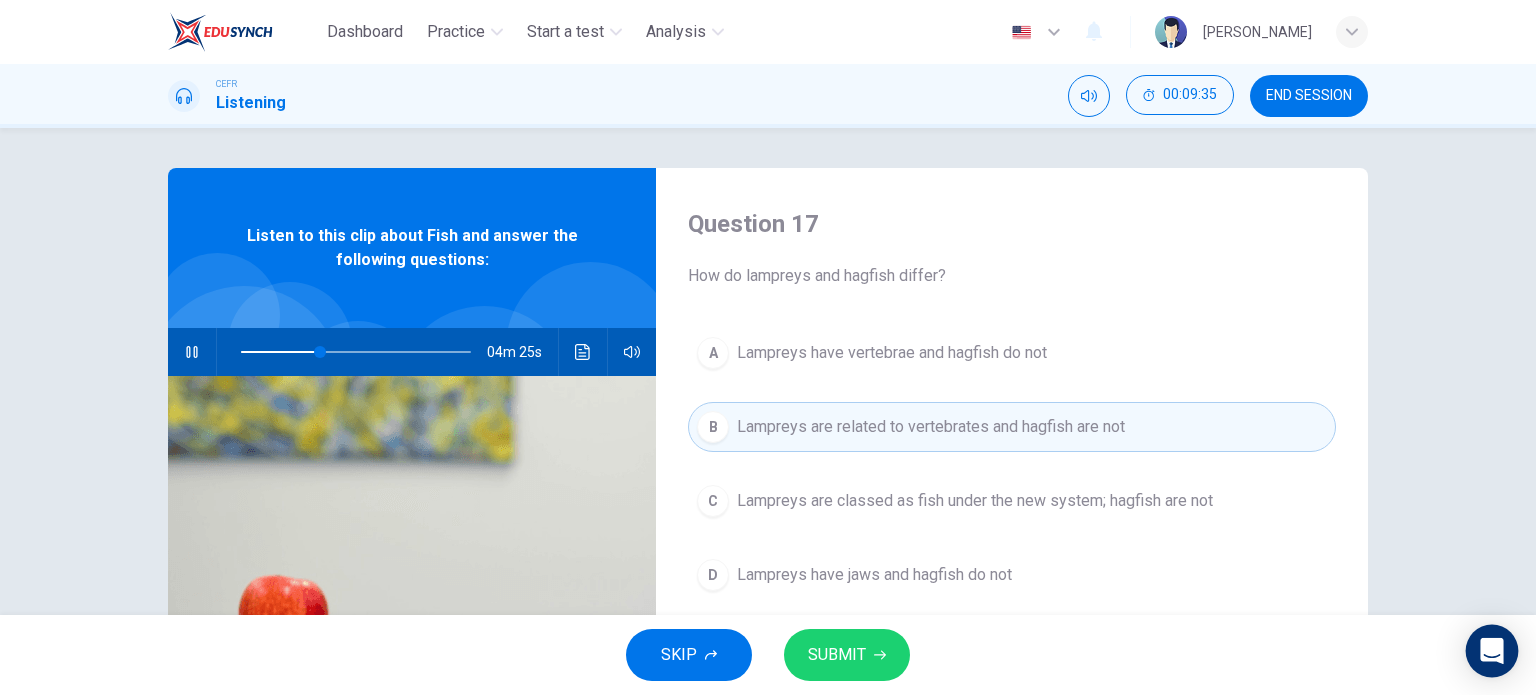 click 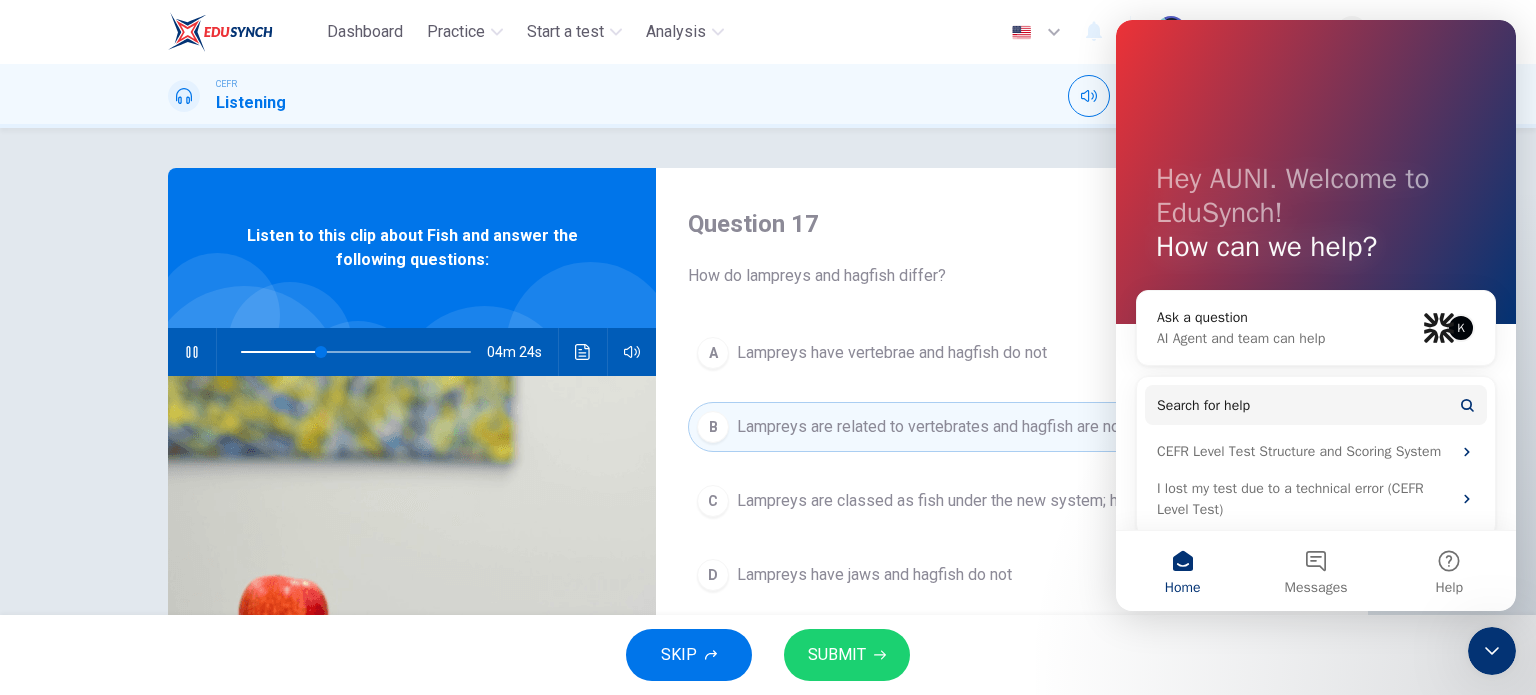 scroll, scrollTop: 0, scrollLeft: 0, axis: both 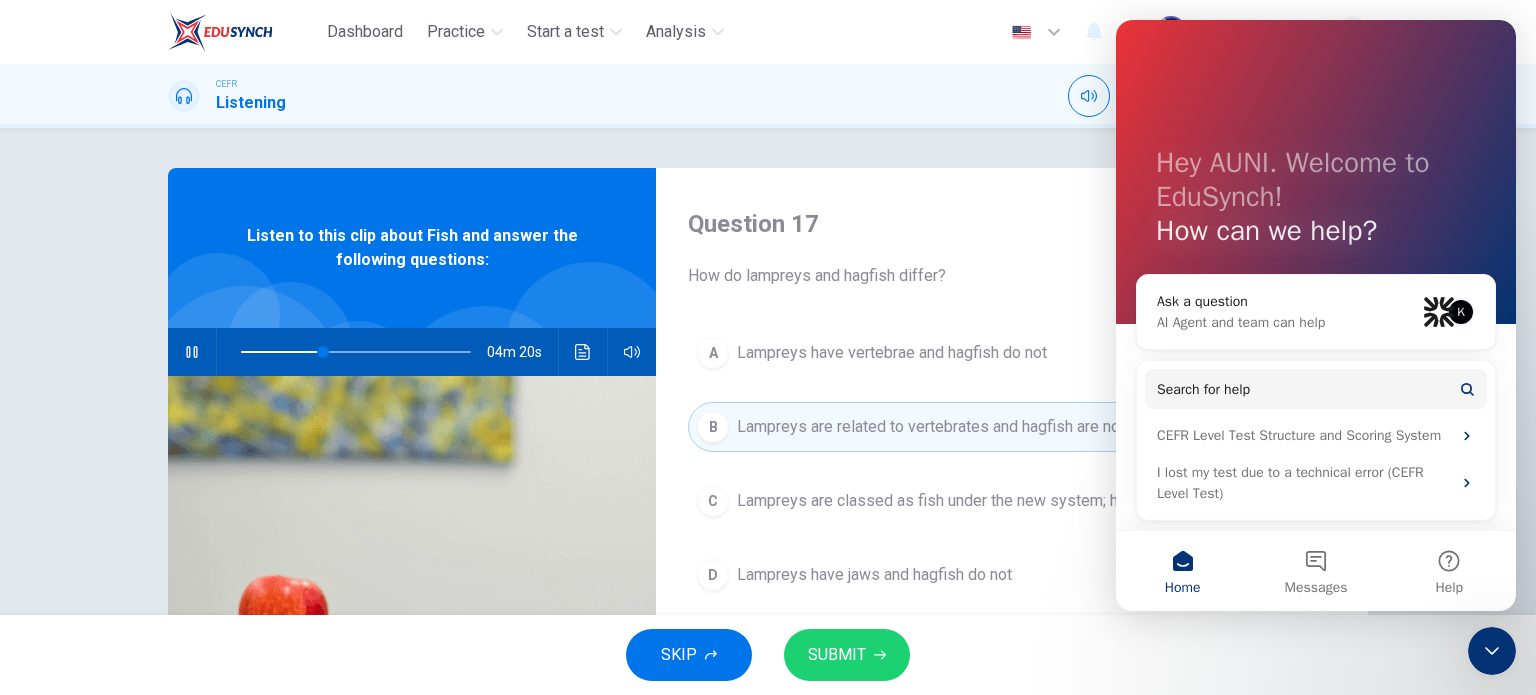 click on "Question 17 How do lampreys and hagfish differ? A Lampreys have vertebrae and hagfish do not B Lampreys are related to vertebrates and hagfish are not C Lampreys are classed as fish under the new system; hagfish are not D Lampreys have jaws and hagfish do not" at bounding box center [1012, 515] 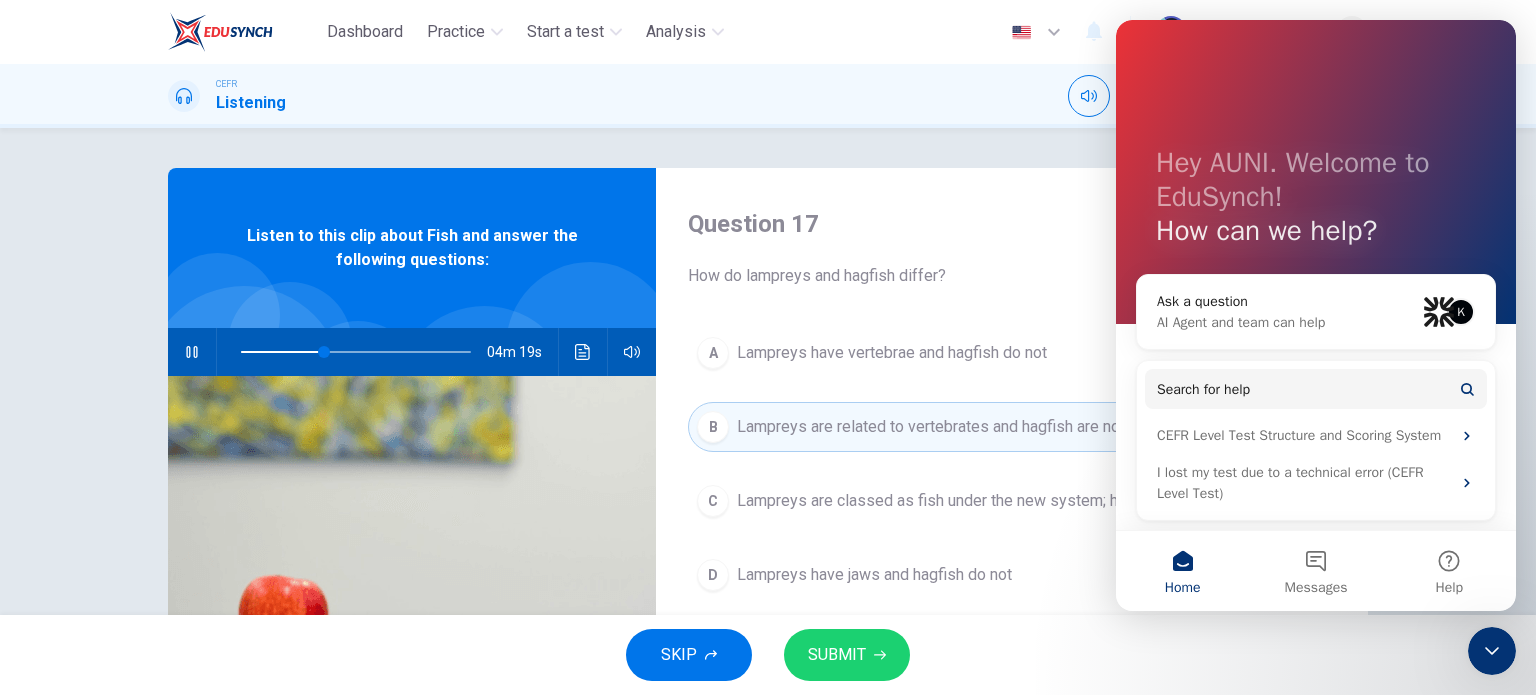 click 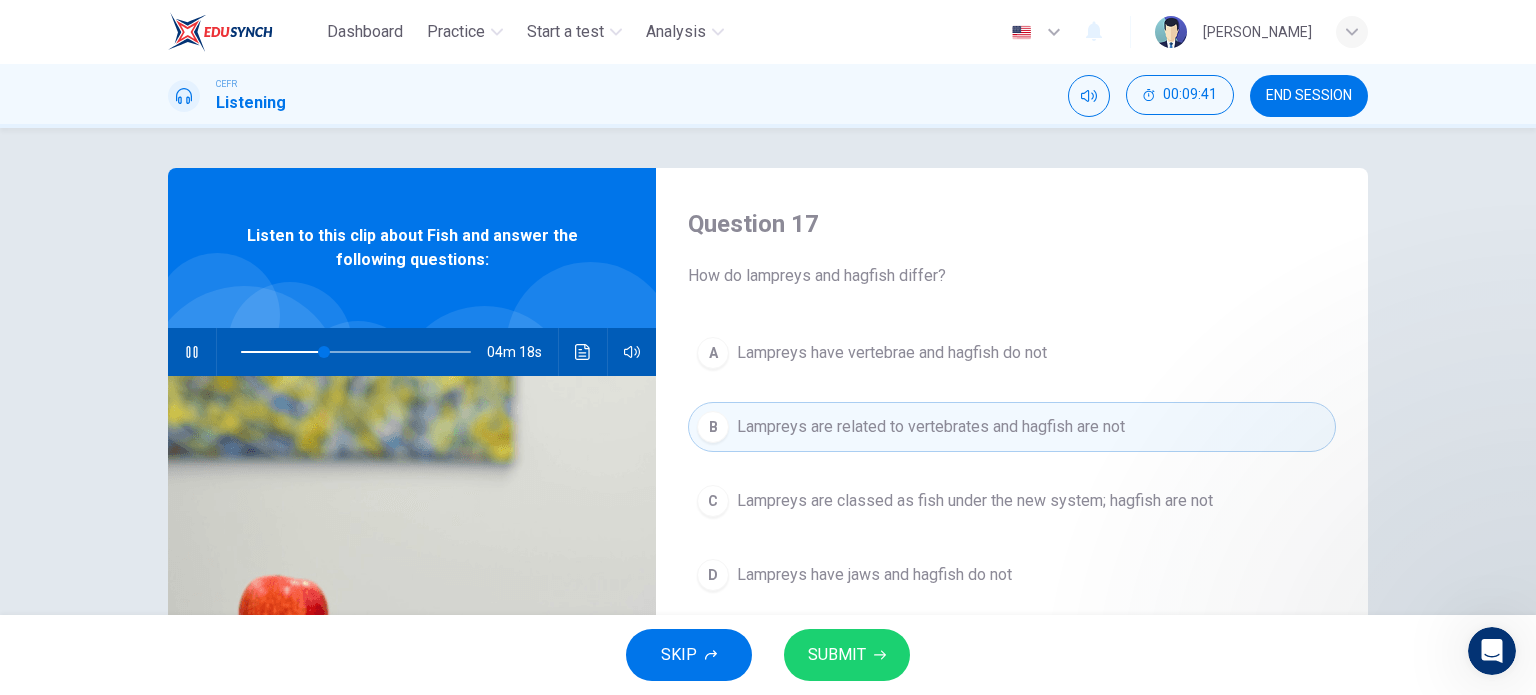 scroll, scrollTop: 0, scrollLeft: 0, axis: both 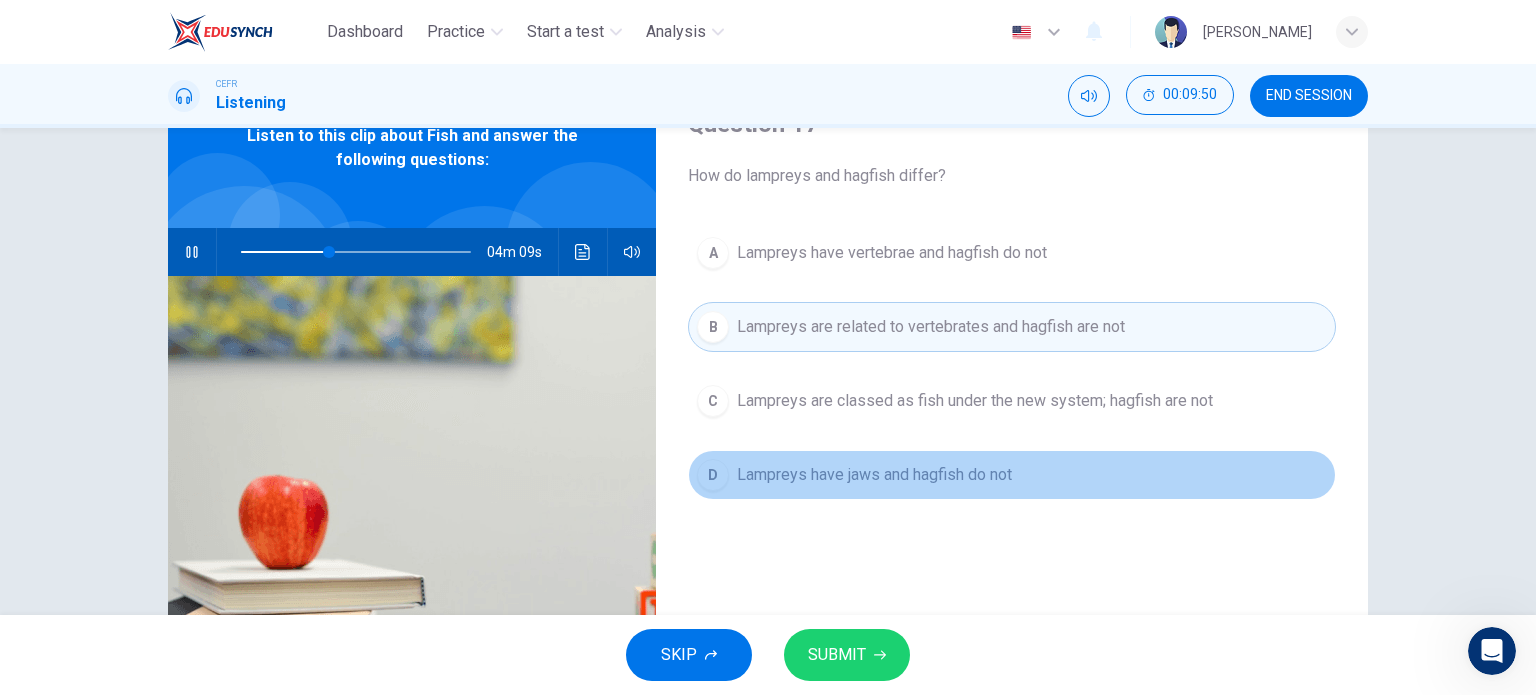 click on "Lampreys have jaws and hagfish do not" at bounding box center (874, 475) 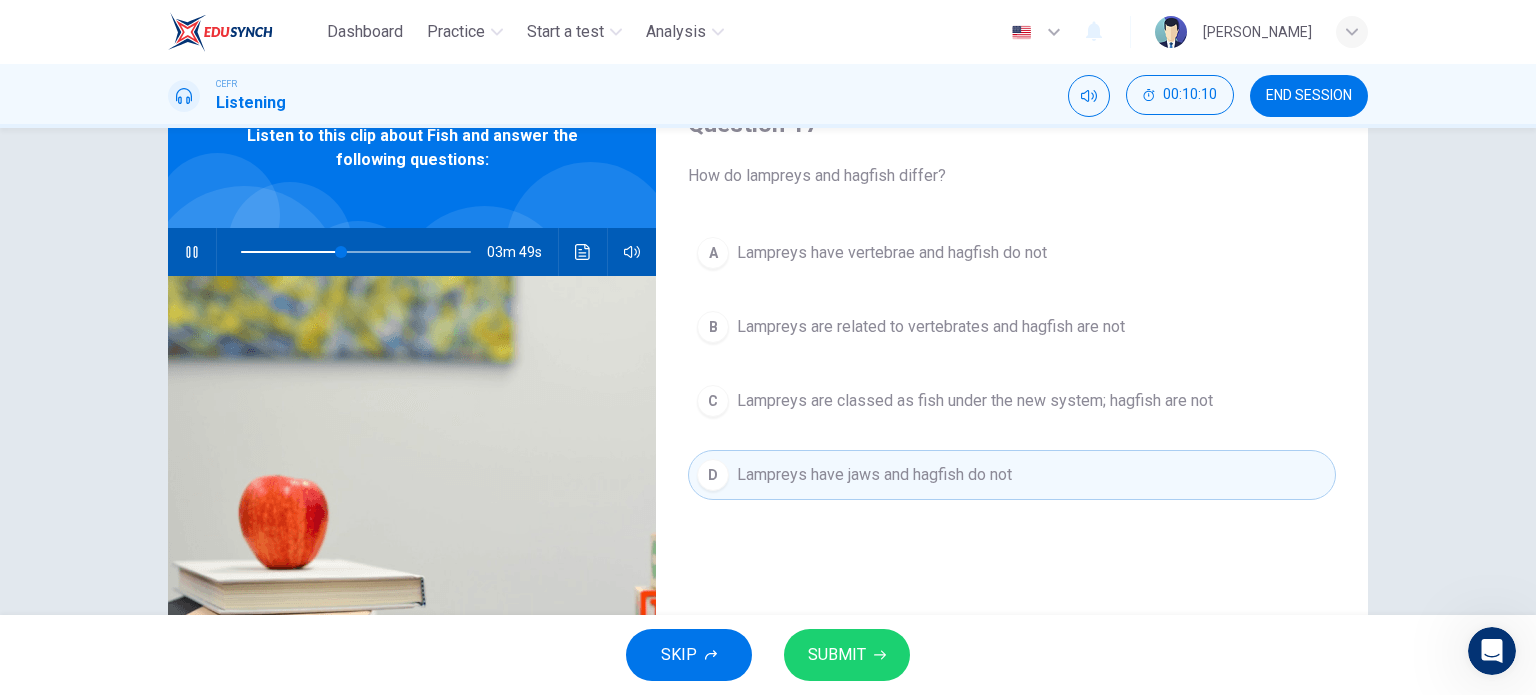 click on "B Lampreys are related to vertebrates and hagfish are not" at bounding box center (1012, 327) 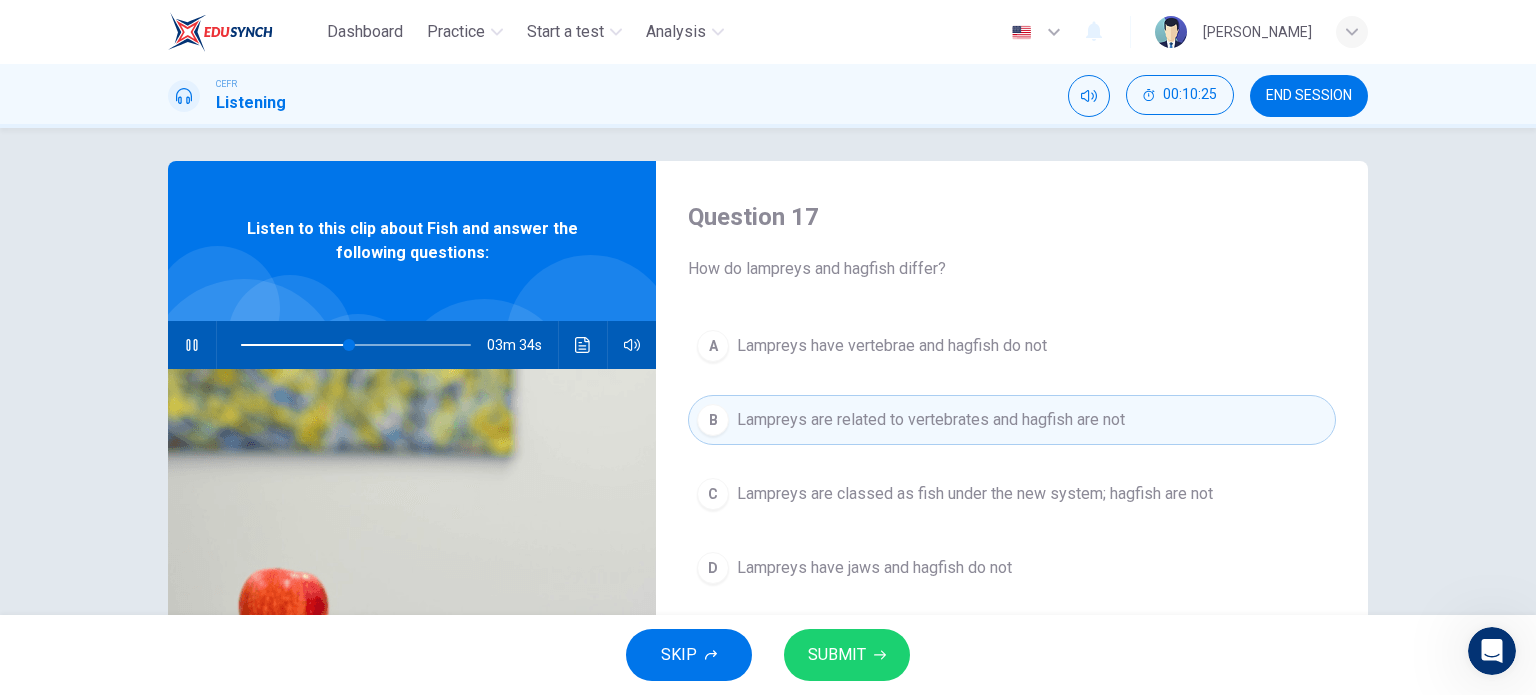 scroll, scrollTop: 0, scrollLeft: 0, axis: both 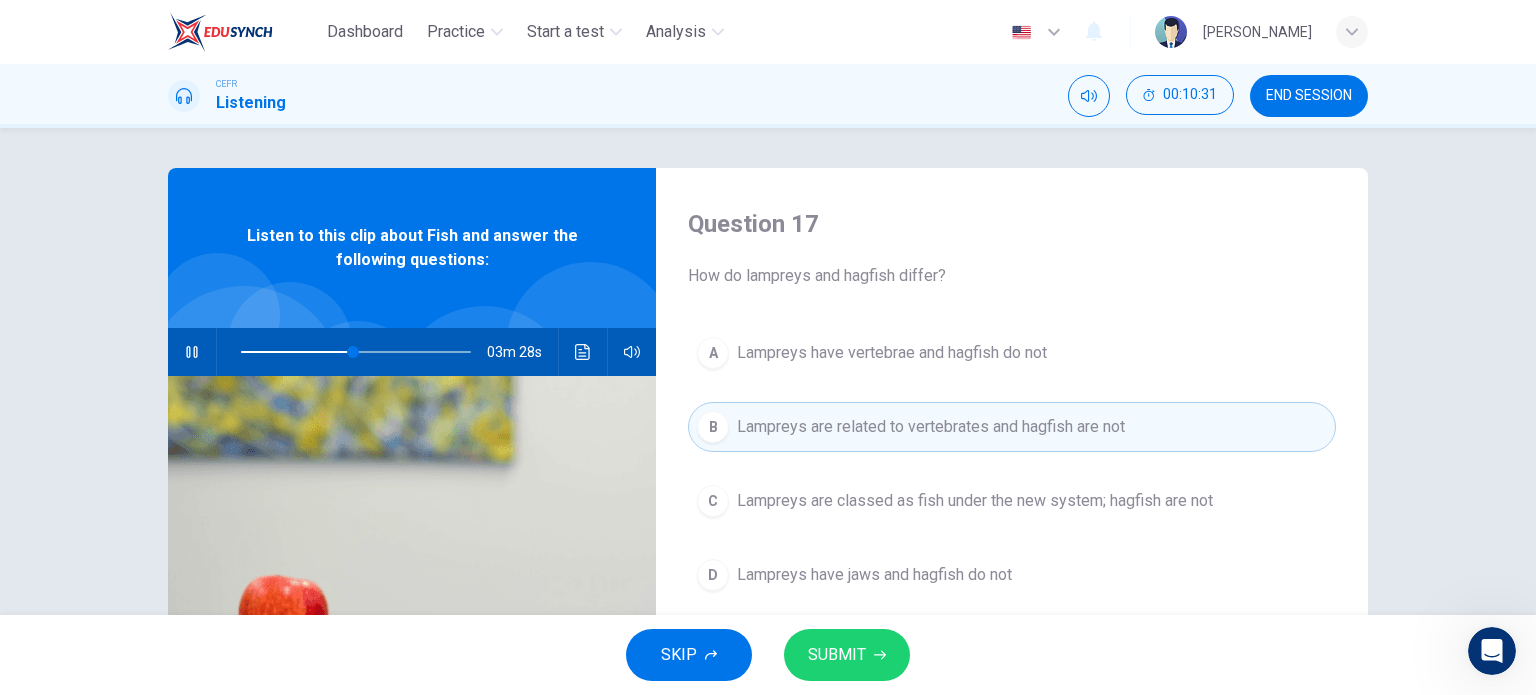 click on "SUBMIT" at bounding box center [847, 655] 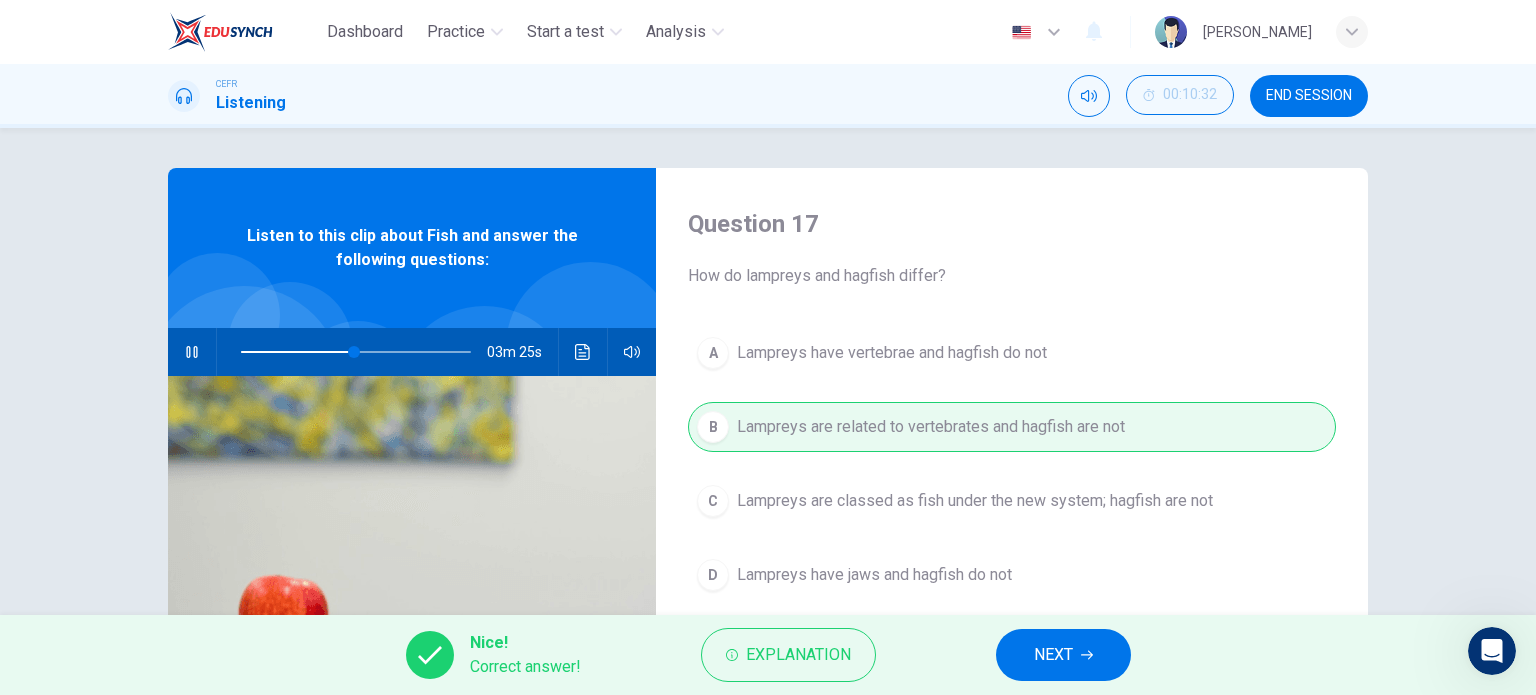 click on "NEXT" at bounding box center [1063, 655] 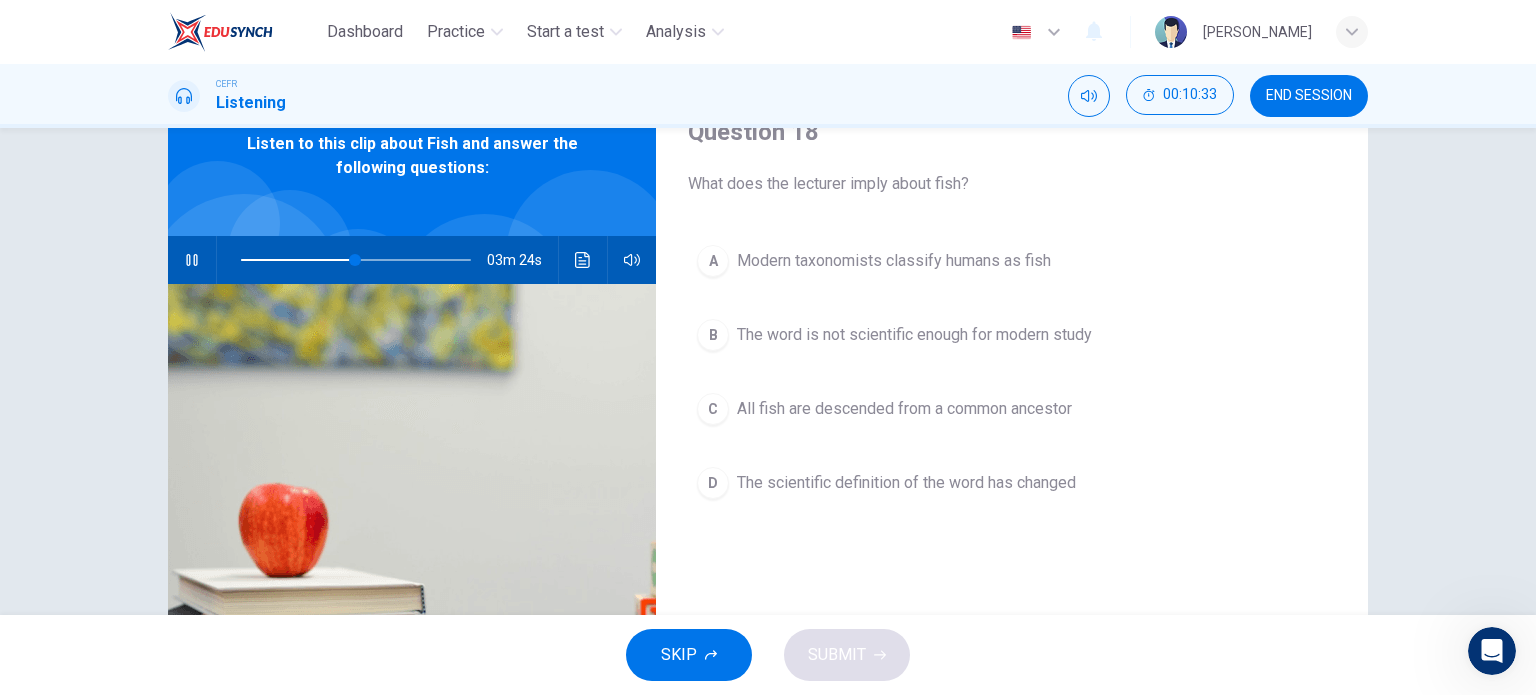 scroll, scrollTop: 100, scrollLeft: 0, axis: vertical 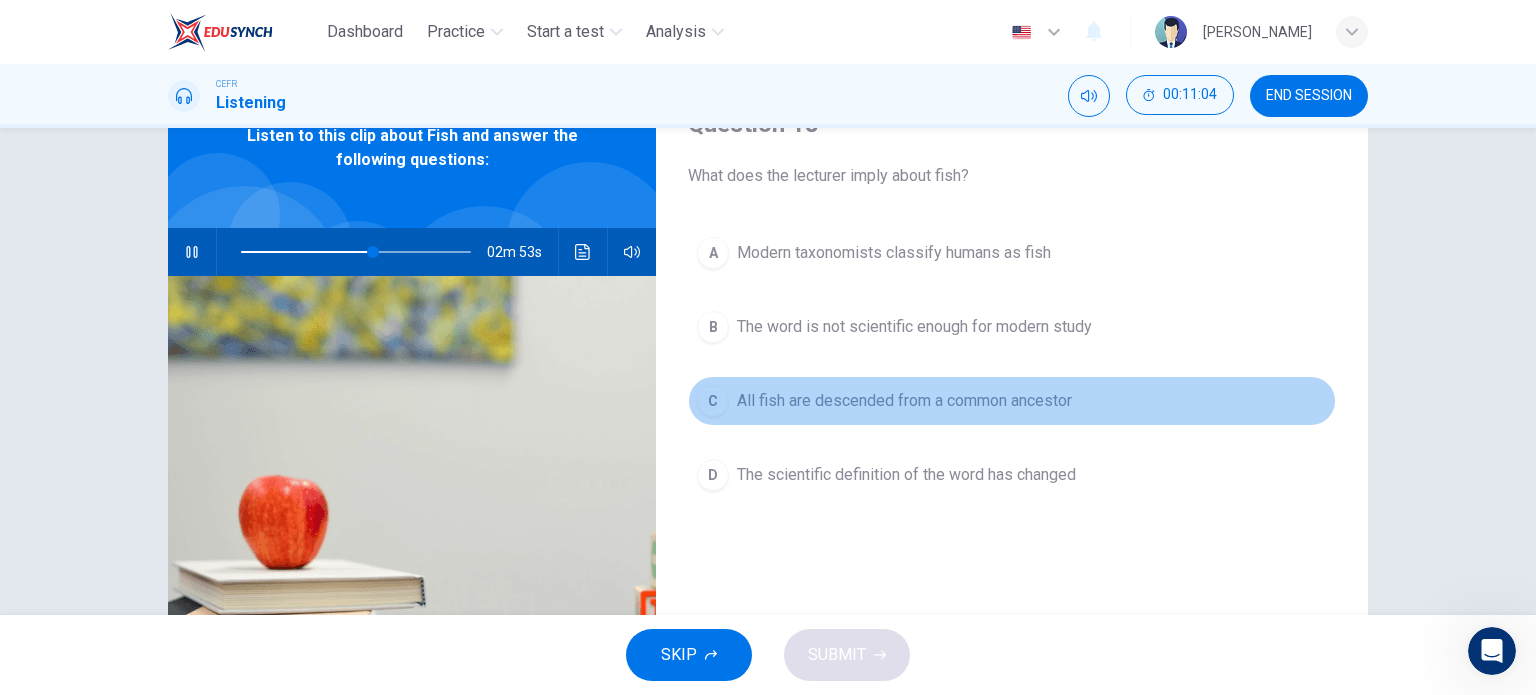 click on "All fish are descended from a common ancestor" at bounding box center [904, 401] 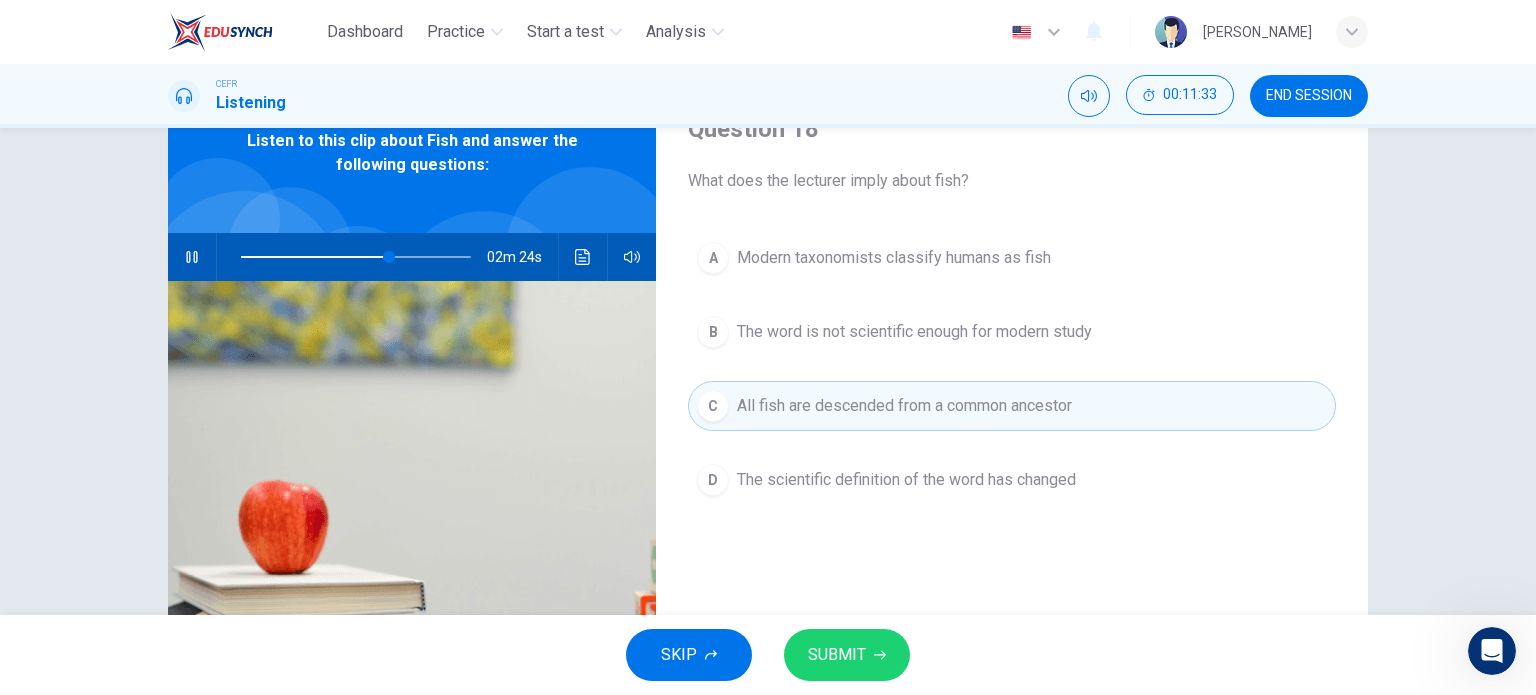 scroll, scrollTop: 100, scrollLeft: 0, axis: vertical 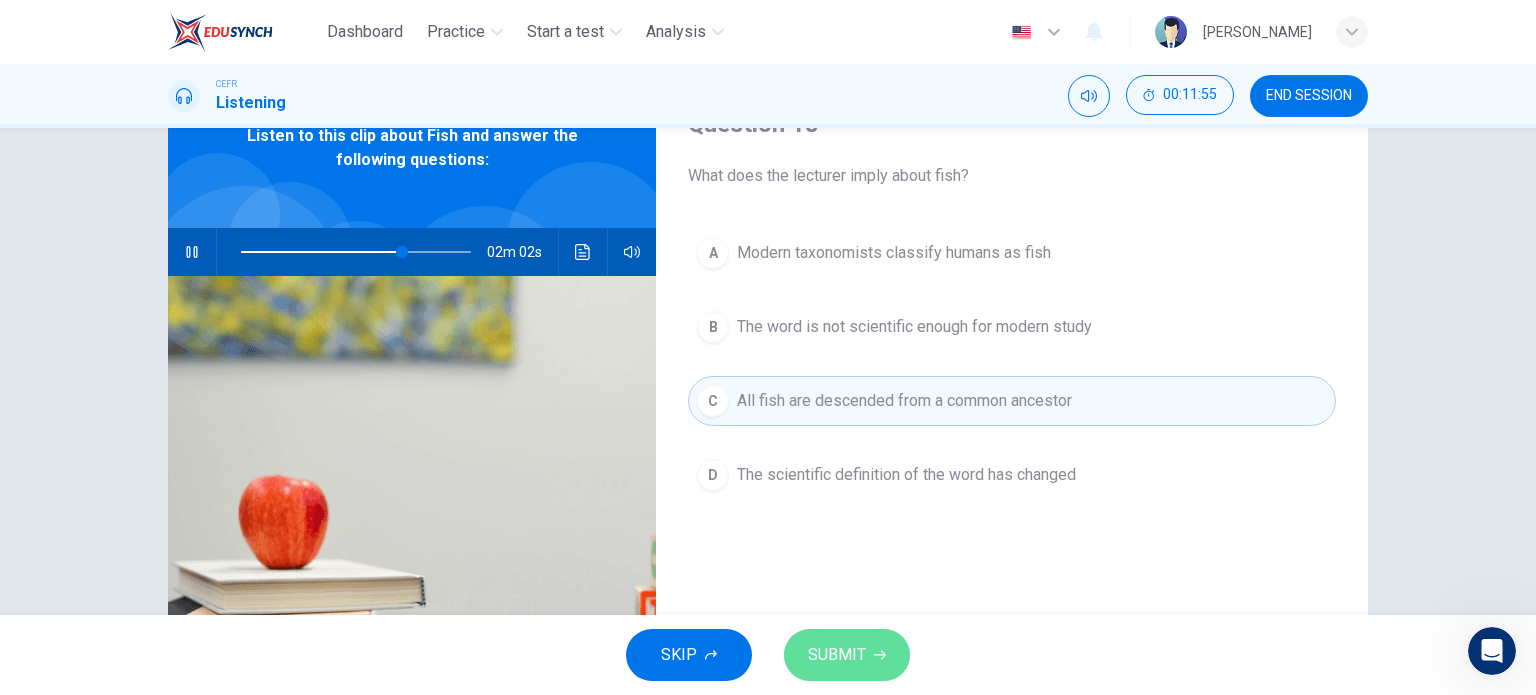 click on "SUBMIT" at bounding box center [837, 655] 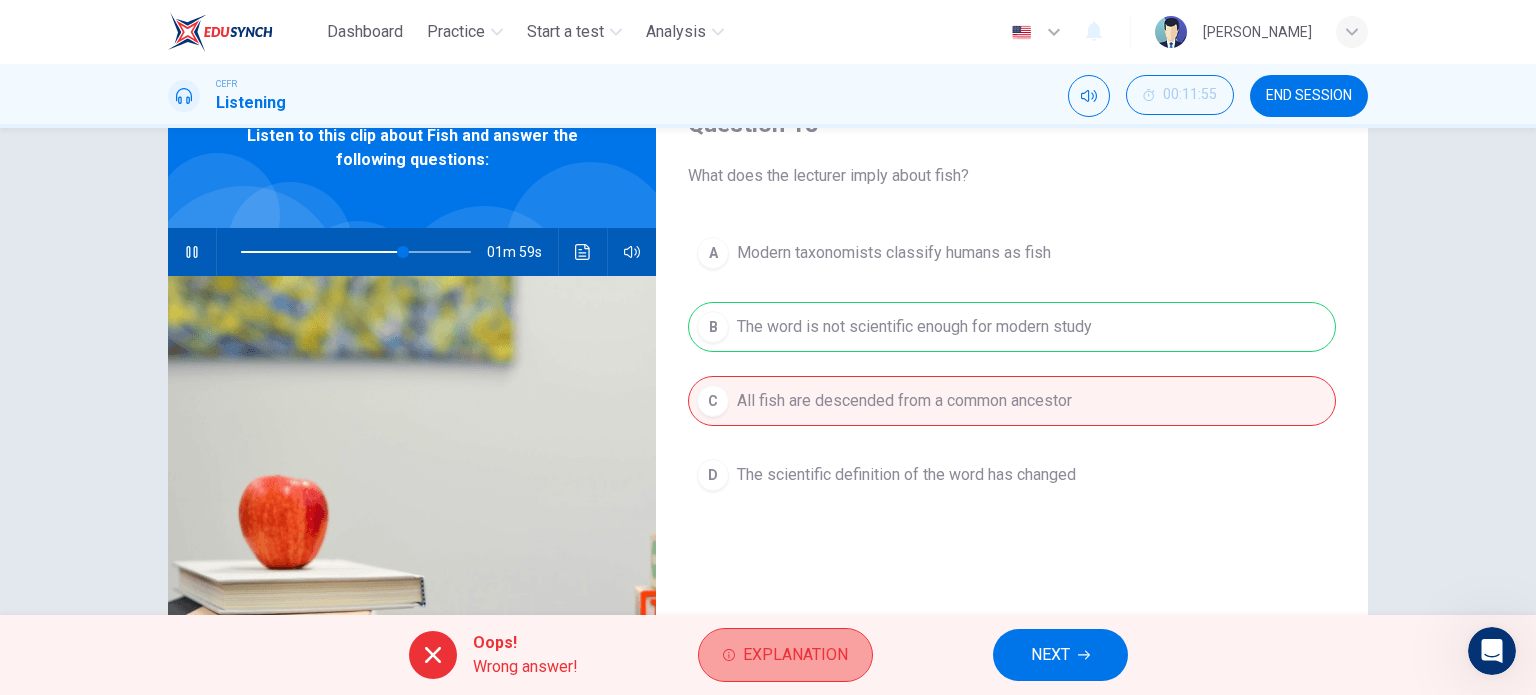 click on "Explanation" at bounding box center [795, 655] 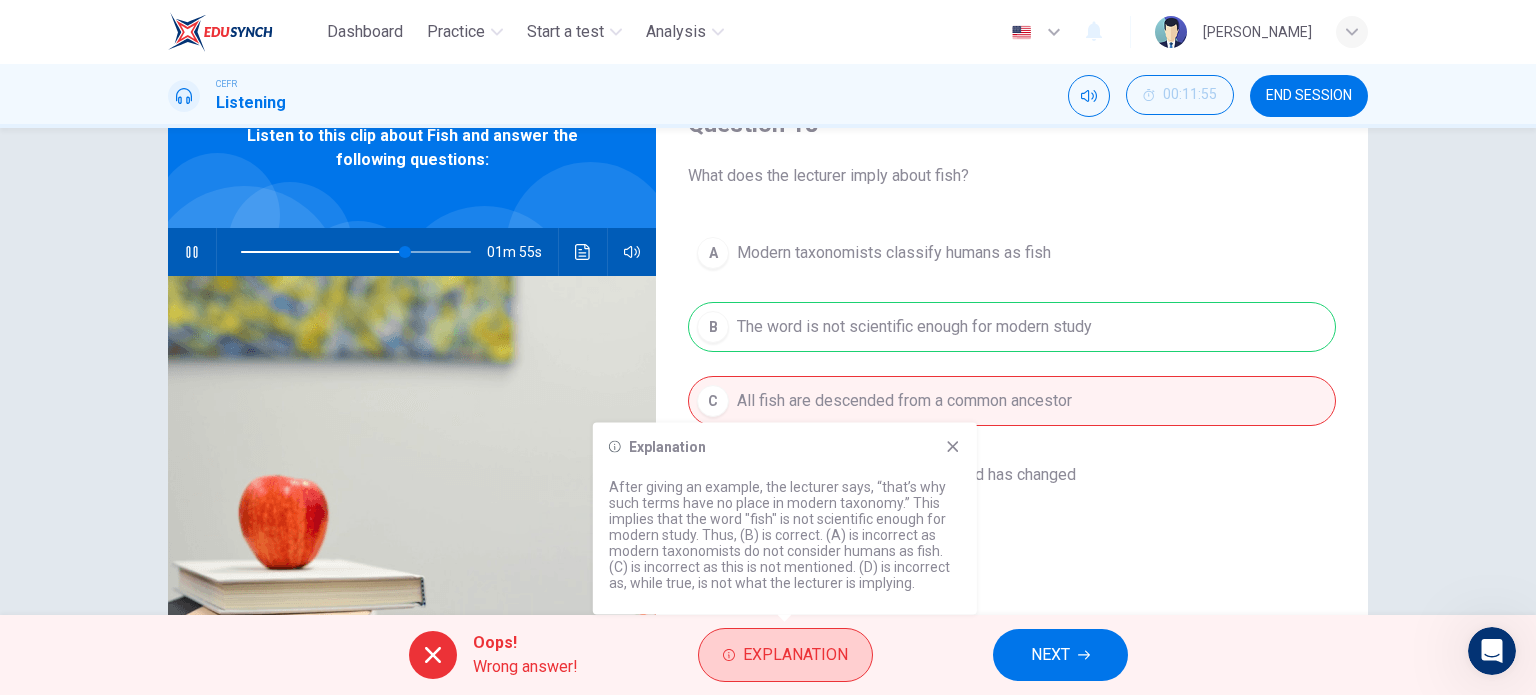 click on "Explanation" at bounding box center [795, 655] 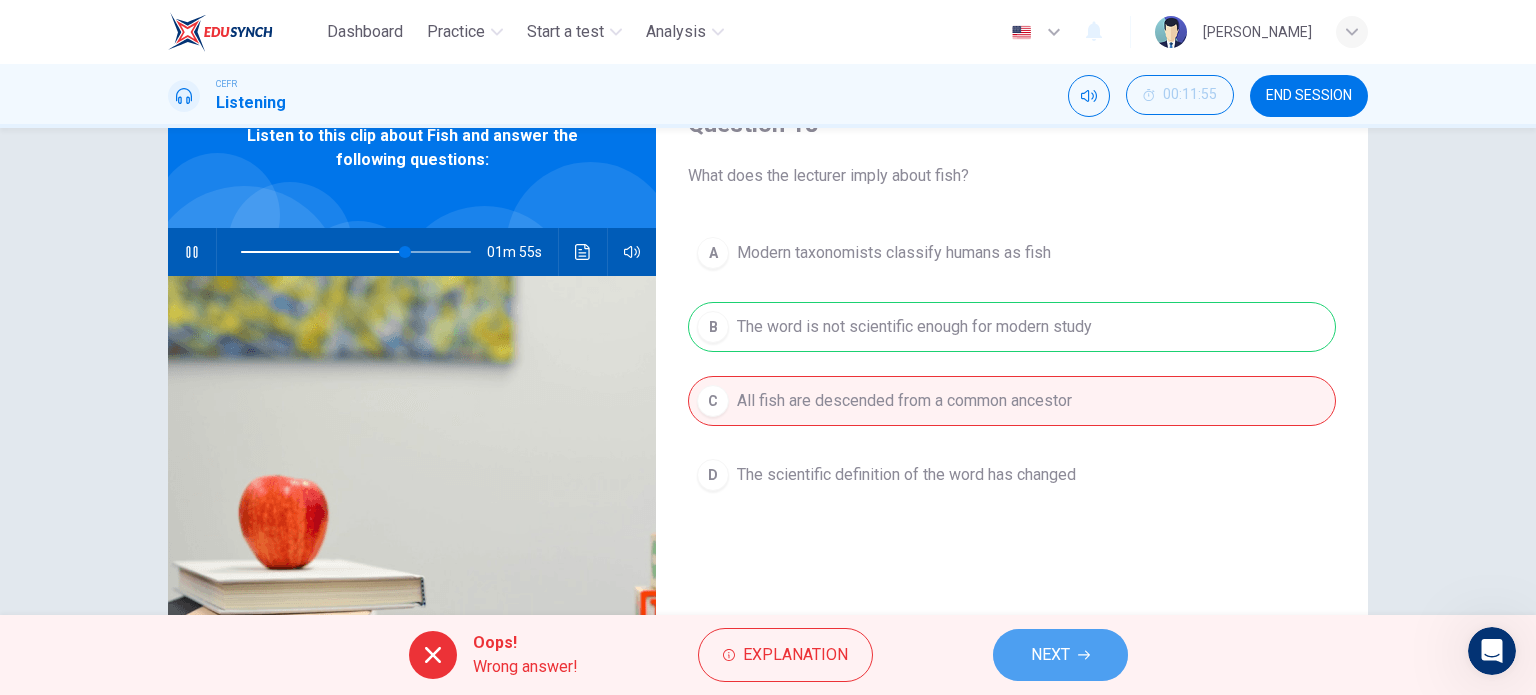 click 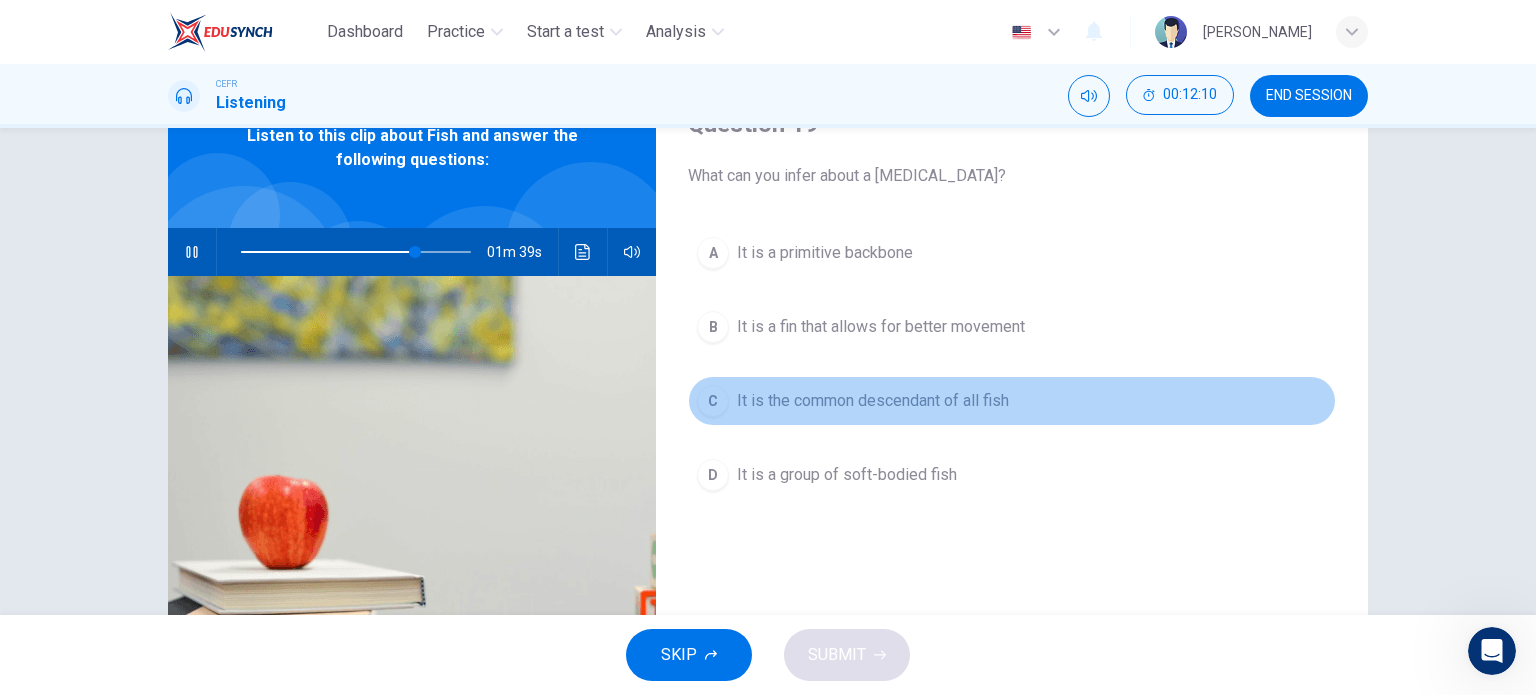 click on "It is the common descendant of all fish" at bounding box center (873, 401) 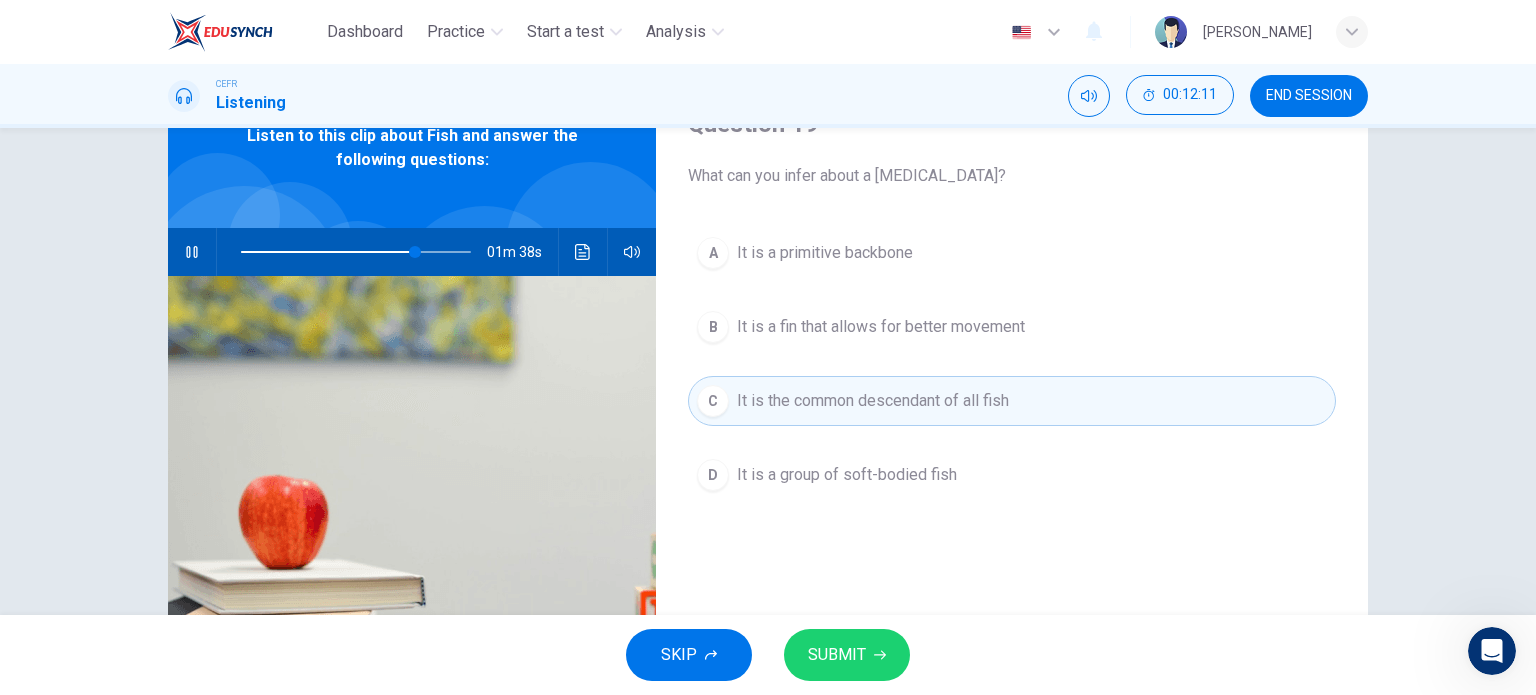 click on "SUBMIT" at bounding box center [847, 655] 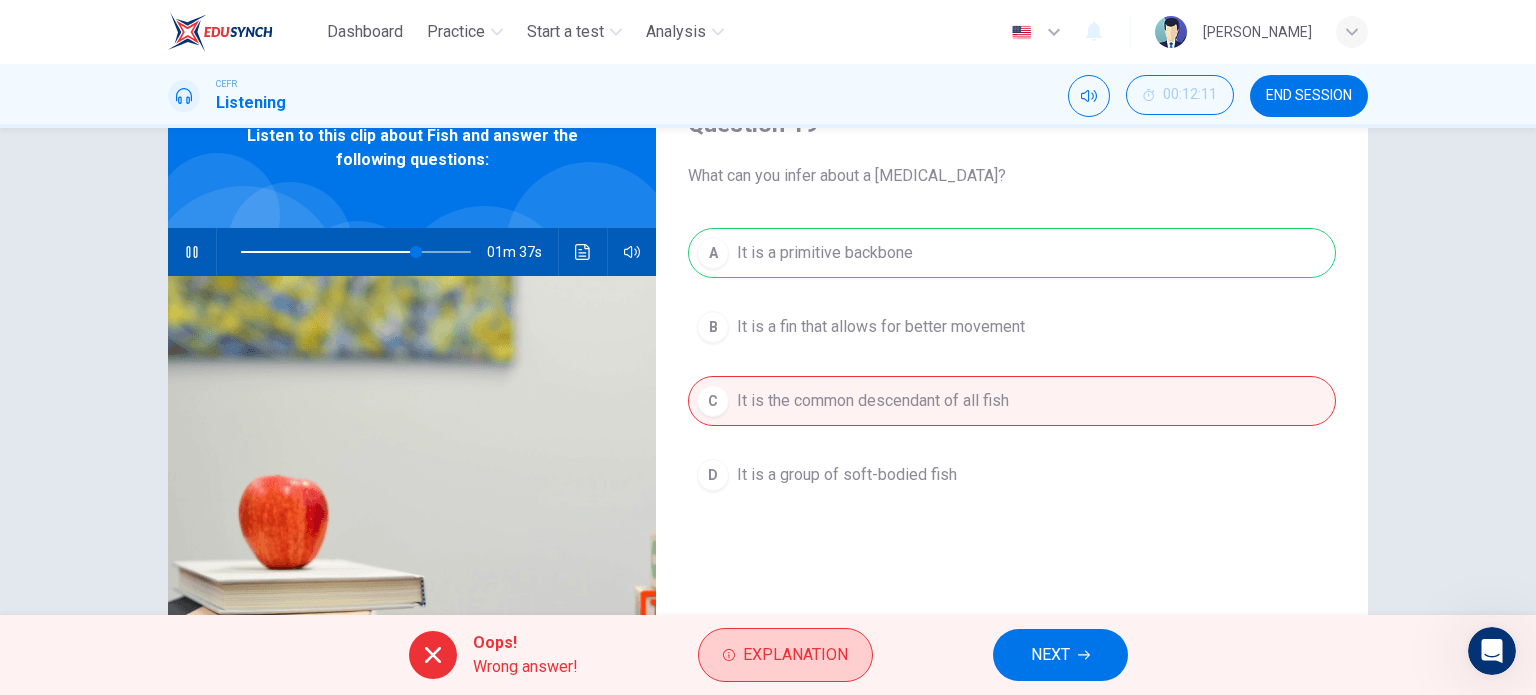 click on "Explanation" at bounding box center (785, 655) 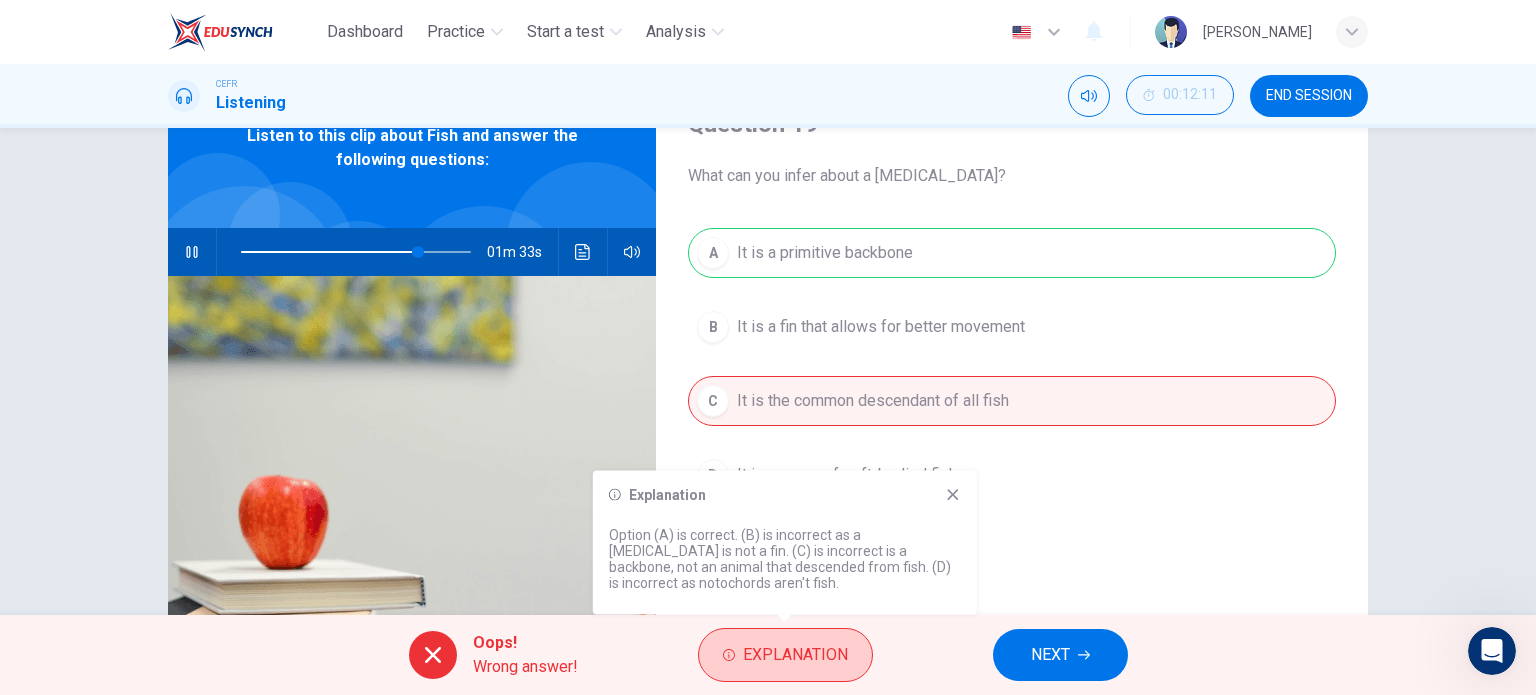 click on "Explanation" at bounding box center (785, 655) 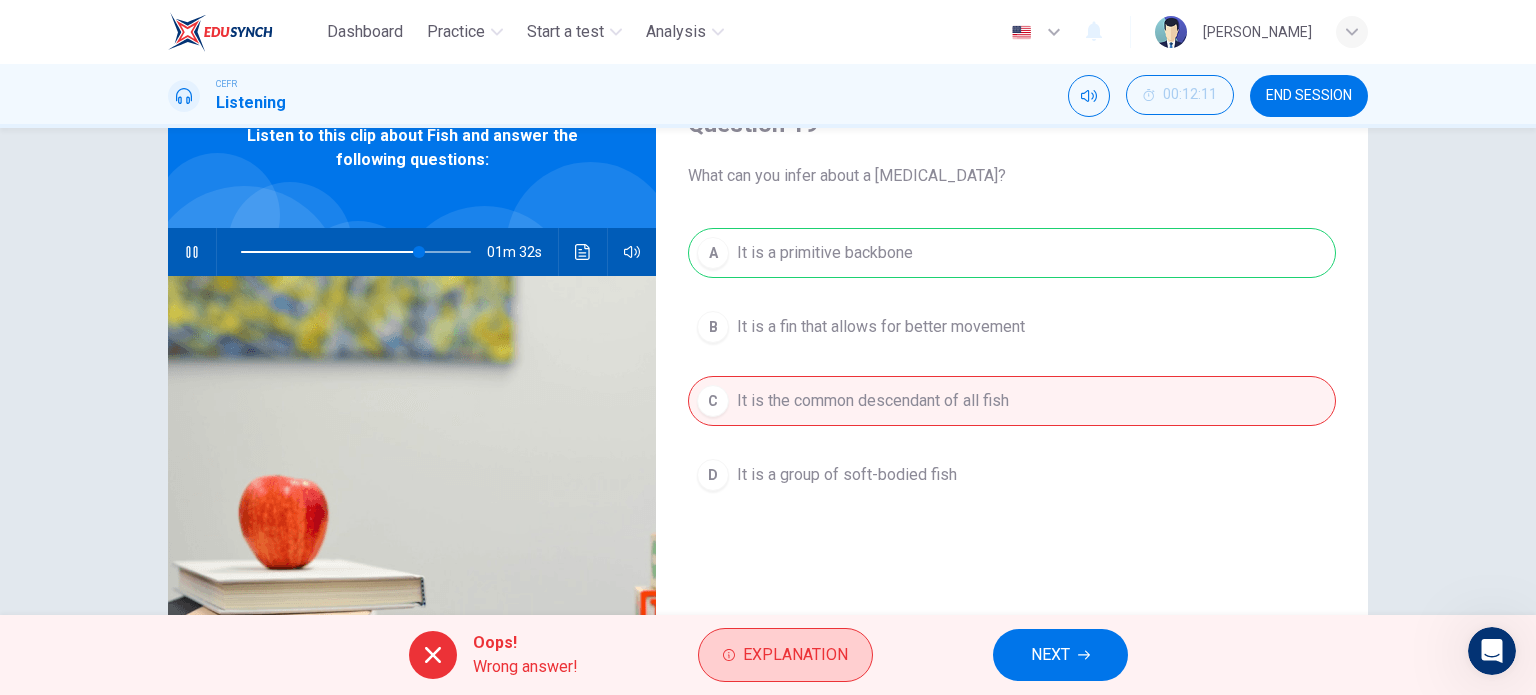 click on "Explanation" at bounding box center [785, 655] 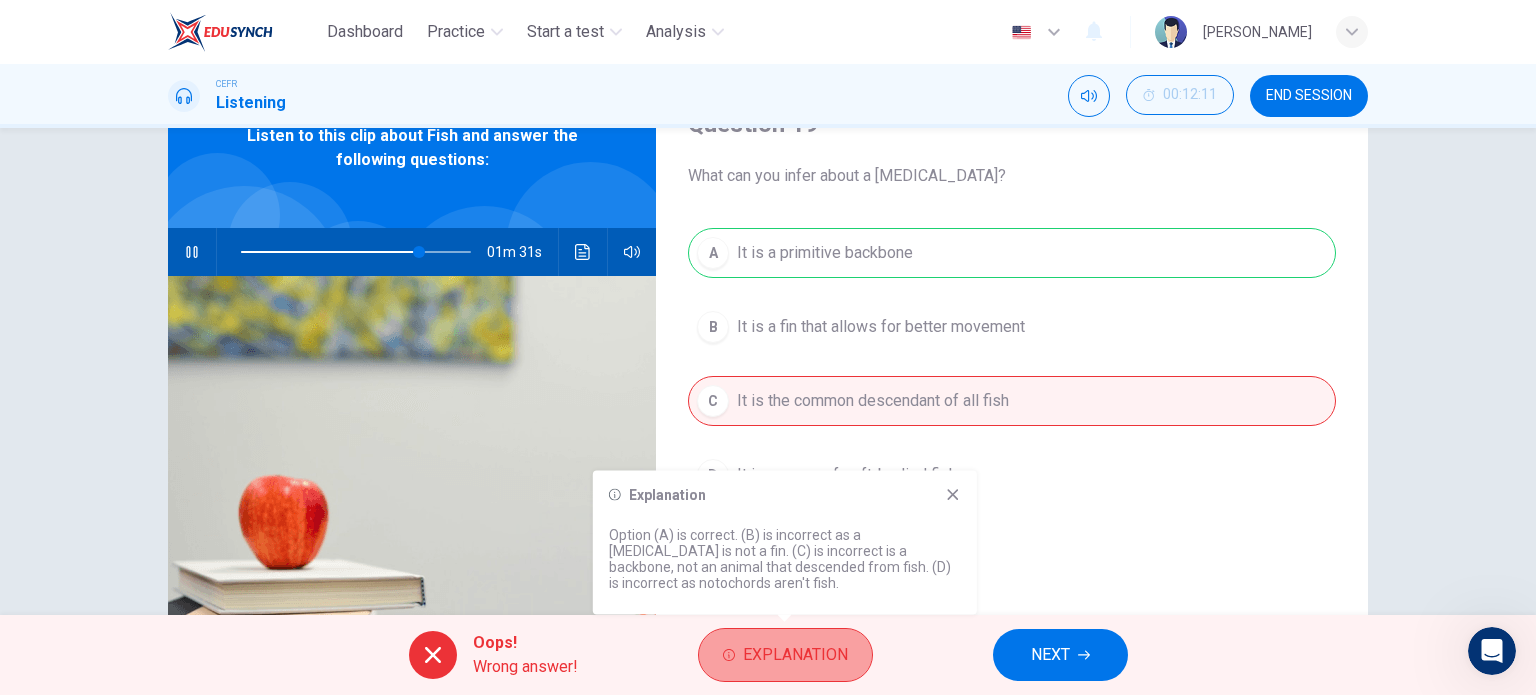 click on "Explanation" at bounding box center [785, 655] 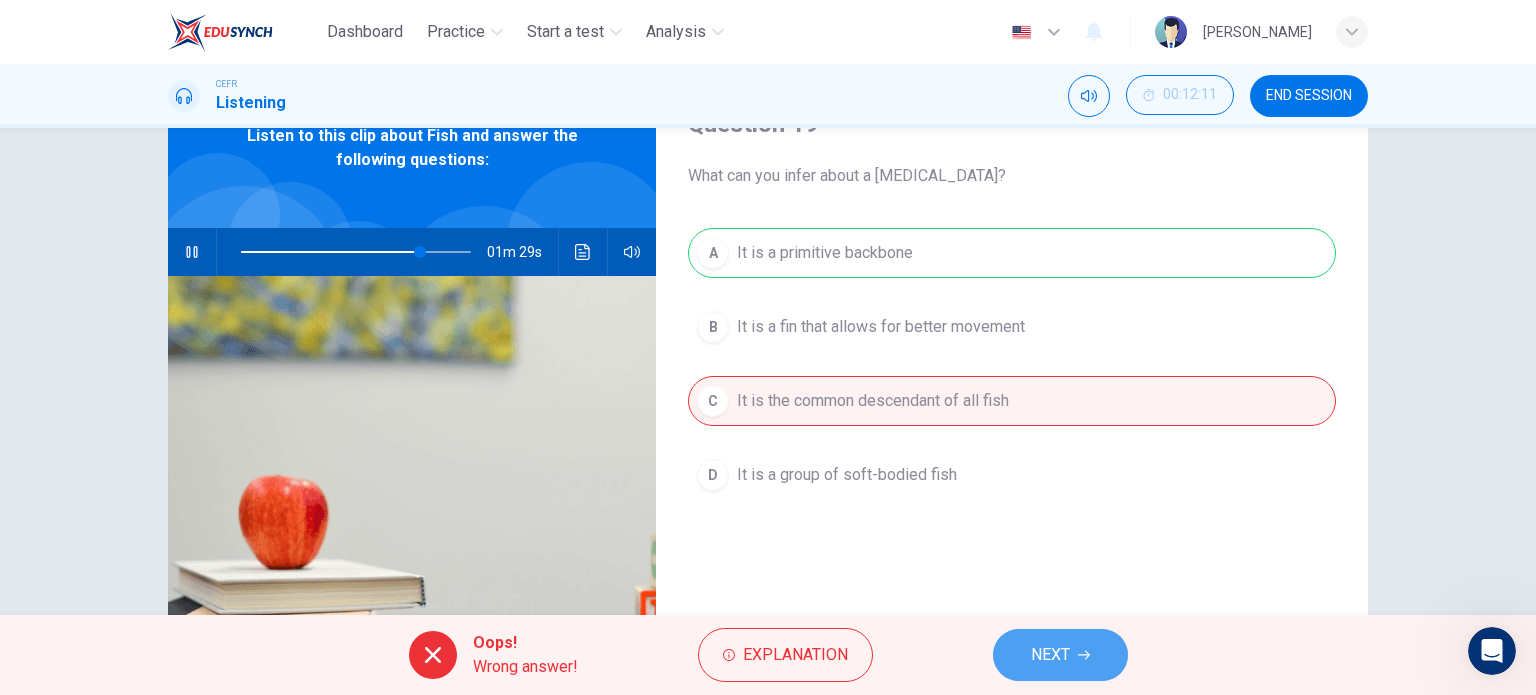 click on "NEXT" at bounding box center [1050, 655] 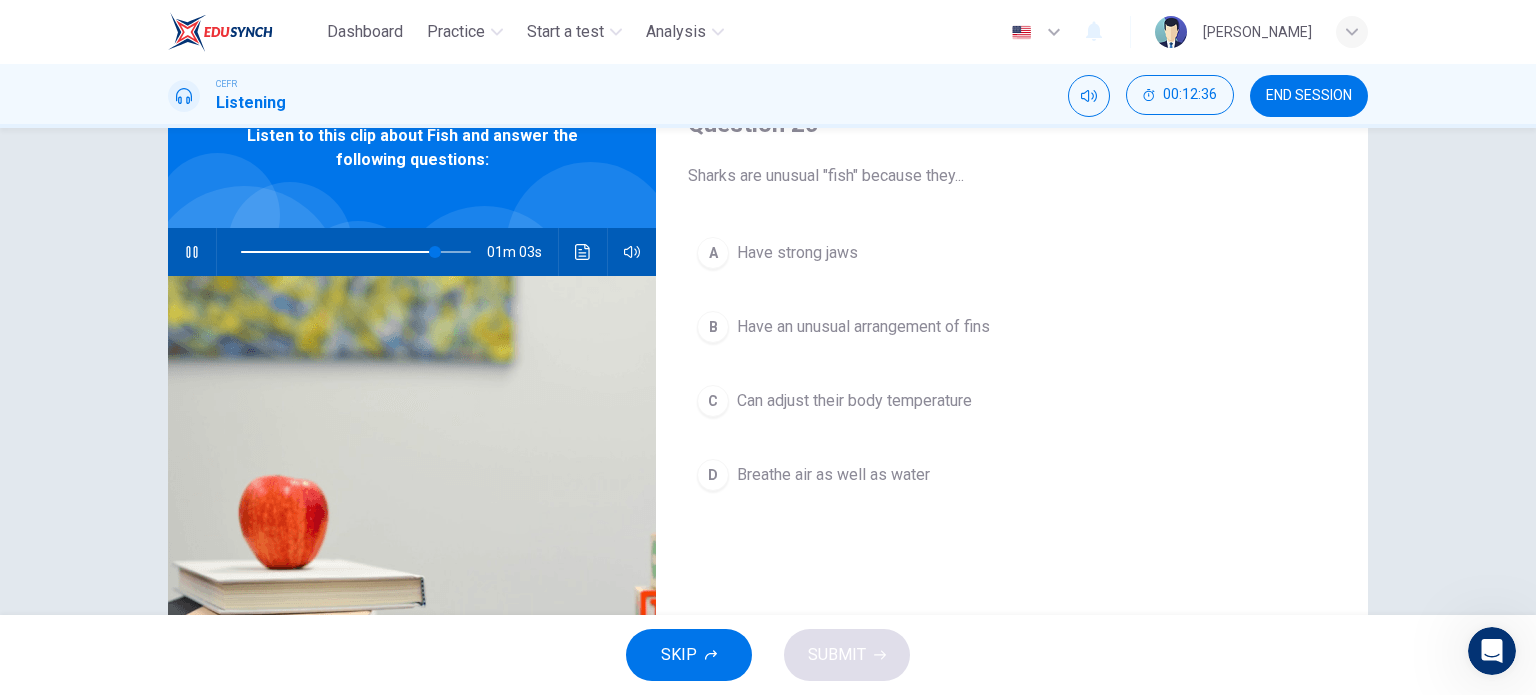 click on "Can adjust their body temperature" at bounding box center [854, 401] 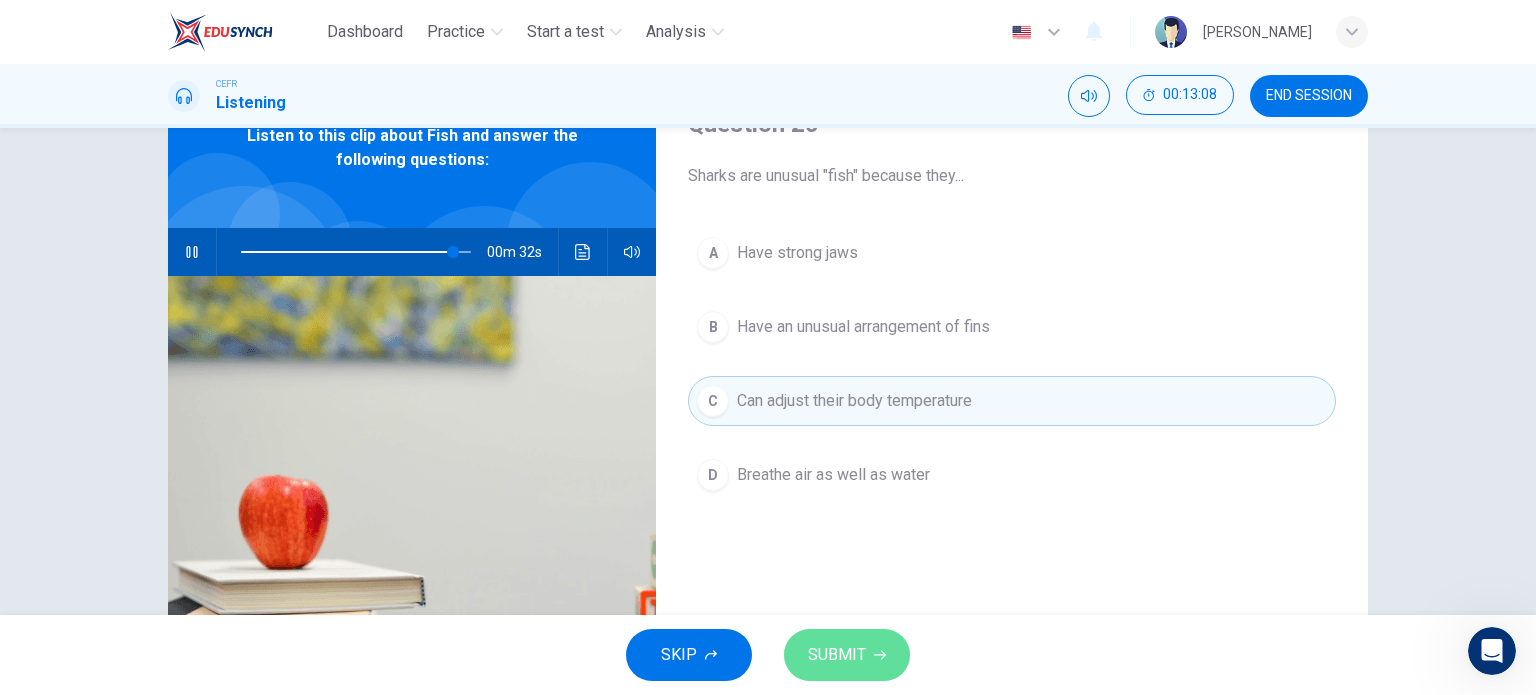 click on "SUBMIT" at bounding box center (837, 655) 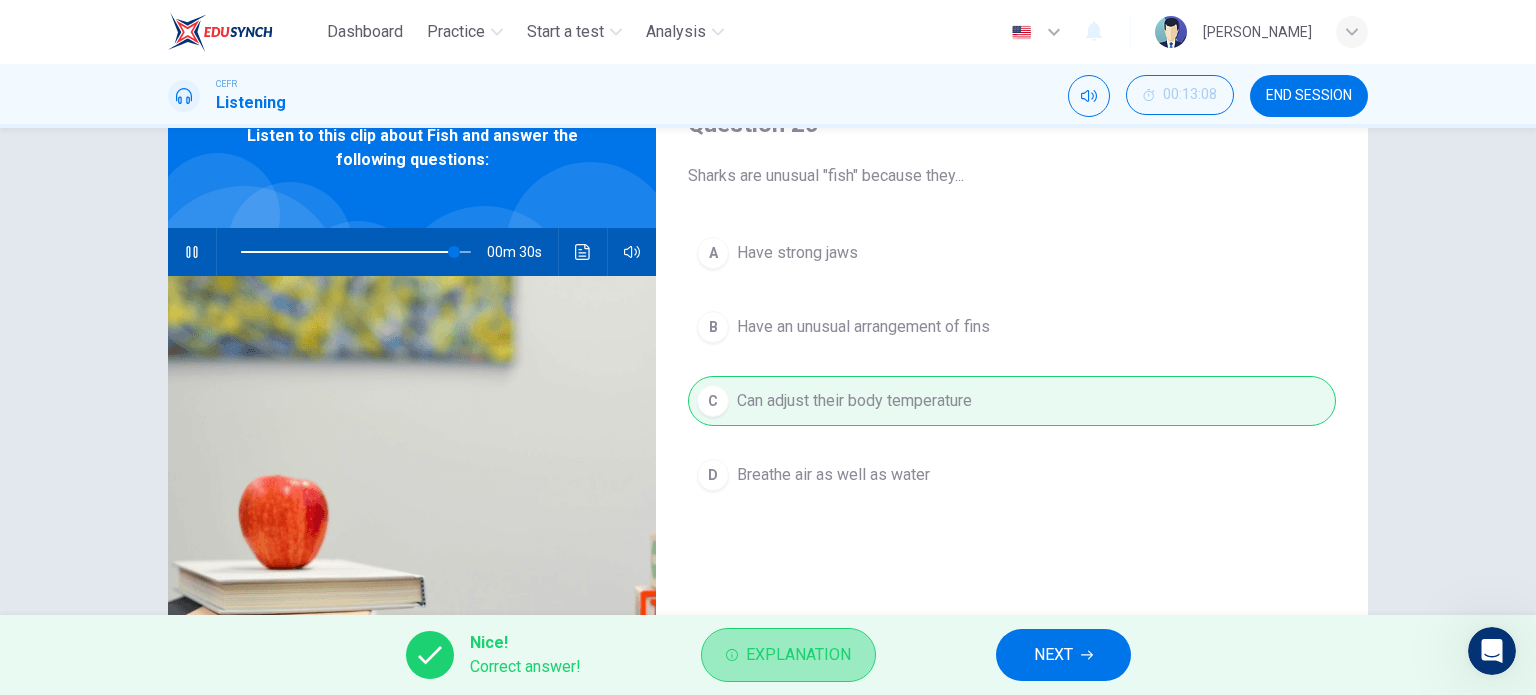 click on "Explanation" at bounding box center [798, 655] 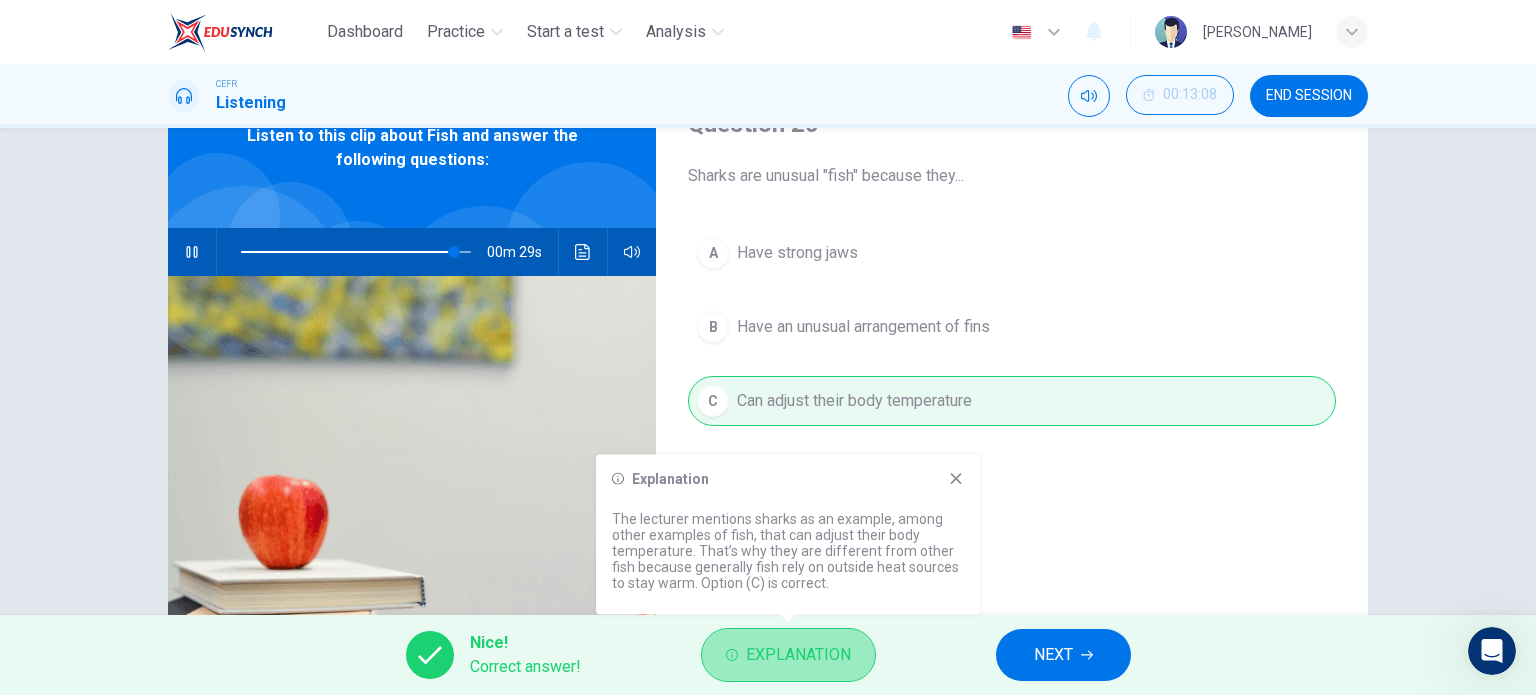 click on "Explanation" at bounding box center (798, 655) 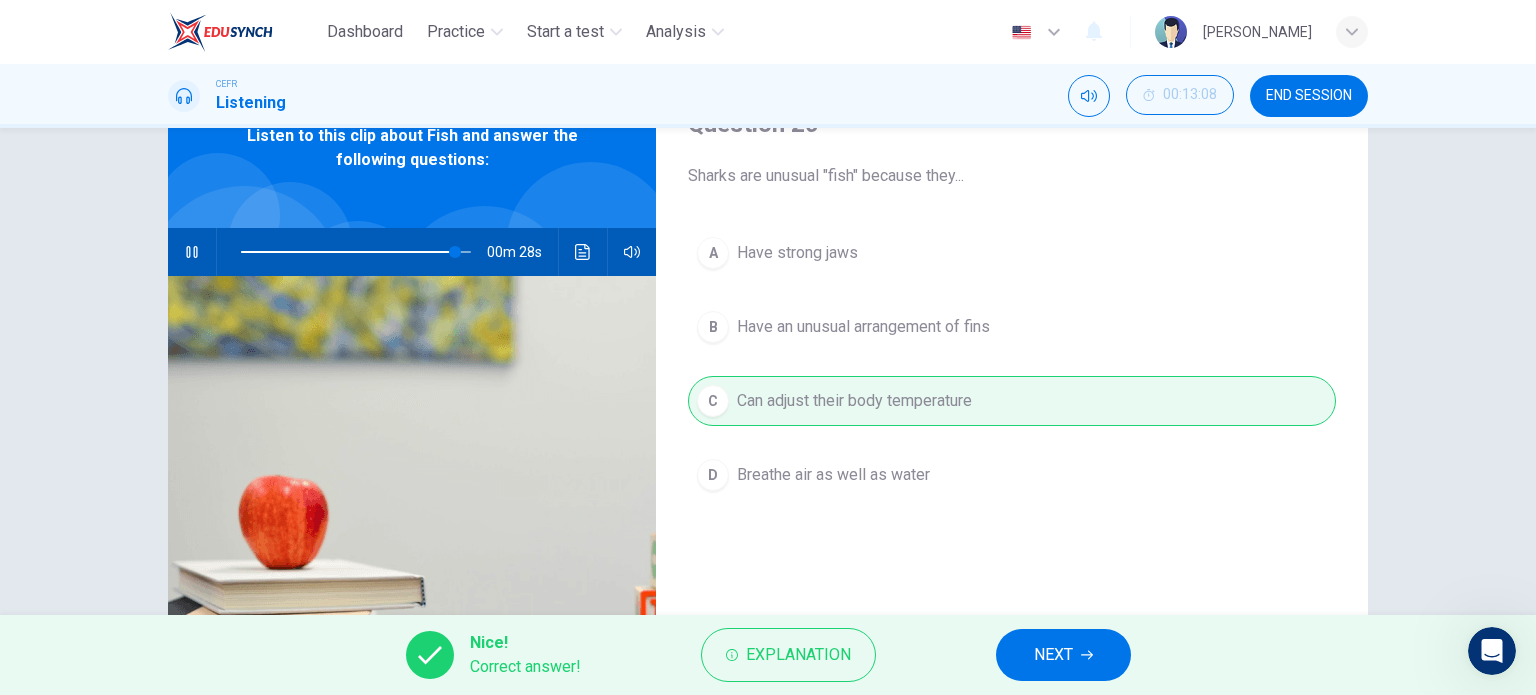 click on "NEXT" at bounding box center [1063, 655] 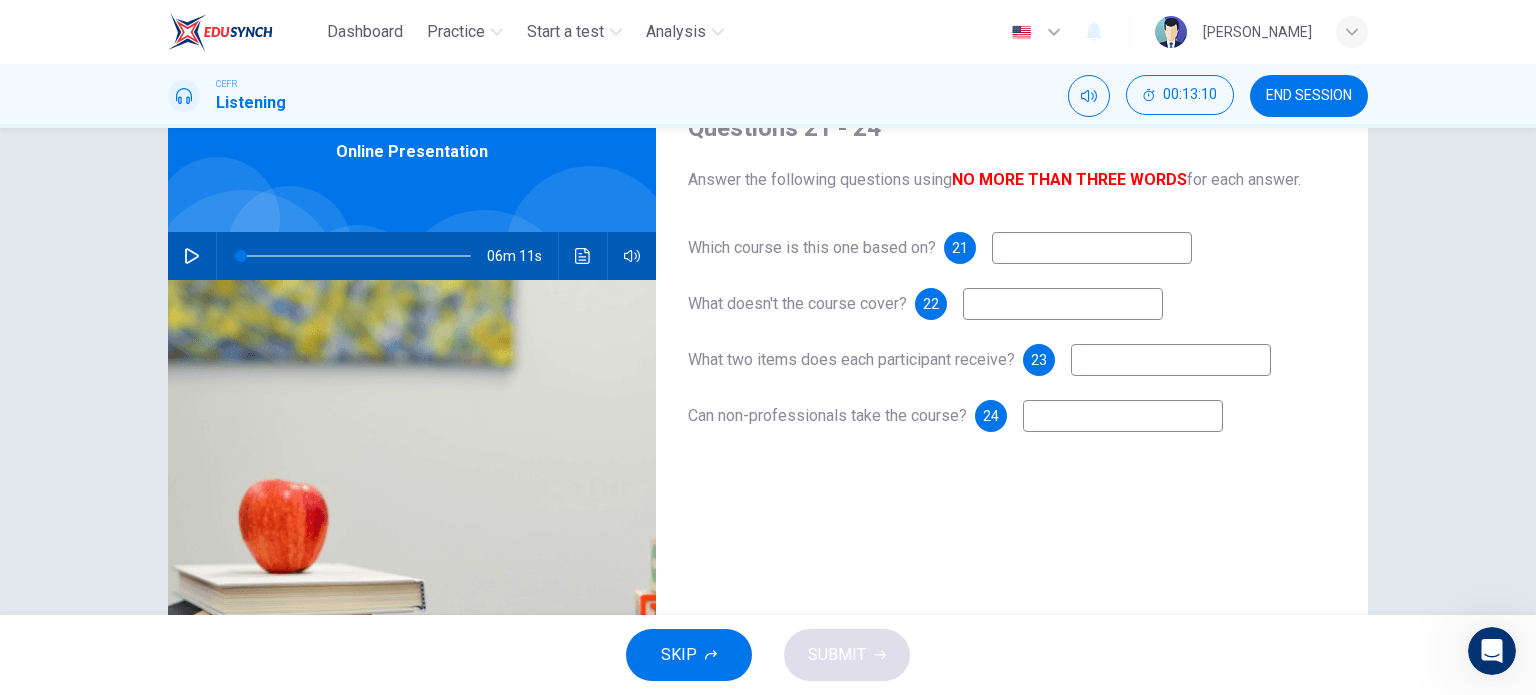 scroll, scrollTop: 100, scrollLeft: 0, axis: vertical 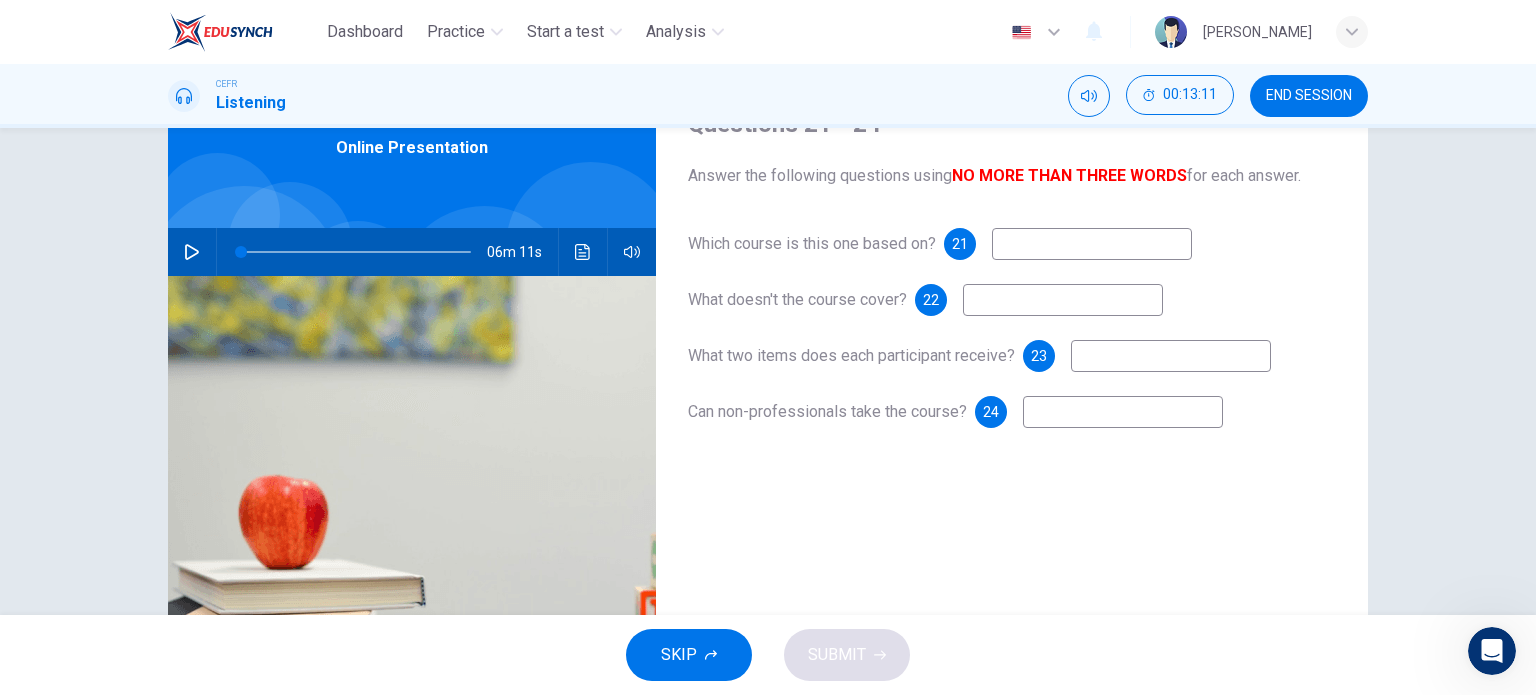 click at bounding box center (192, 252) 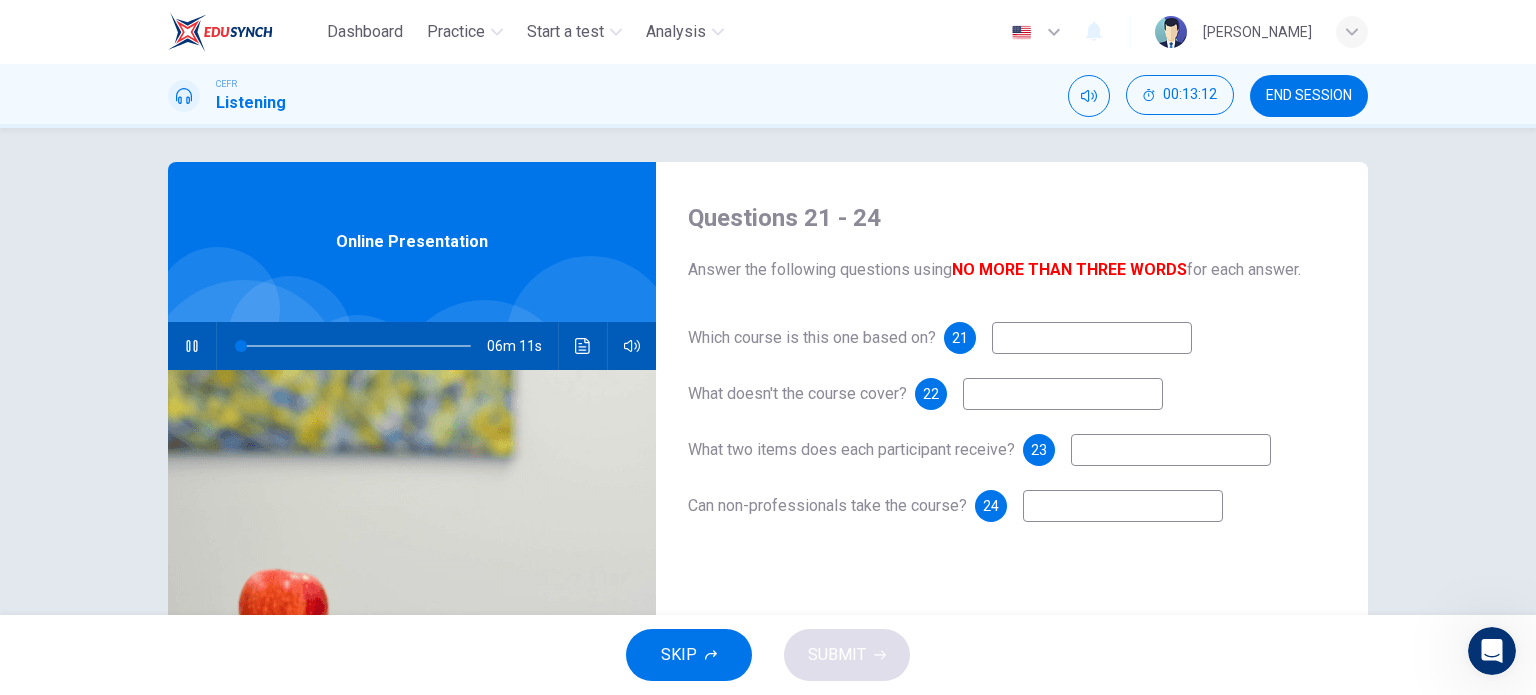 scroll, scrollTop: 0, scrollLeft: 0, axis: both 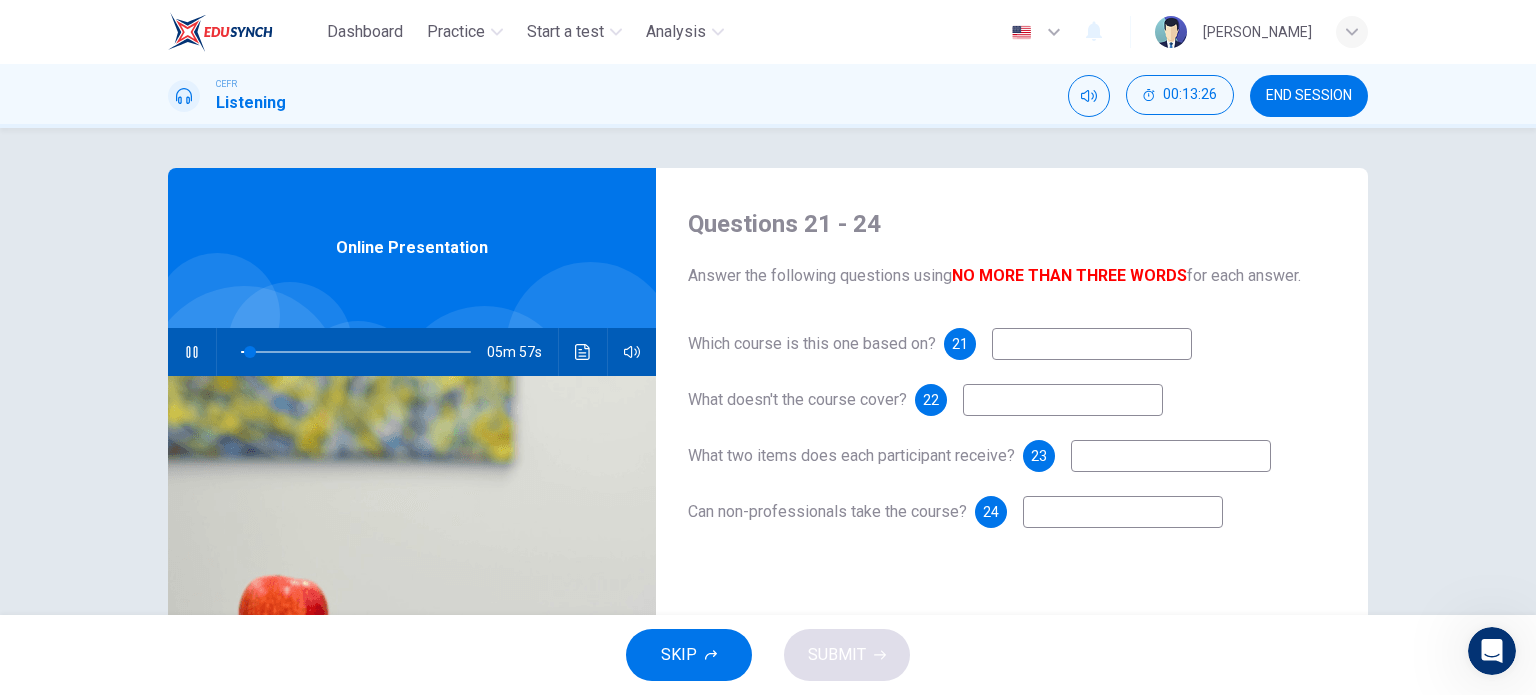 click at bounding box center [1092, 344] 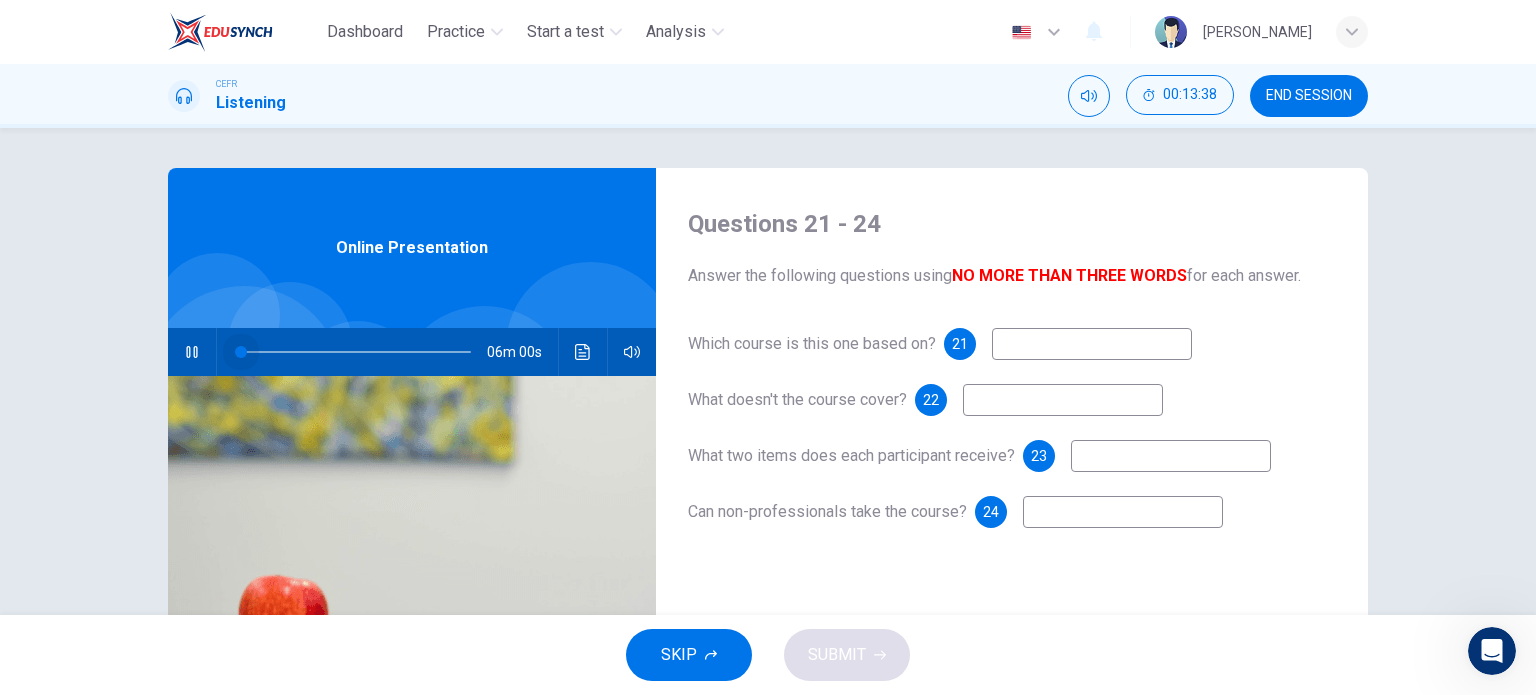 drag, startPoint x: 241, startPoint y: 359, endPoint x: 216, endPoint y: 351, distance: 26.24881 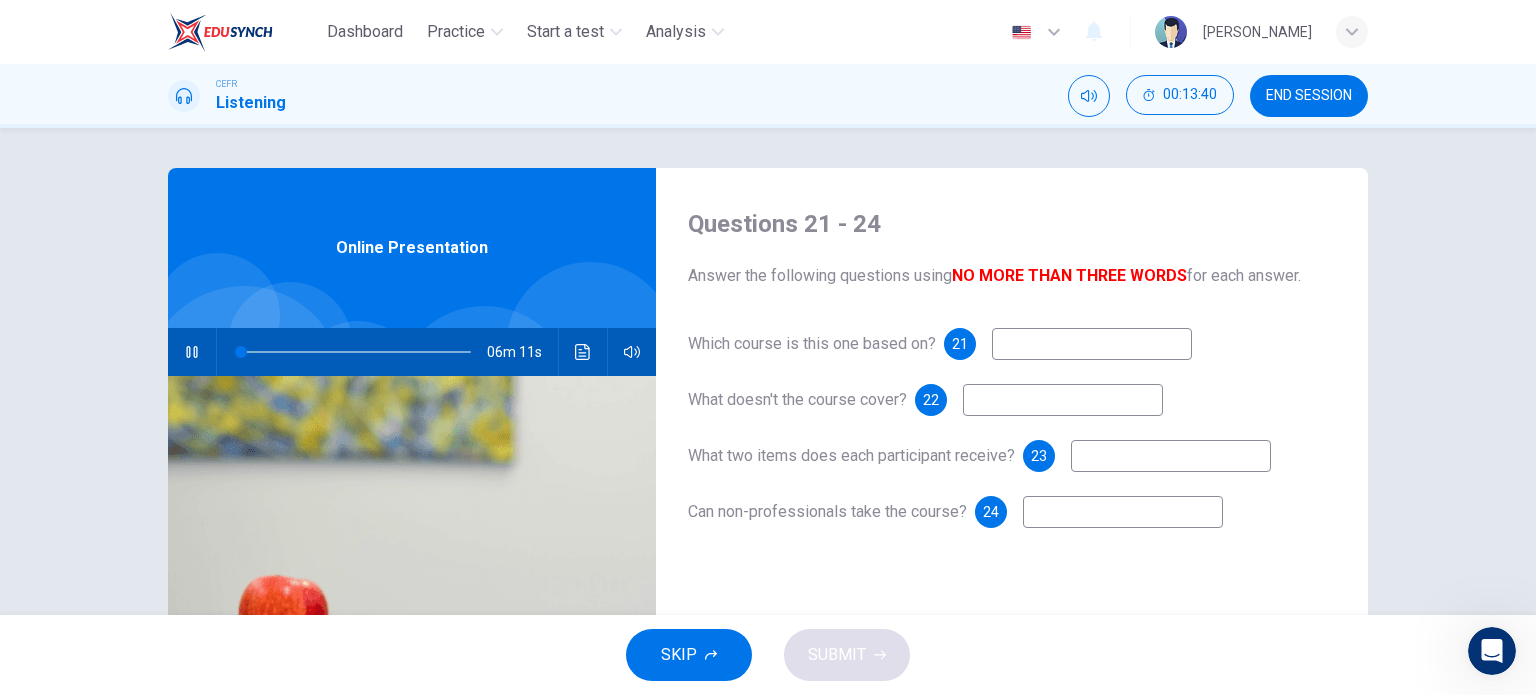 click at bounding box center (192, 352) 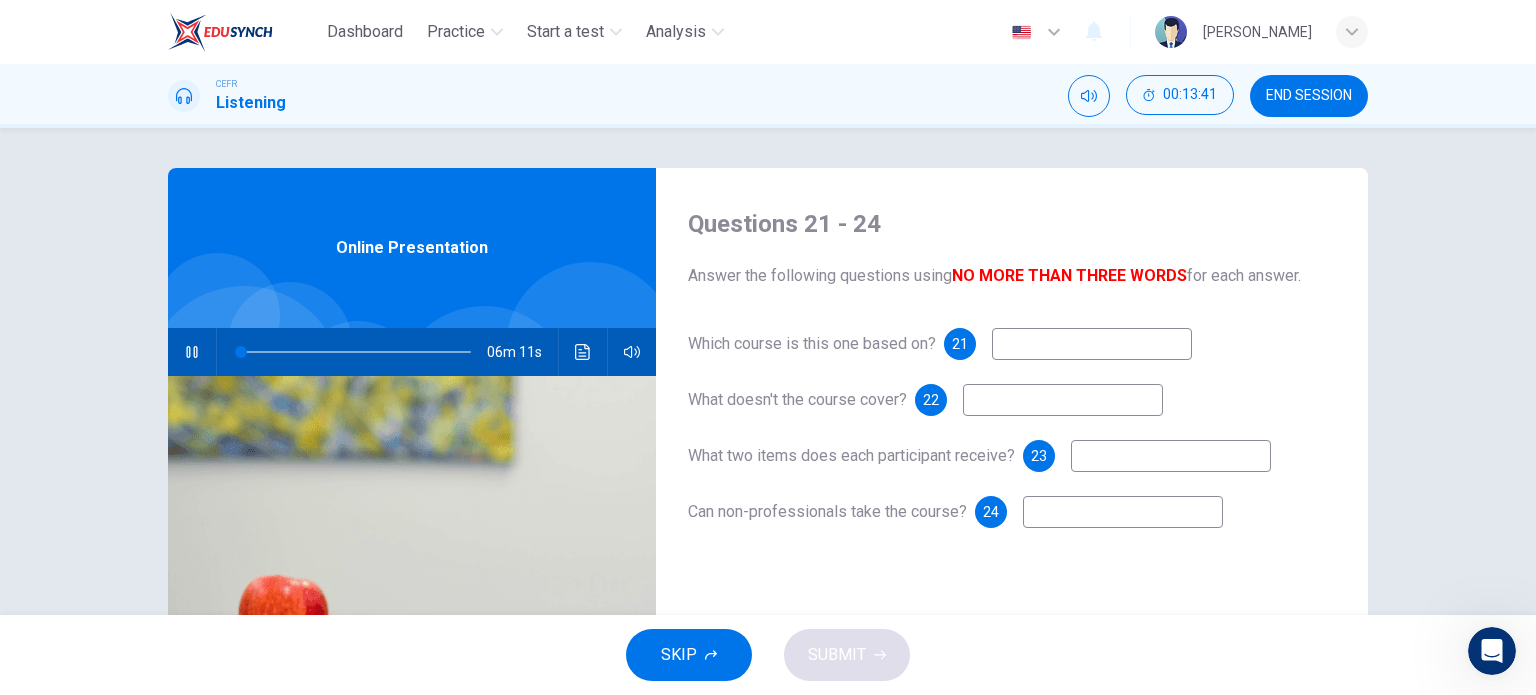 click 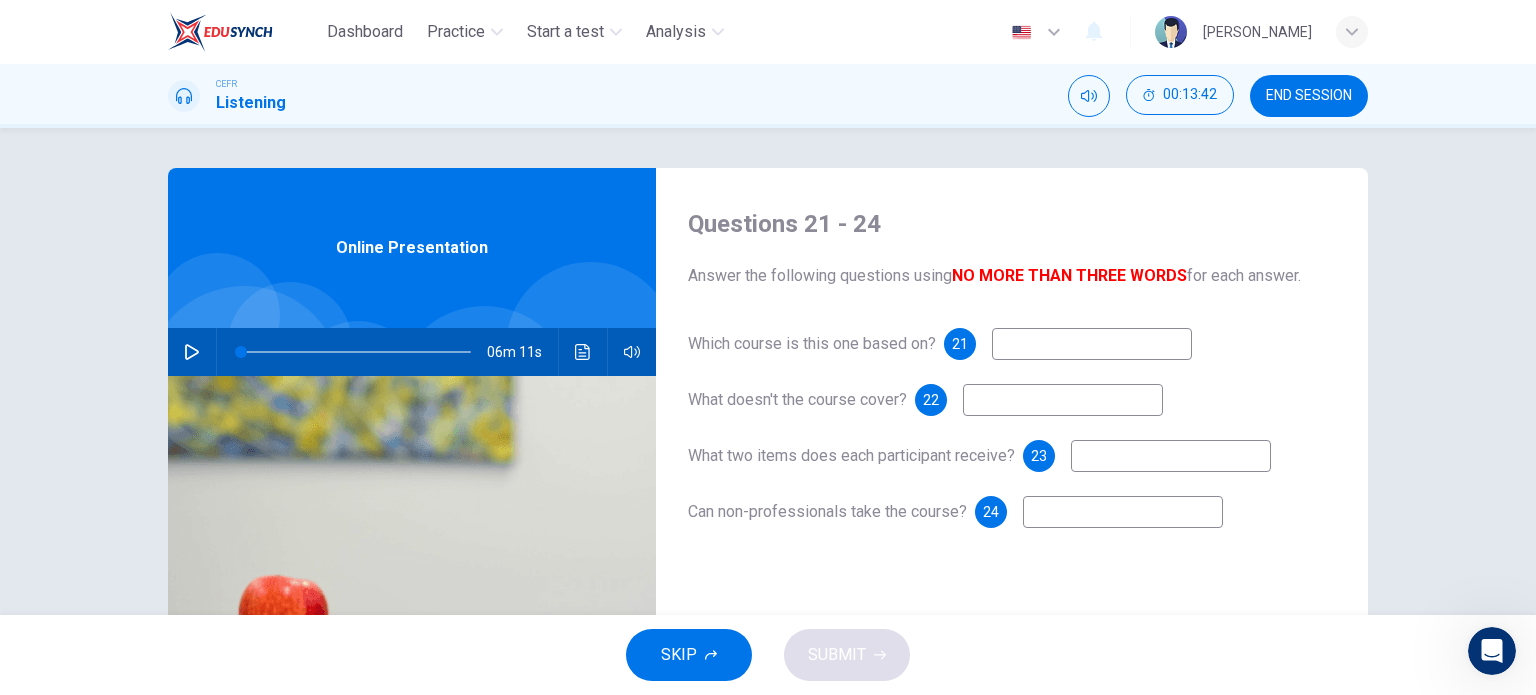 click 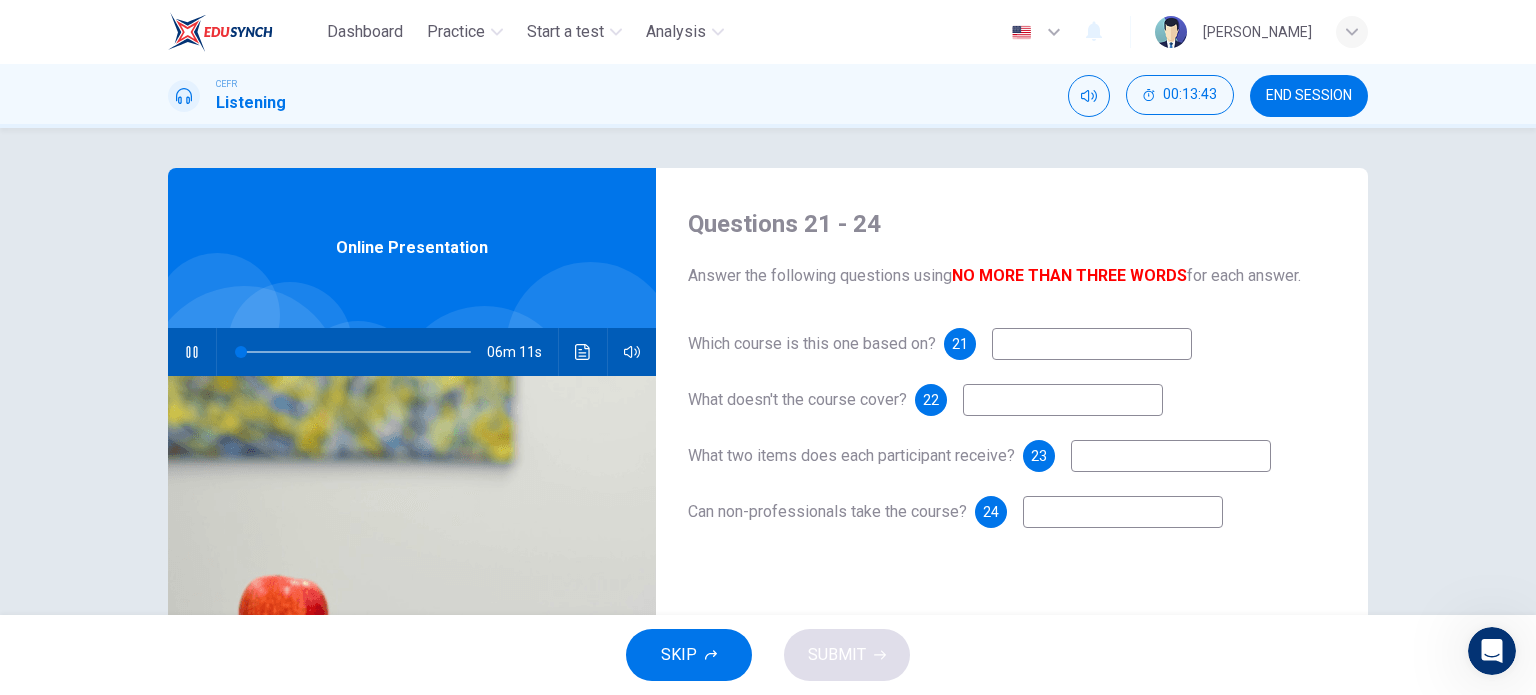 click at bounding box center [1092, 344] 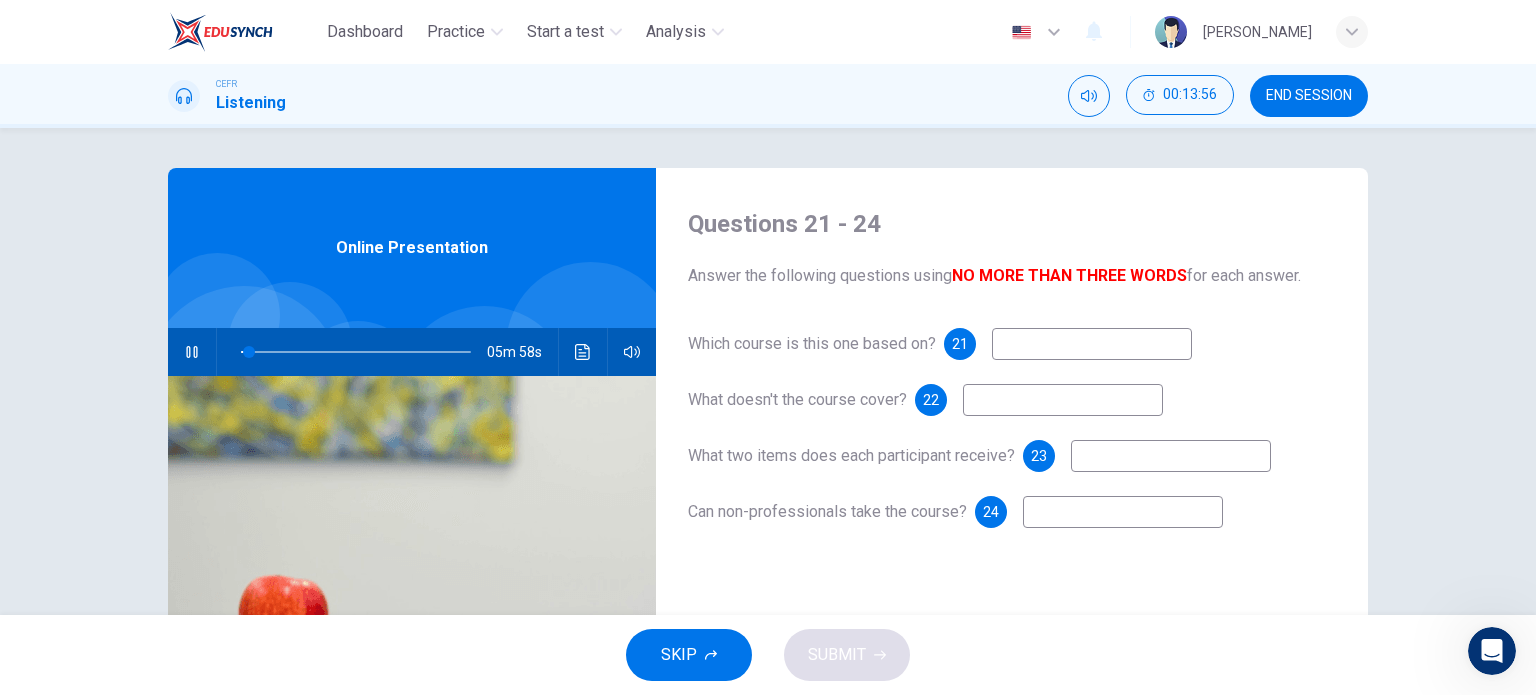 type on "4" 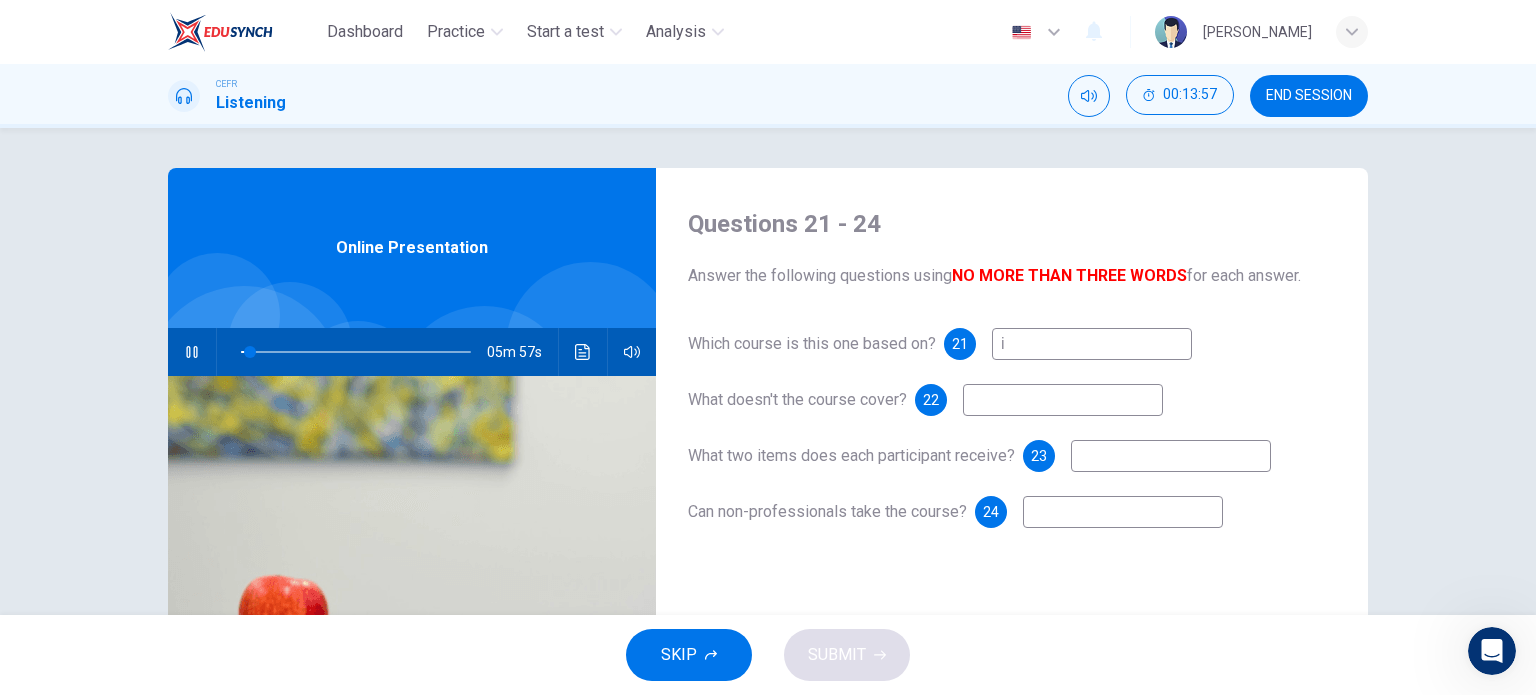 type 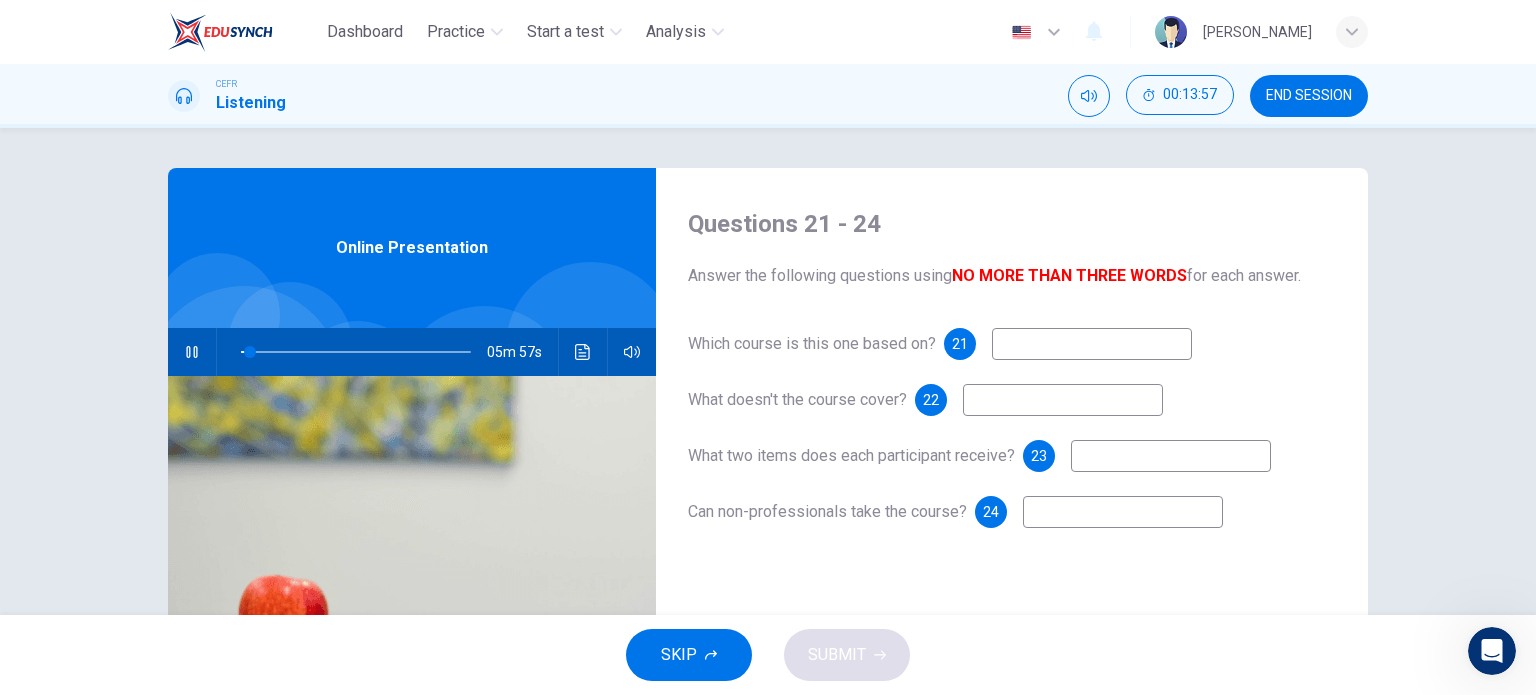 type on "4" 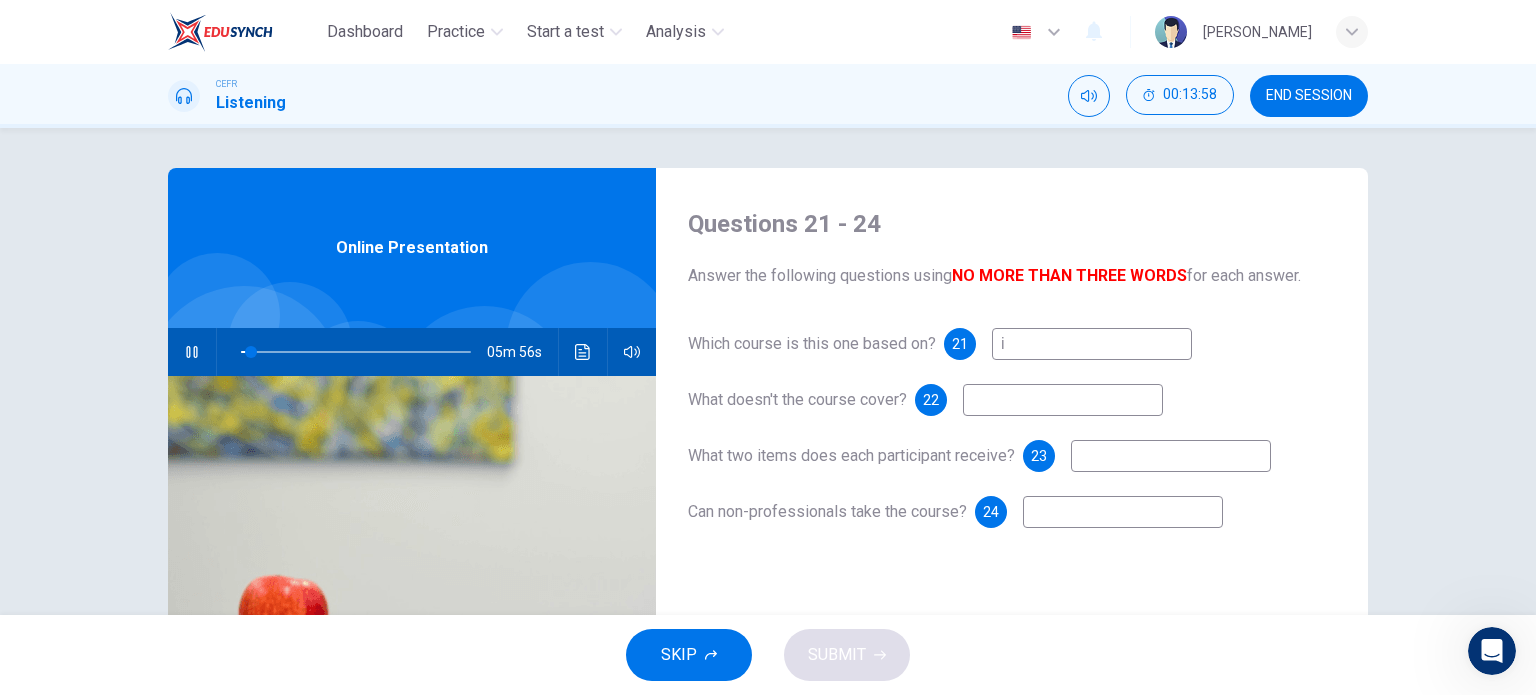 type on "iN" 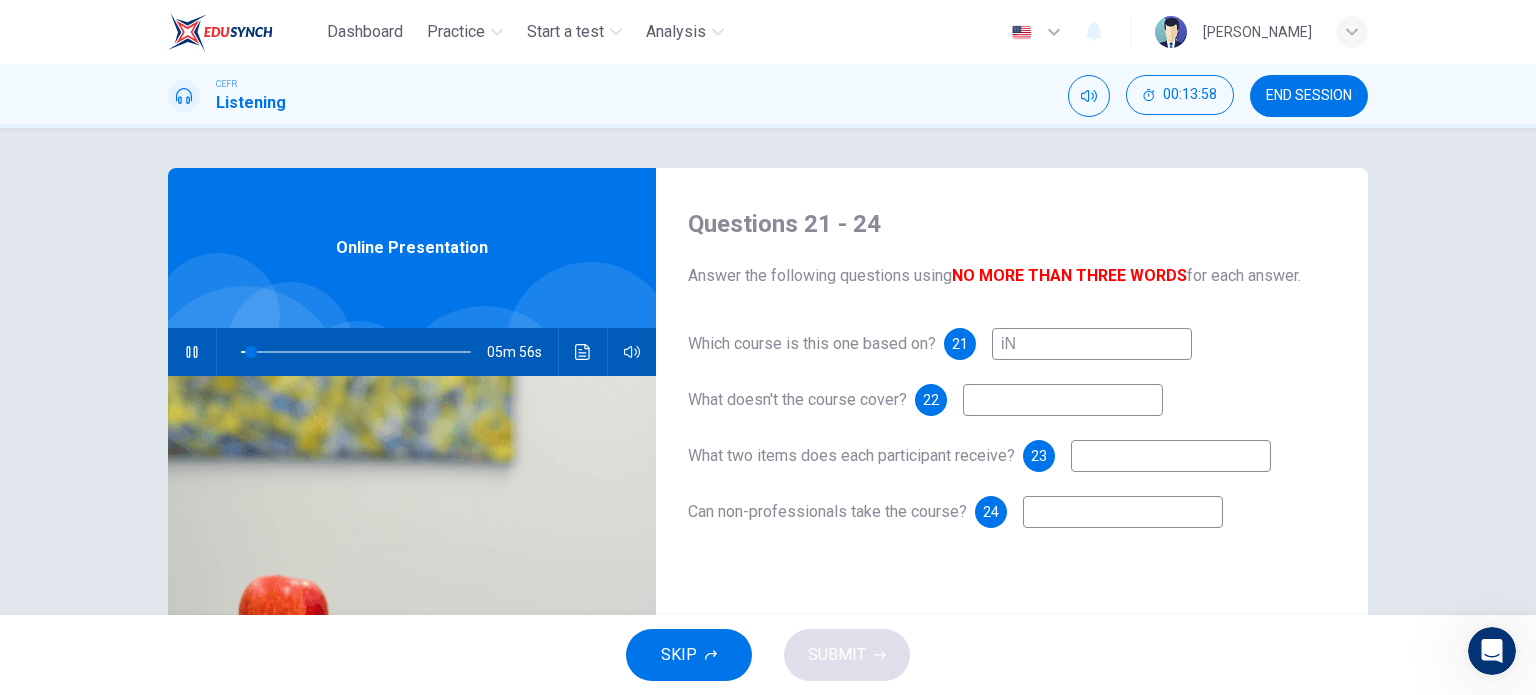 type on "4" 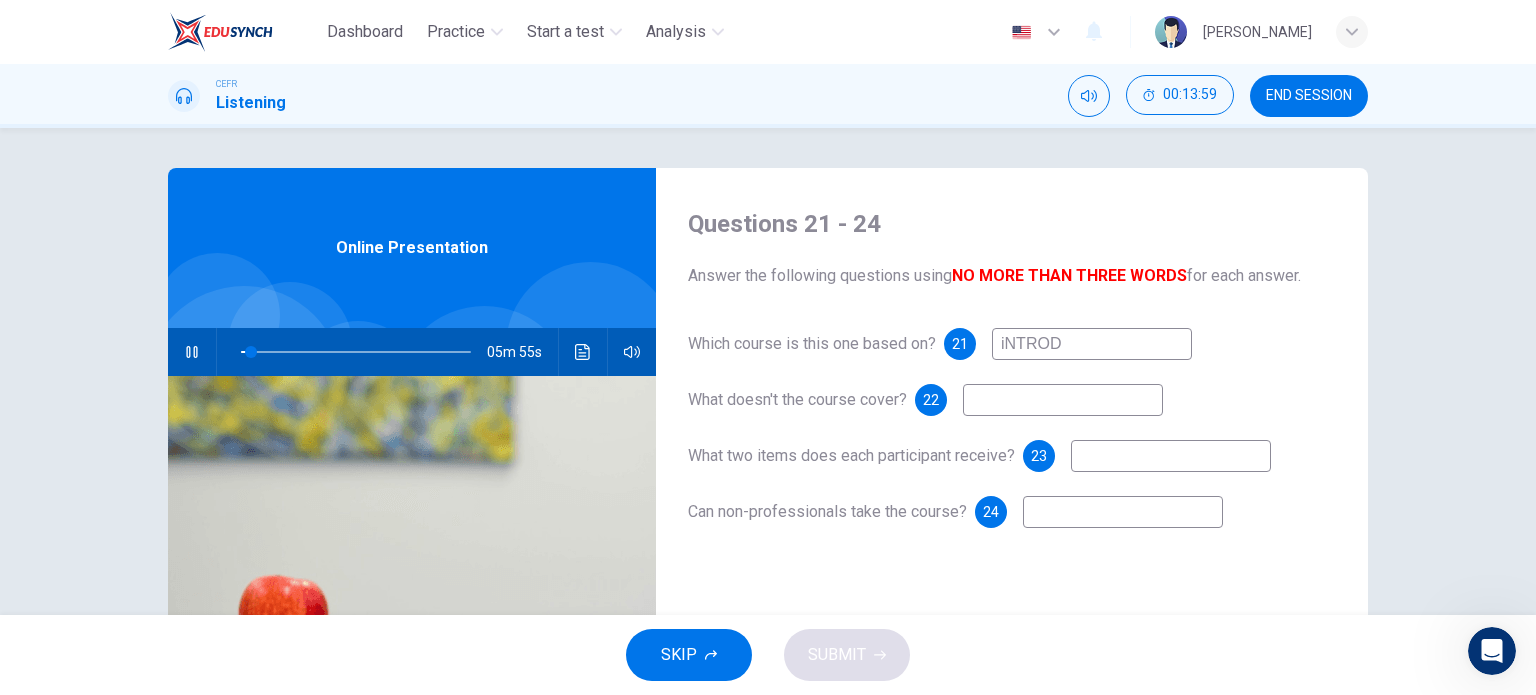 type on "iNTRODU" 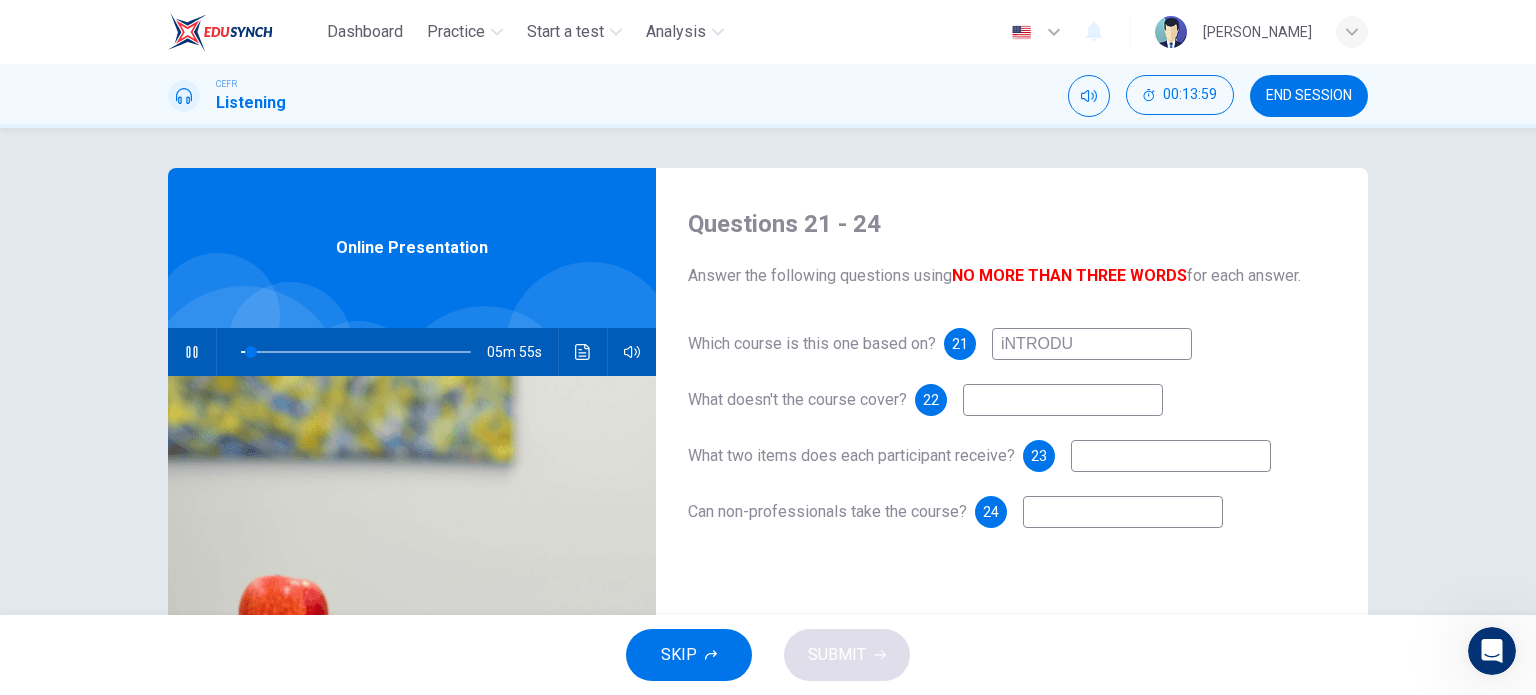 type on "5" 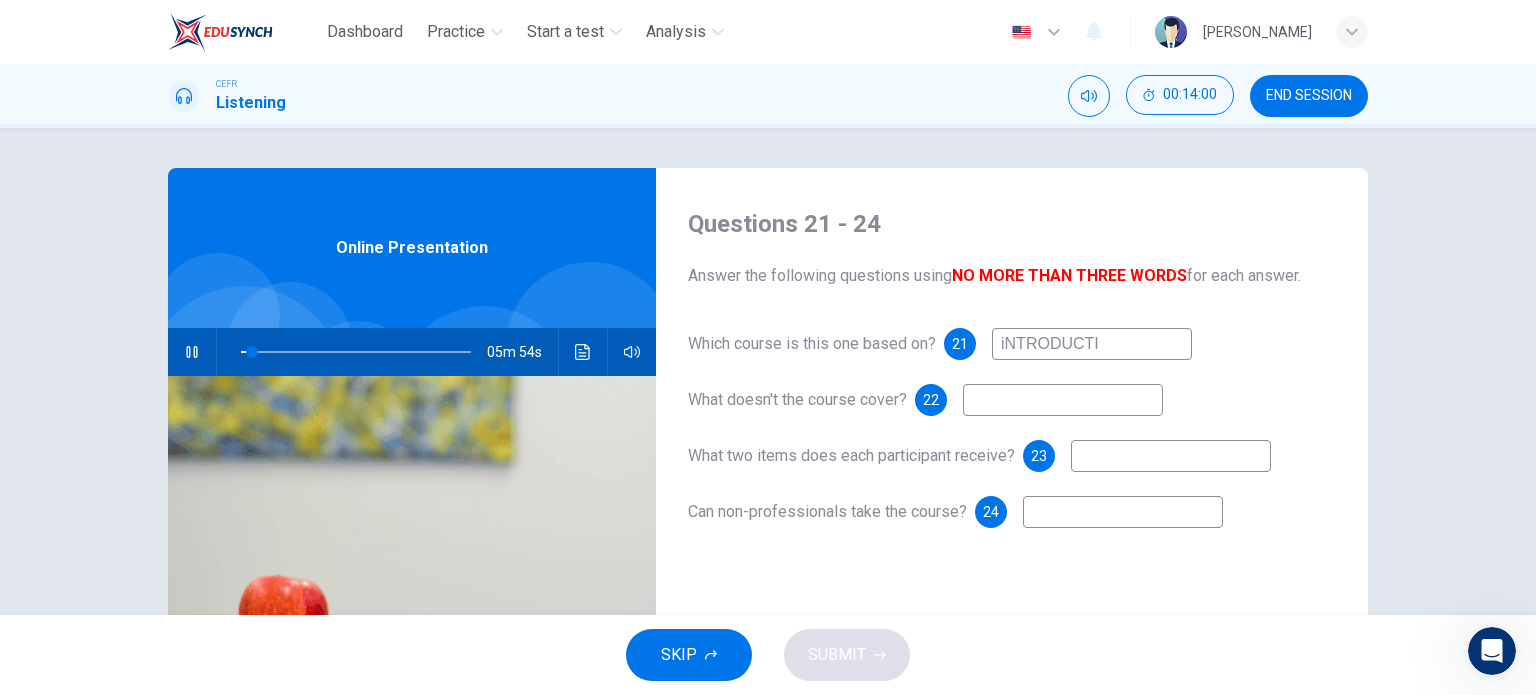 type on "iNTRODUCTIO" 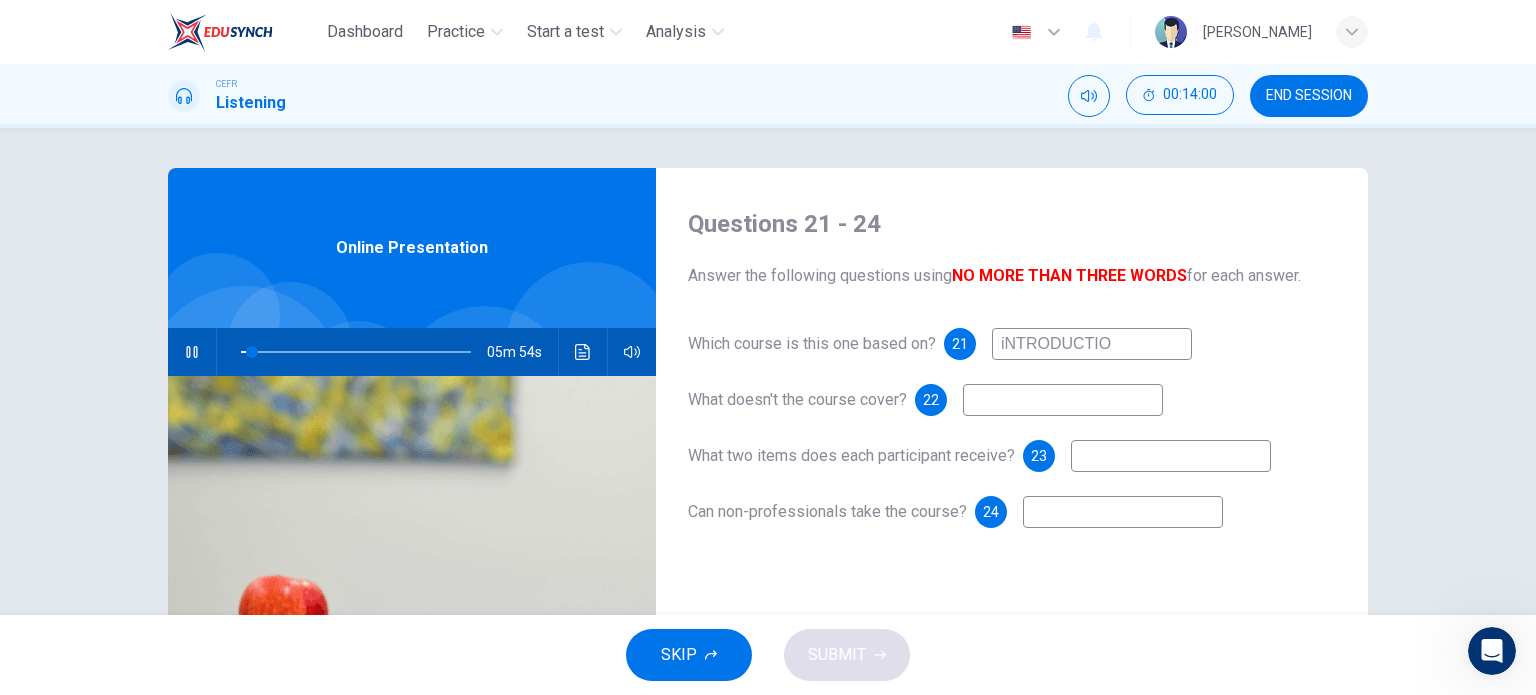 type on "5" 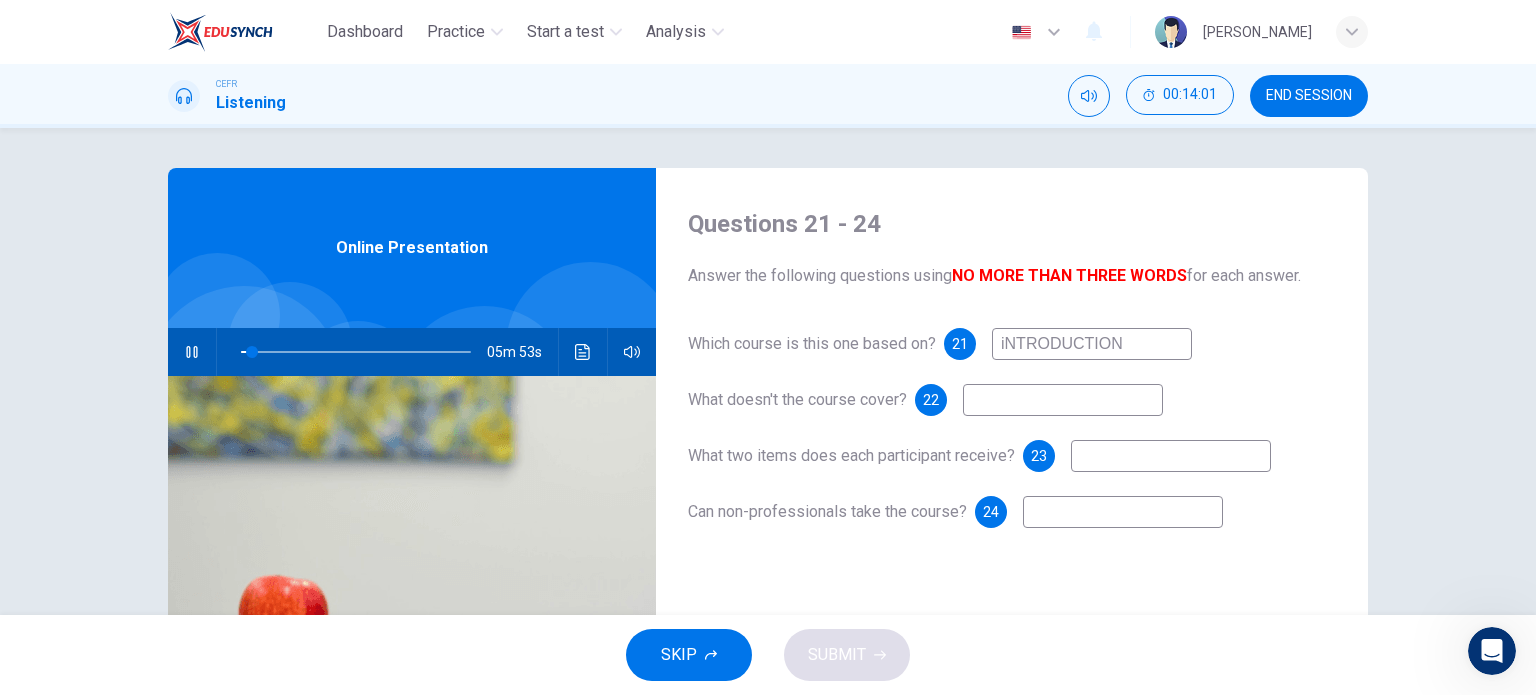 type on "5" 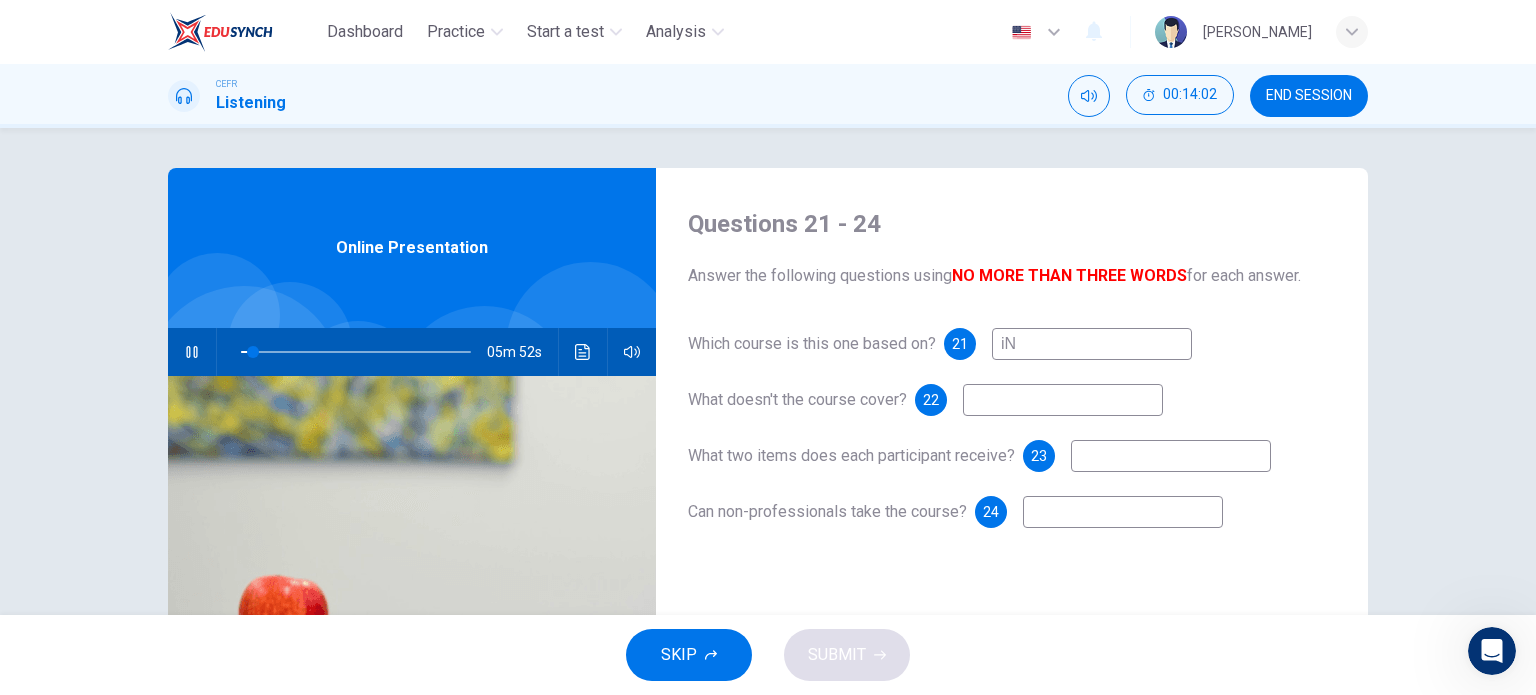 type on "i" 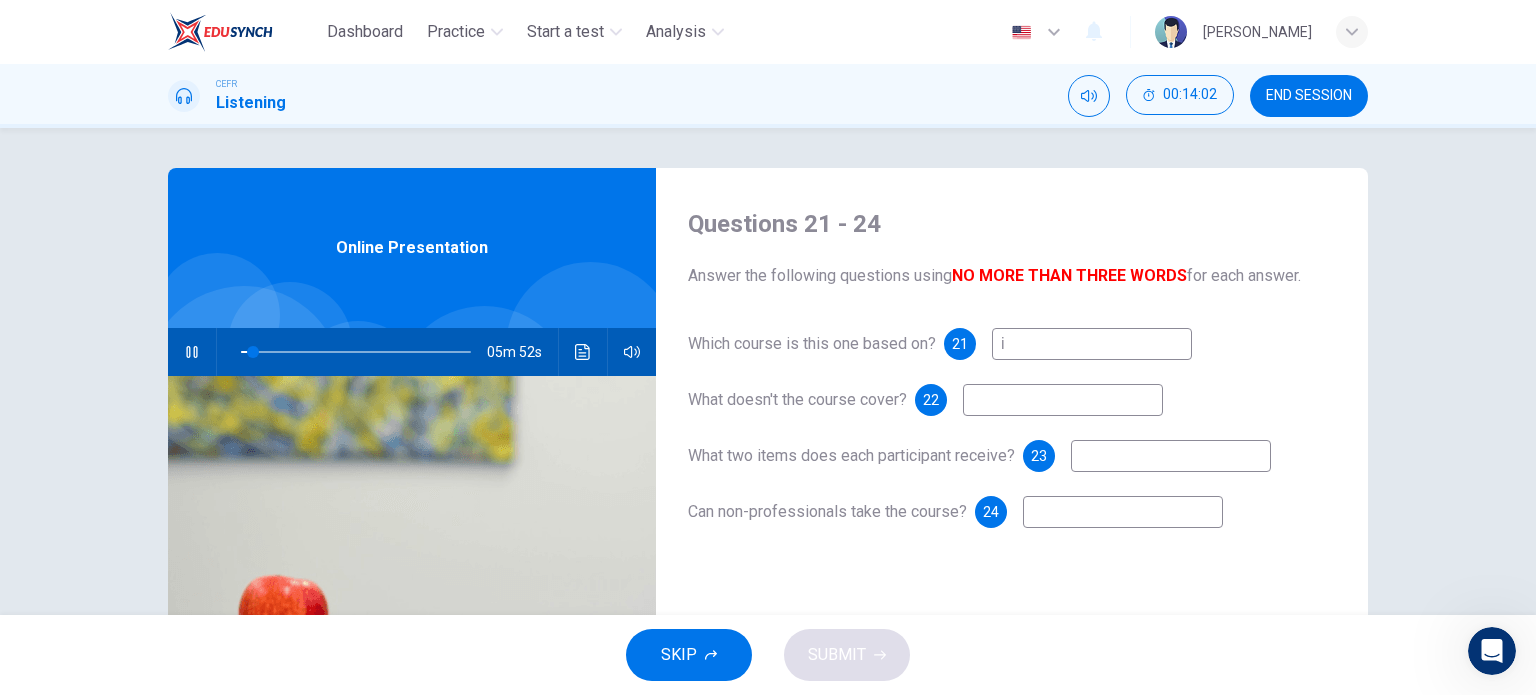 type 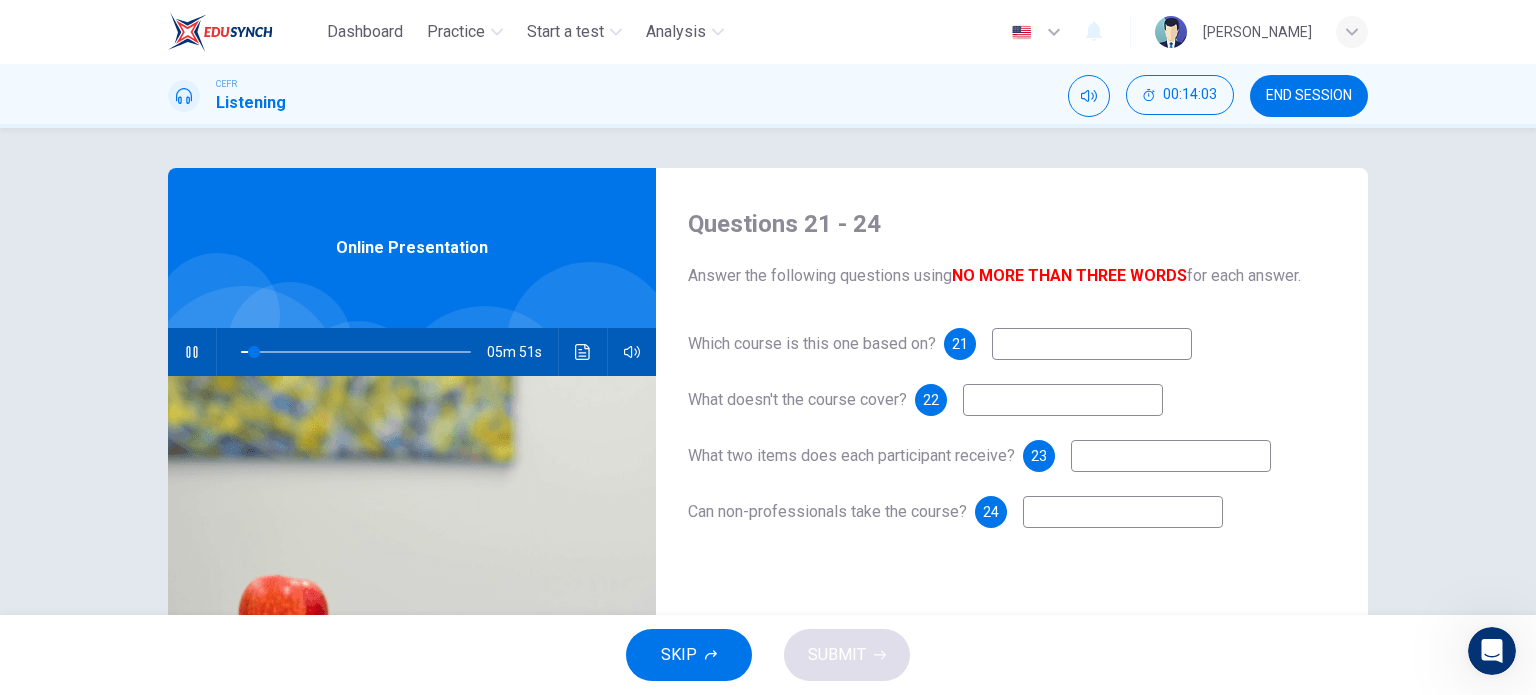 type on "6" 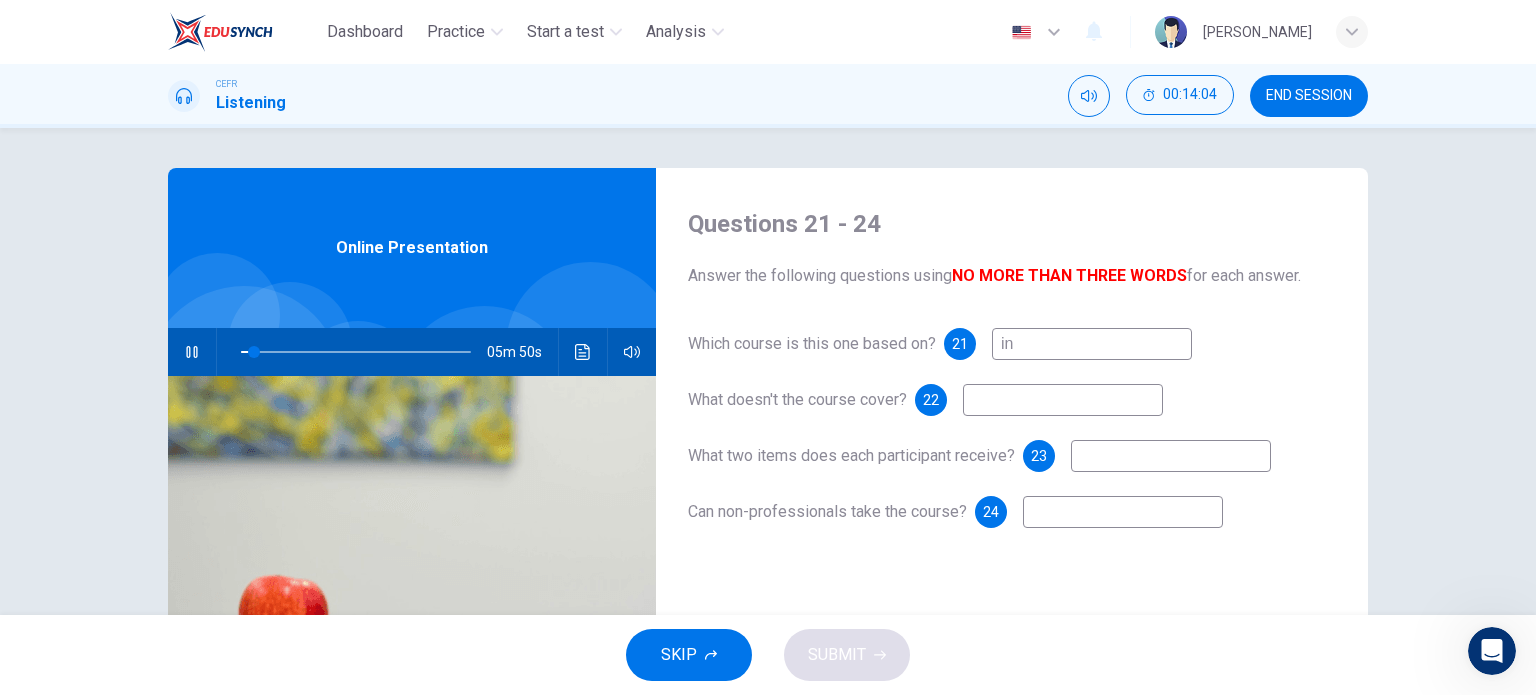 type on "int" 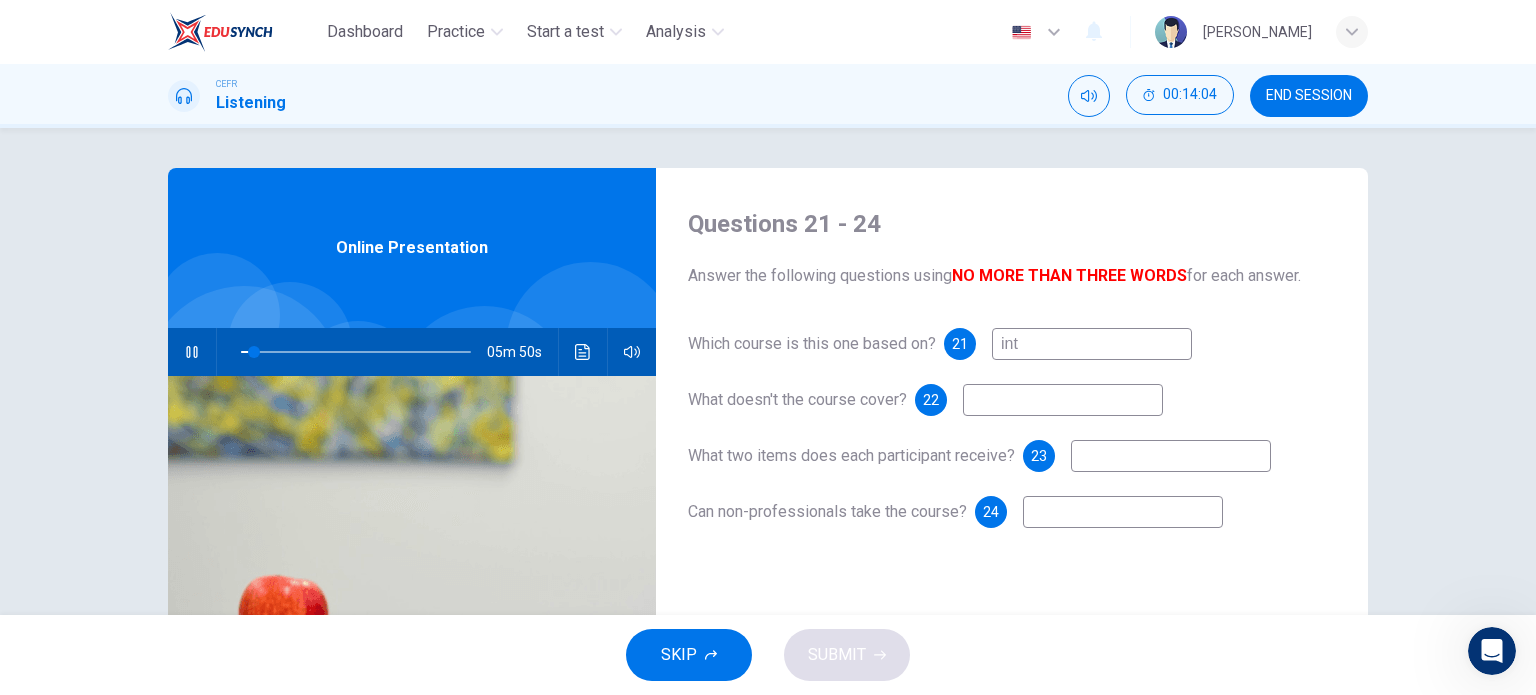 type on "6" 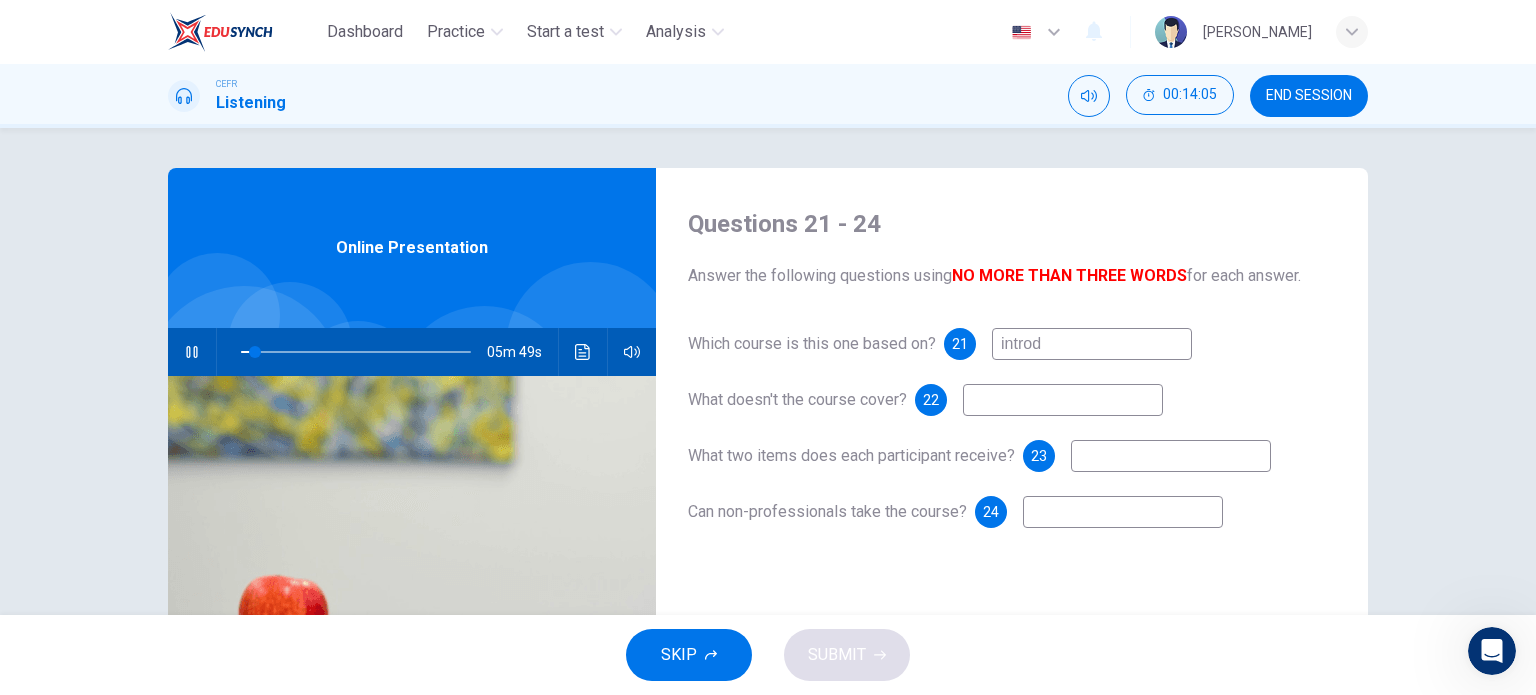 type on "introdu" 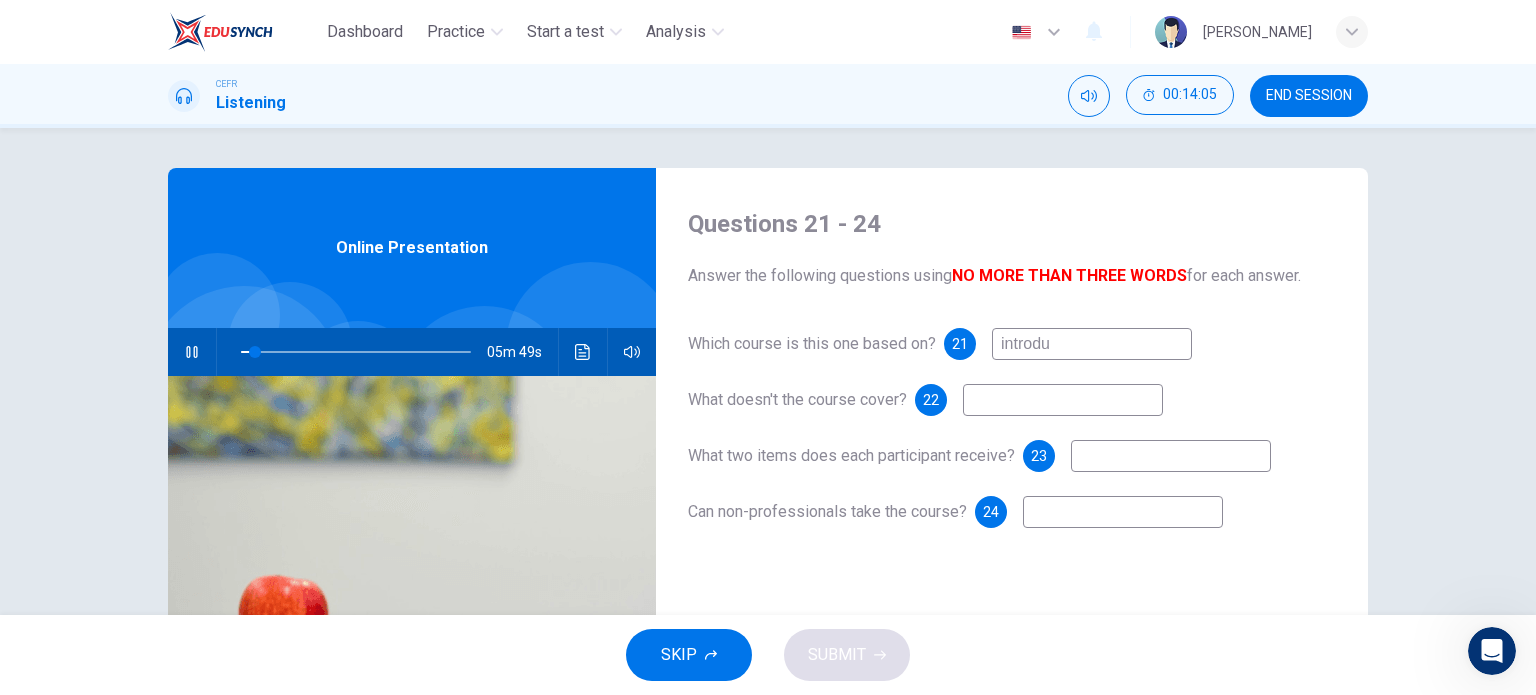type on "6" 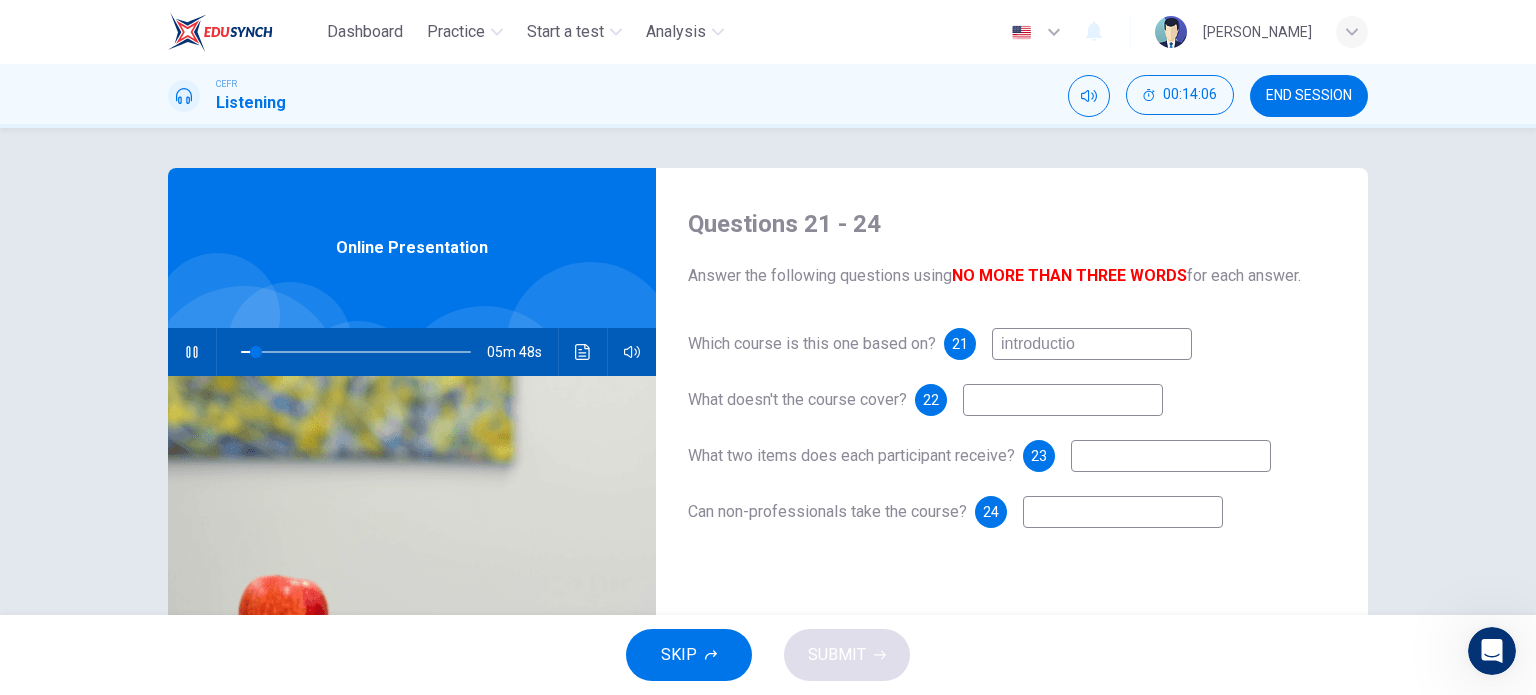 type on "introduction" 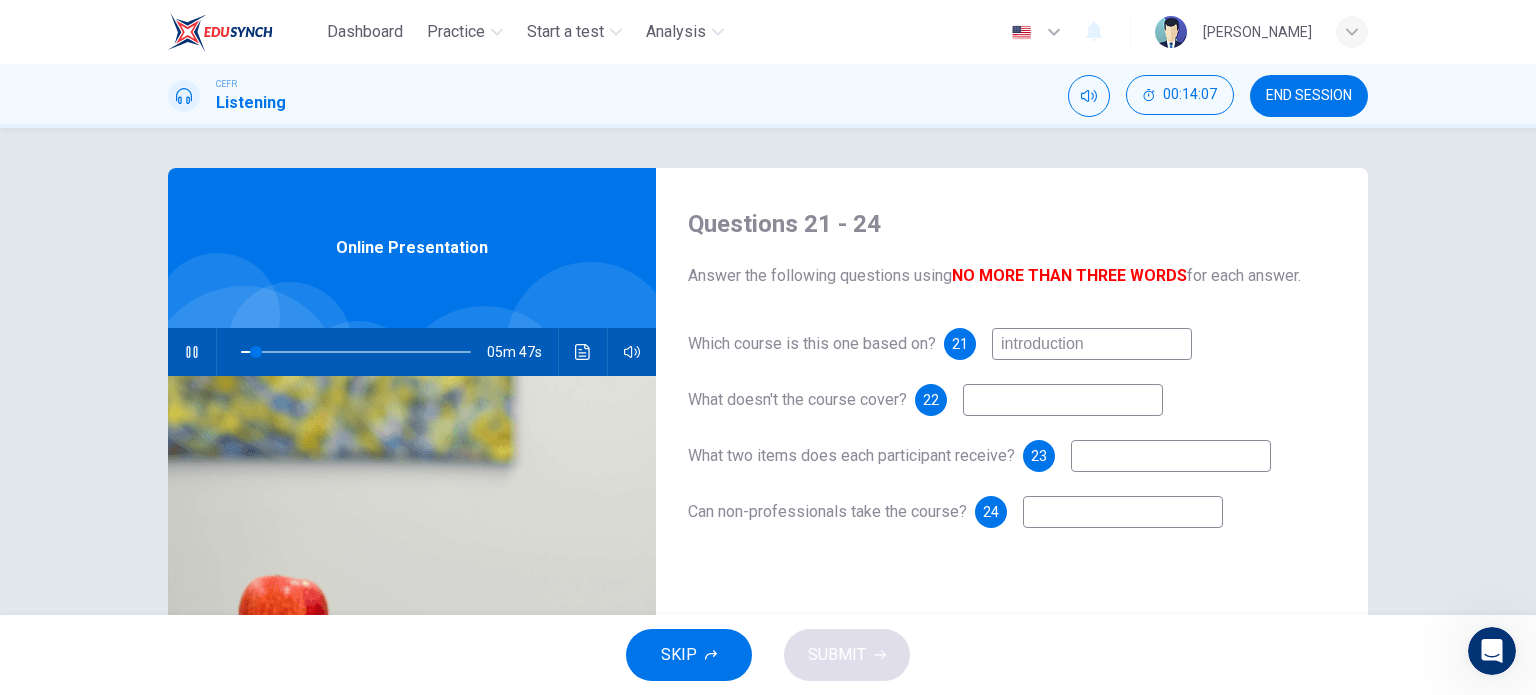 type on "7" 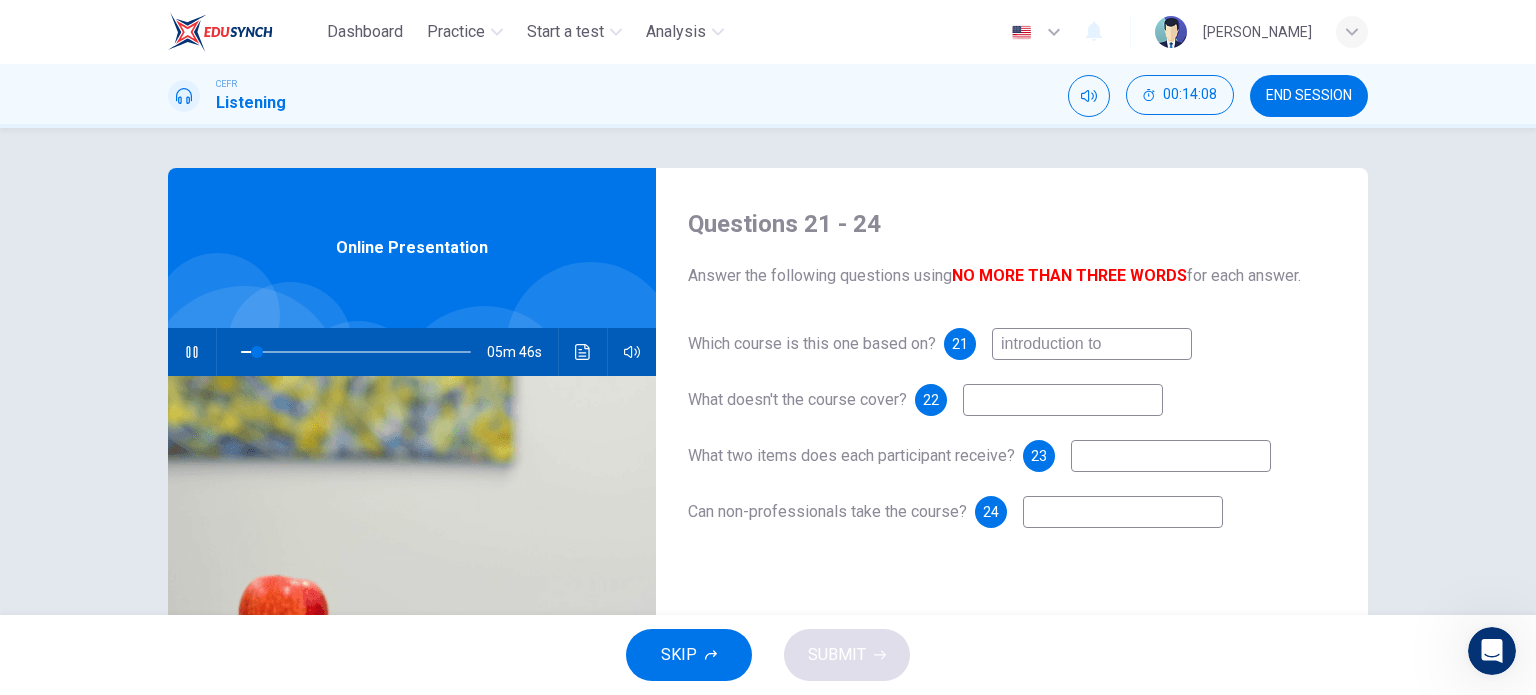 type on "introduction to" 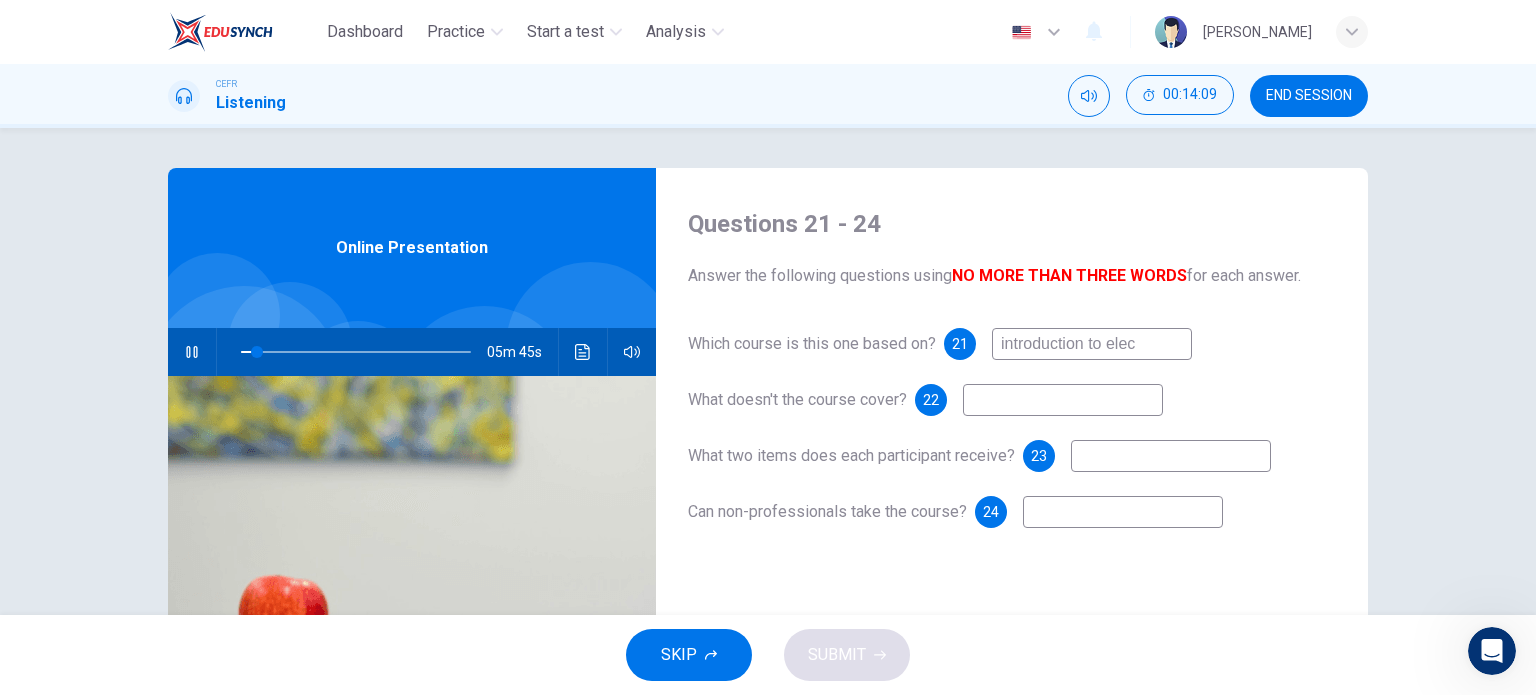 type on "introduction to elect" 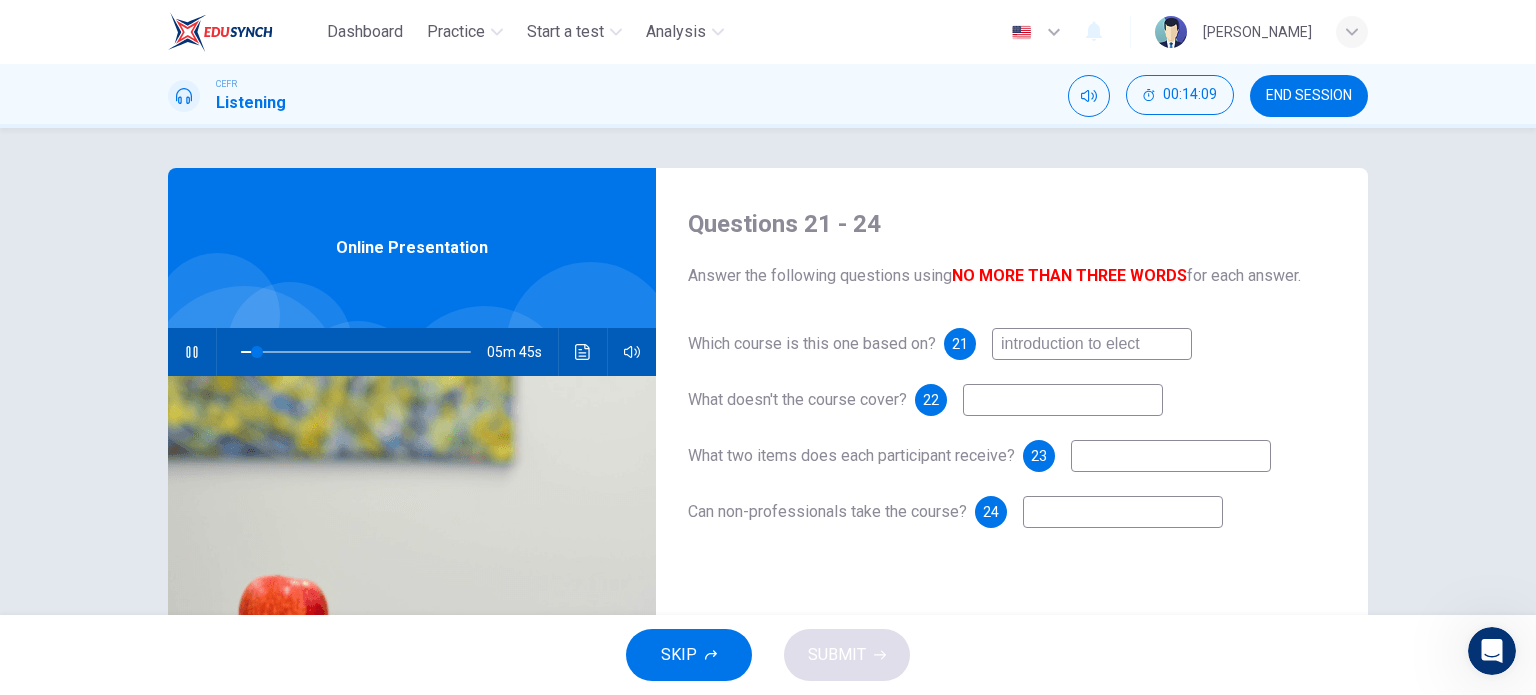 type on "7" 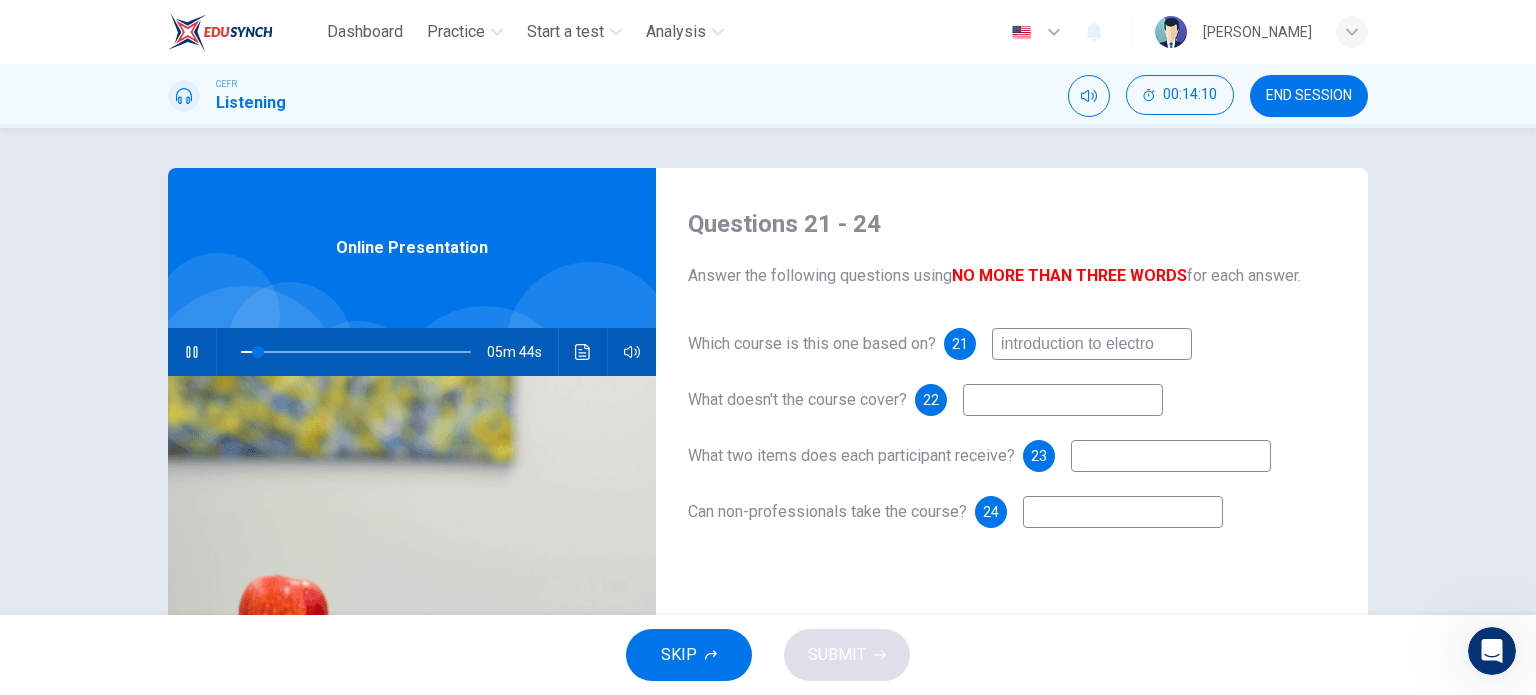 type on "introduction to electron" 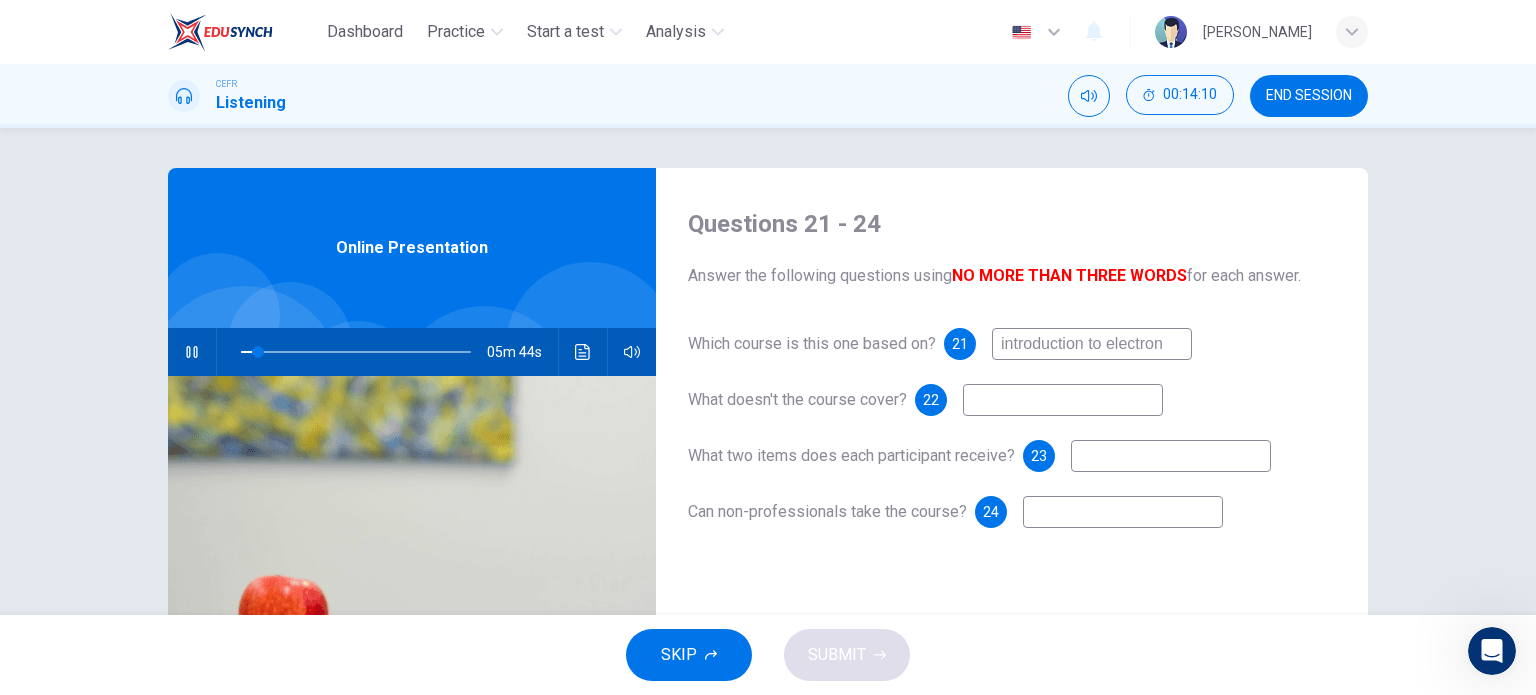 type on "8" 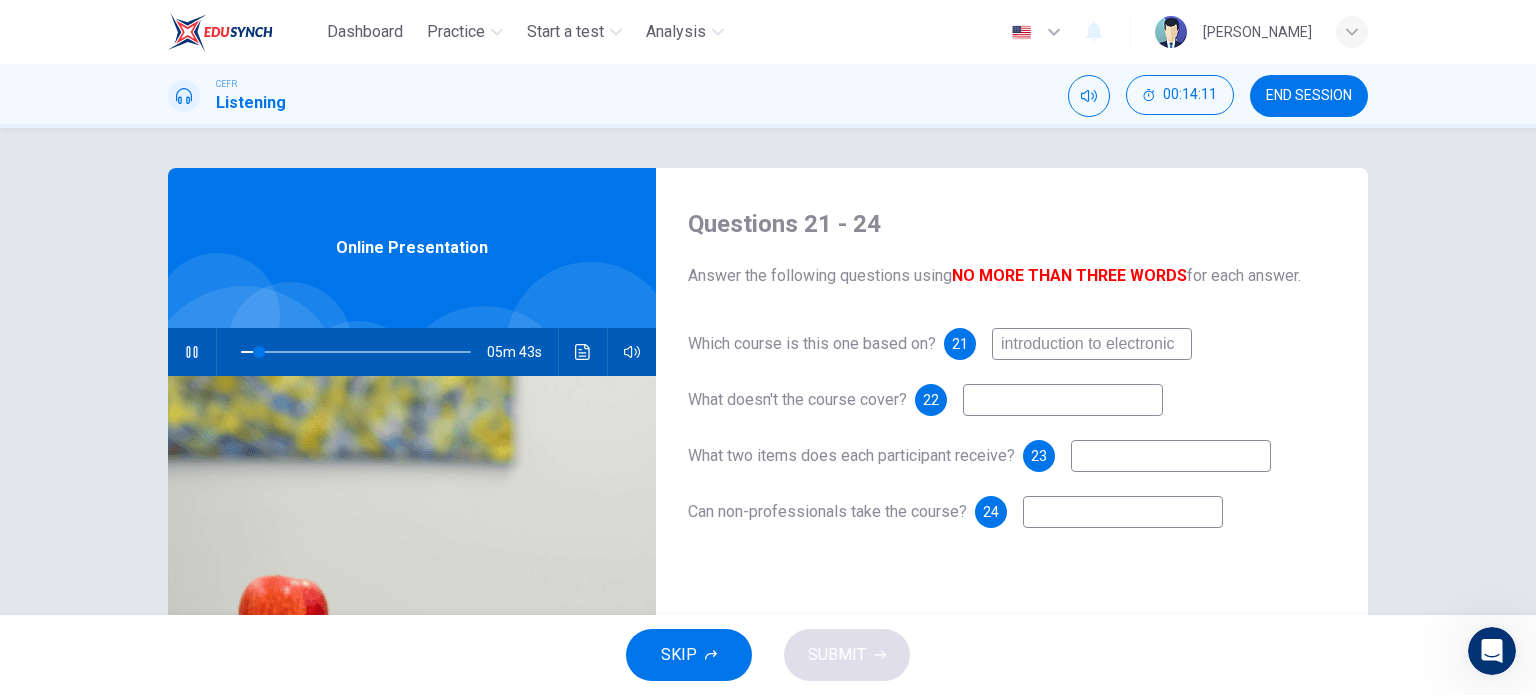 type on "introduction to electronics" 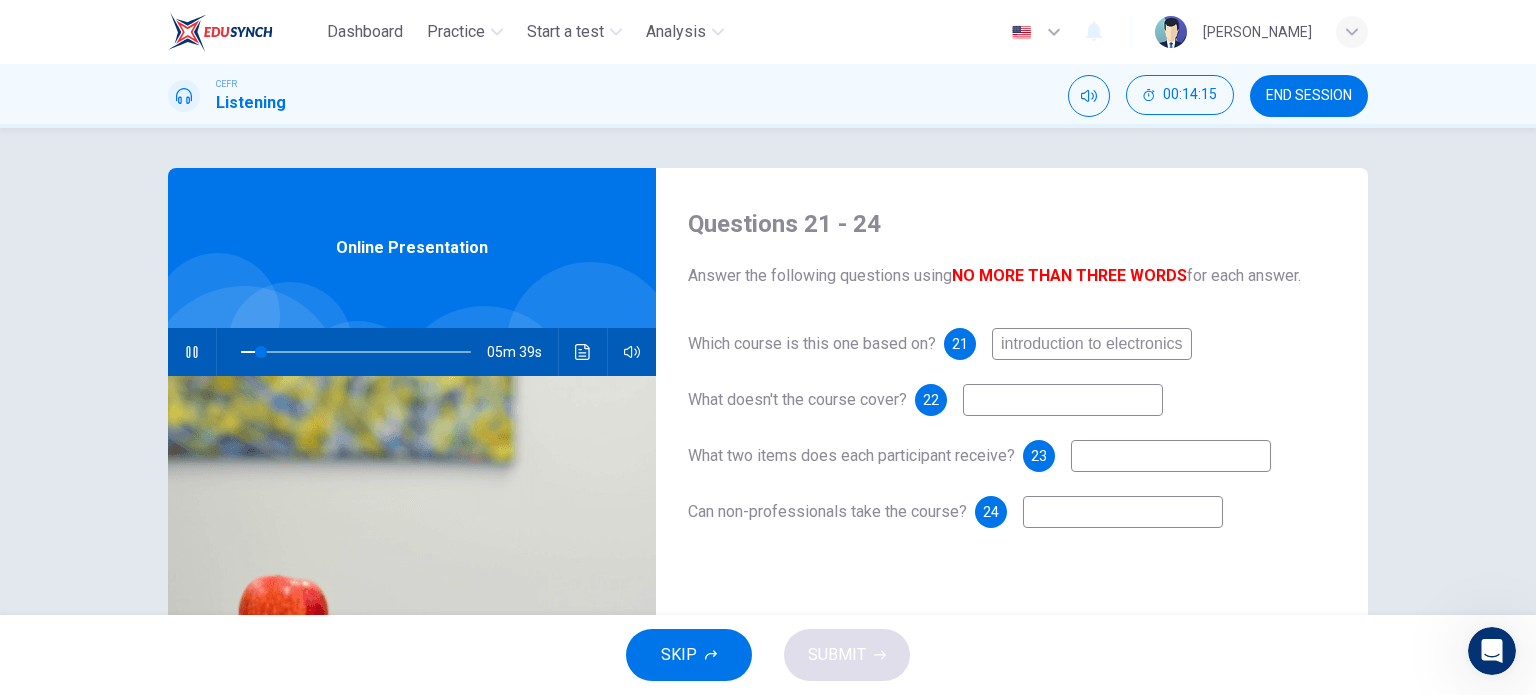 type on "9" 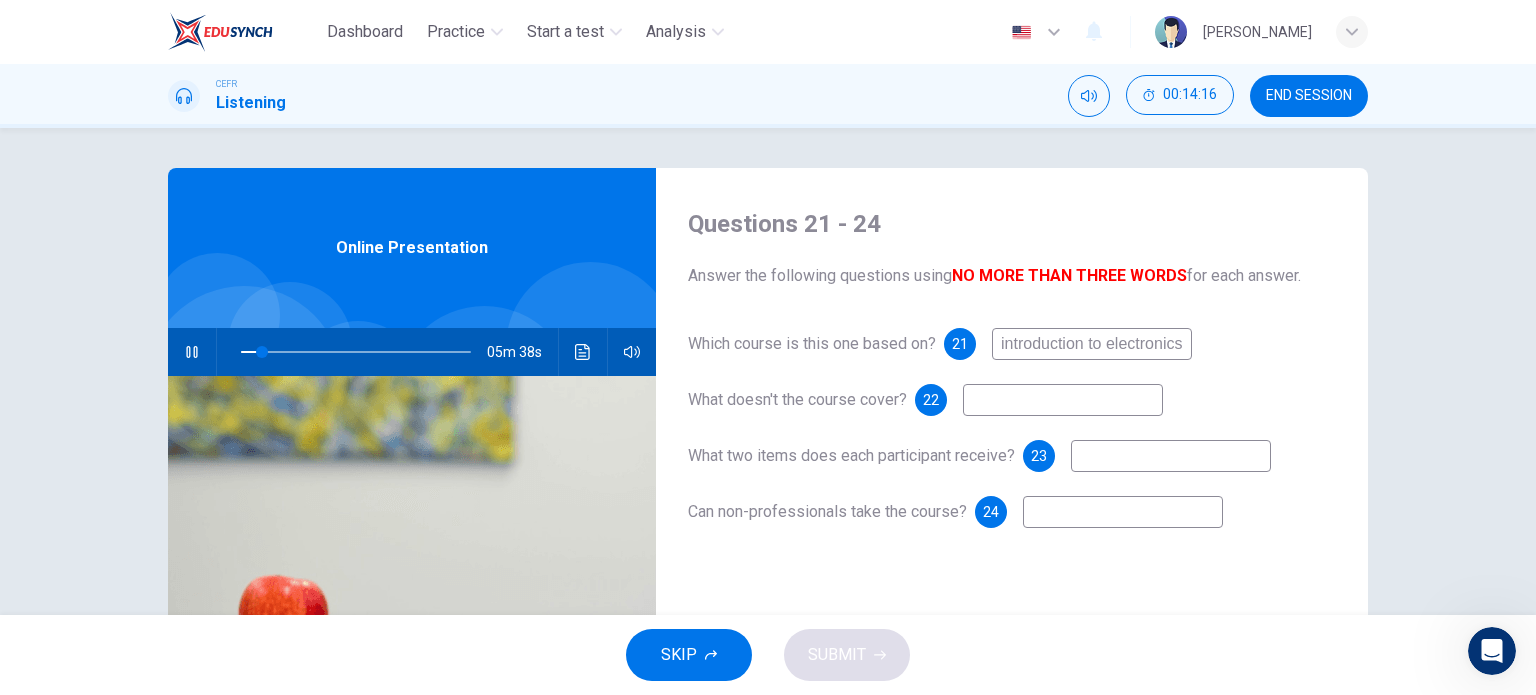 type on "introduction to electronics" 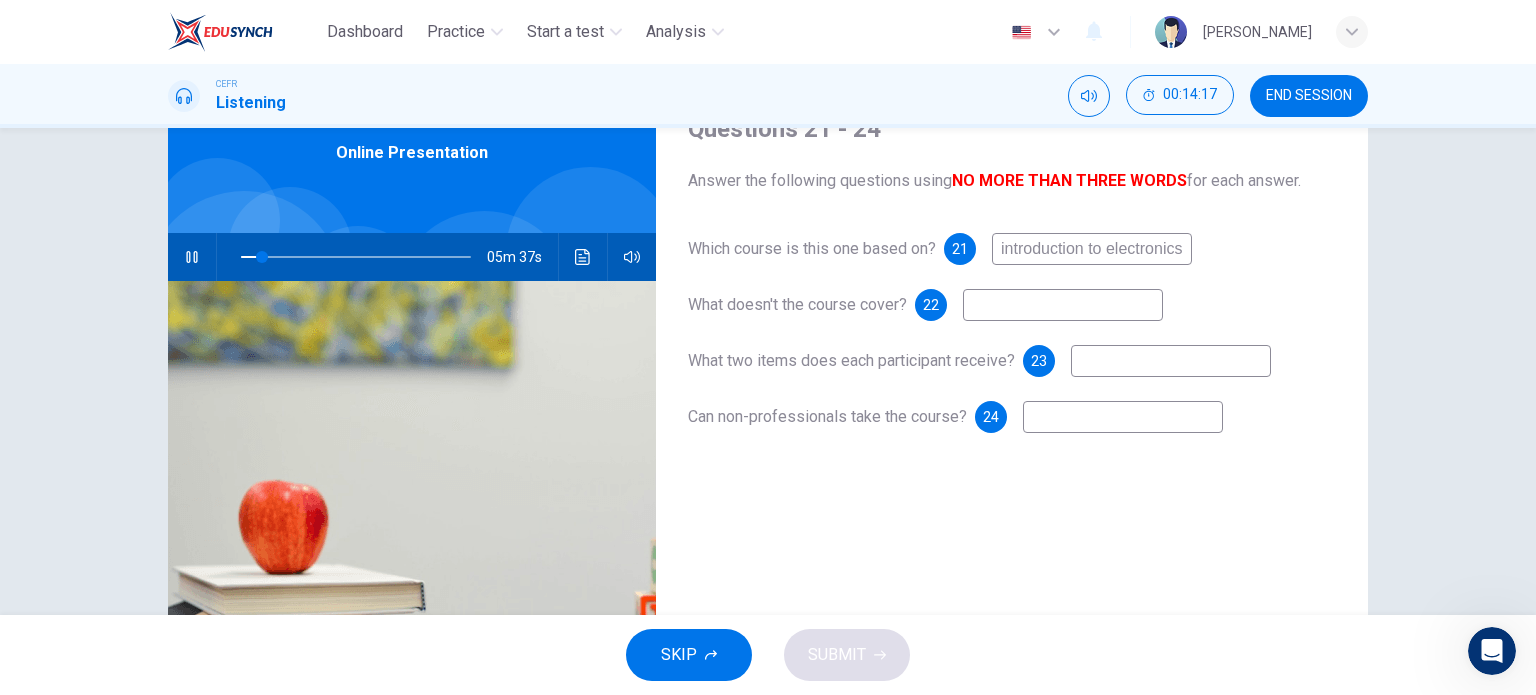 scroll, scrollTop: 100, scrollLeft: 0, axis: vertical 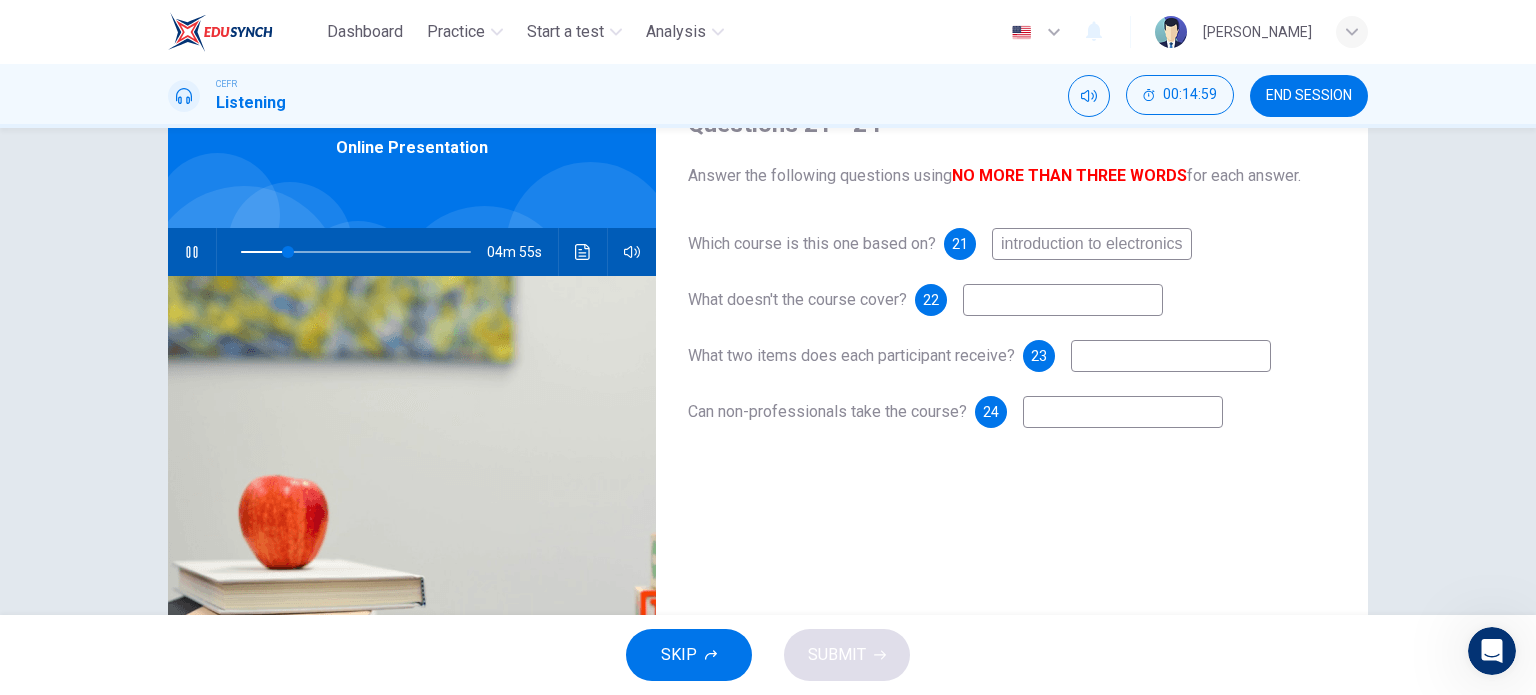 type on "21" 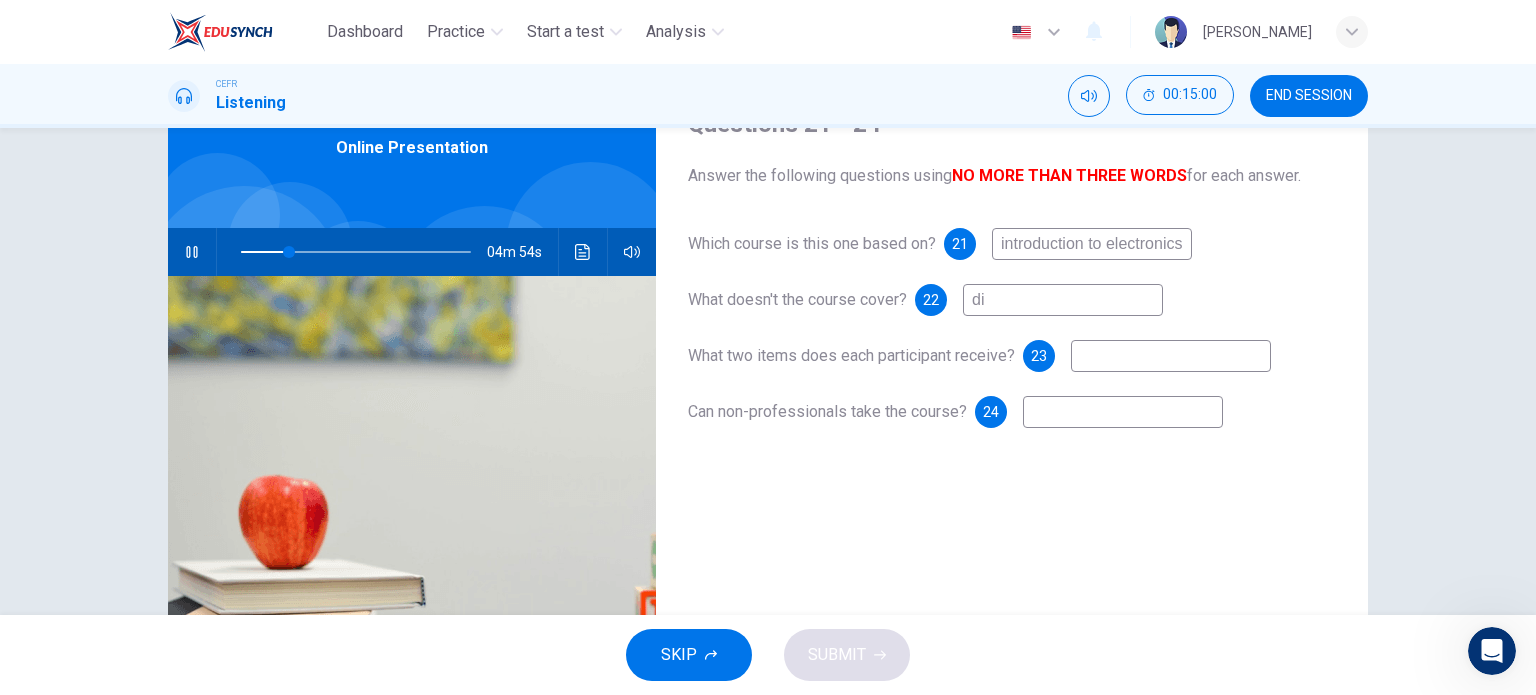 type on "dig" 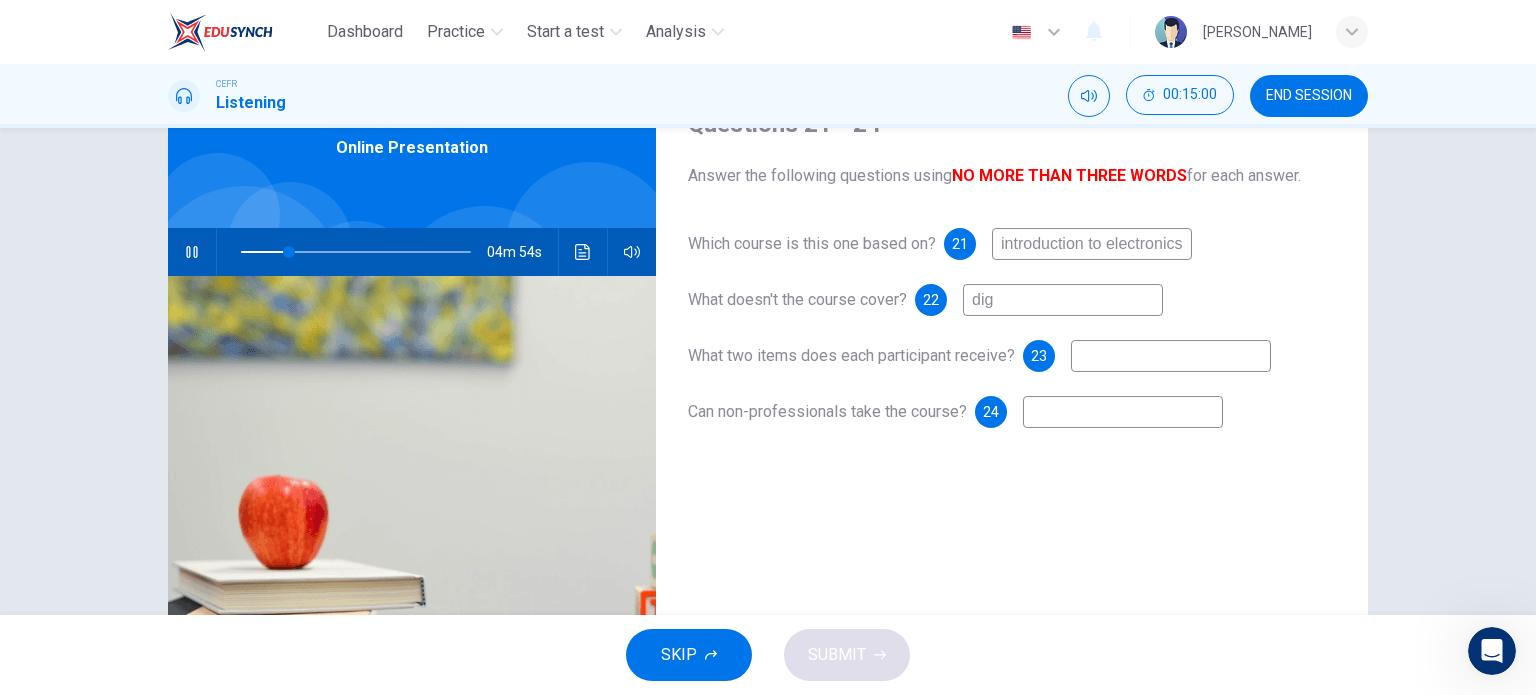 type on "21" 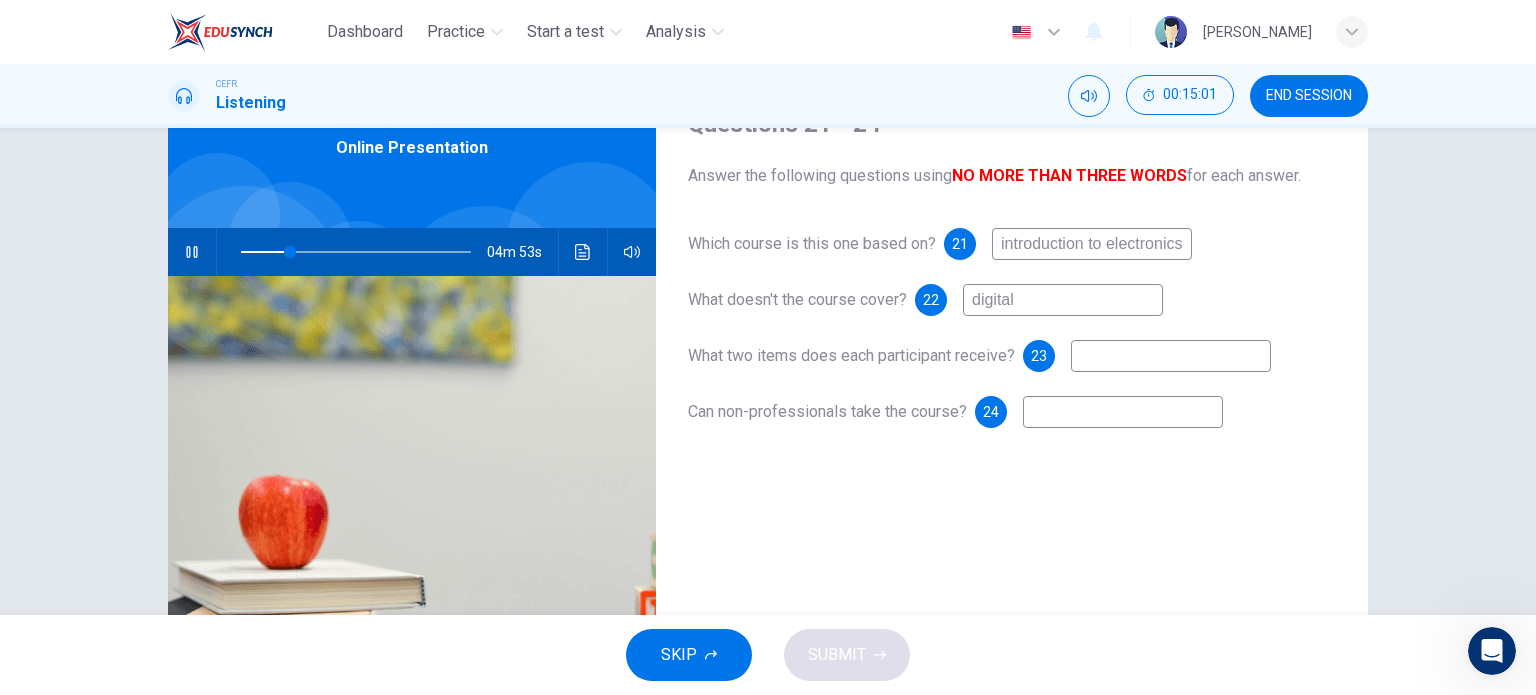 type on "digital" 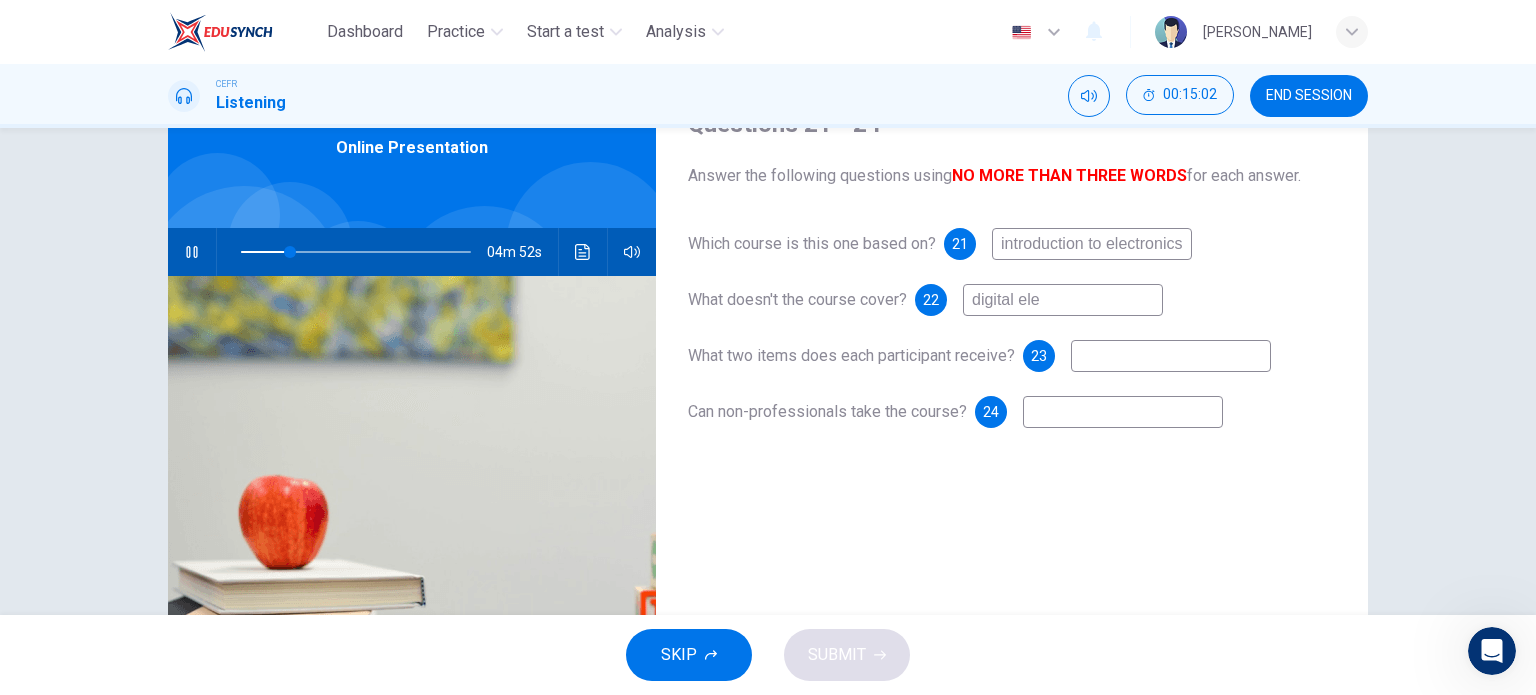 type on "digital elec" 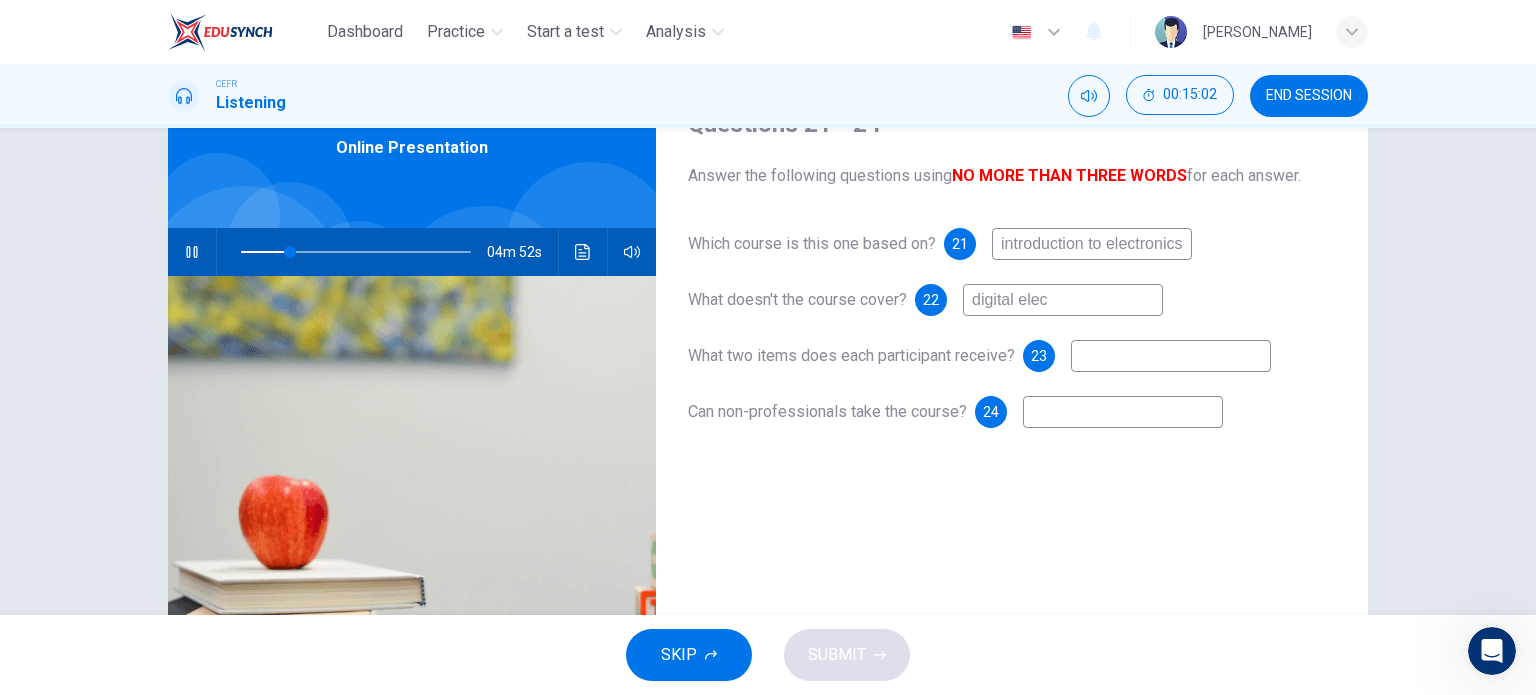 type on "22" 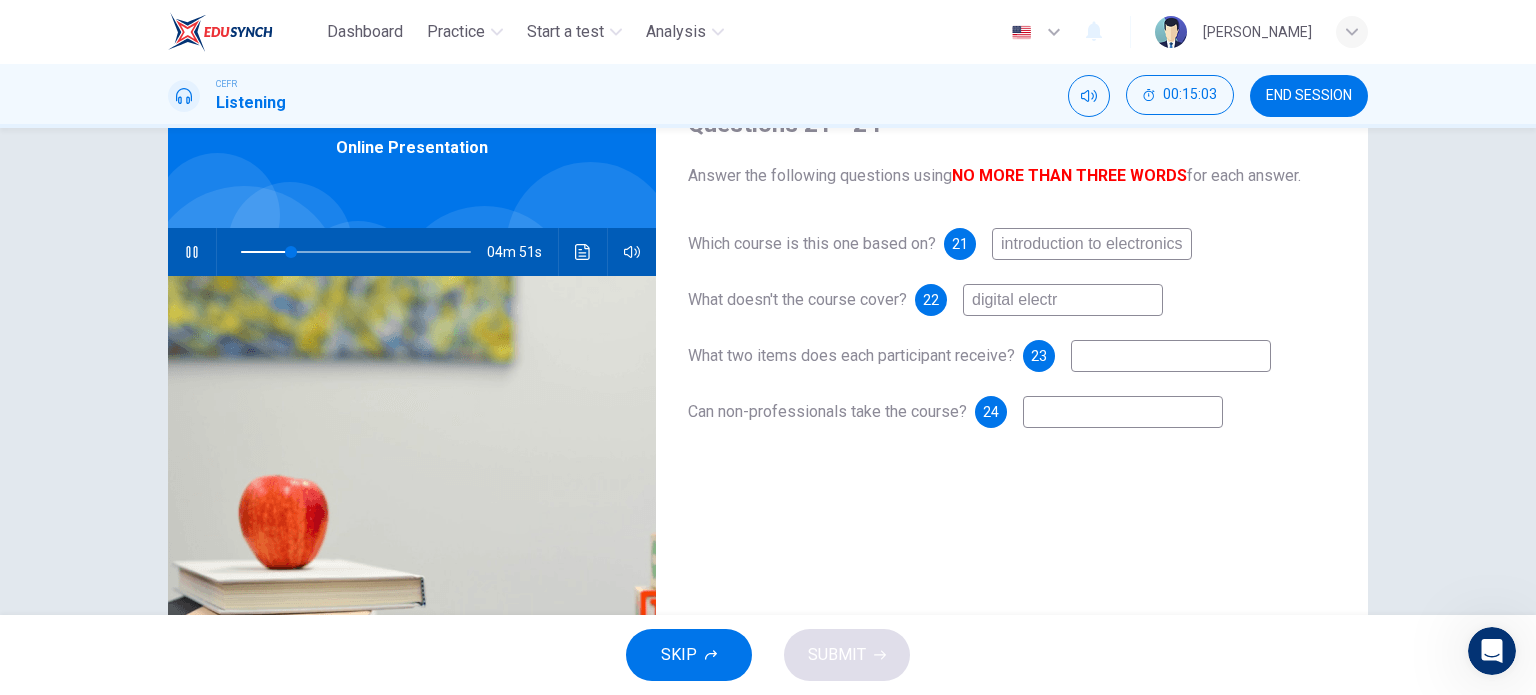 type on "digital electro" 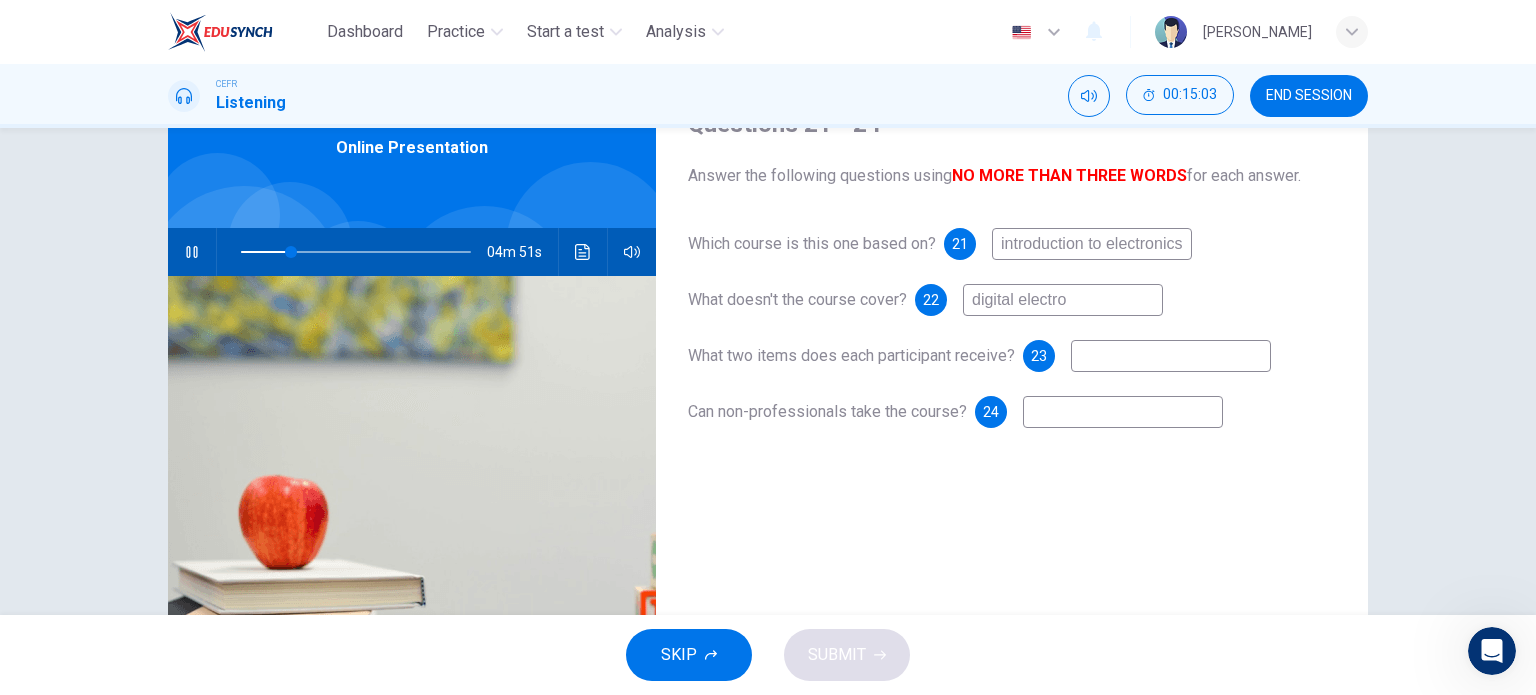type on "22" 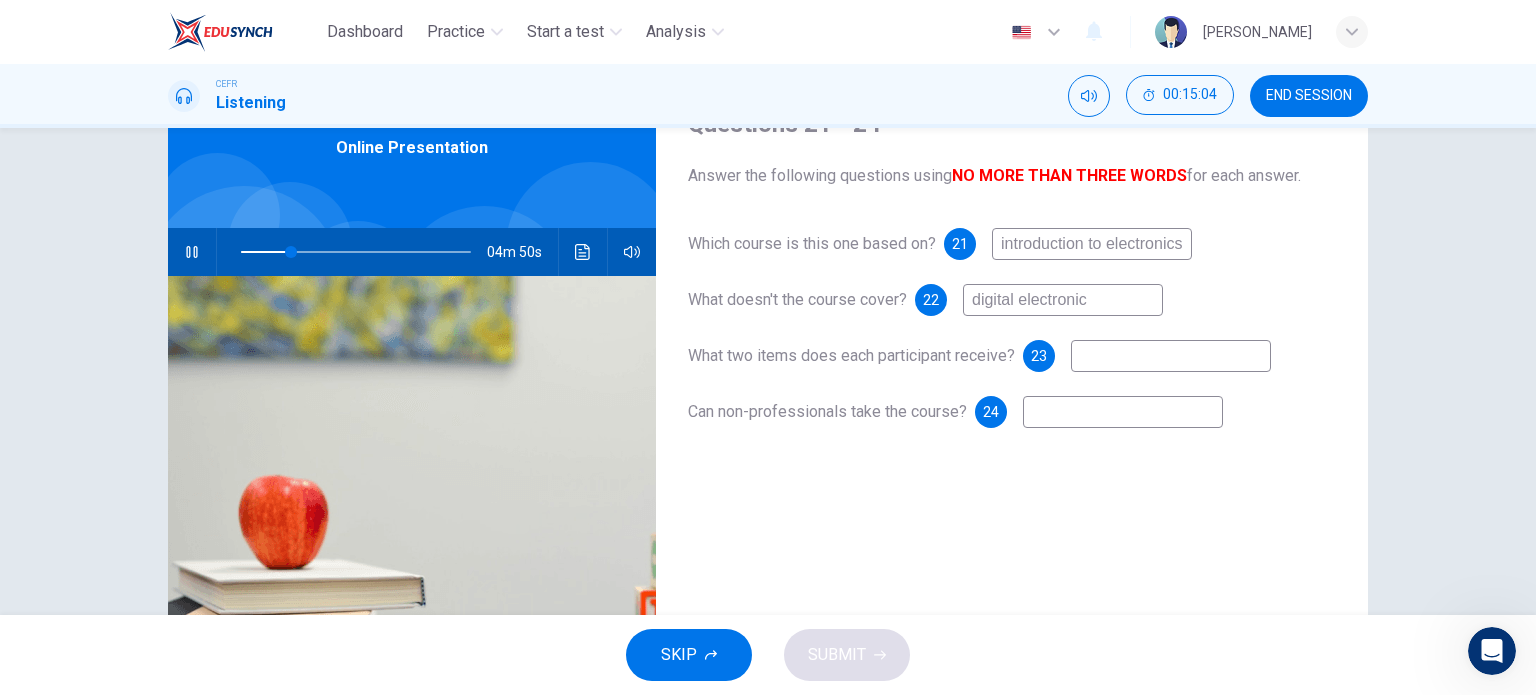 type on "digital electronics" 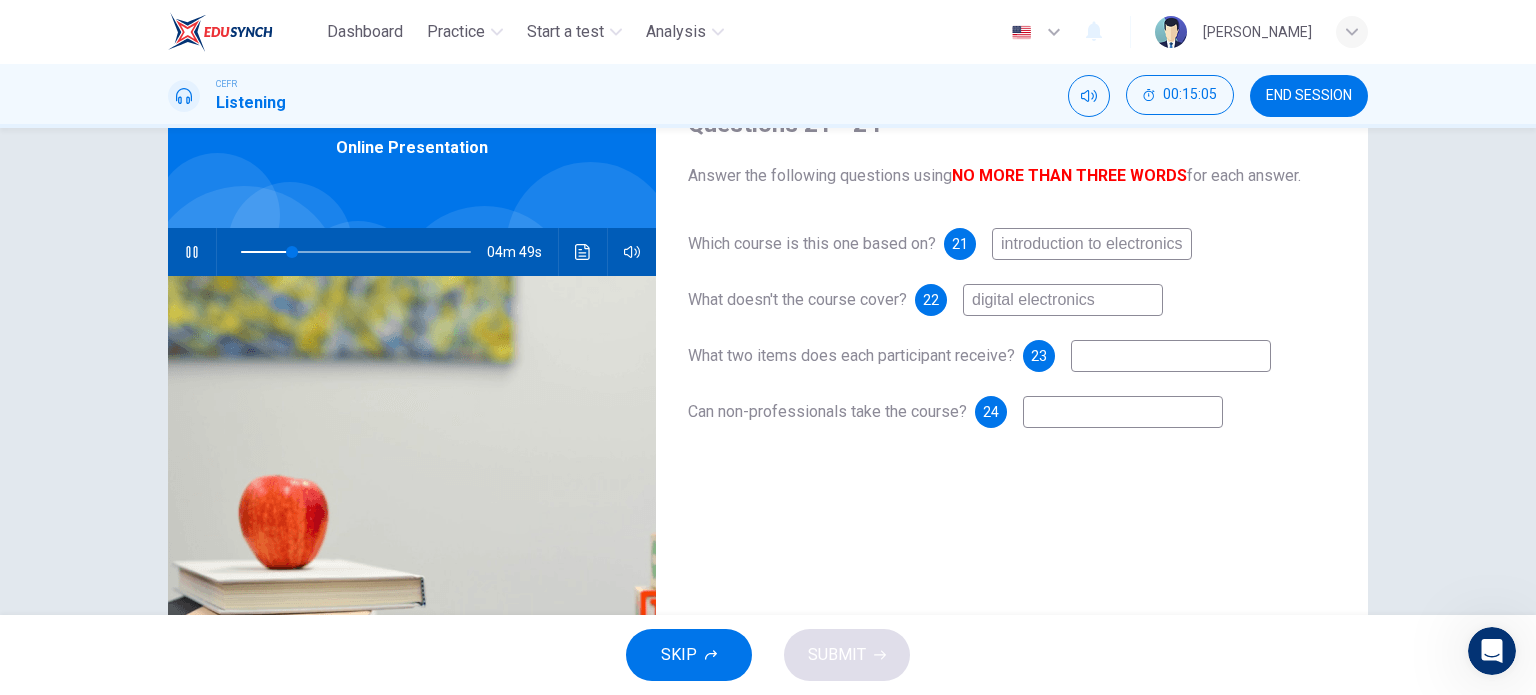 type on "22" 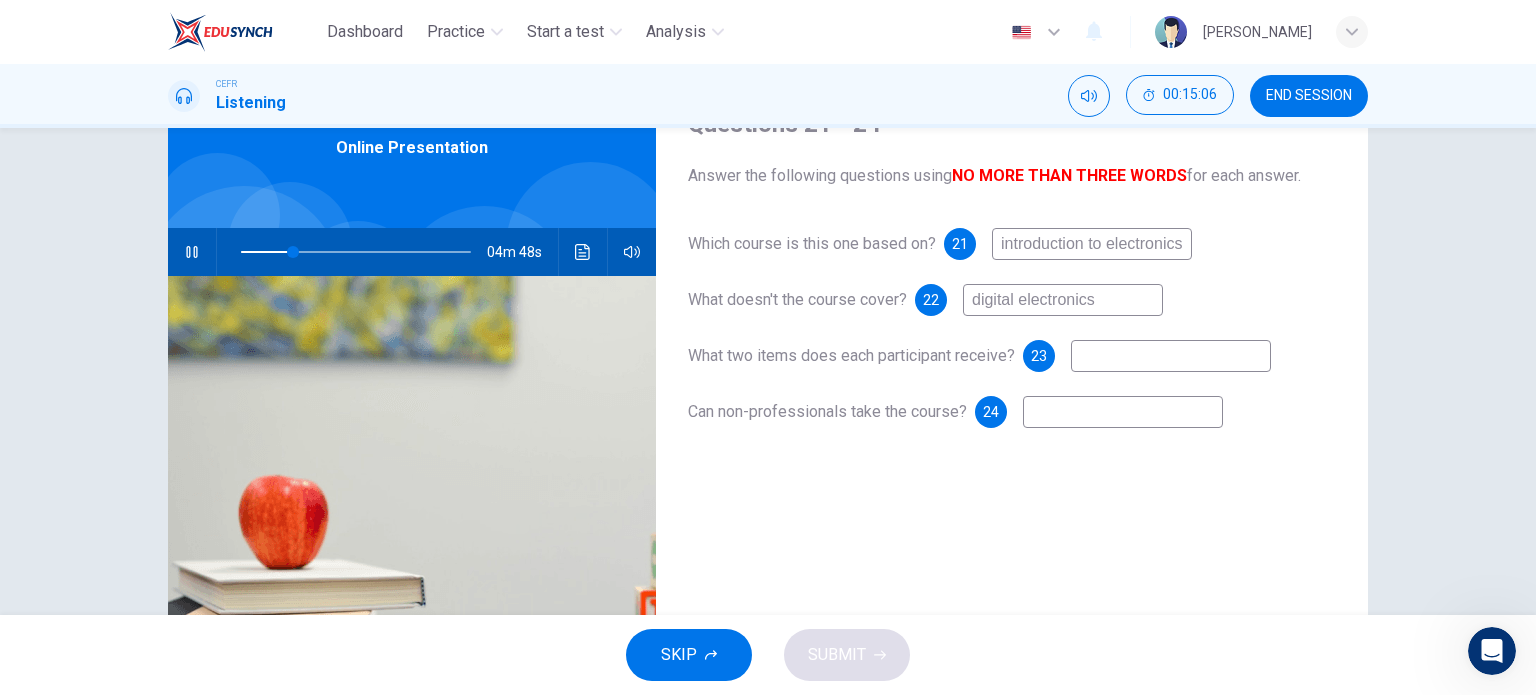 type on "digital electronics" 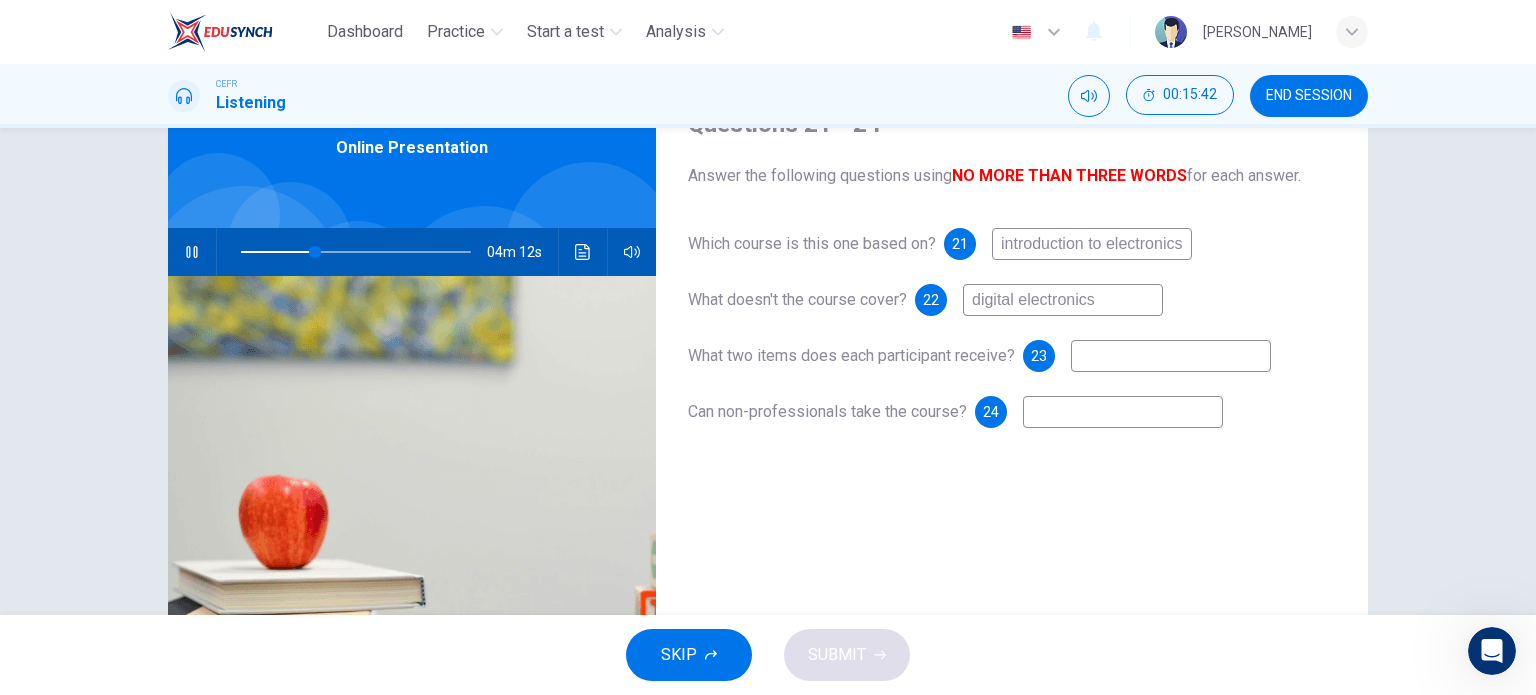 type on "32" 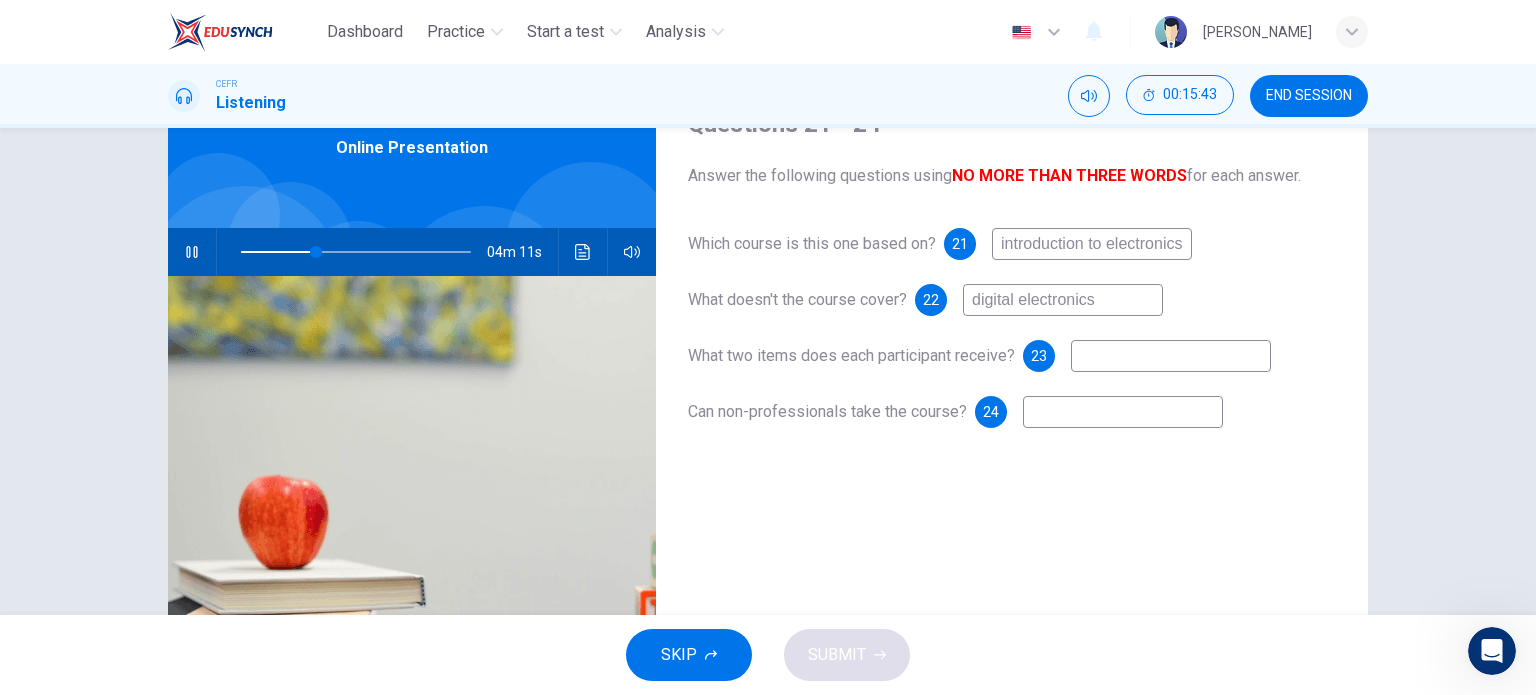 type on "C" 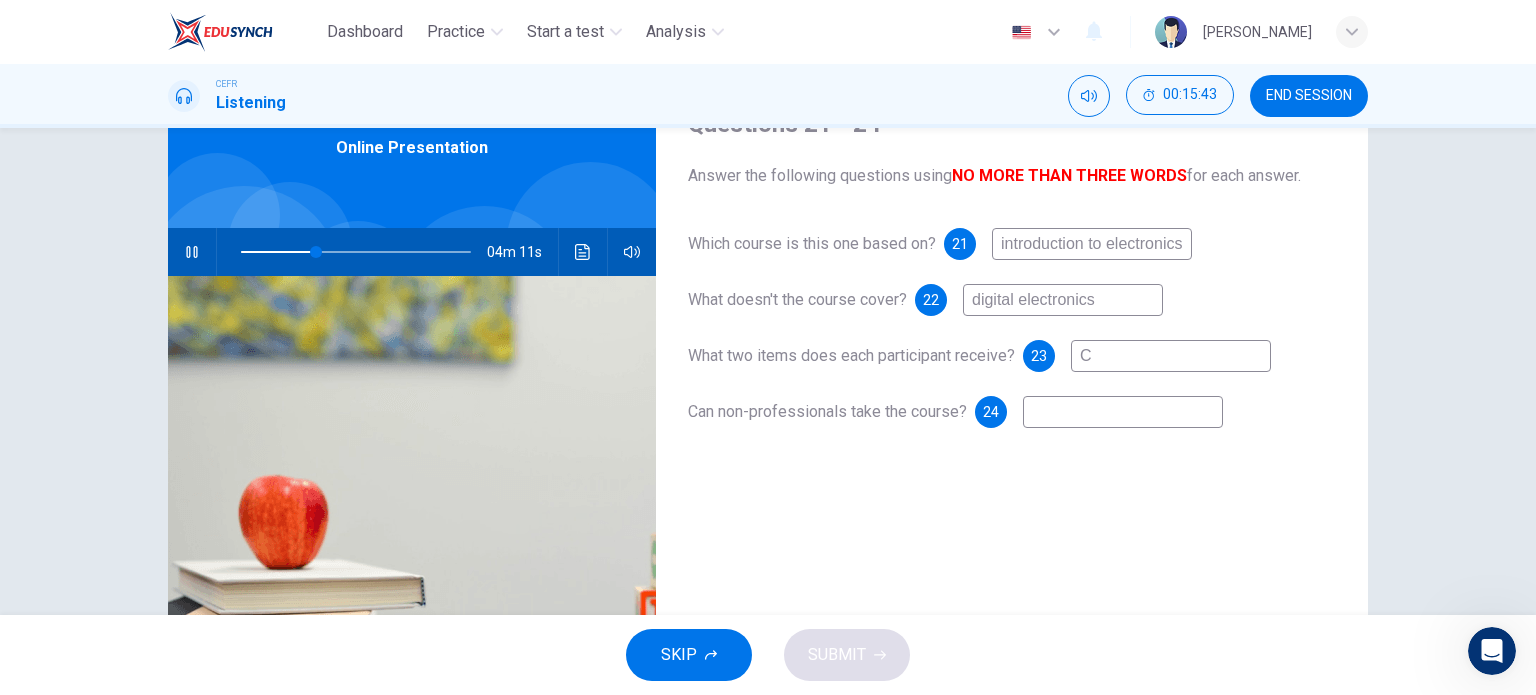 type on "33" 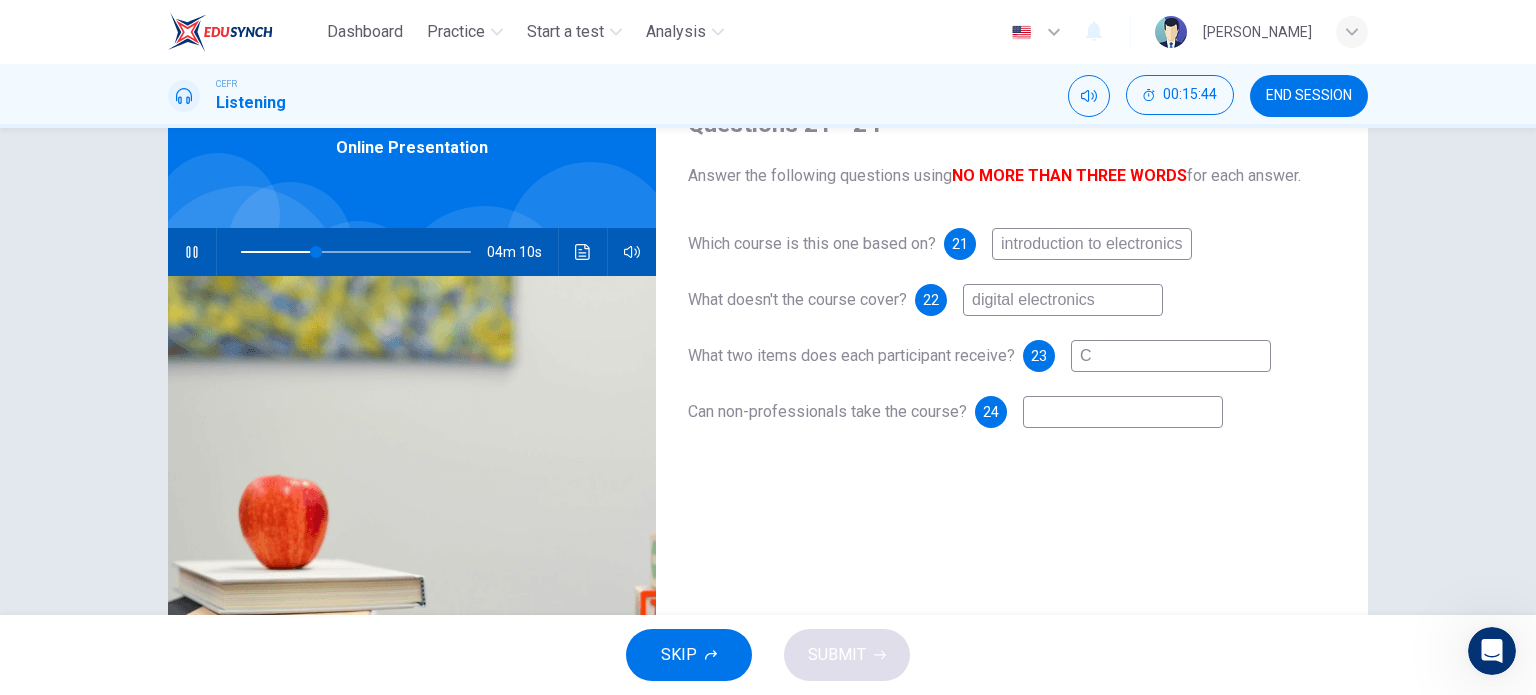 type on "CD" 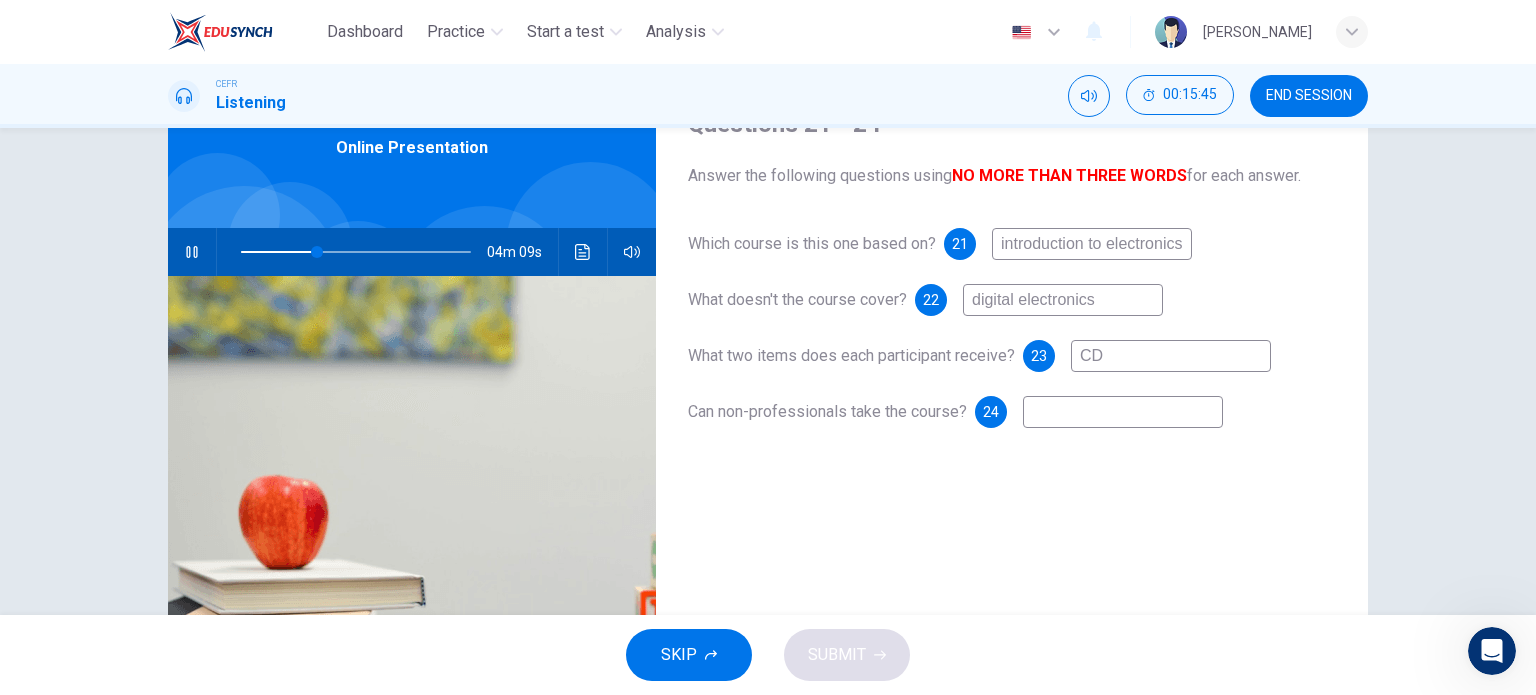 type on "33" 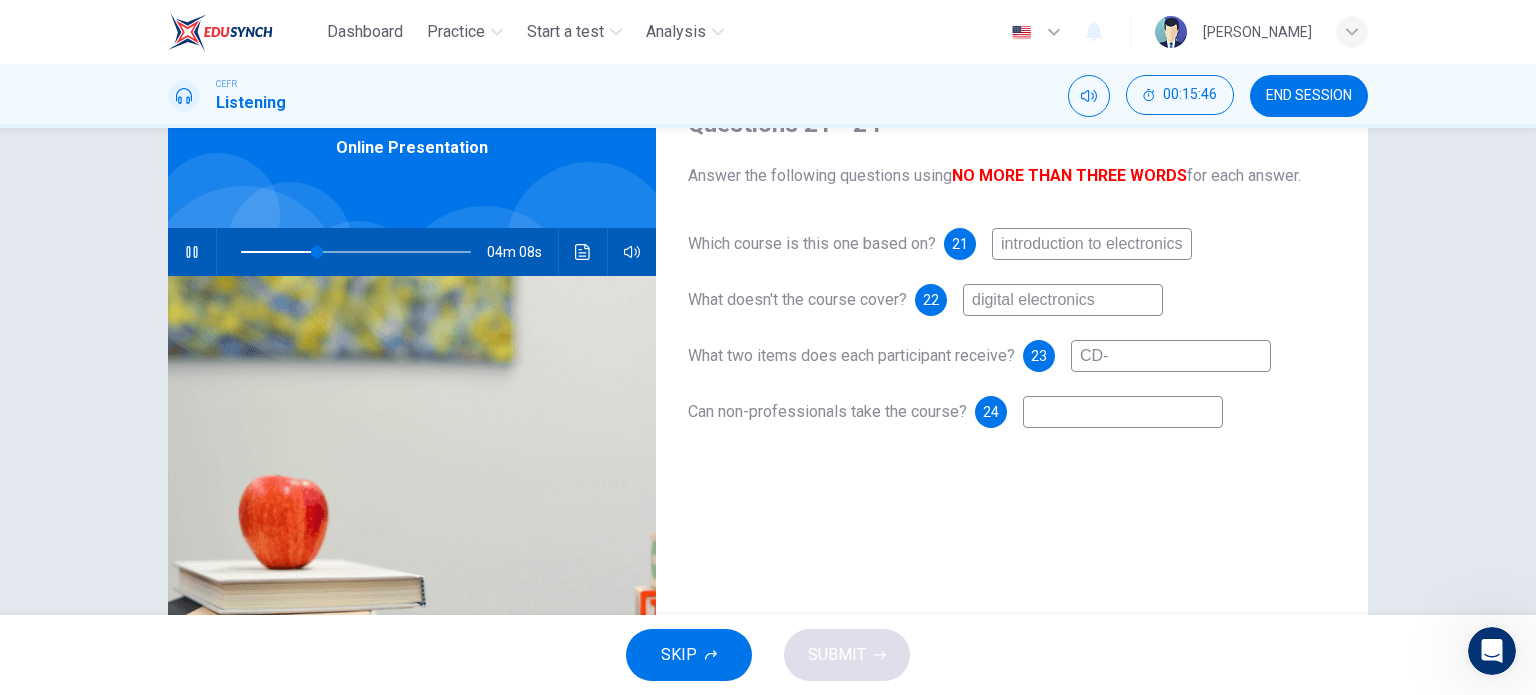 type on "CD-r" 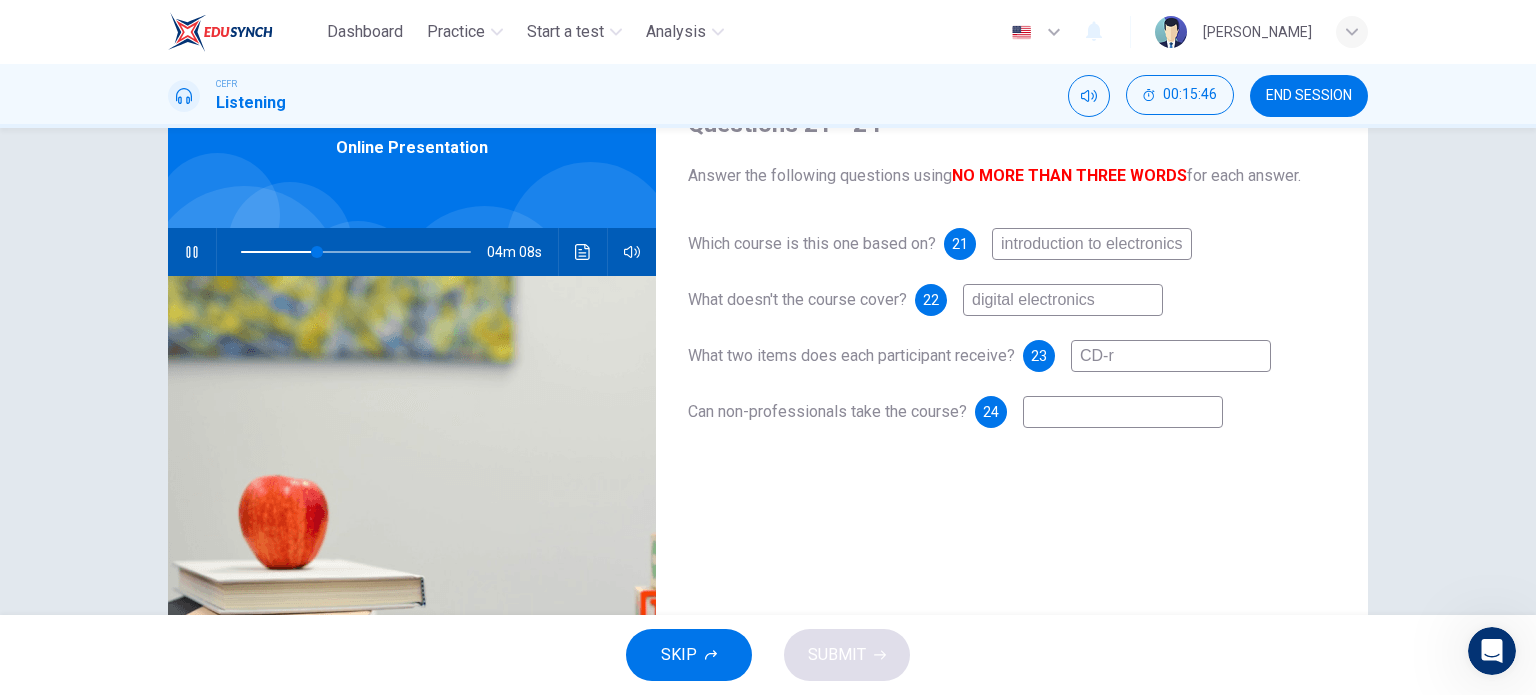 type on "33" 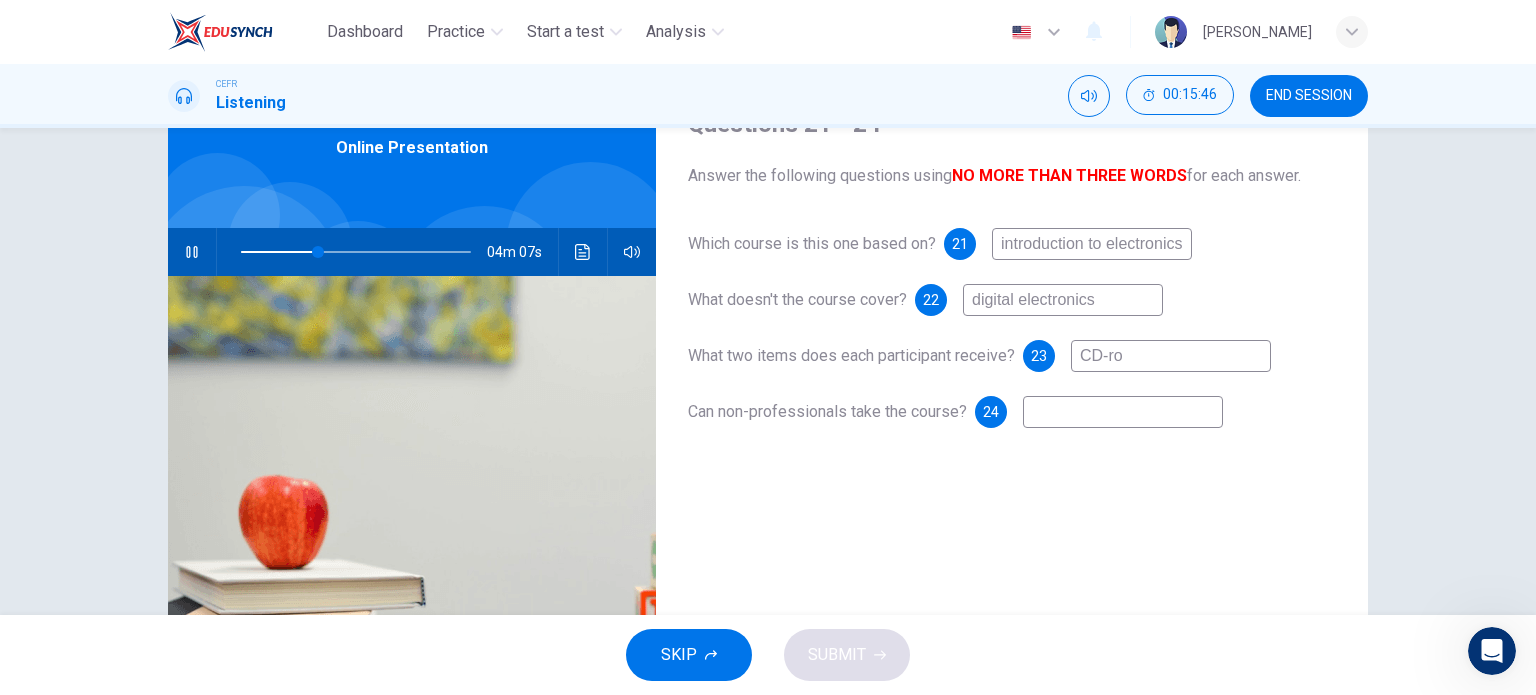 type on "CD-rom" 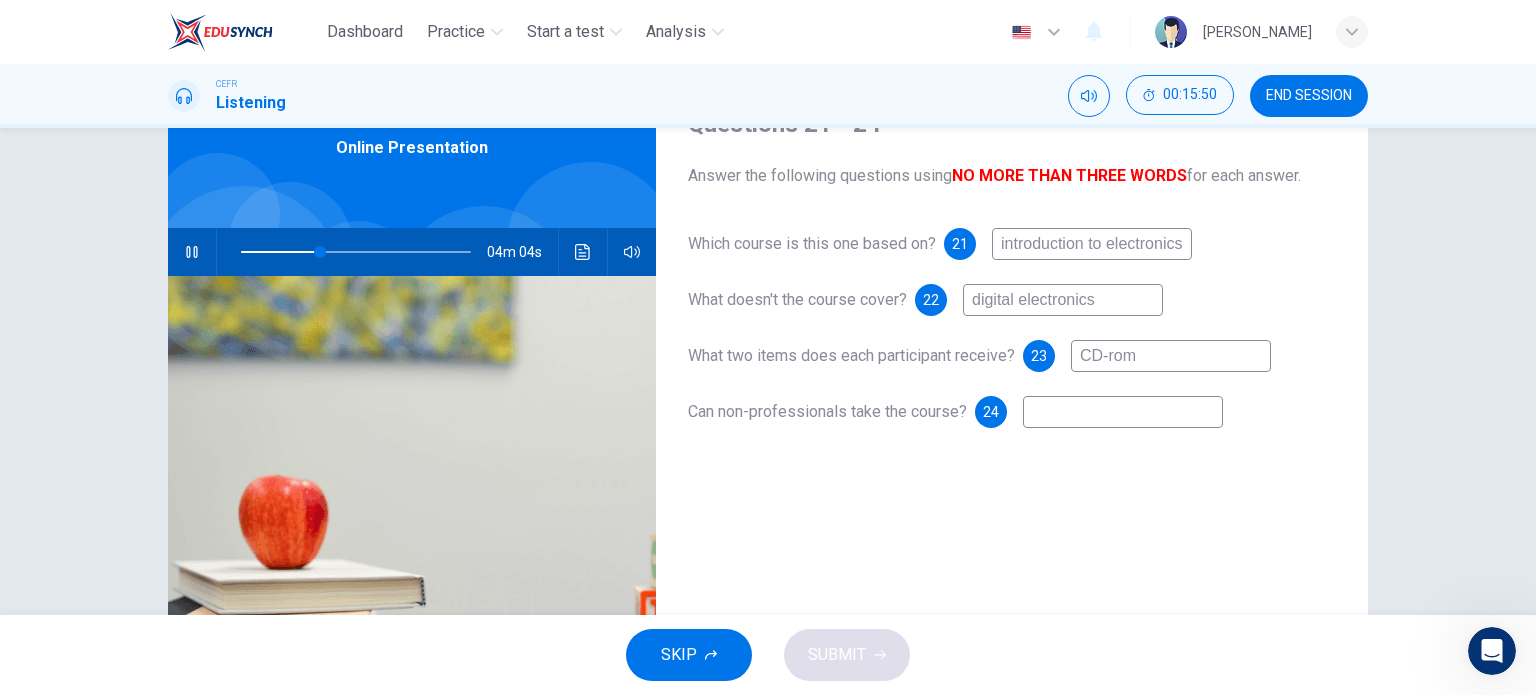 type on "35" 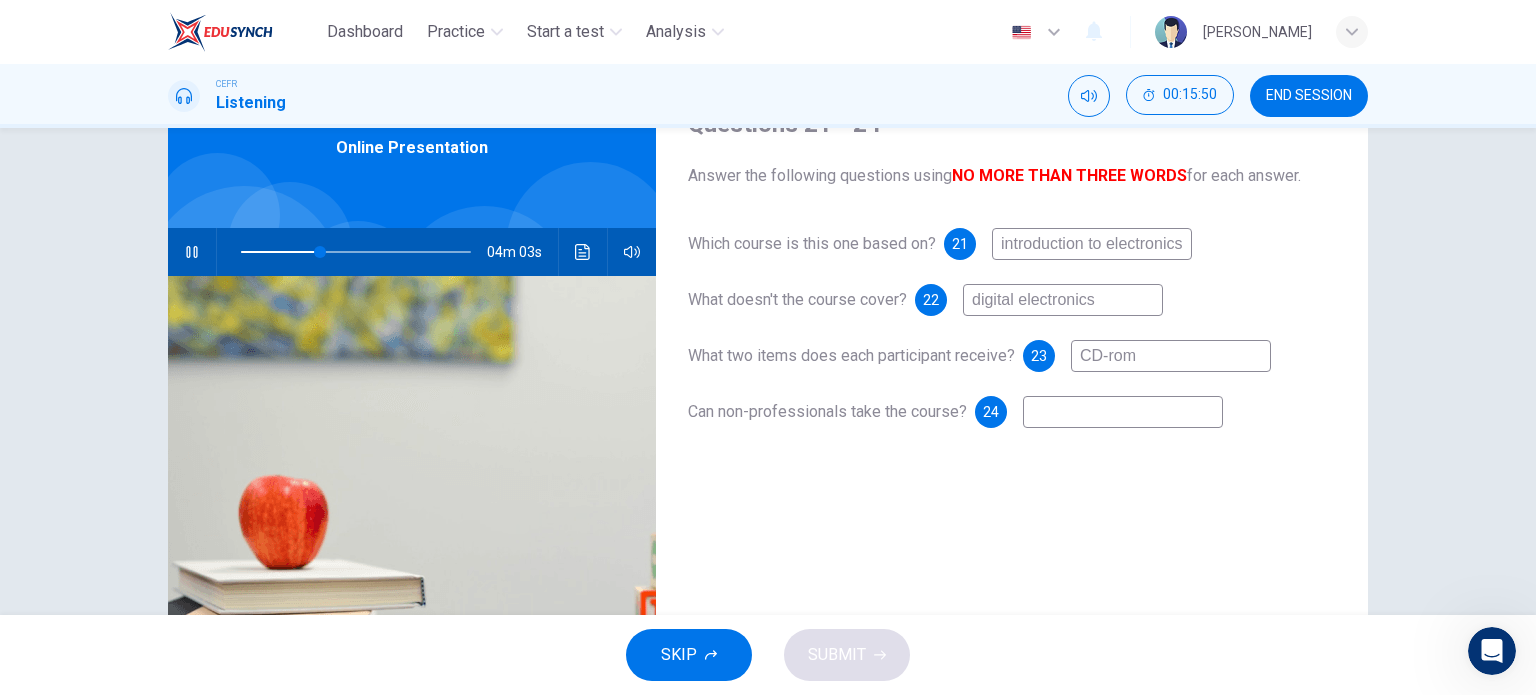 type on "CD-rom" 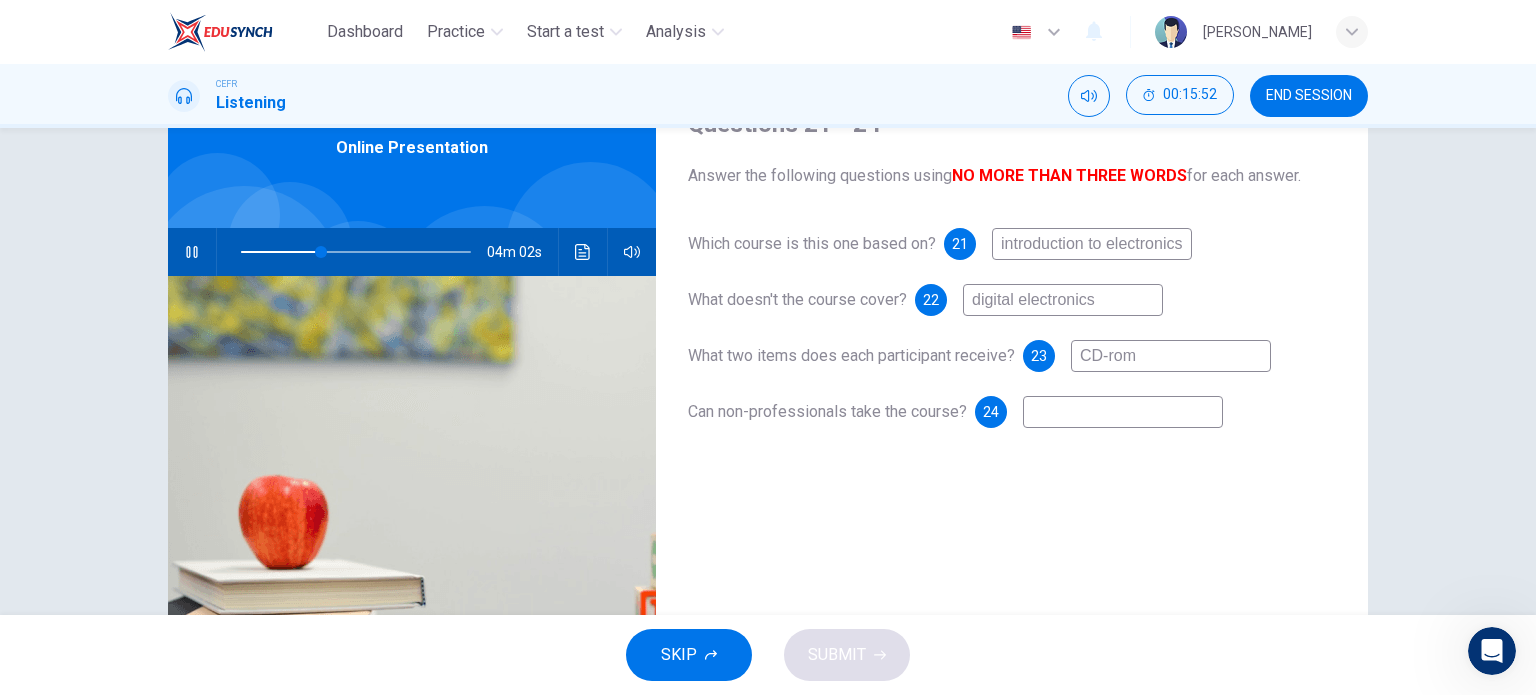 type on "35" 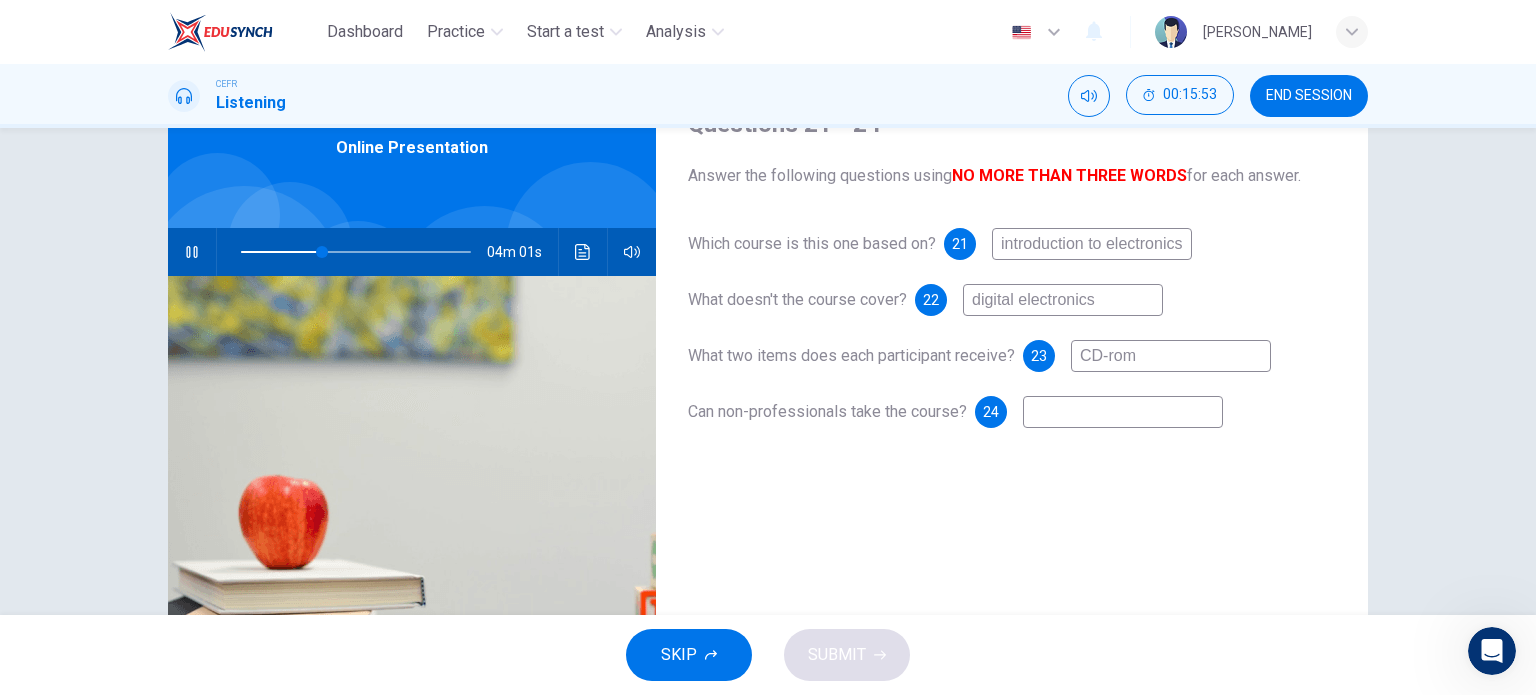 type on "y" 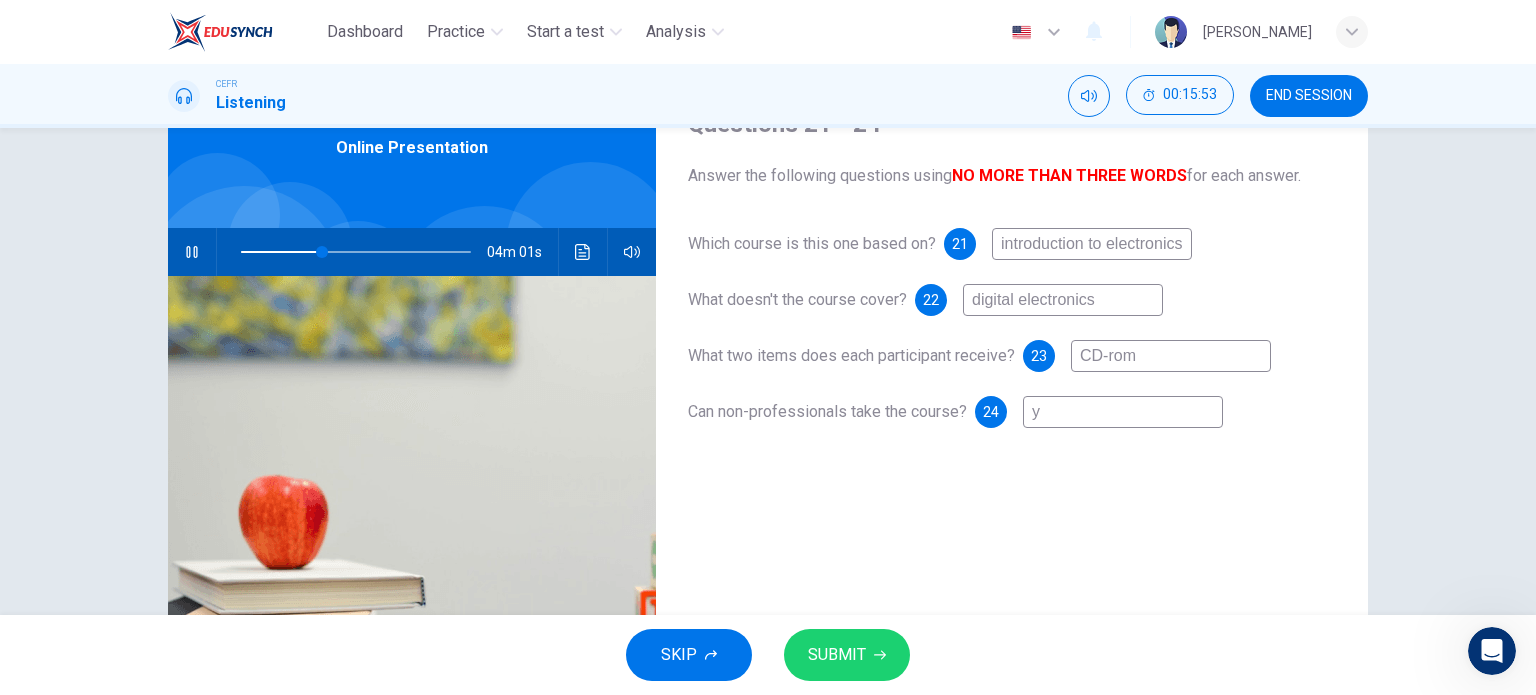 type on "ye" 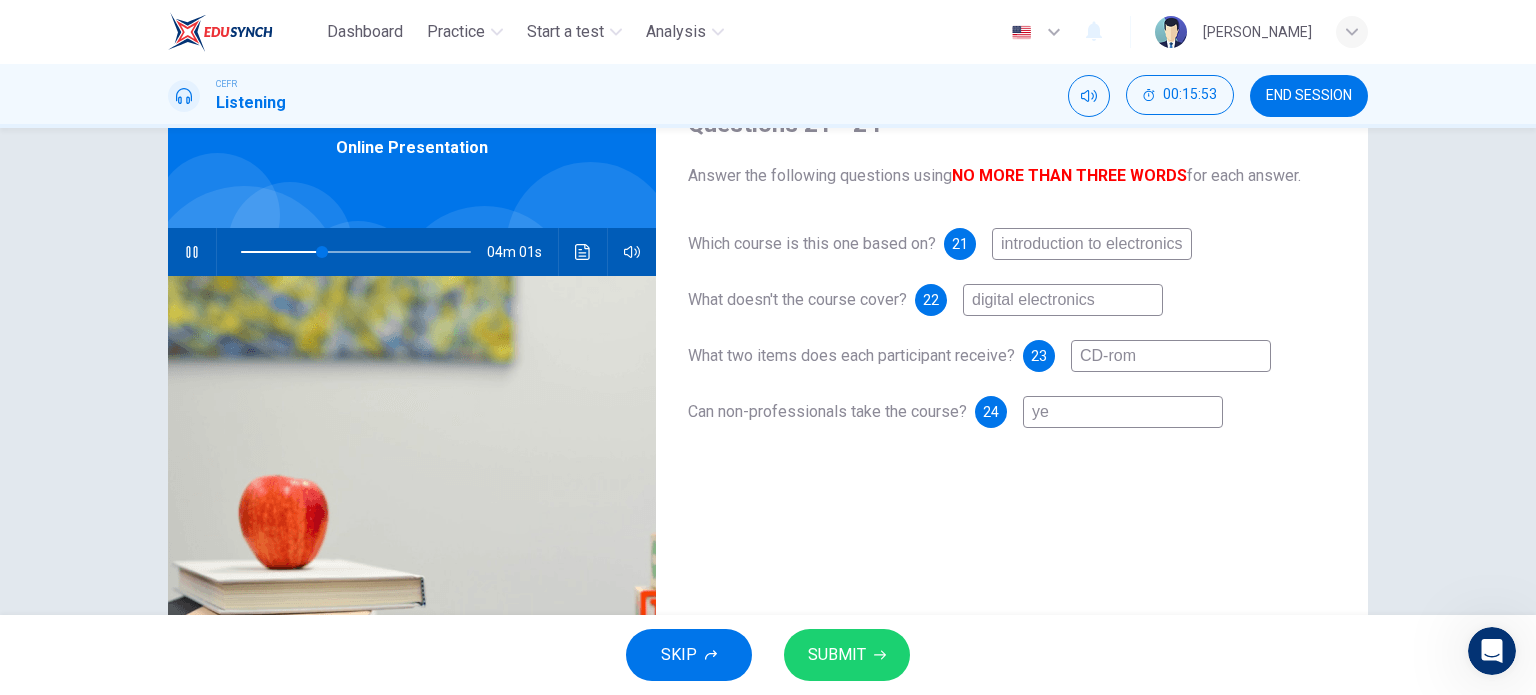 type on "35" 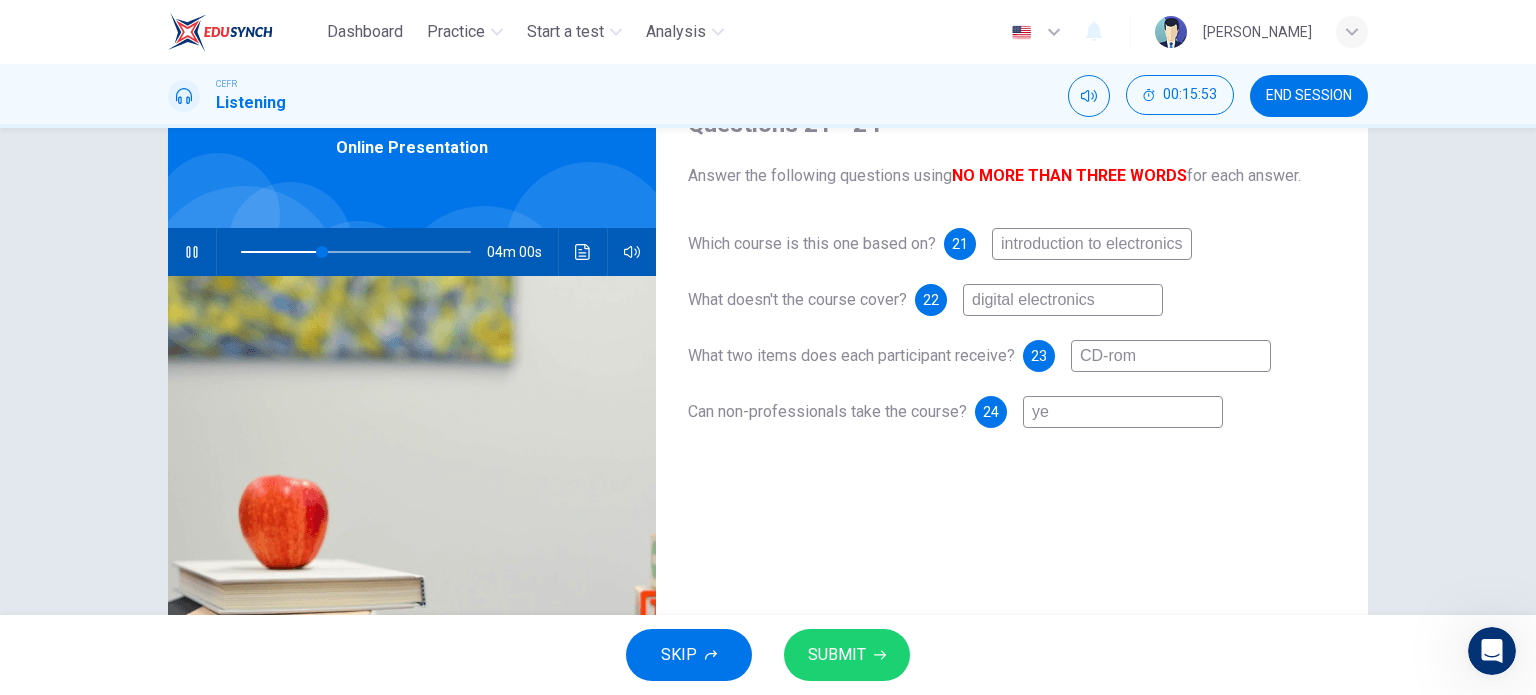 type on "yes" 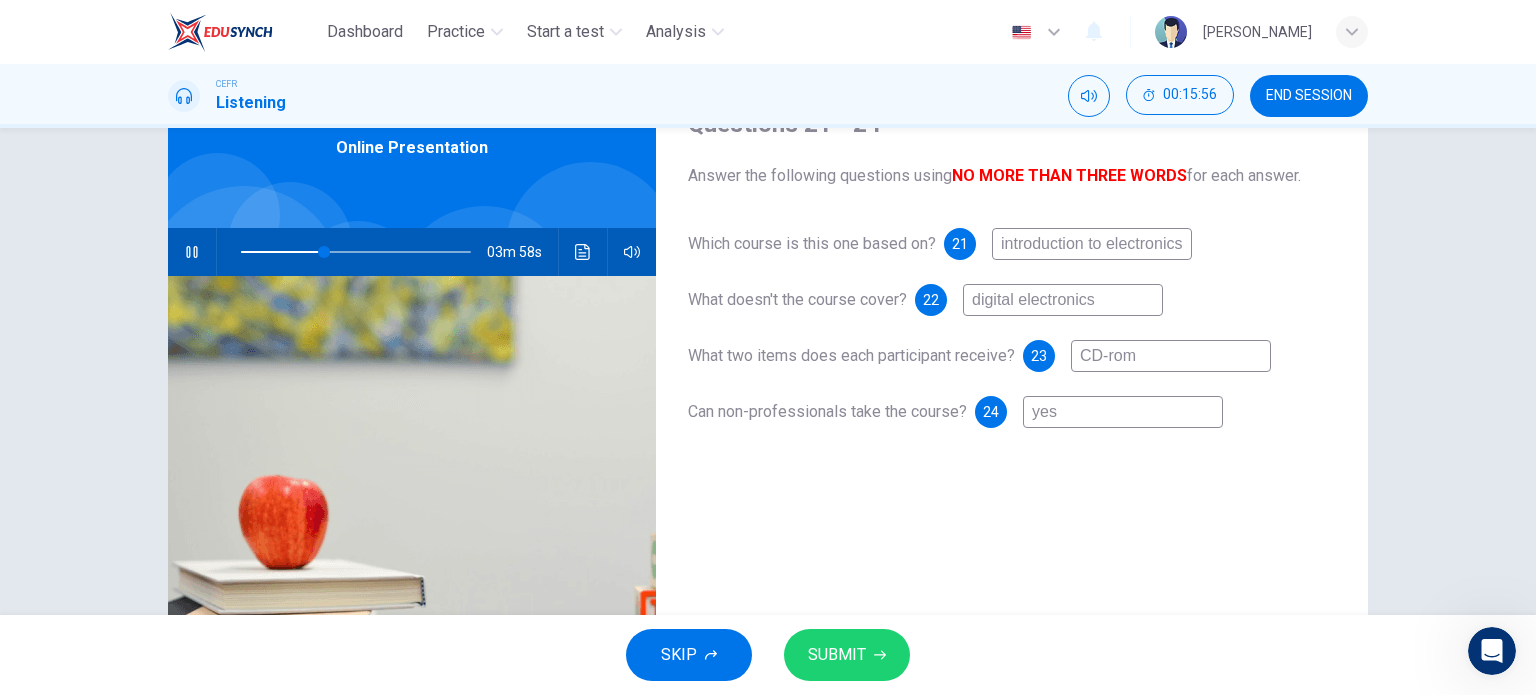 type on "36" 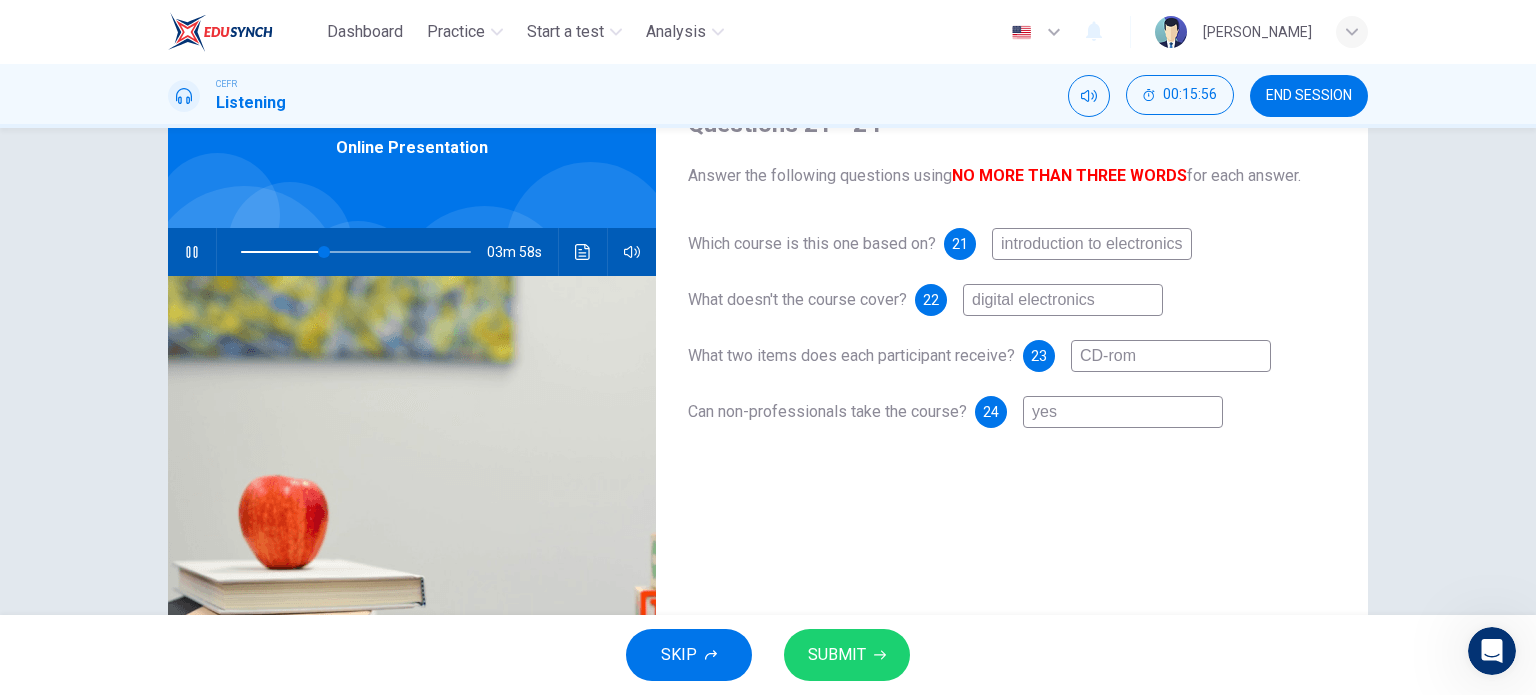 type on "yes" 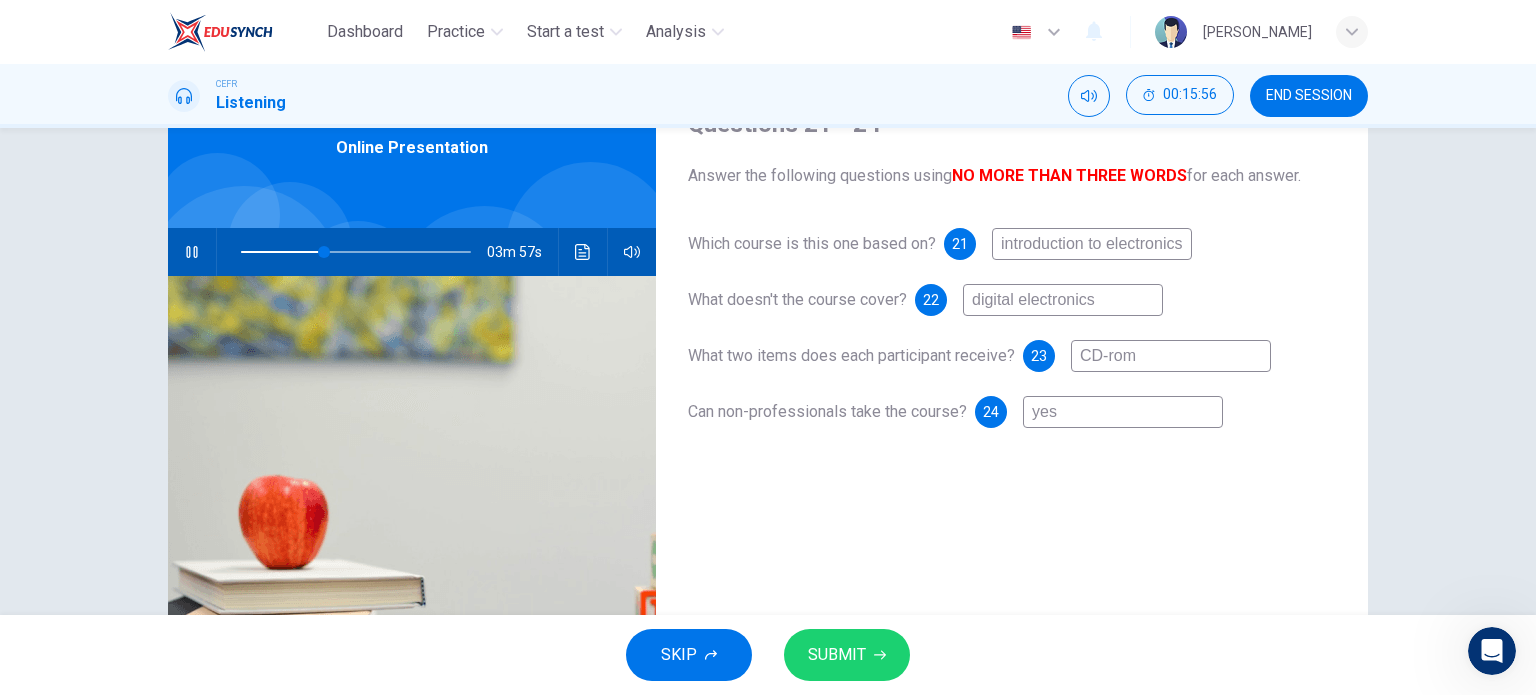 click on "CD-rom" at bounding box center [1171, 356] 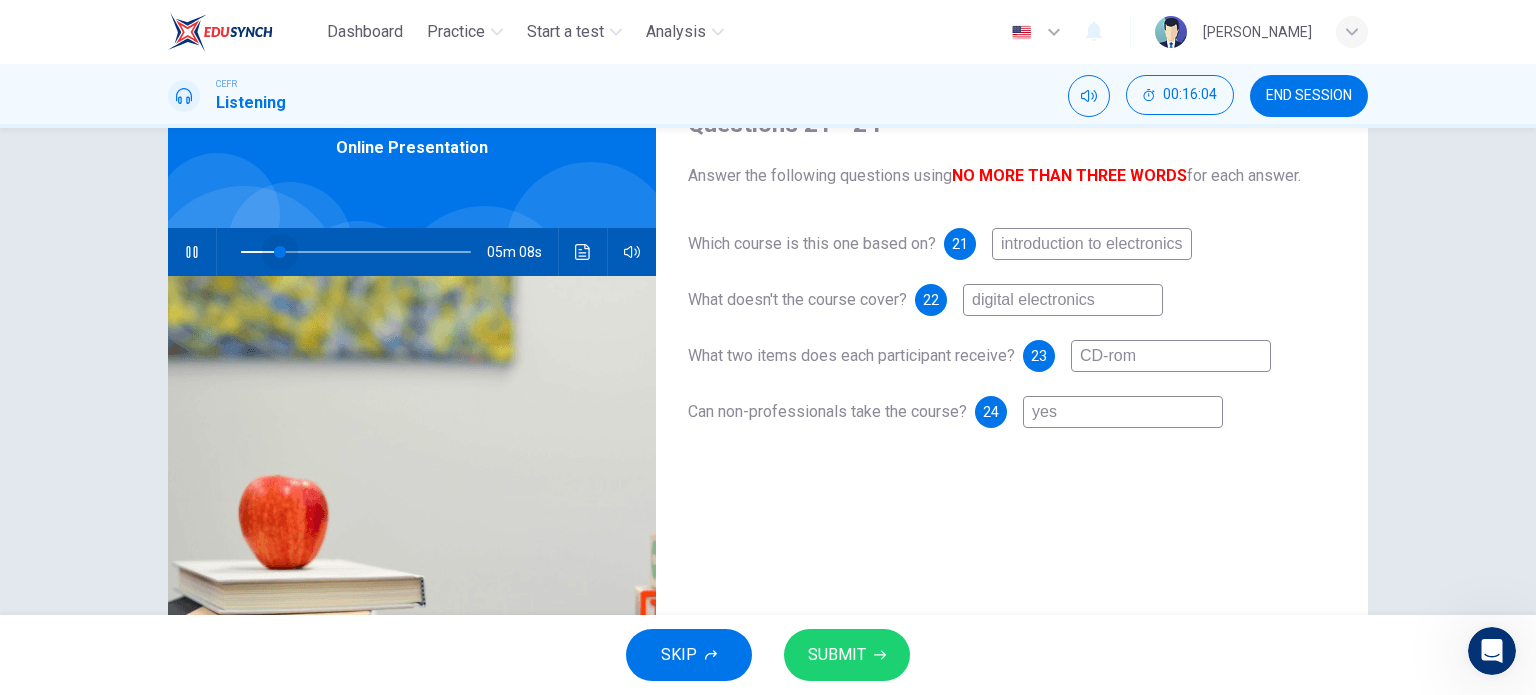click at bounding box center (356, 252) 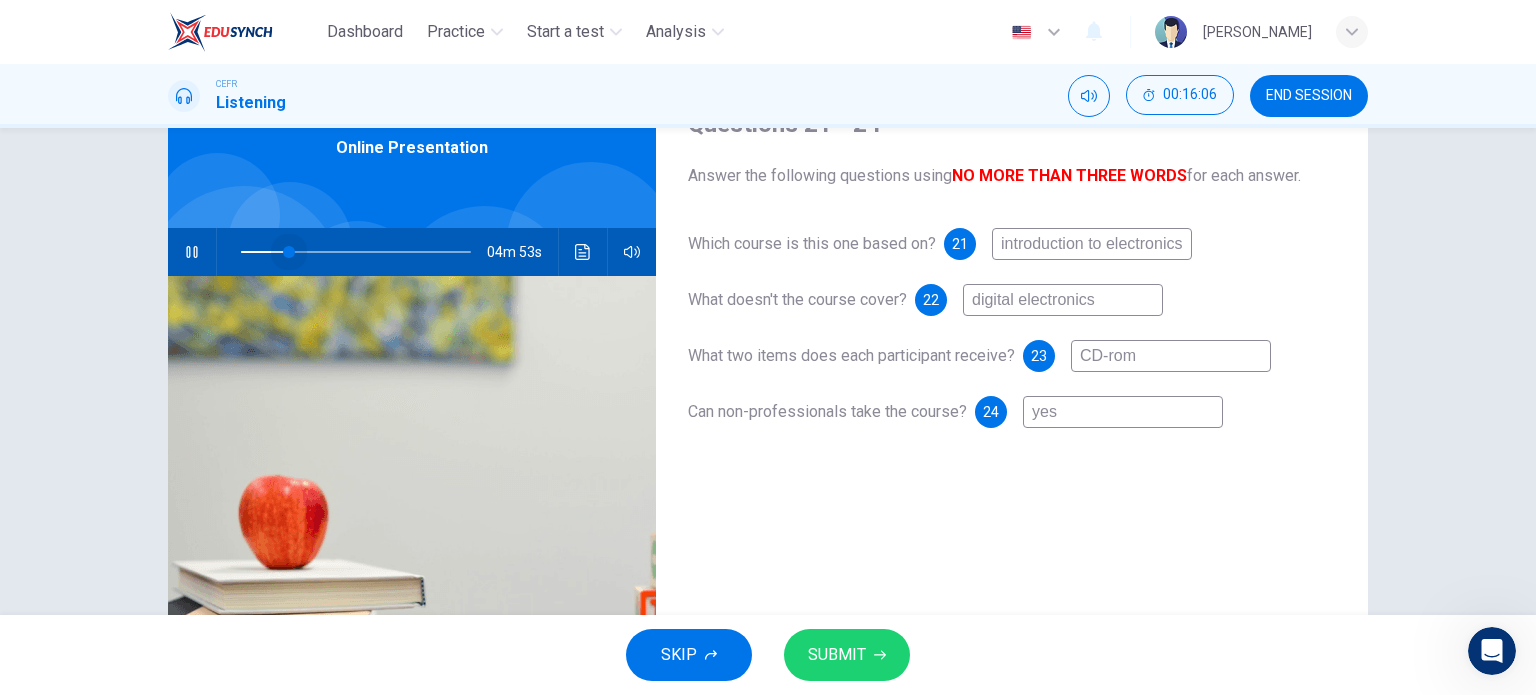 click at bounding box center (289, 252) 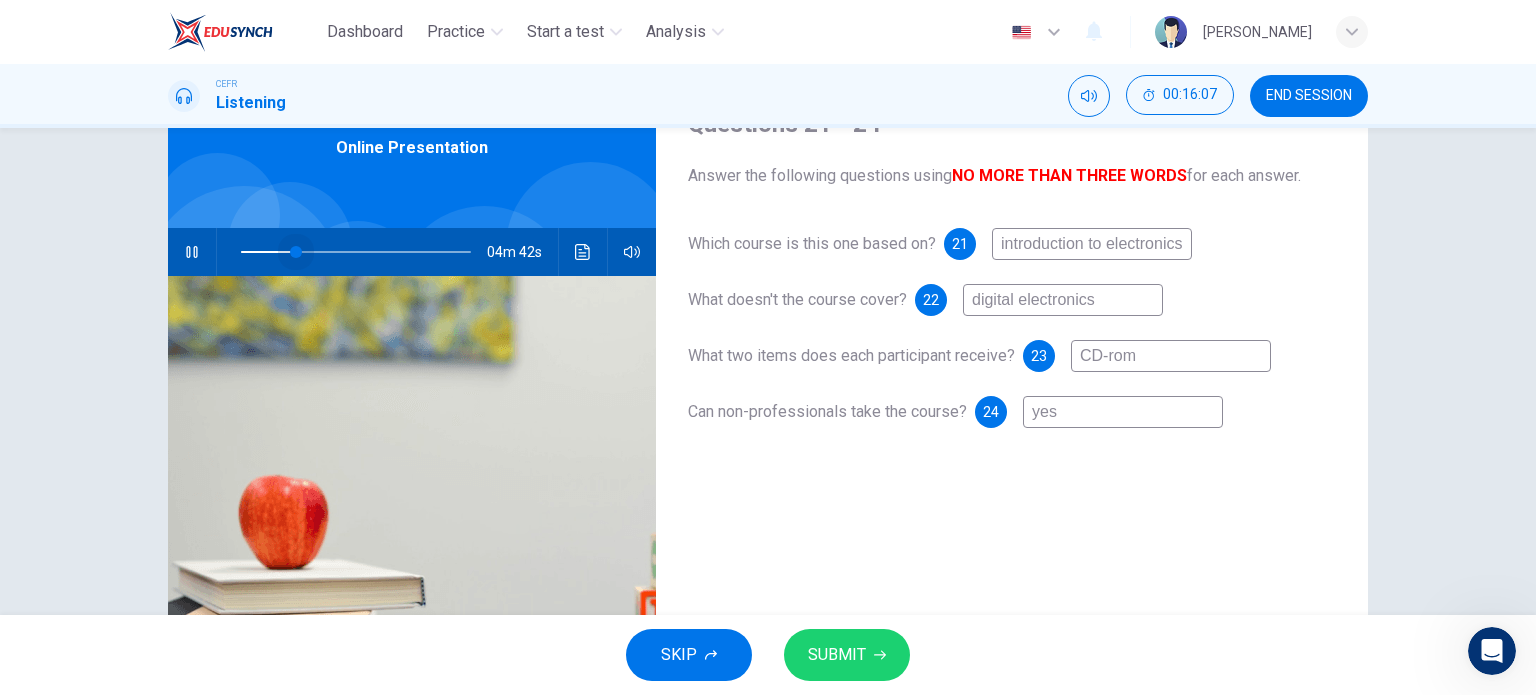 click at bounding box center [296, 252] 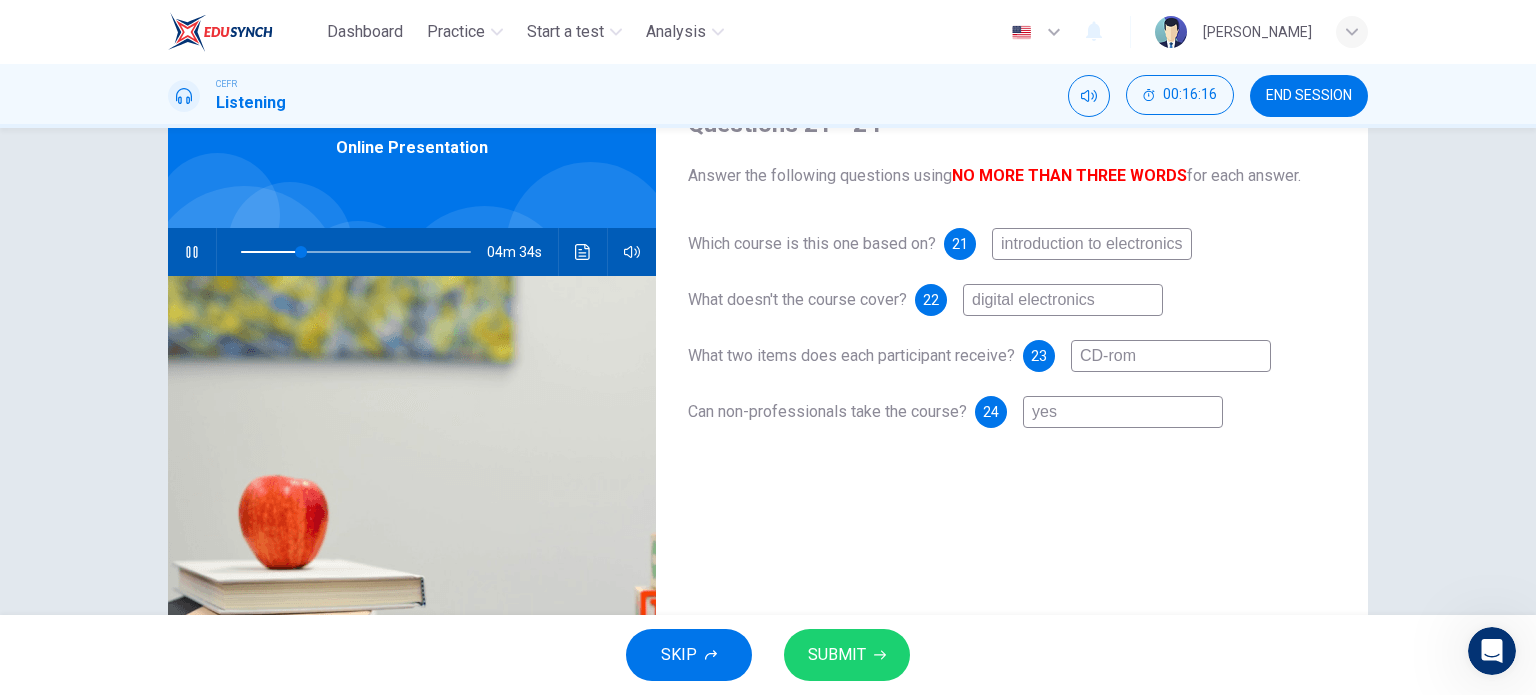 click on "CD-rom" at bounding box center [1171, 356] 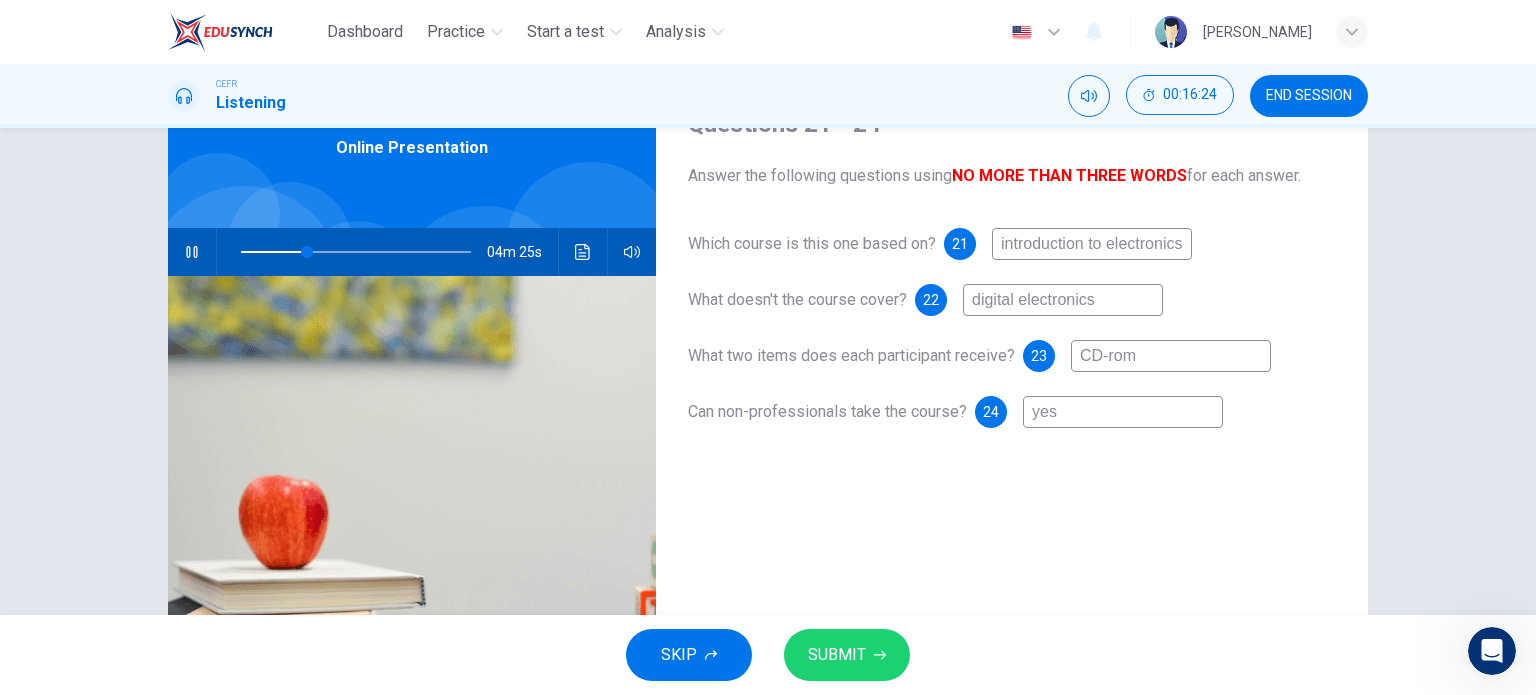 click on "SUBMIT" at bounding box center (837, 655) 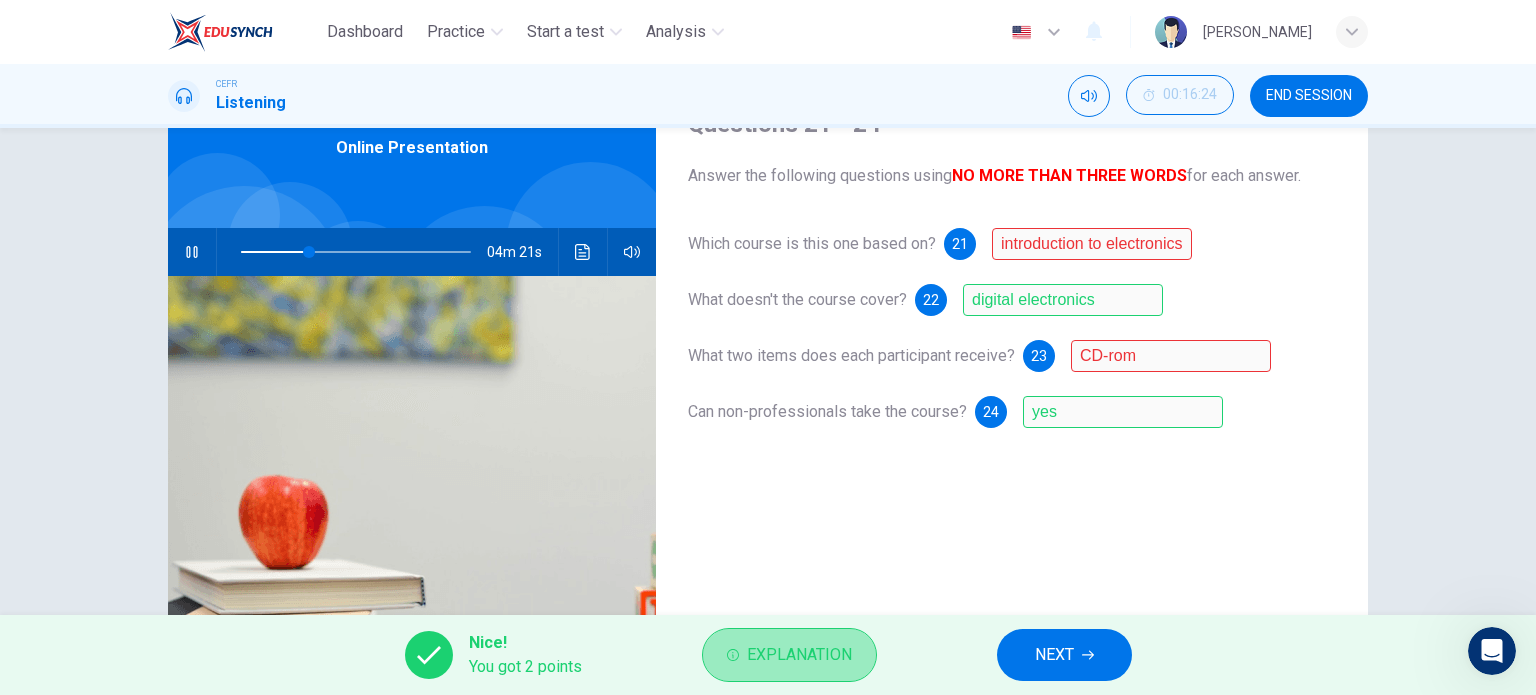 click on "Explanation" at bounding box center (799, 655) 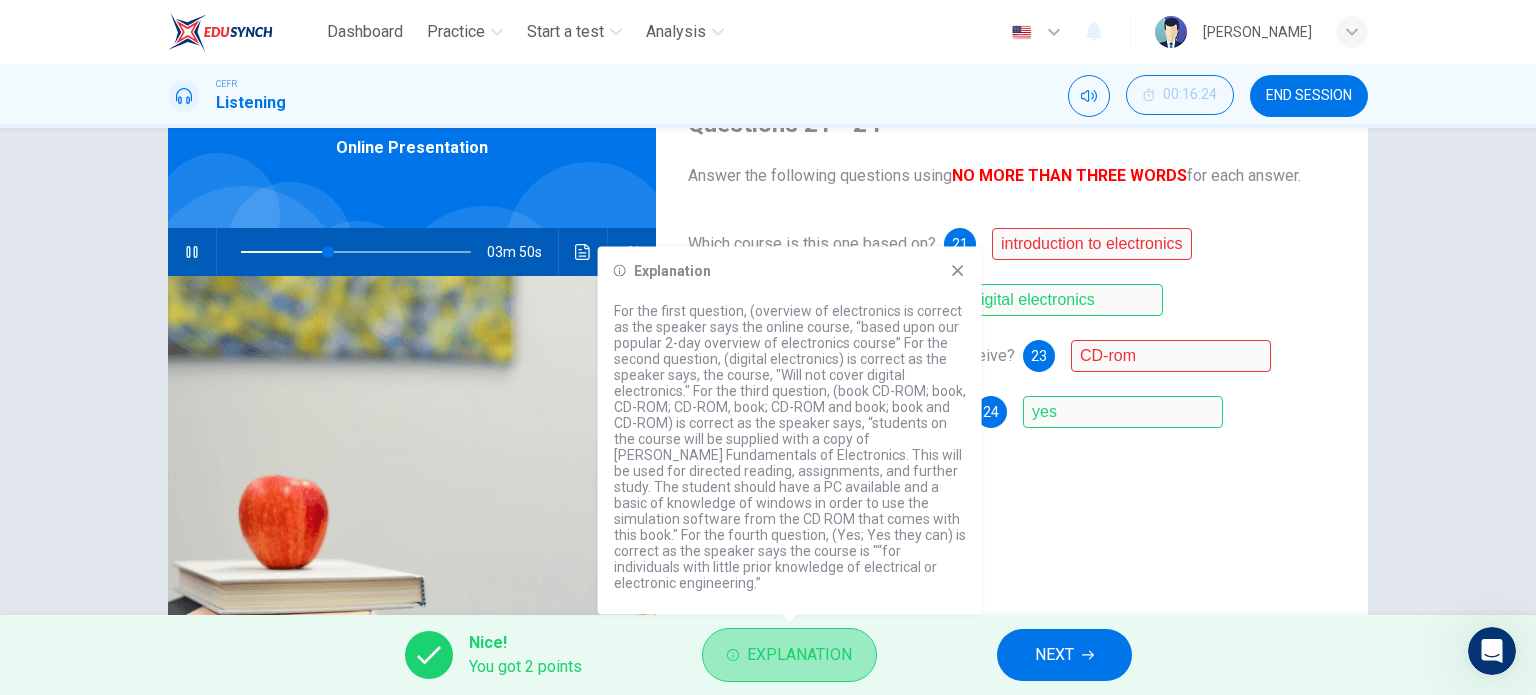click on "Explanation" at bounding box center [799, 655] 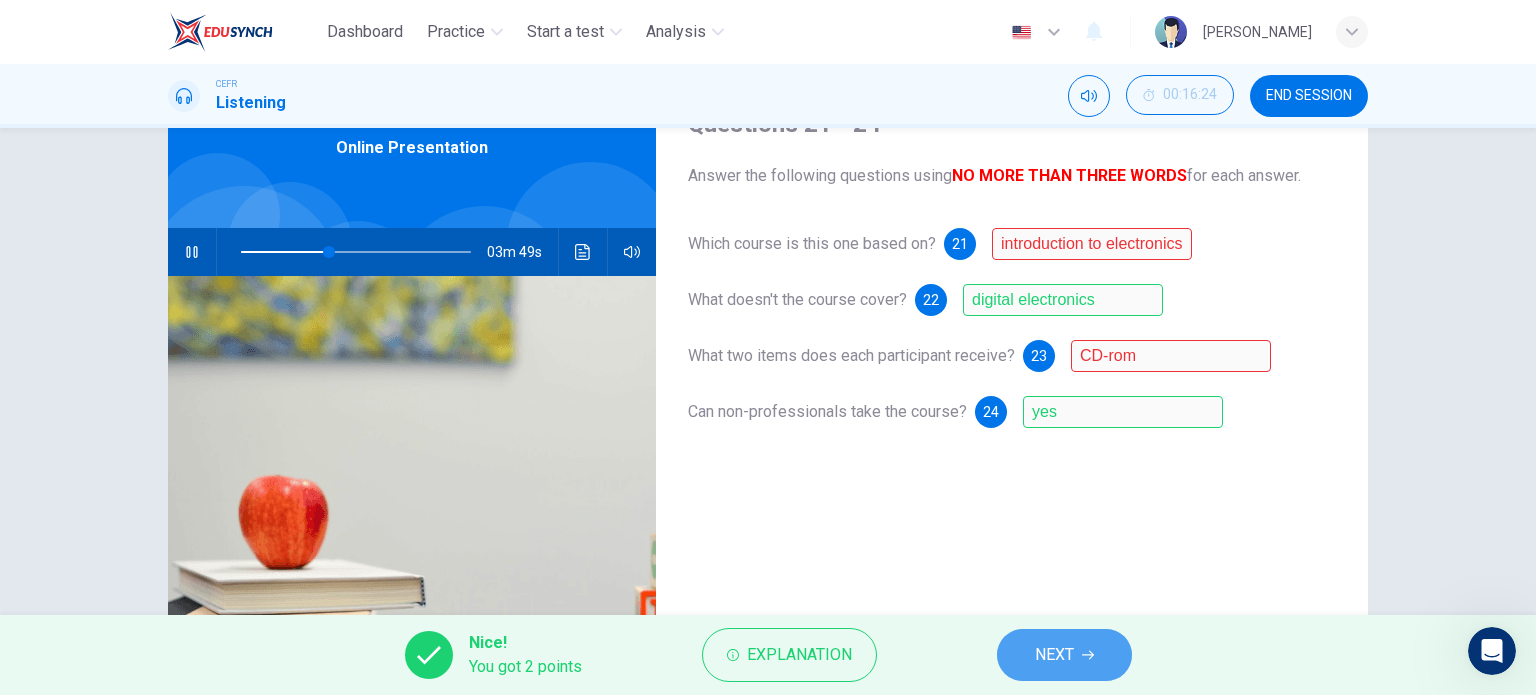 click on "NEXT" at bounding box center [1064, 655] 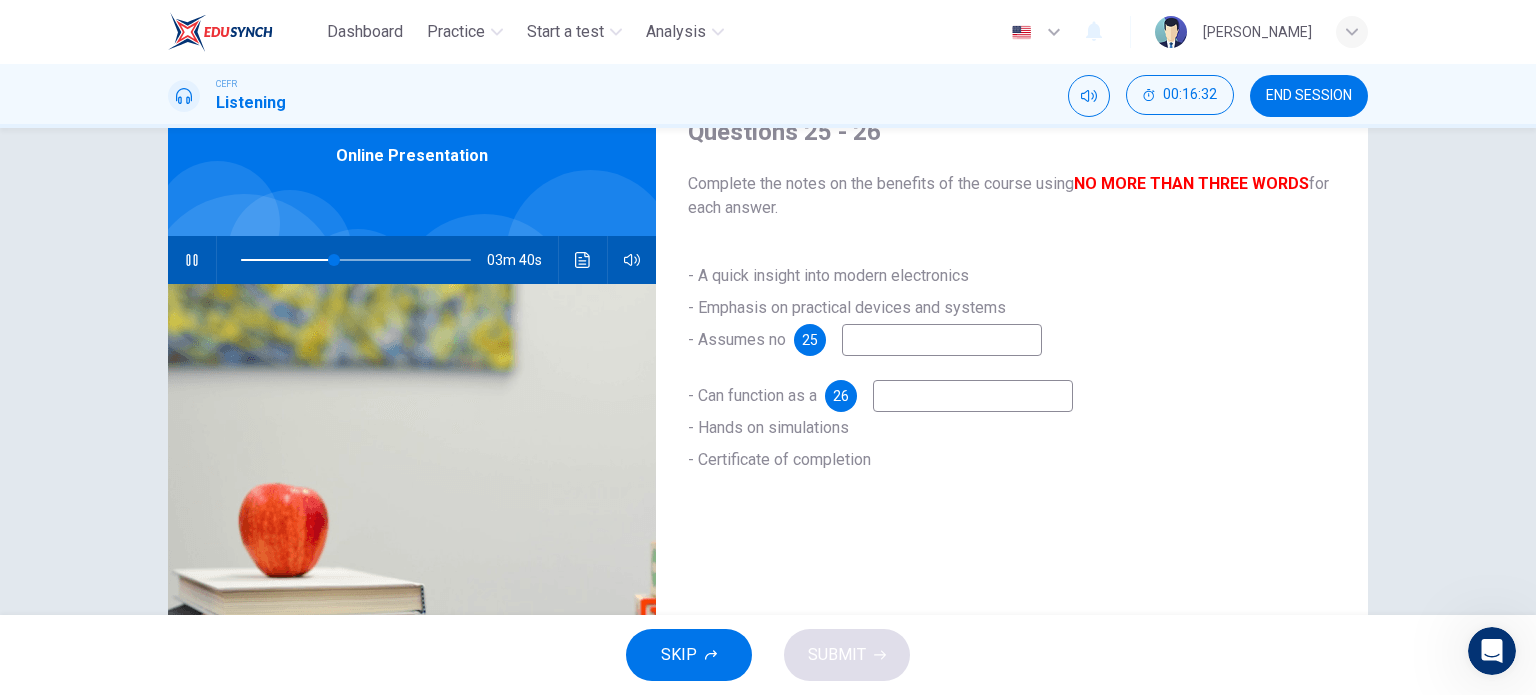 scroll, scrollTop: 100, scrollLeft: 0, axis: vertical 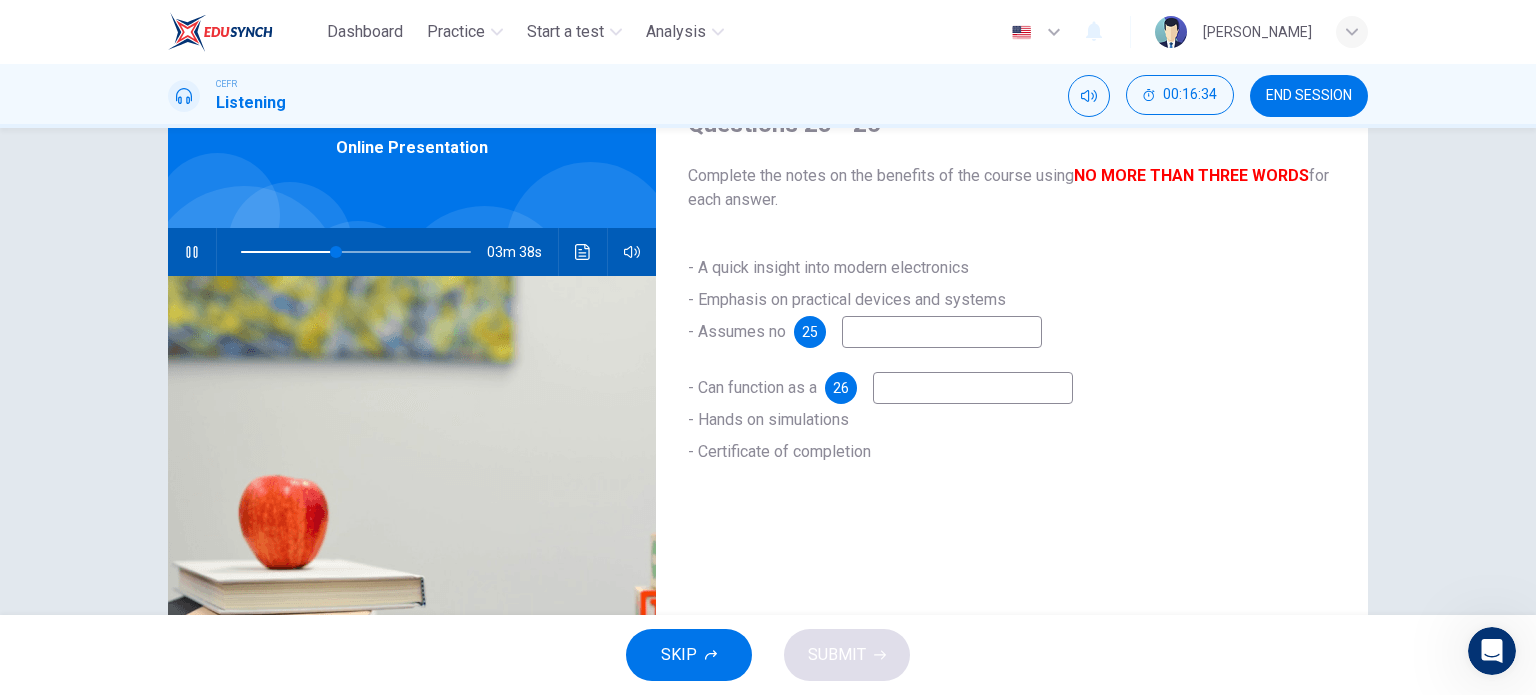 click at bounding box center [942, 332] 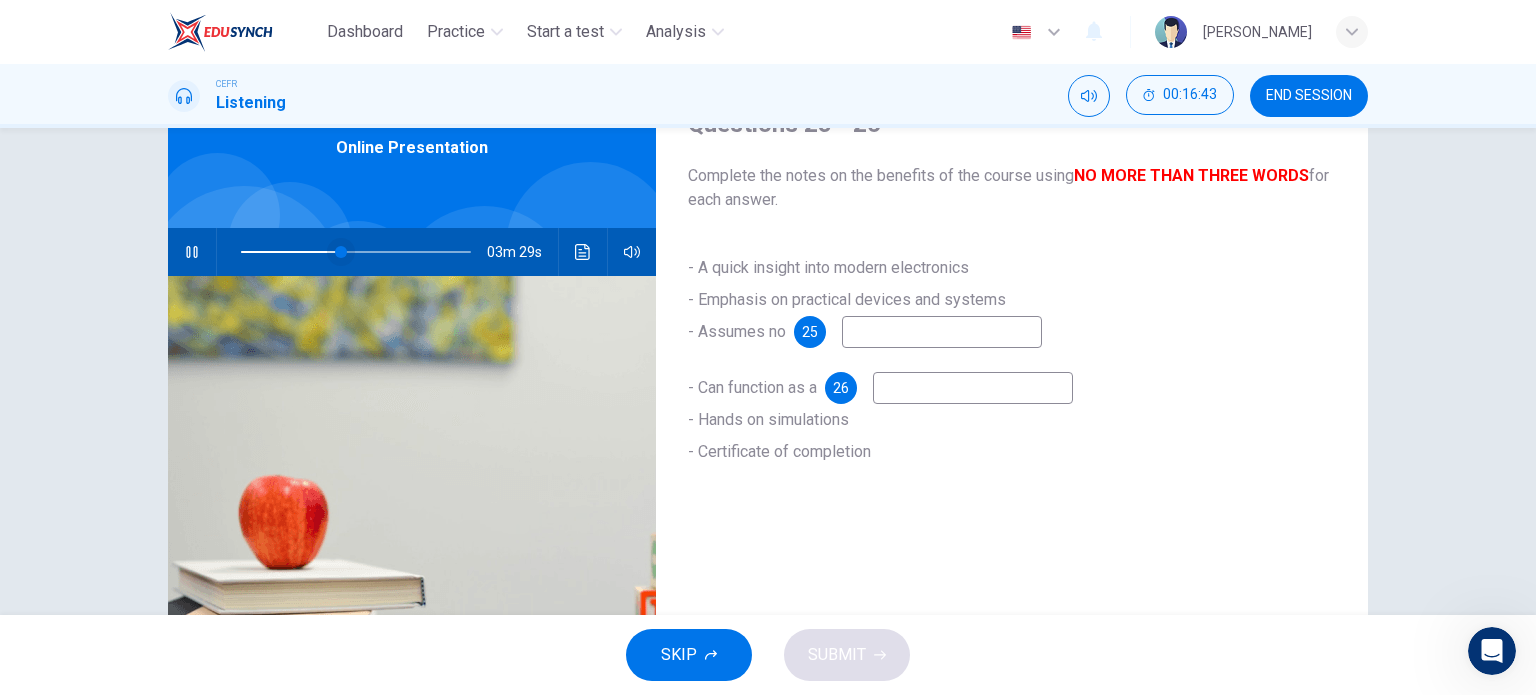 click at bounding box center [341, 252] 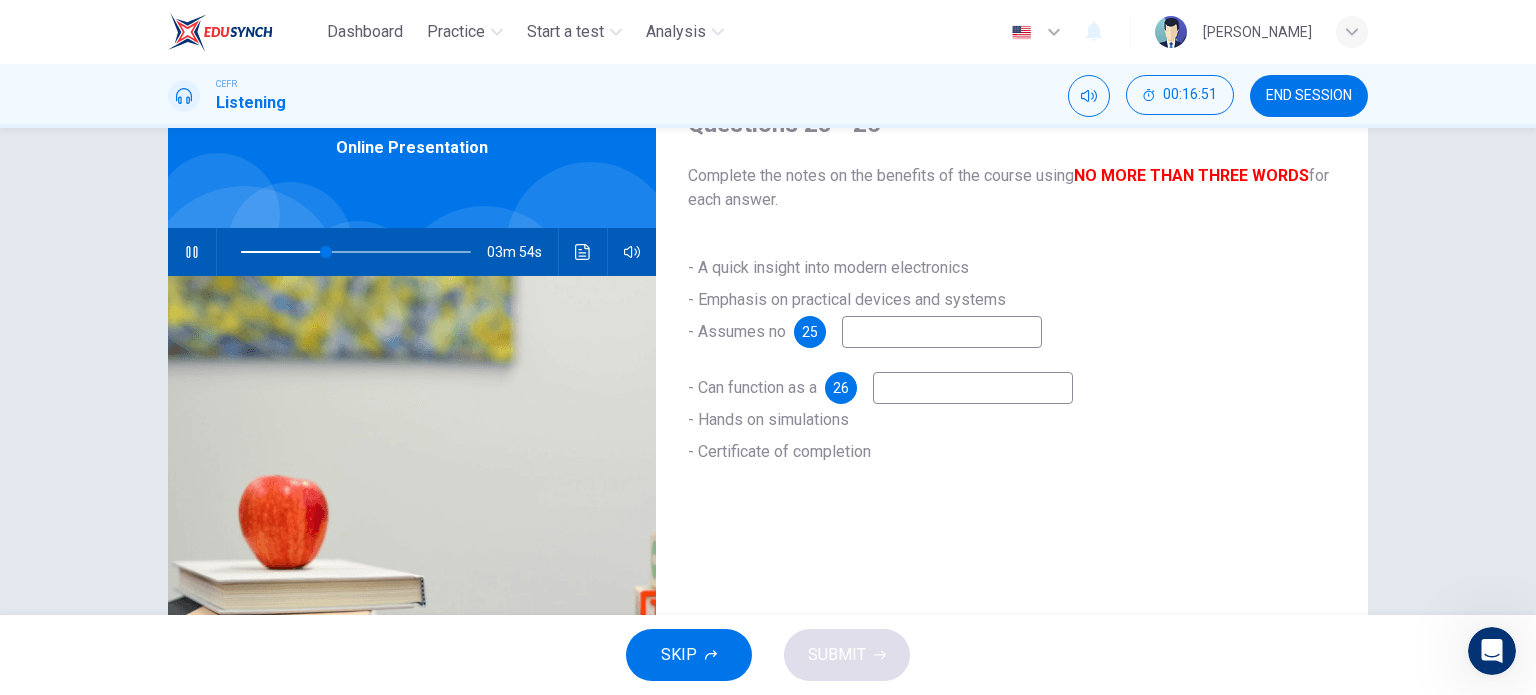 click at bounding box center (942, 332) 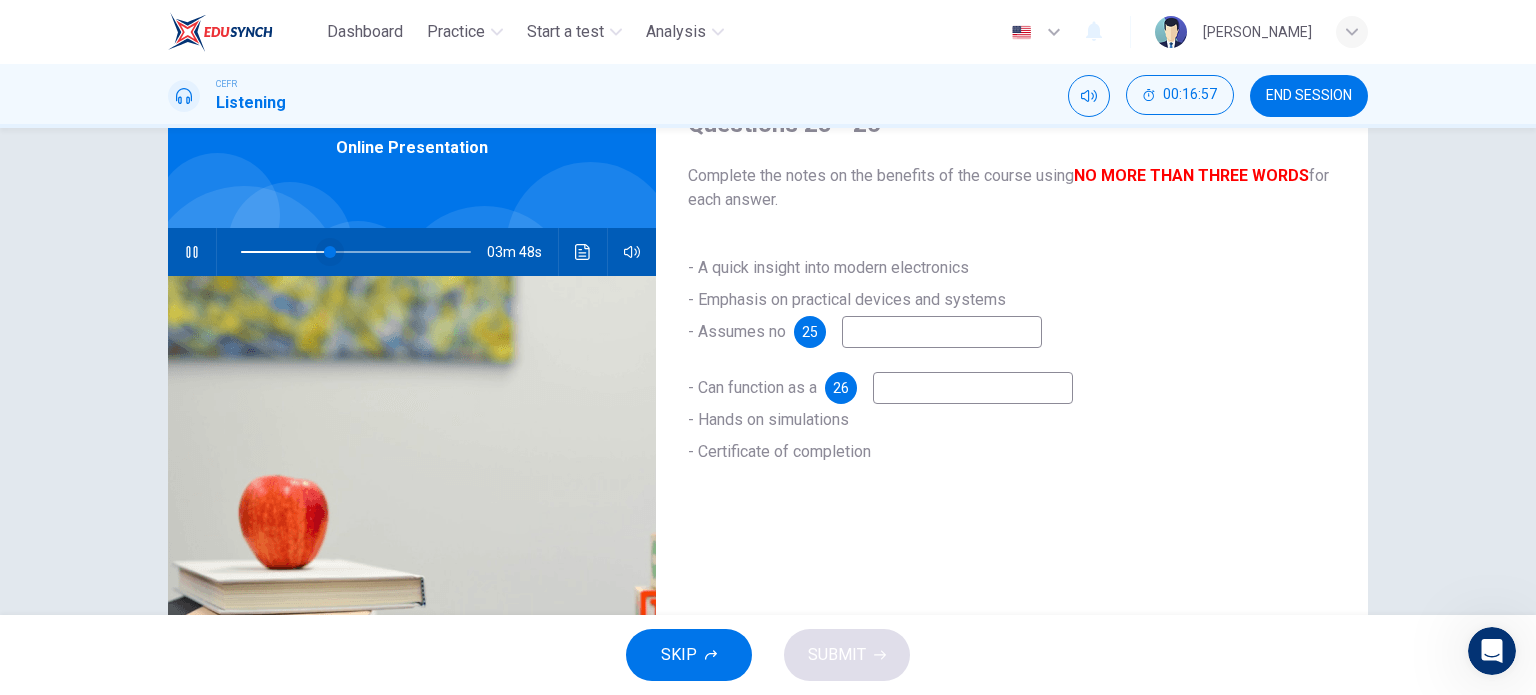 click at bounding box center [330, 252] 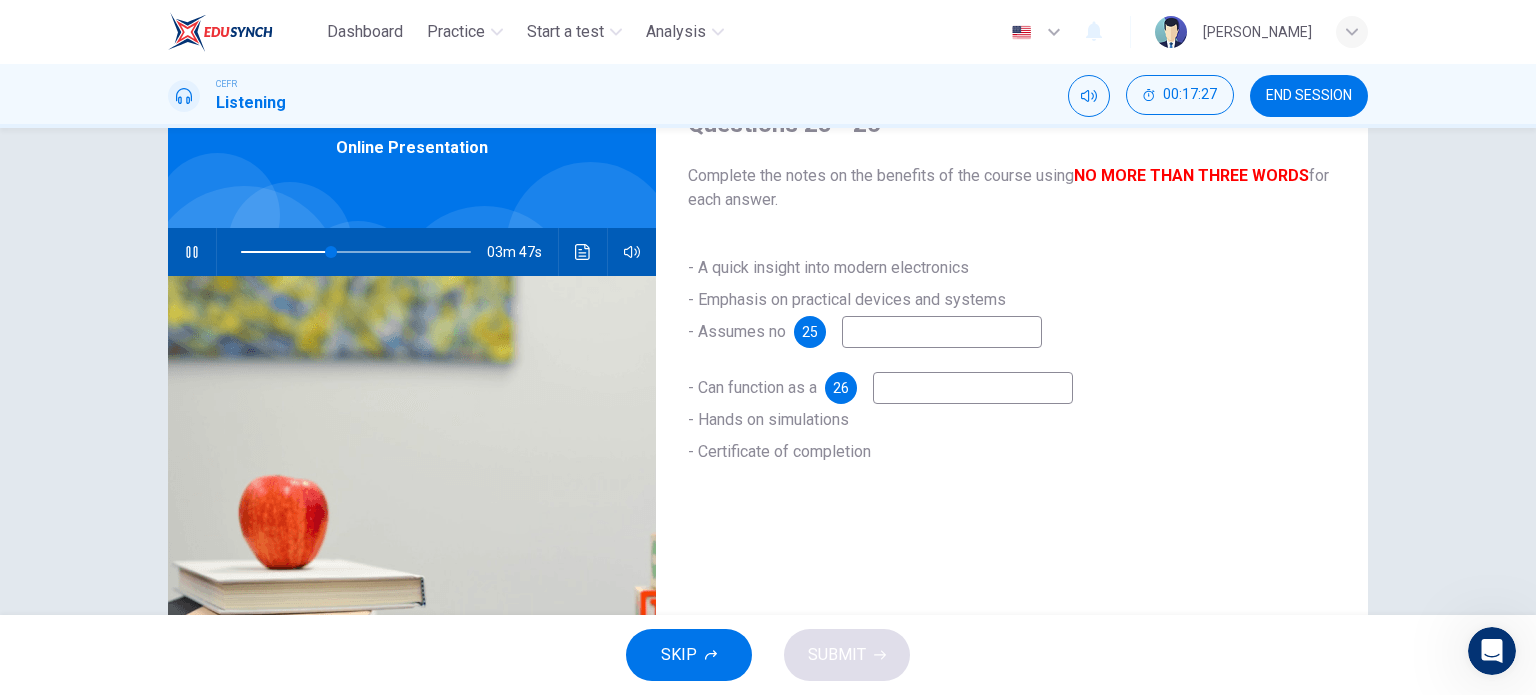 click at bounding box center (942, 332) 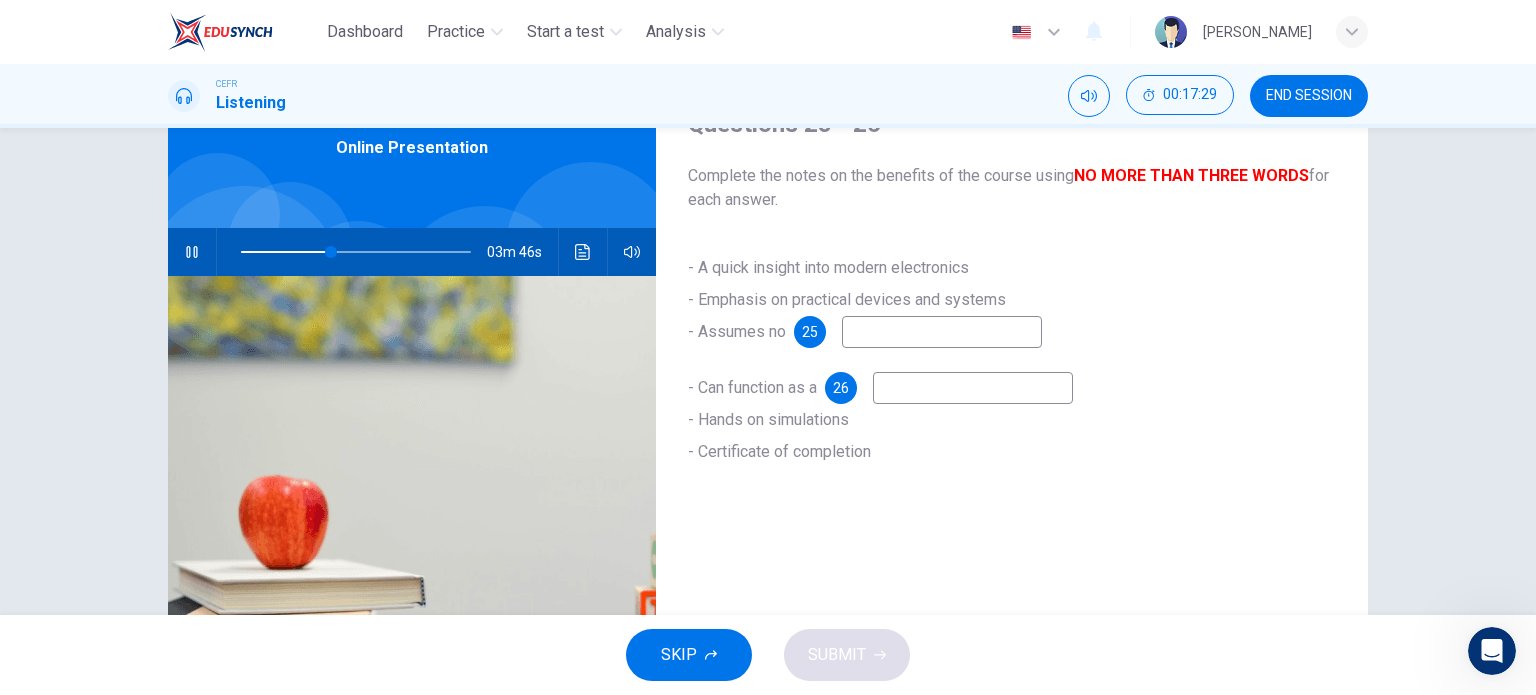 type on "39" 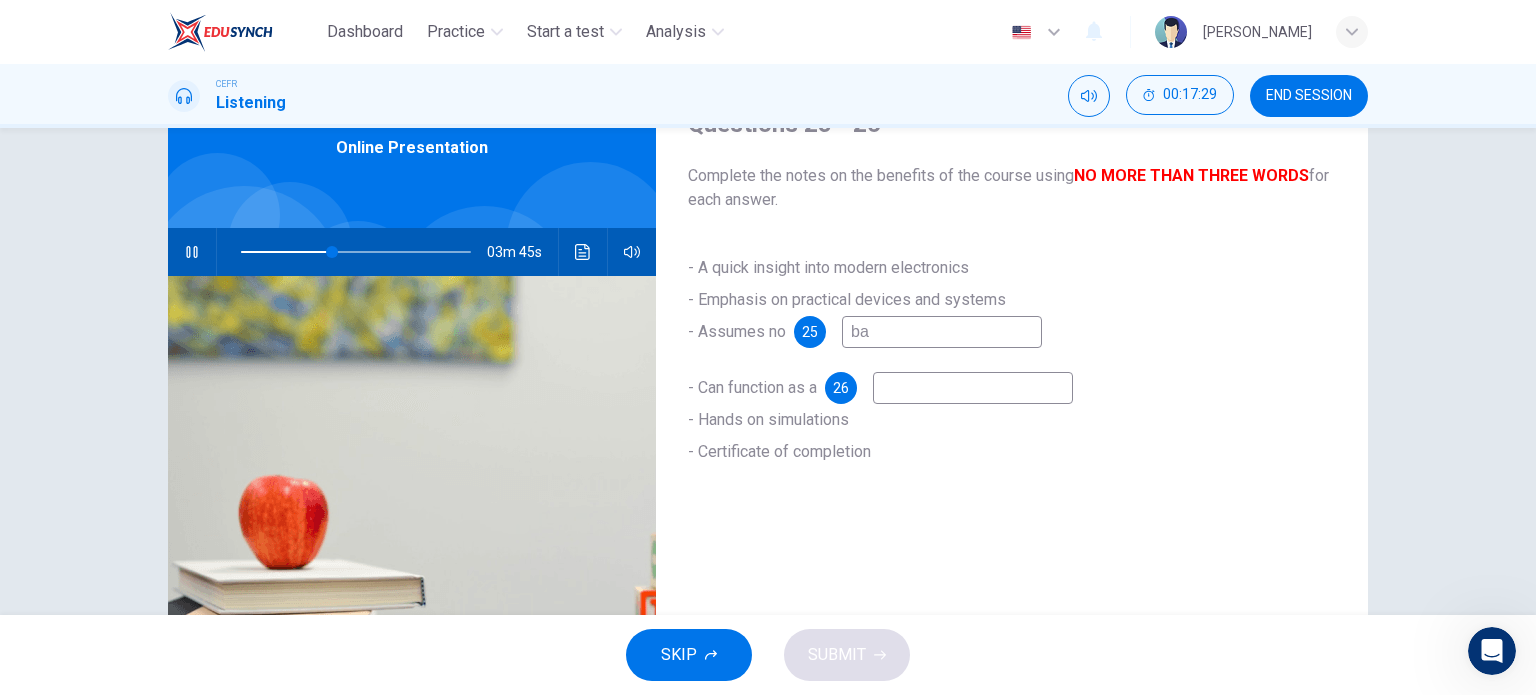 type on "bas" 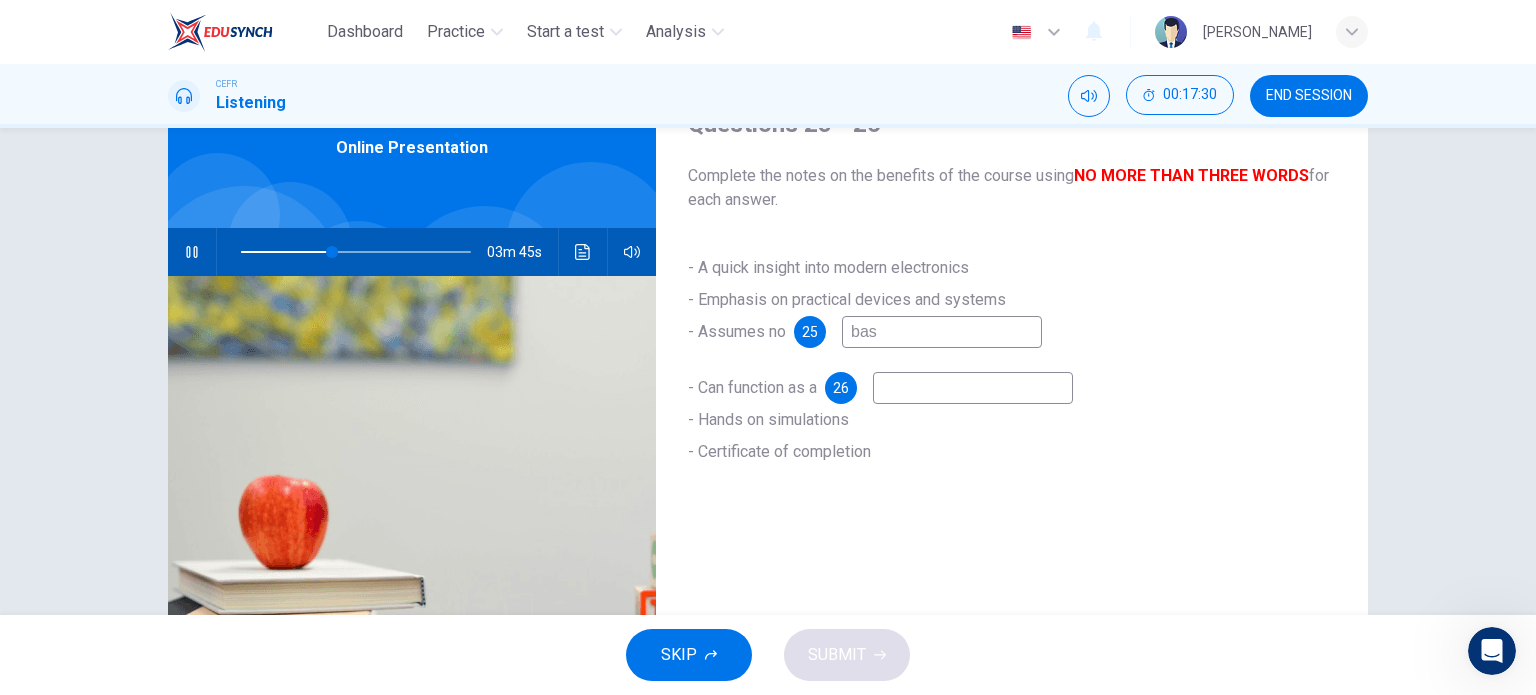 type on "40" 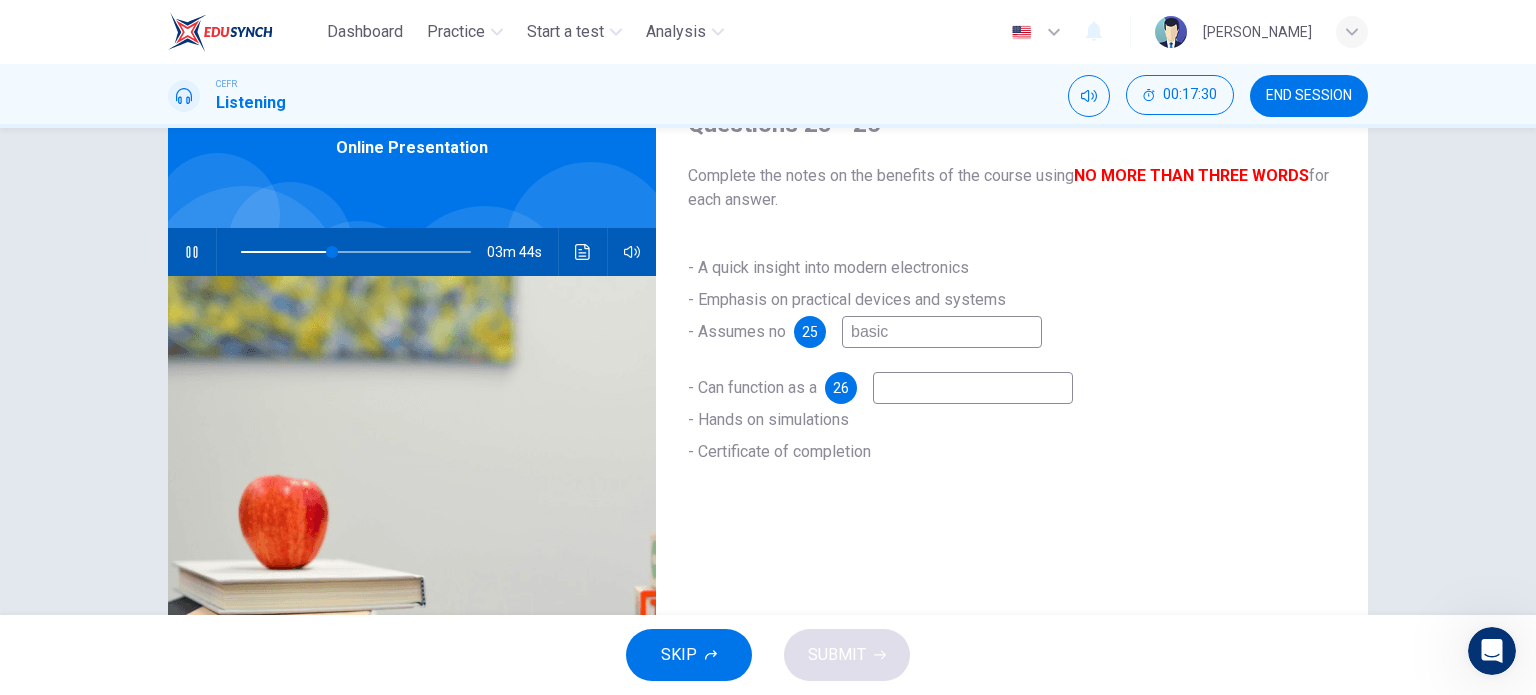 type on "basic" 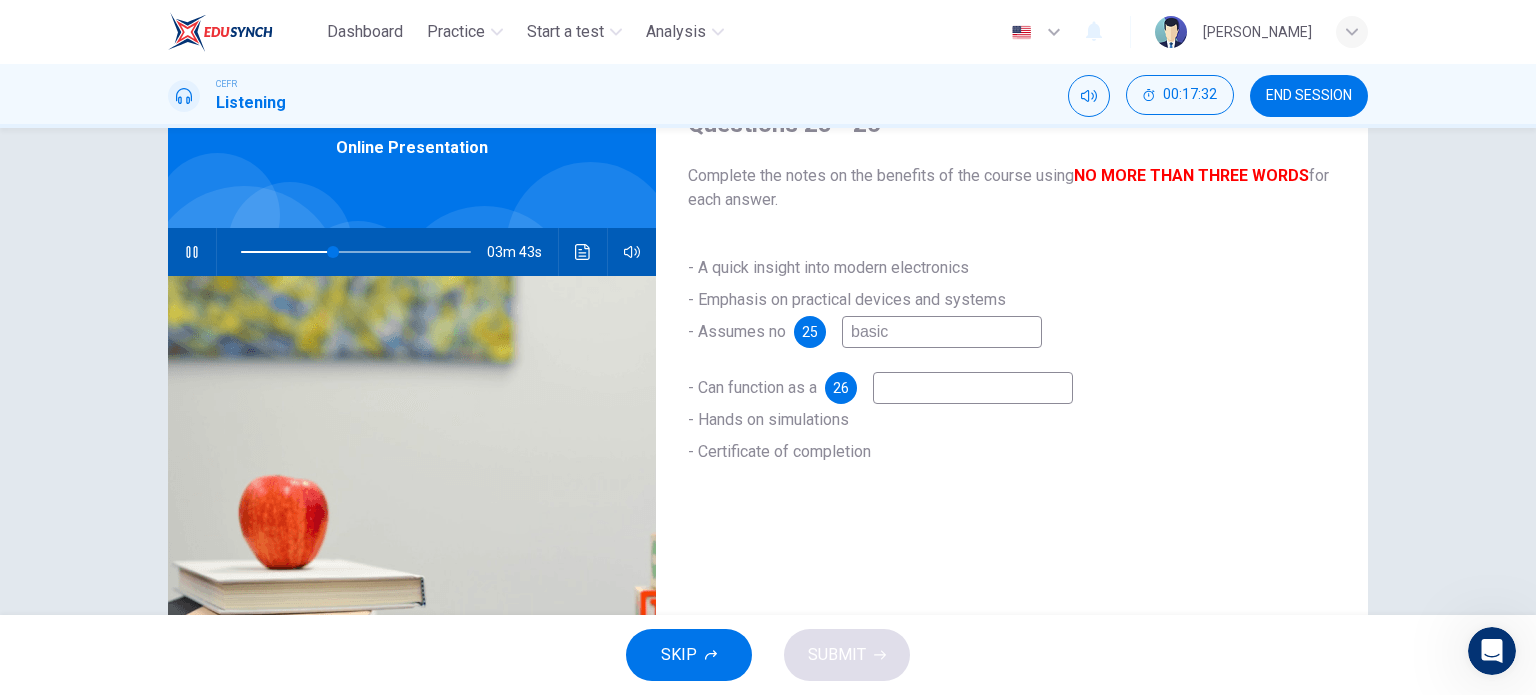 type on "40" 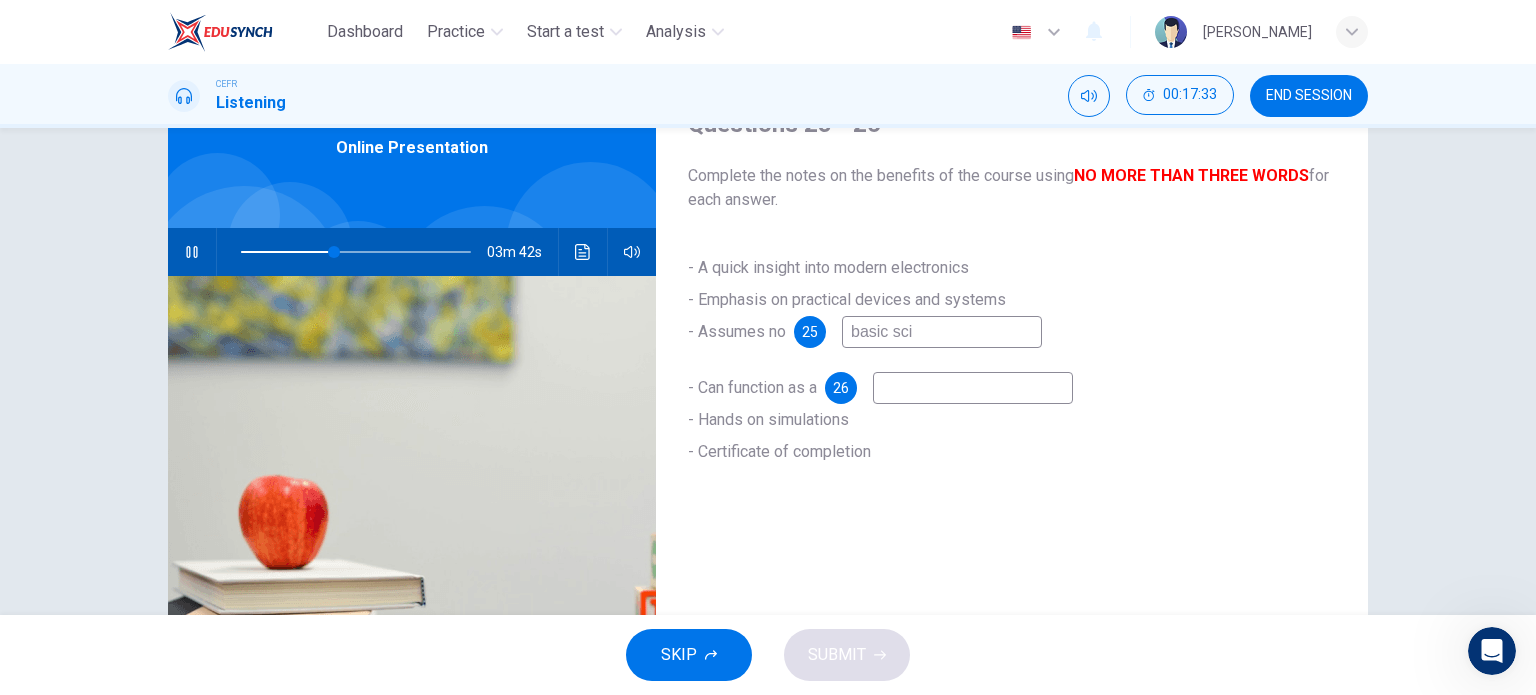 type on "basic scie" 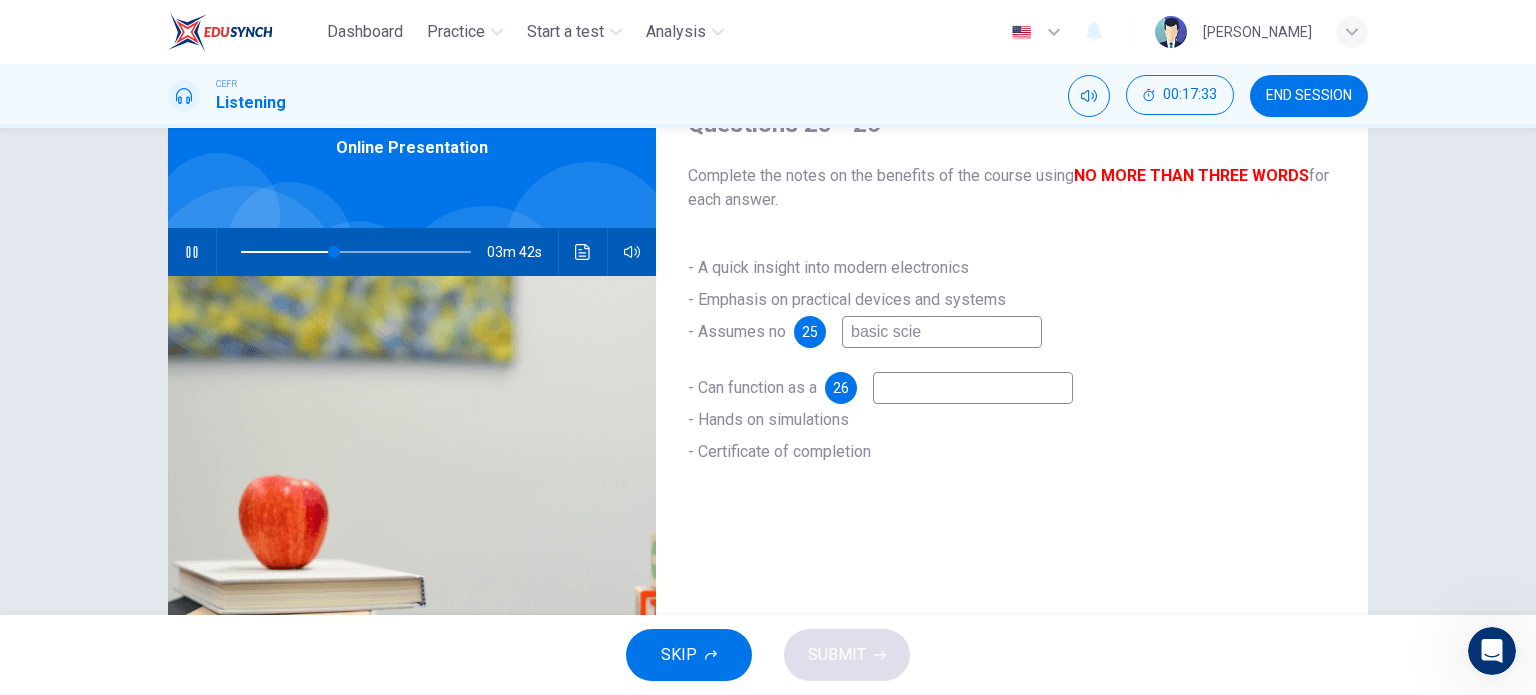 type on "41" 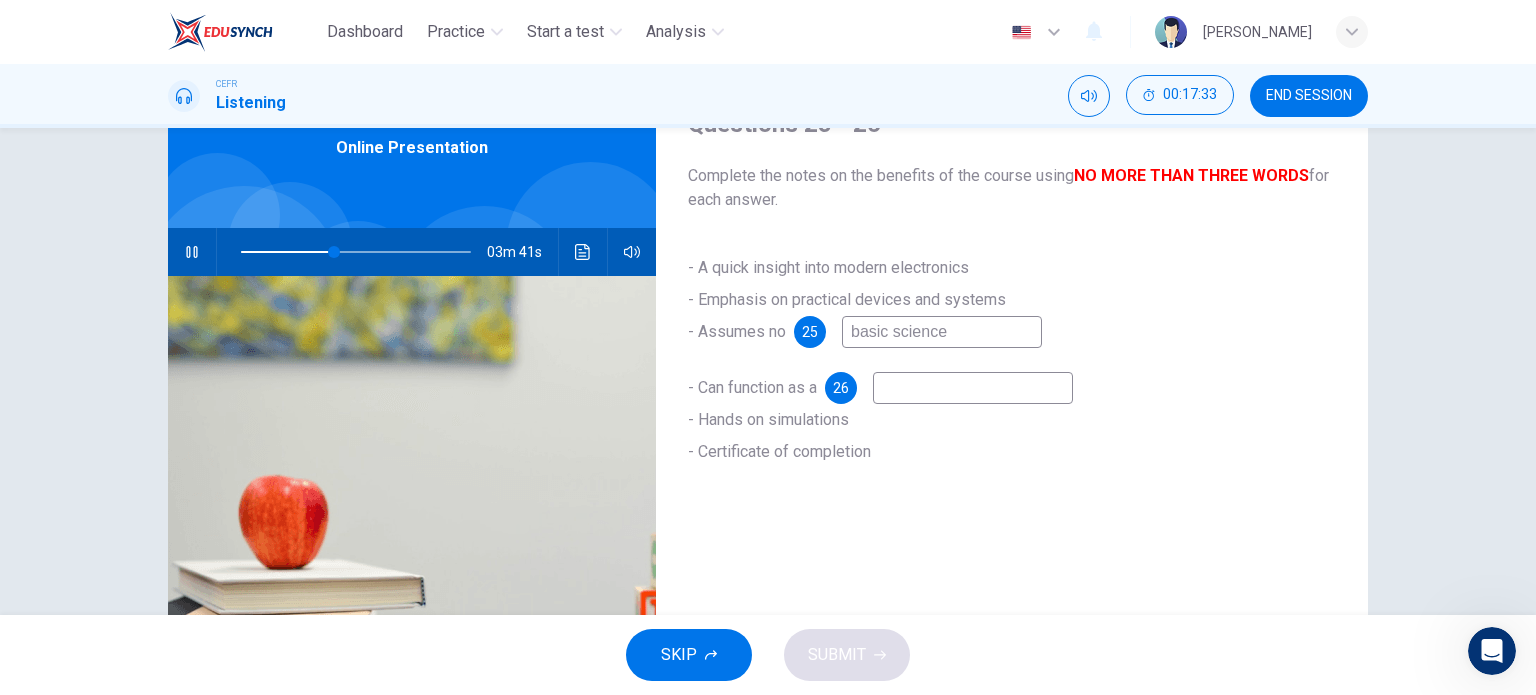 type on "basic science e" 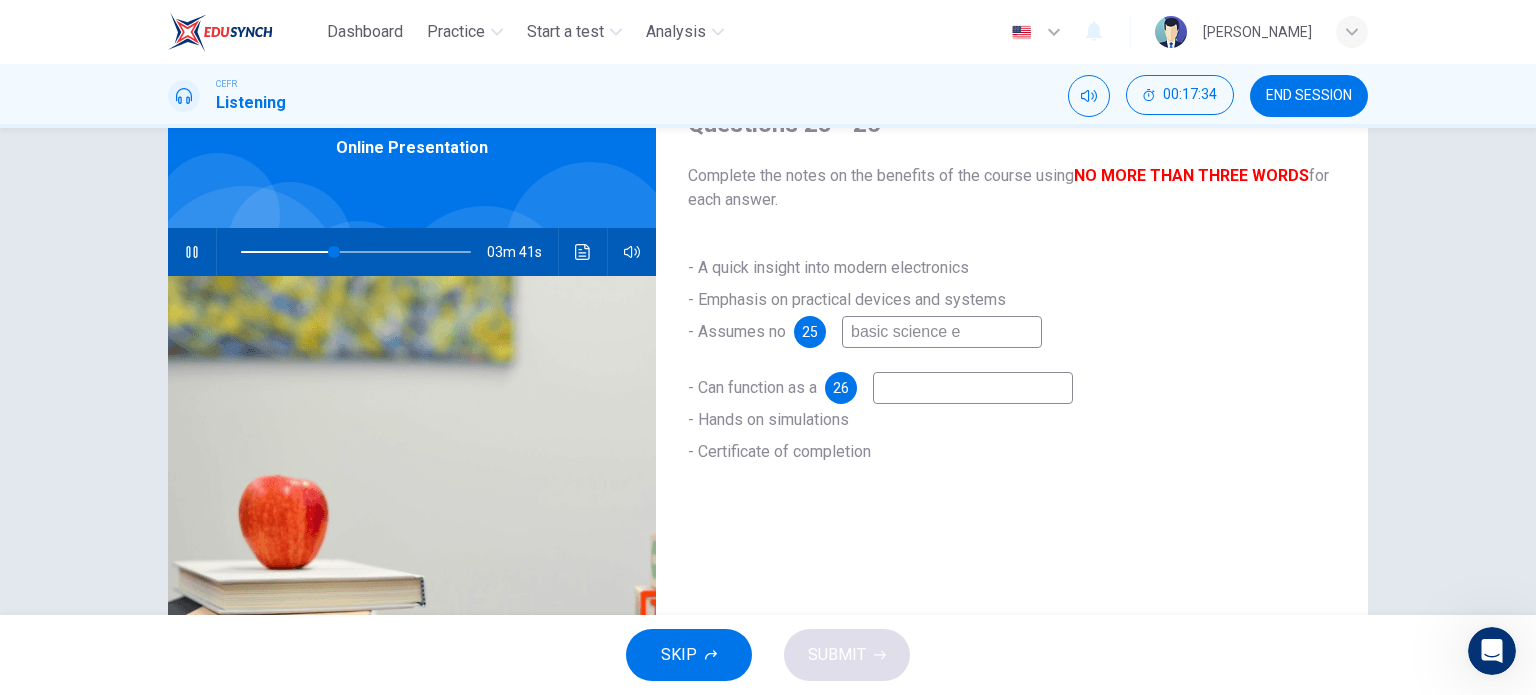 type on "41" 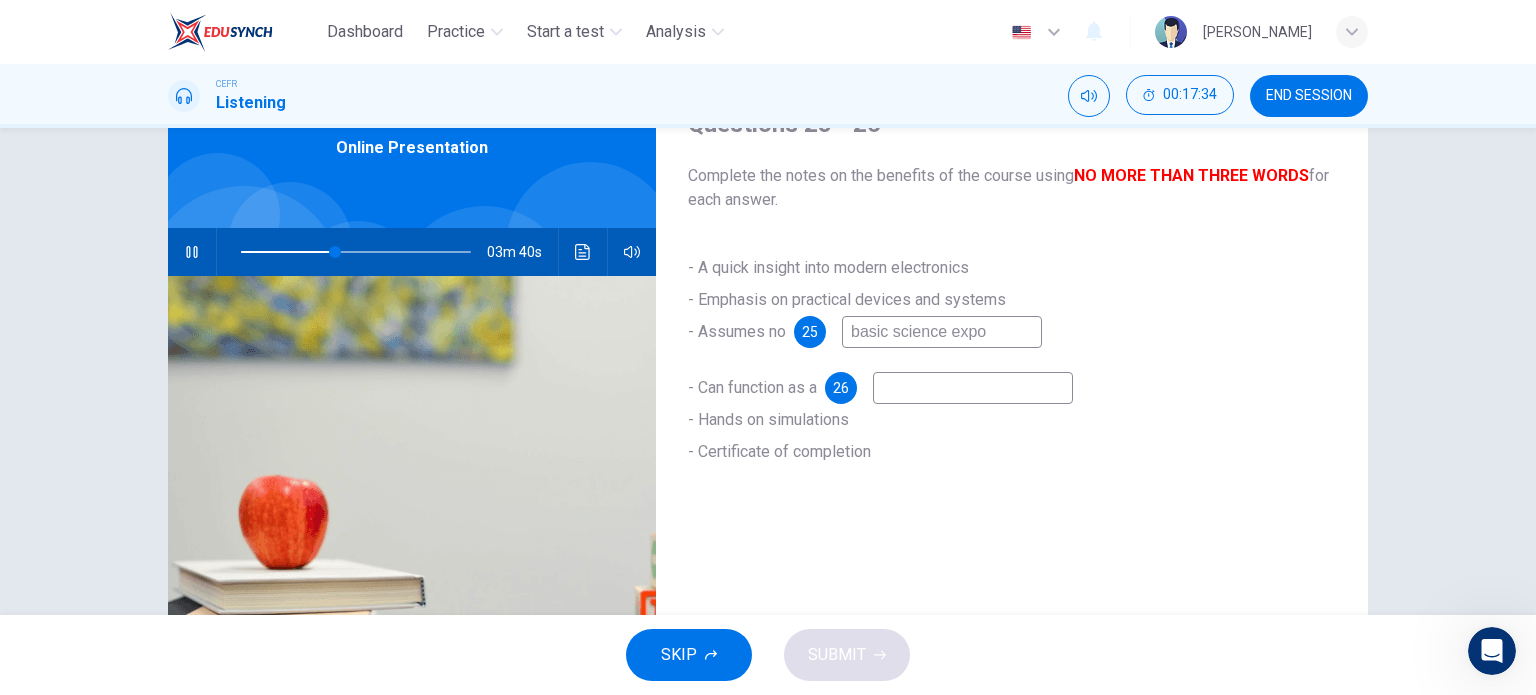 type on "basic science expos" 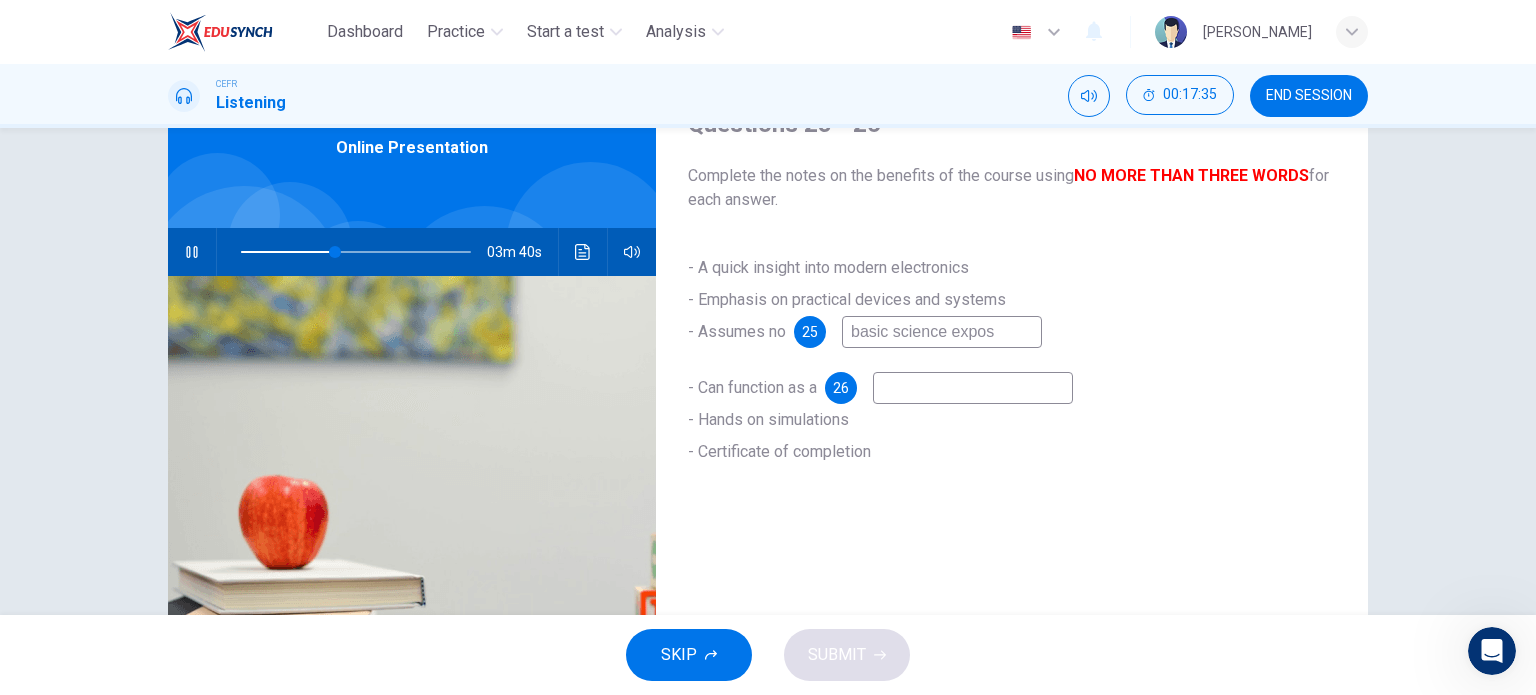 type on "41" 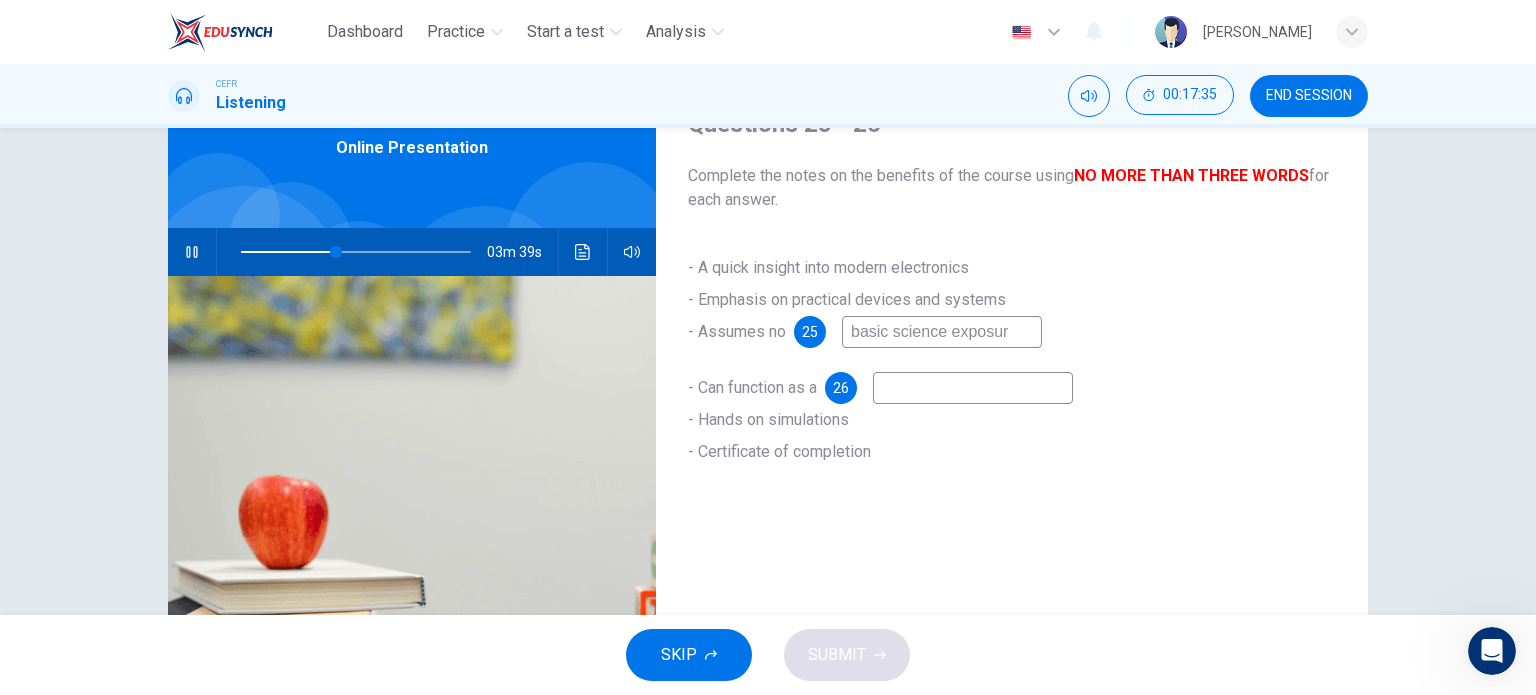 type on "basic science exposure" 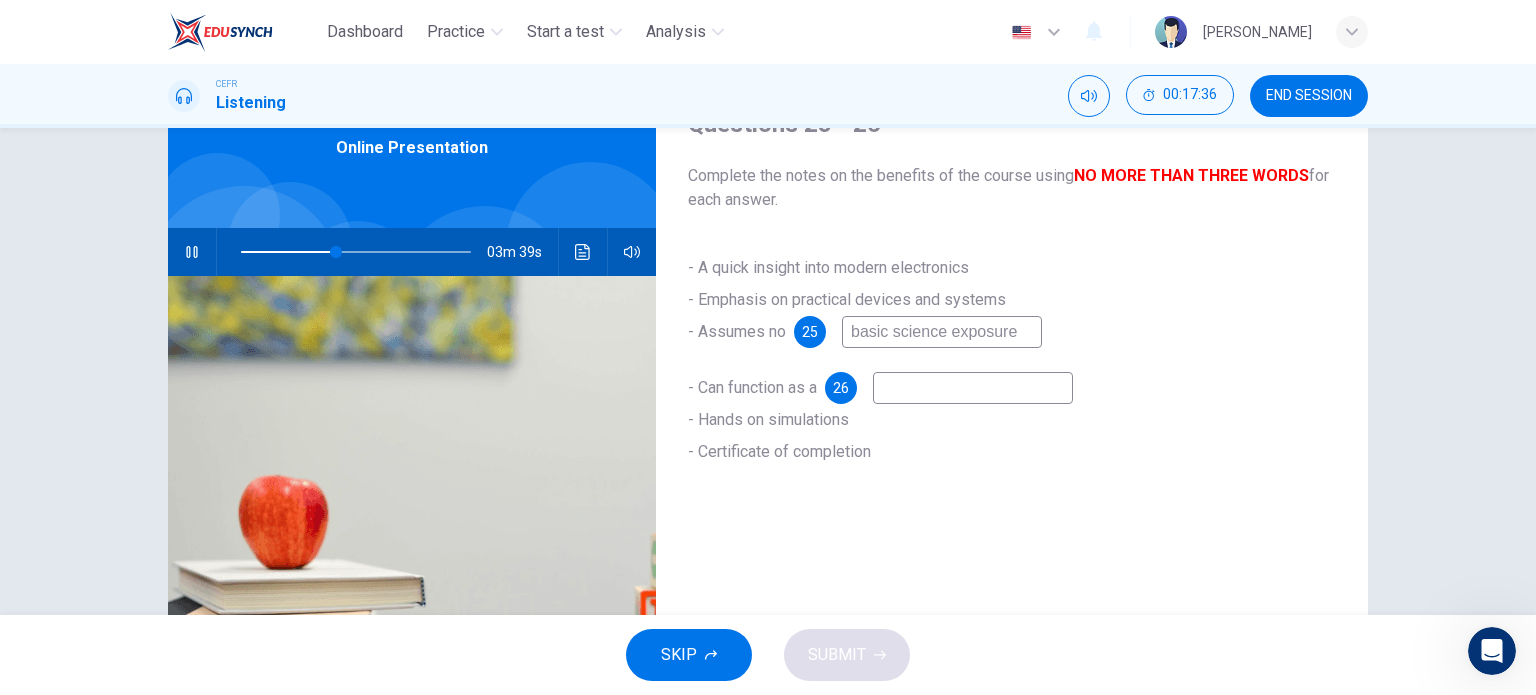 type on "41" 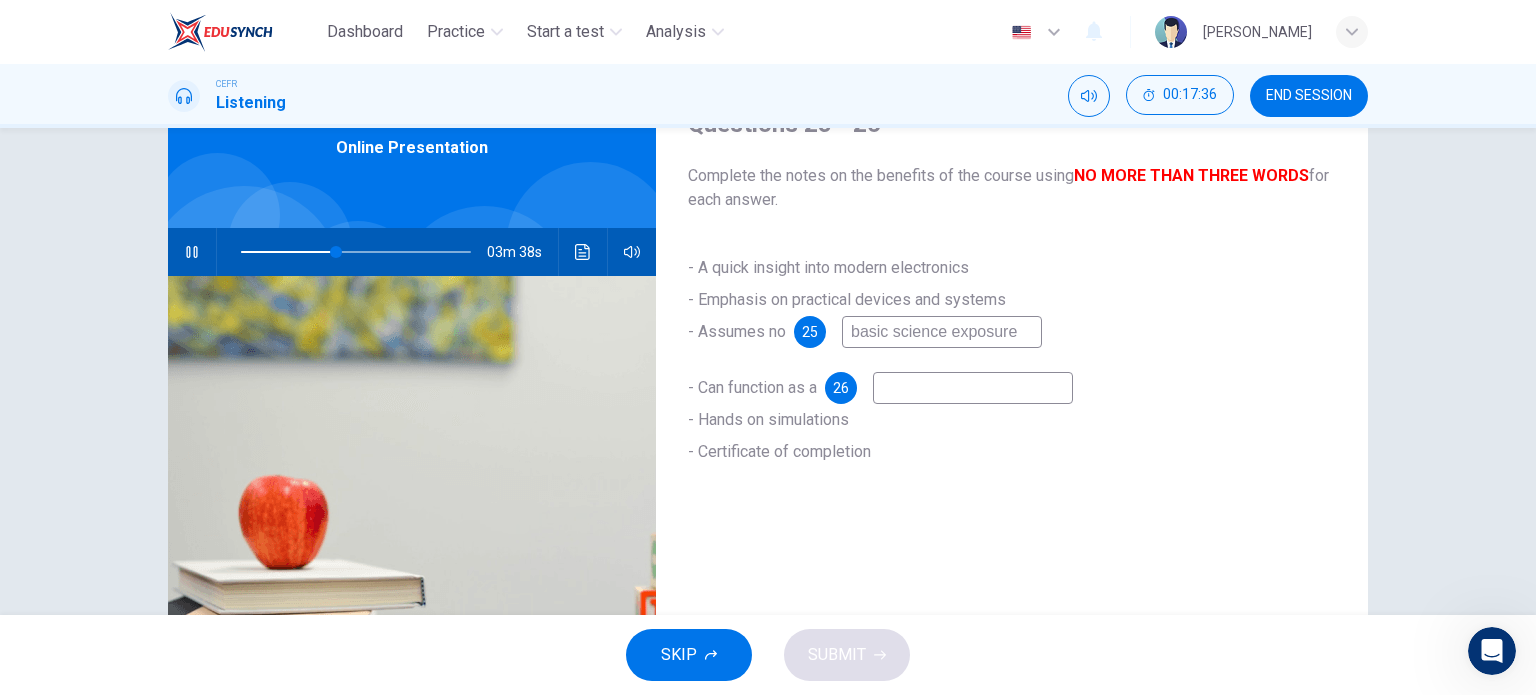 type on "basic science exposure" 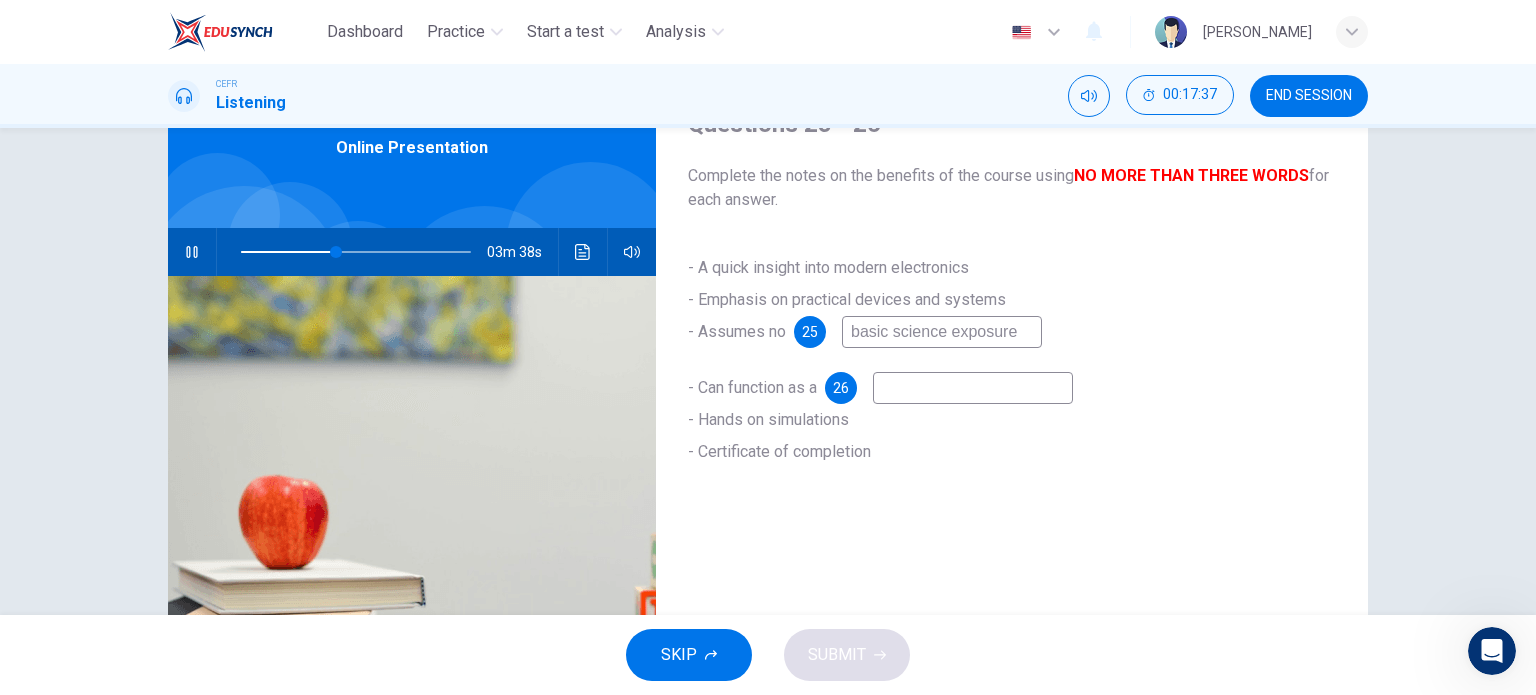 click at bounding box center (973, 388) 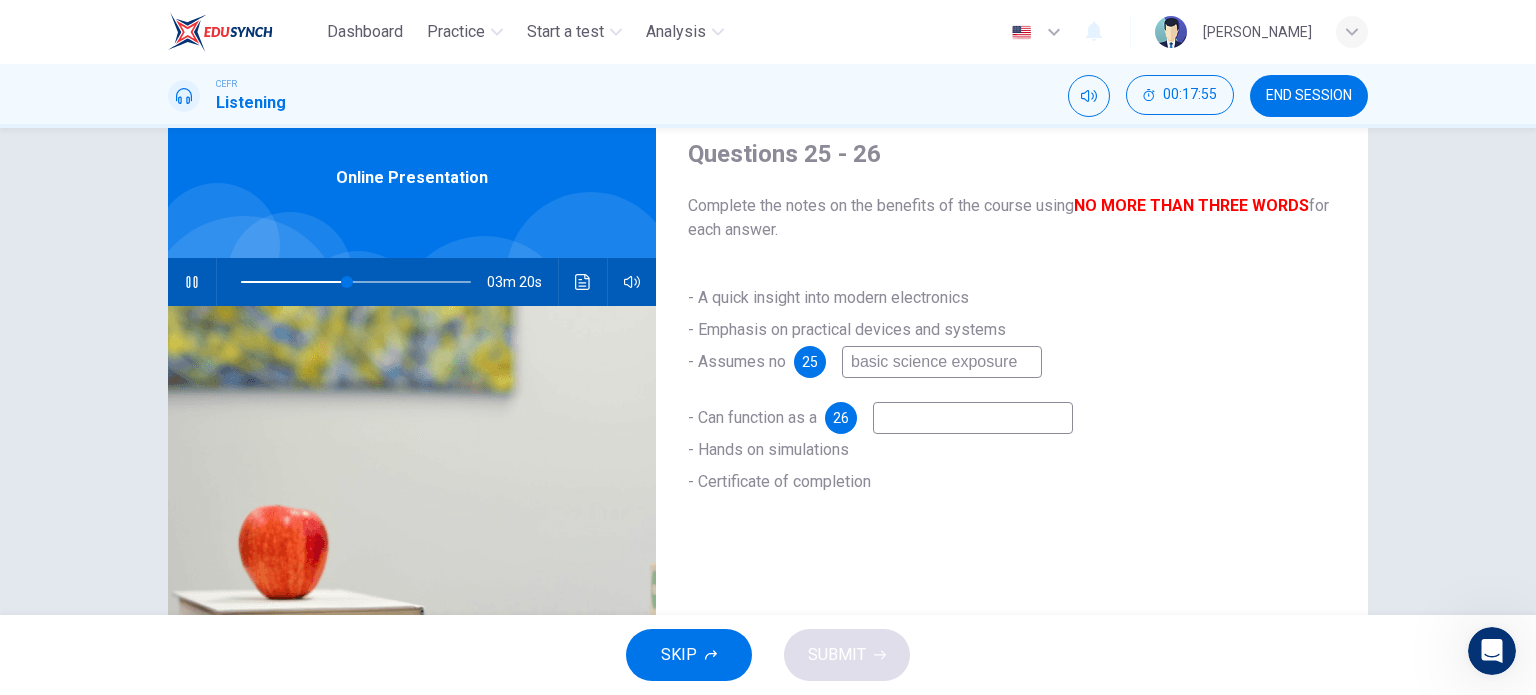 scroll, scrollTop: 56, scrollLeft: 0, axis: vertical 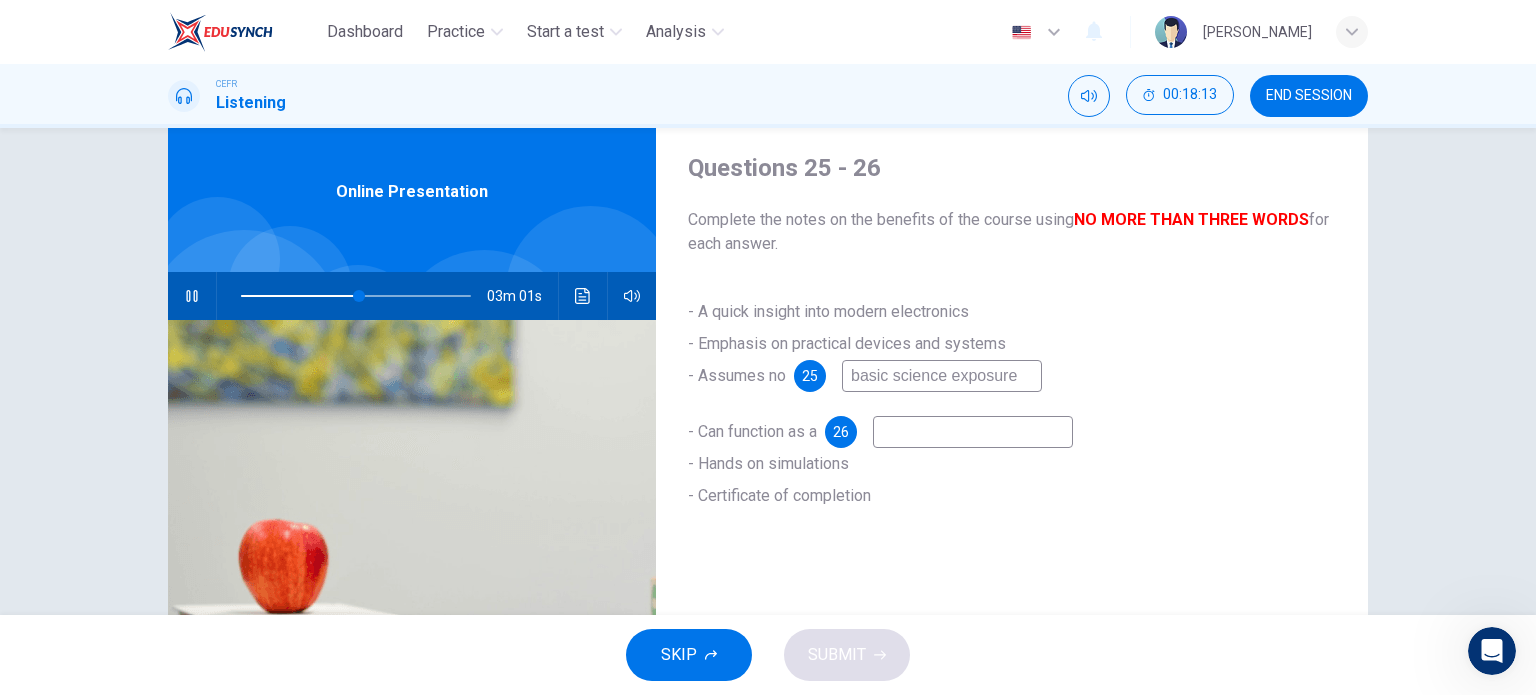 click on "basic science exposure" at bounding box center (942, 376) 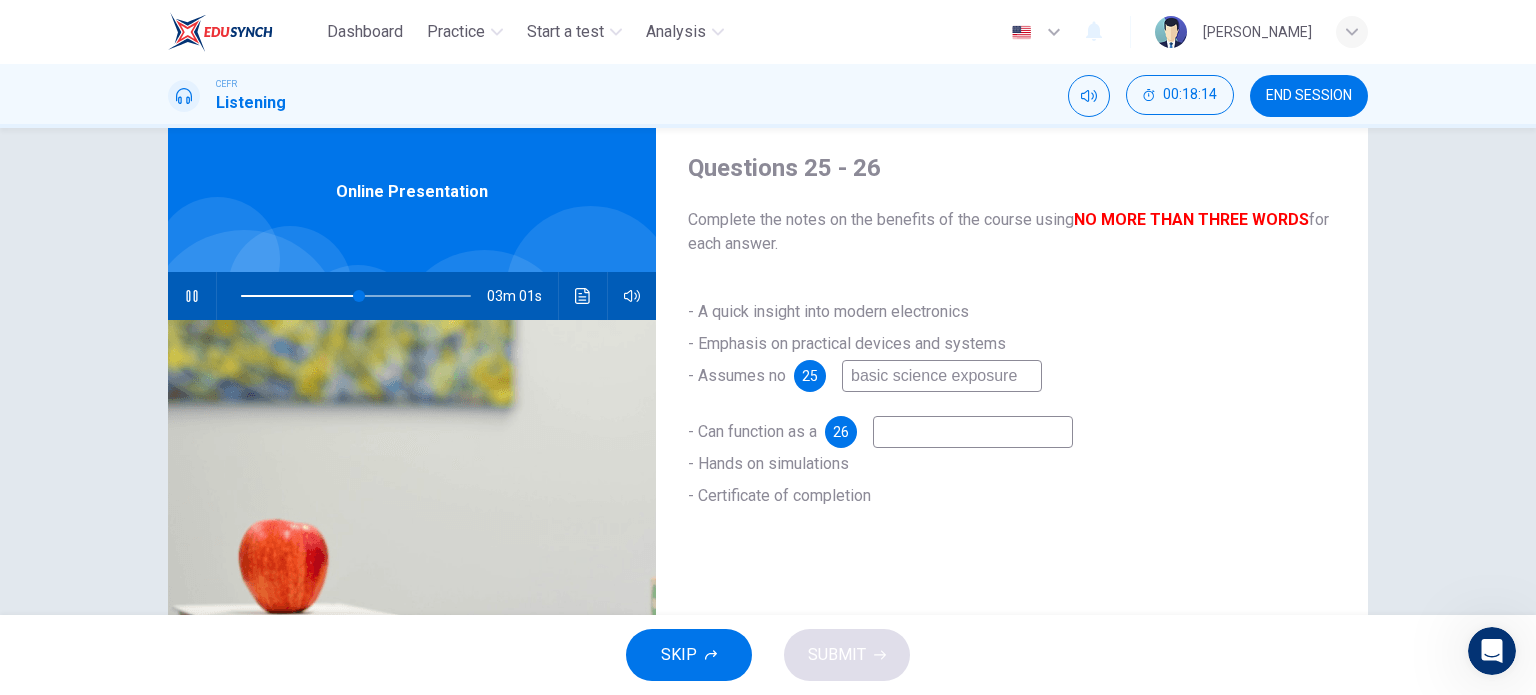 click on "basic science exposure" at bounding box center [942, 376] 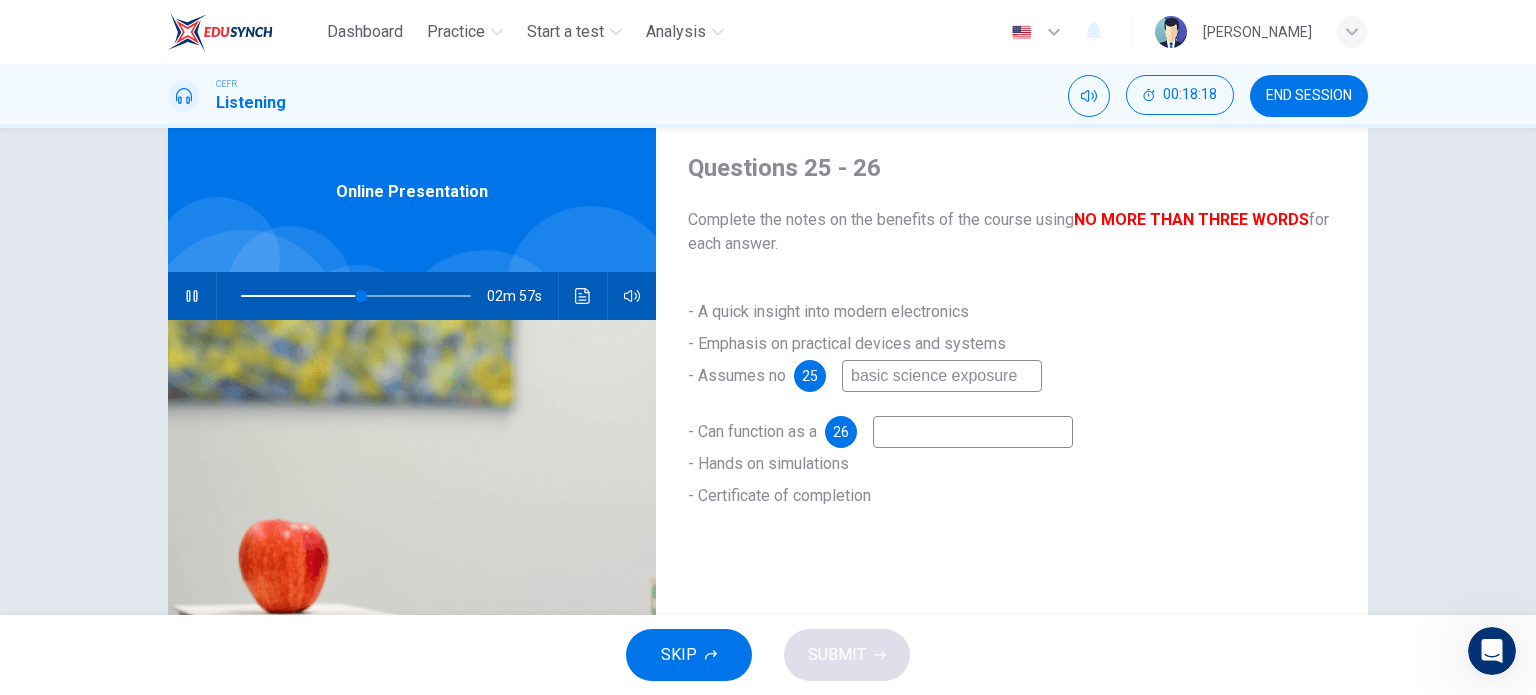 type on "53" 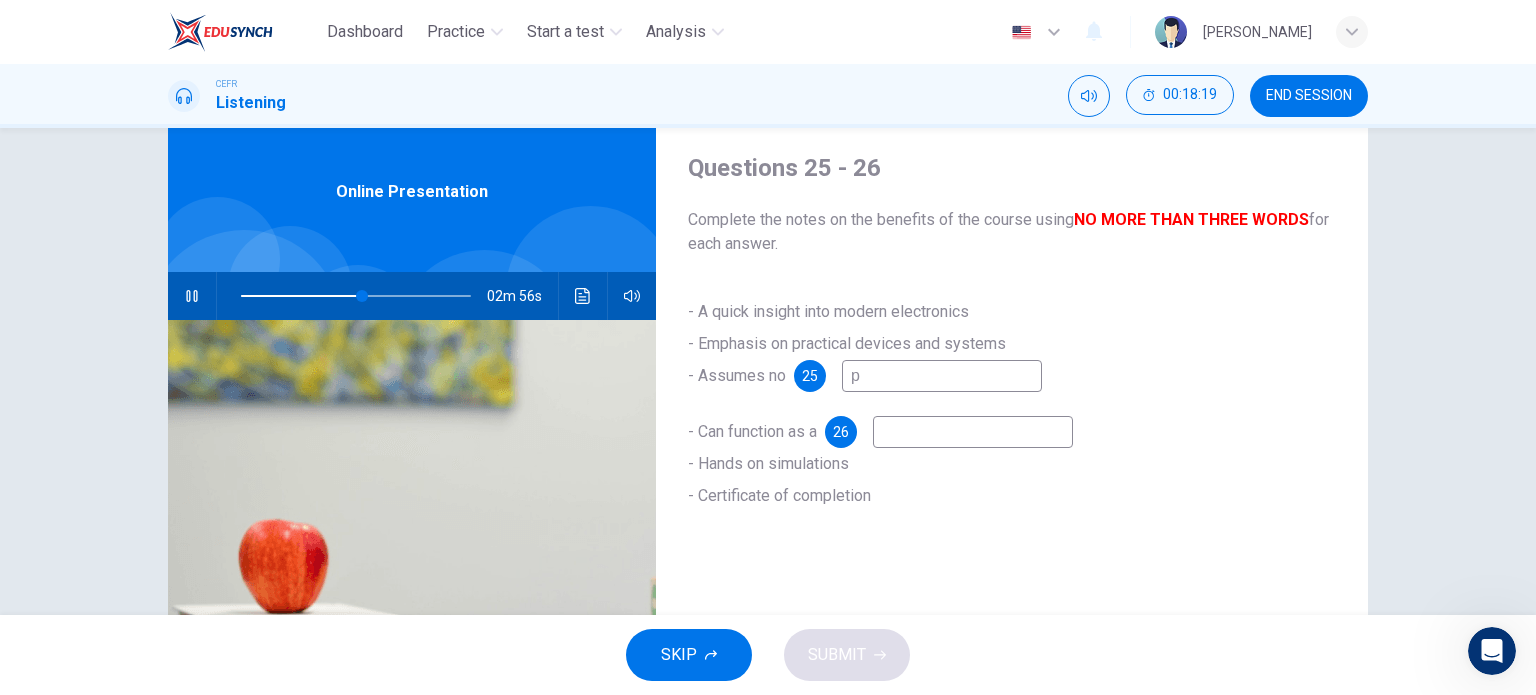 type on "pr" 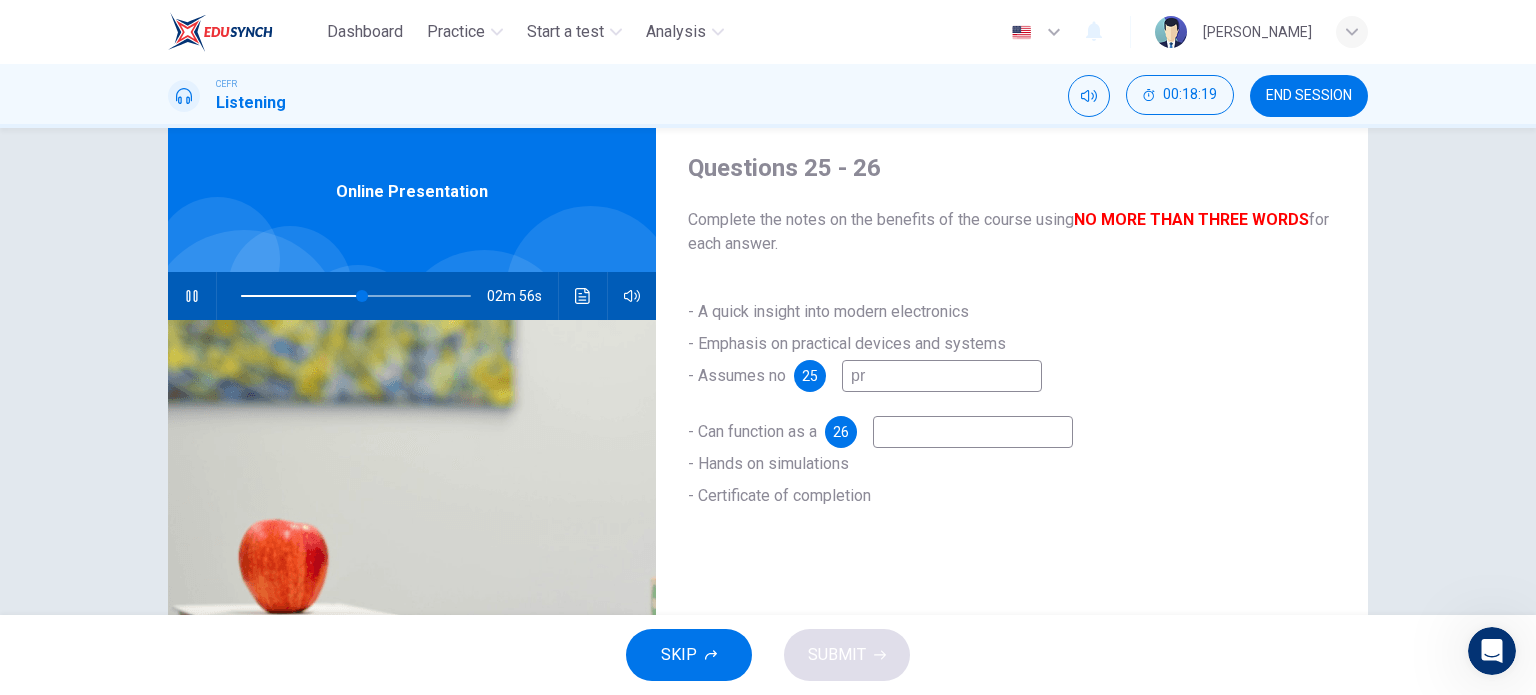 type on "53" 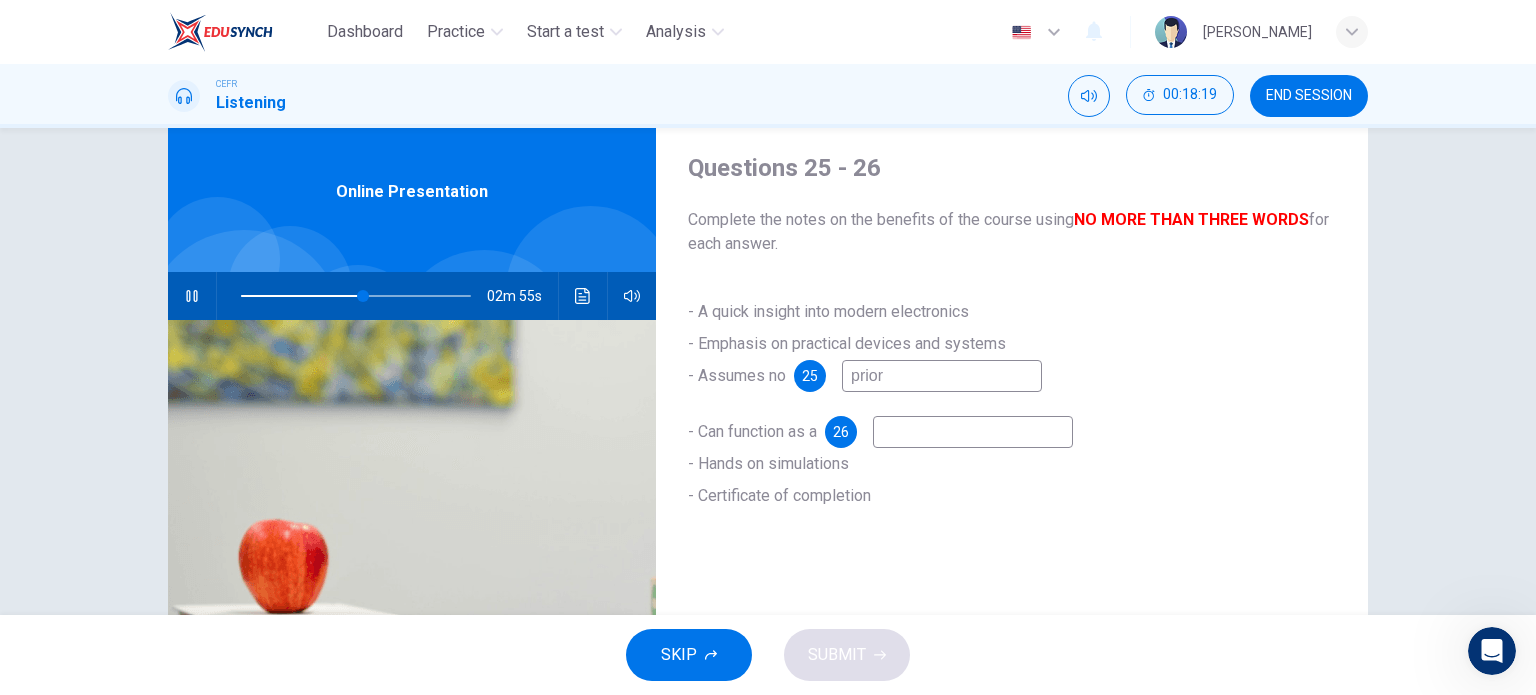 type on "prior" 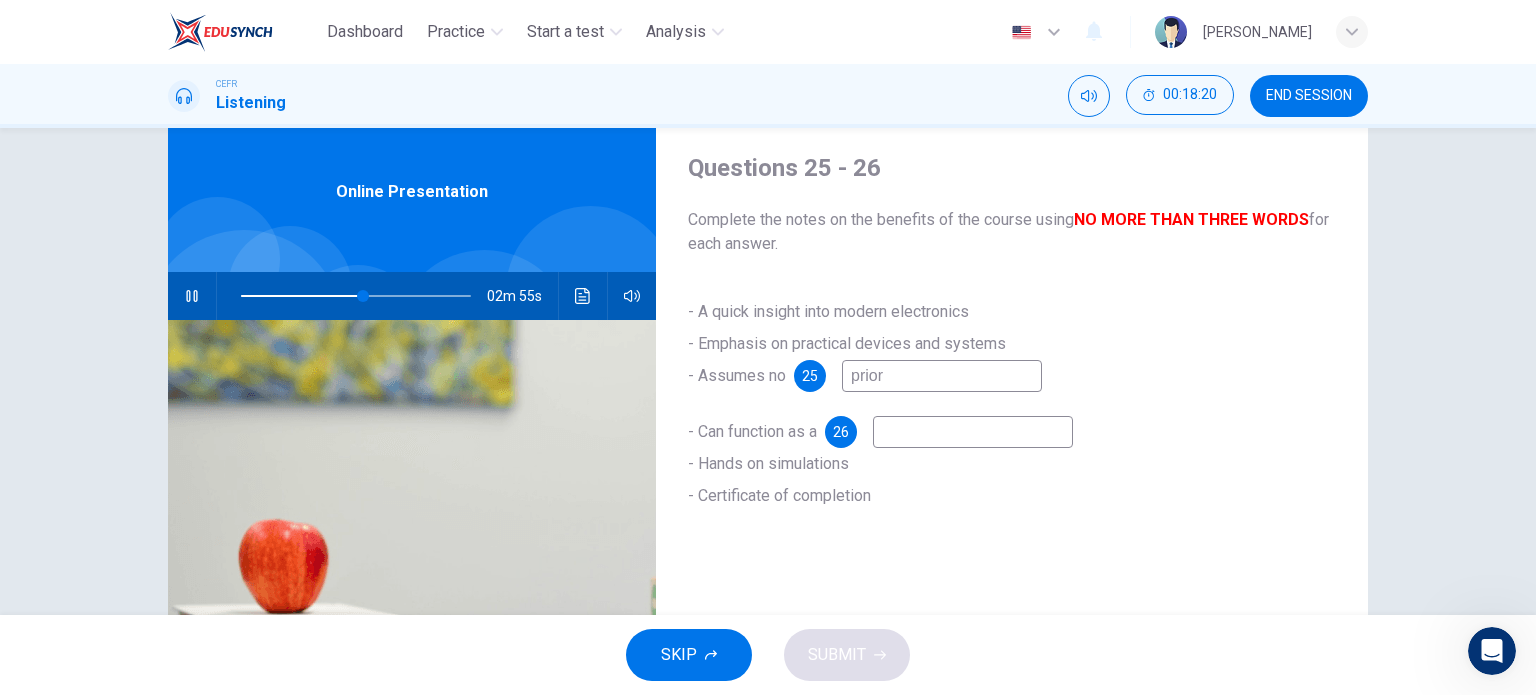 type on "53" 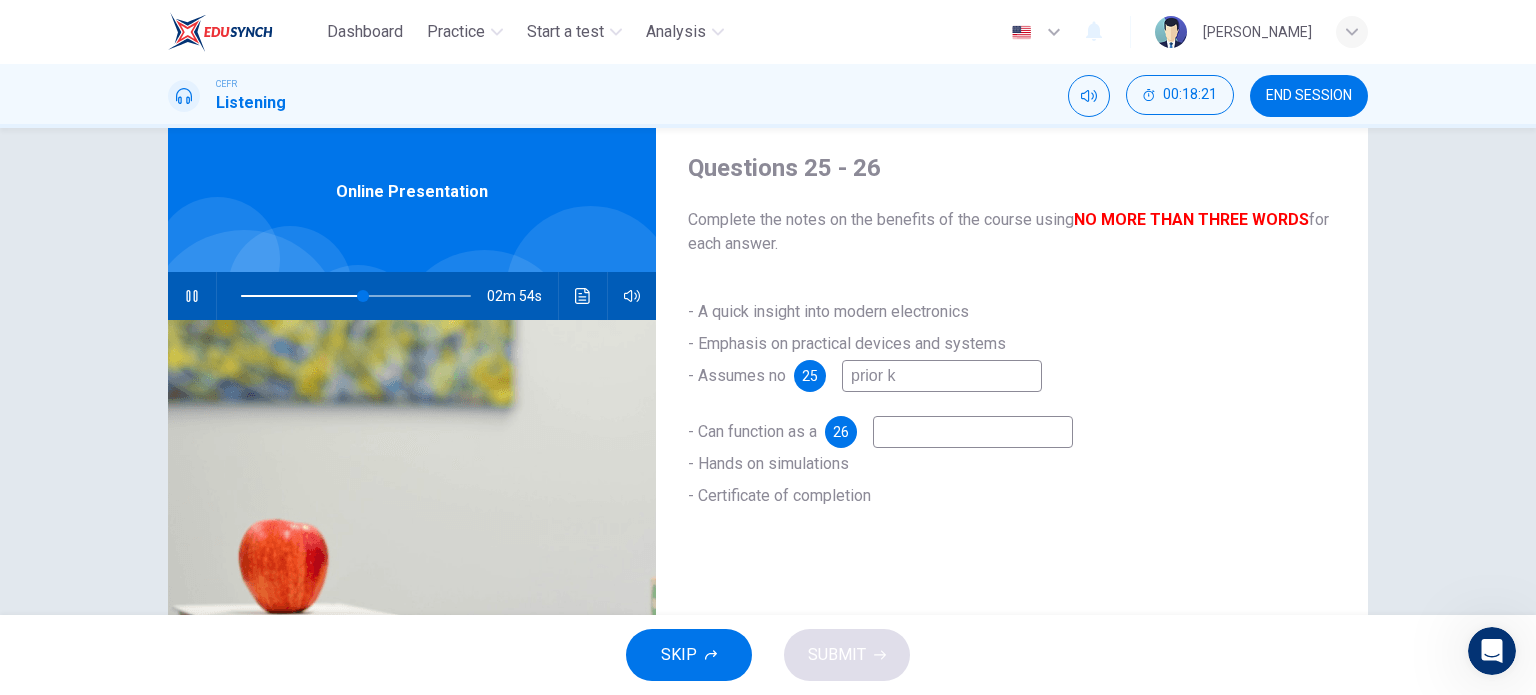 type on "prior kn" 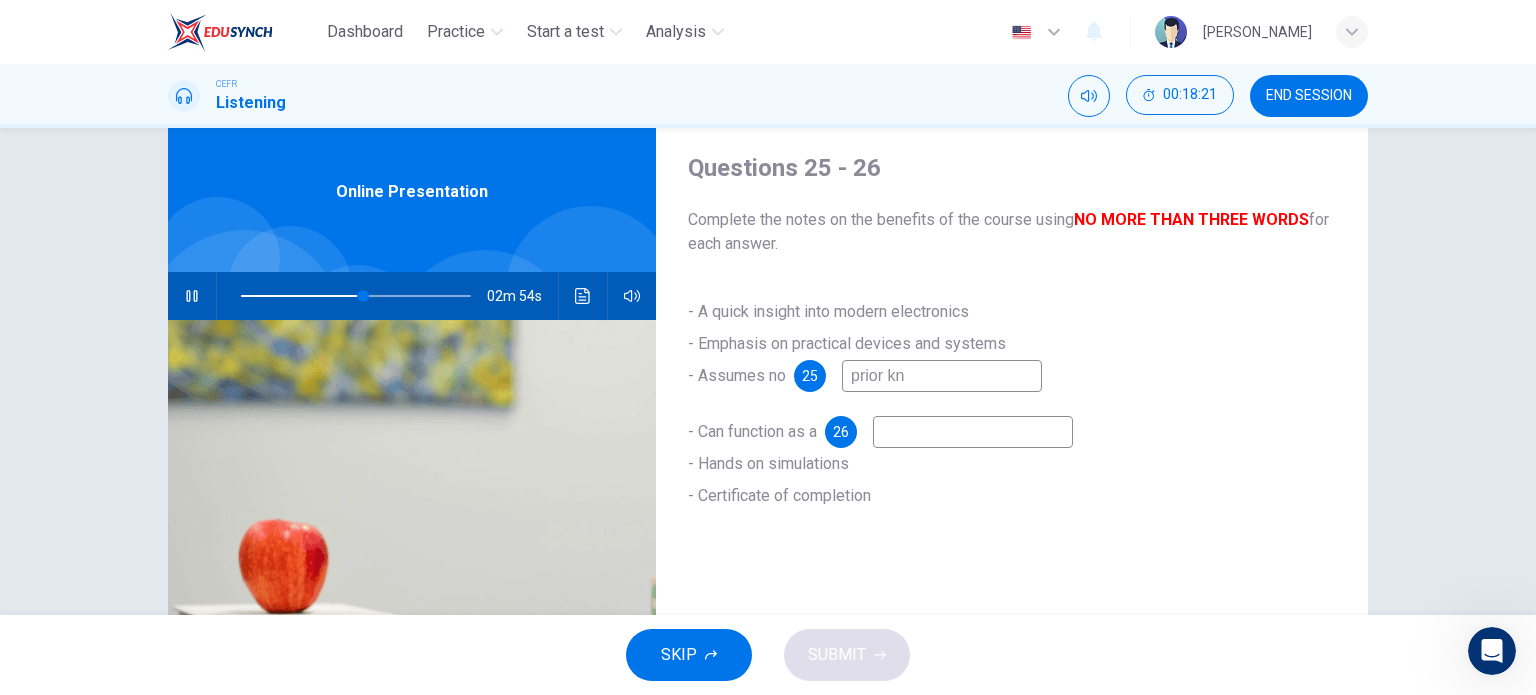 type on "53" 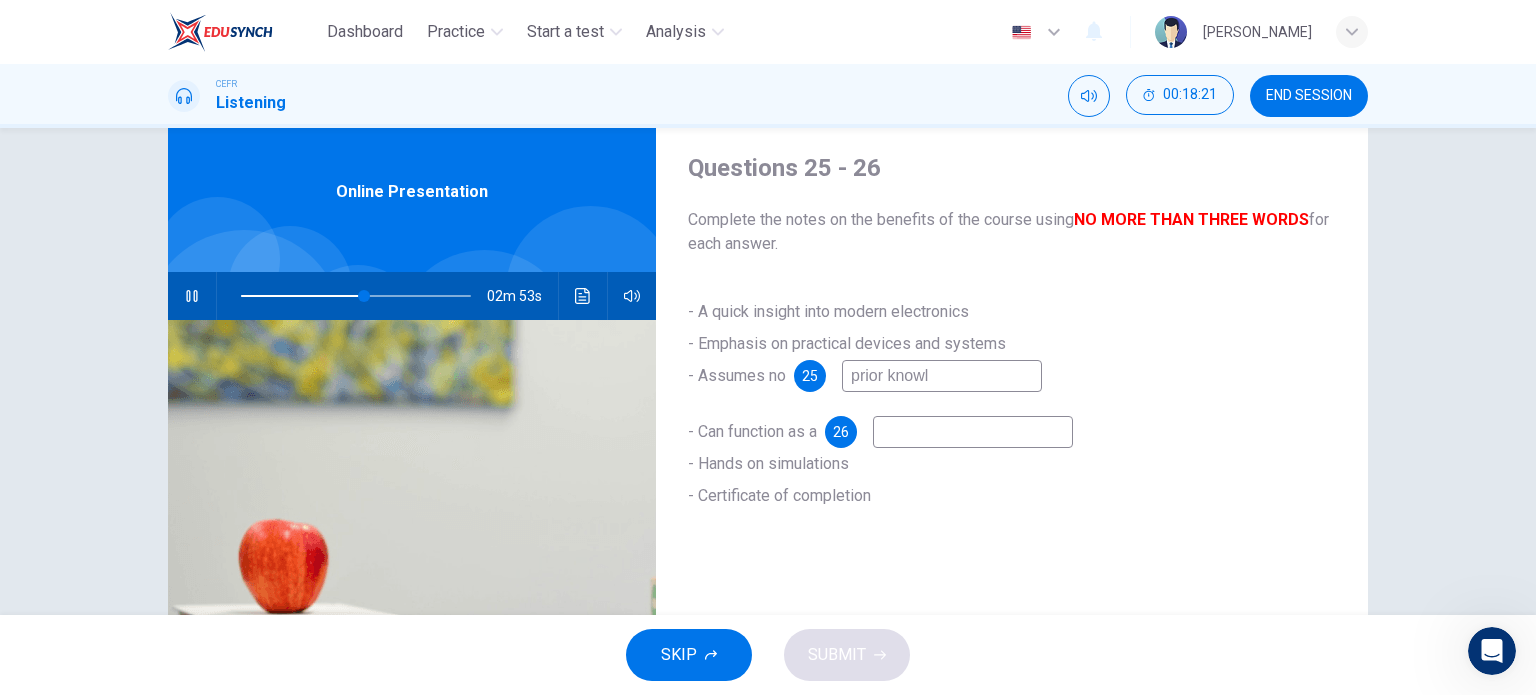 type on "prior knowlw" 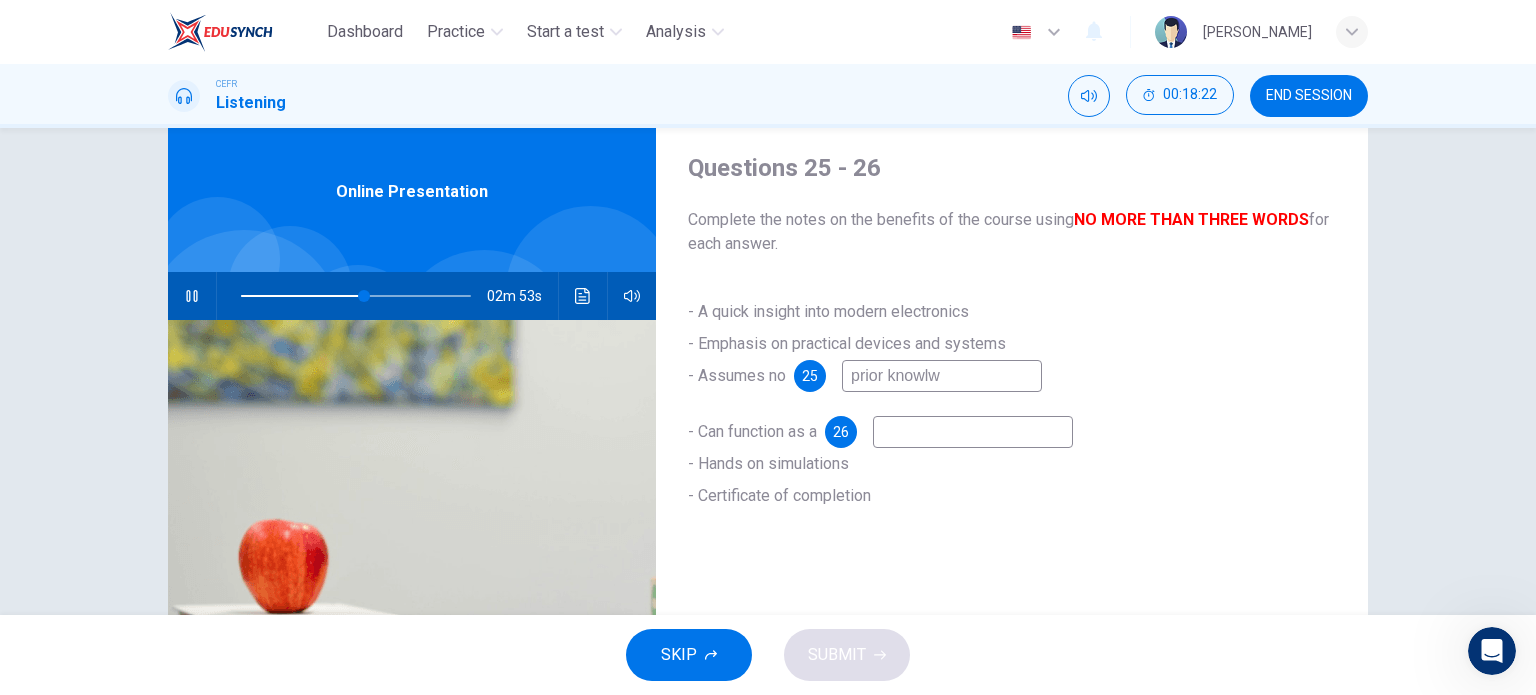 type on "54" 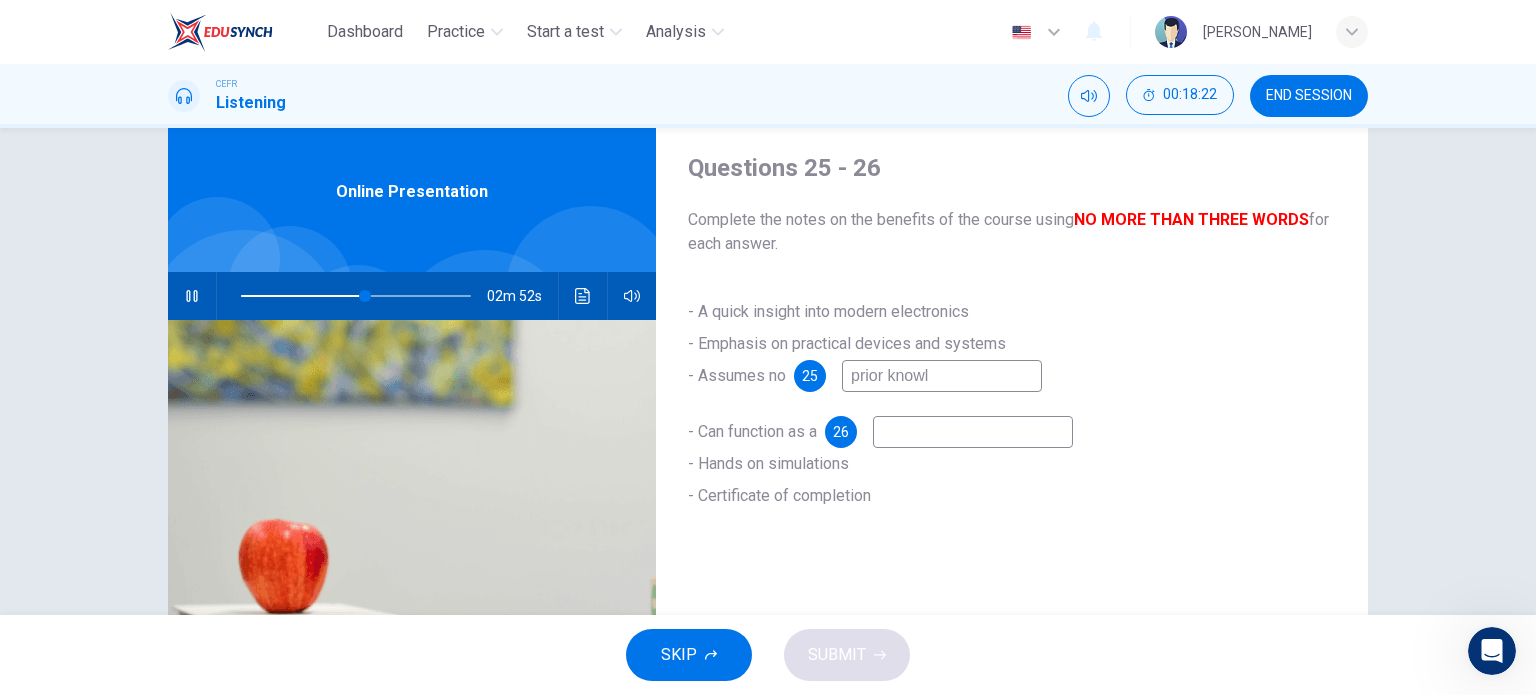 type on "prior knowle" 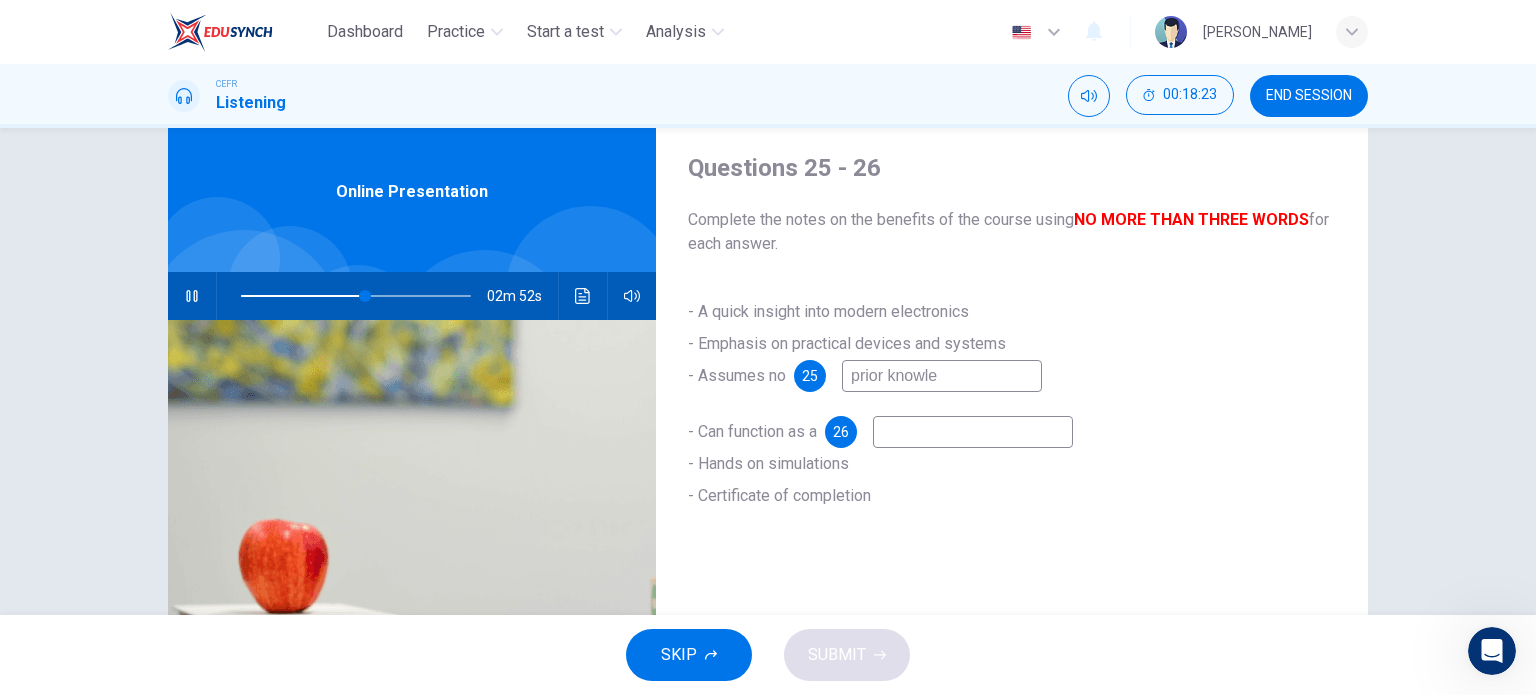 type on "54" 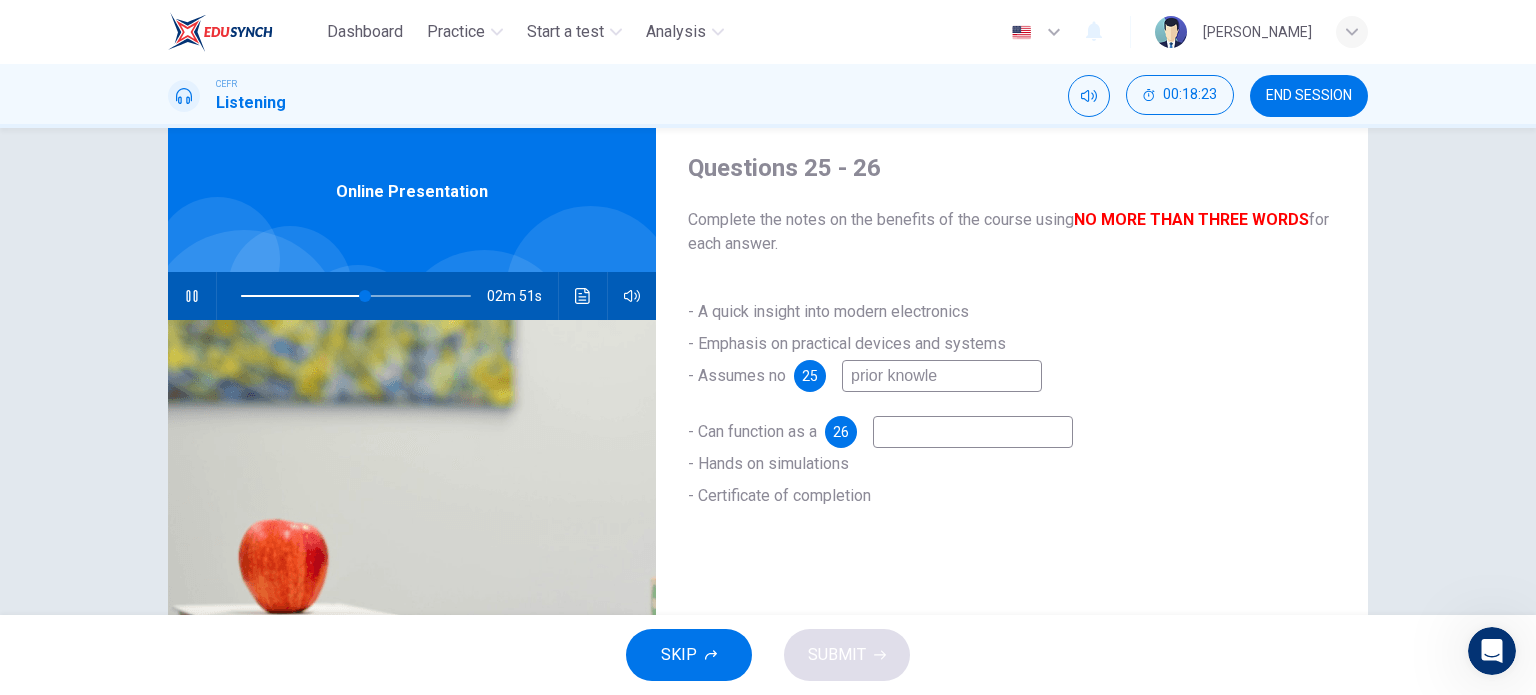 type on "prior knowled" 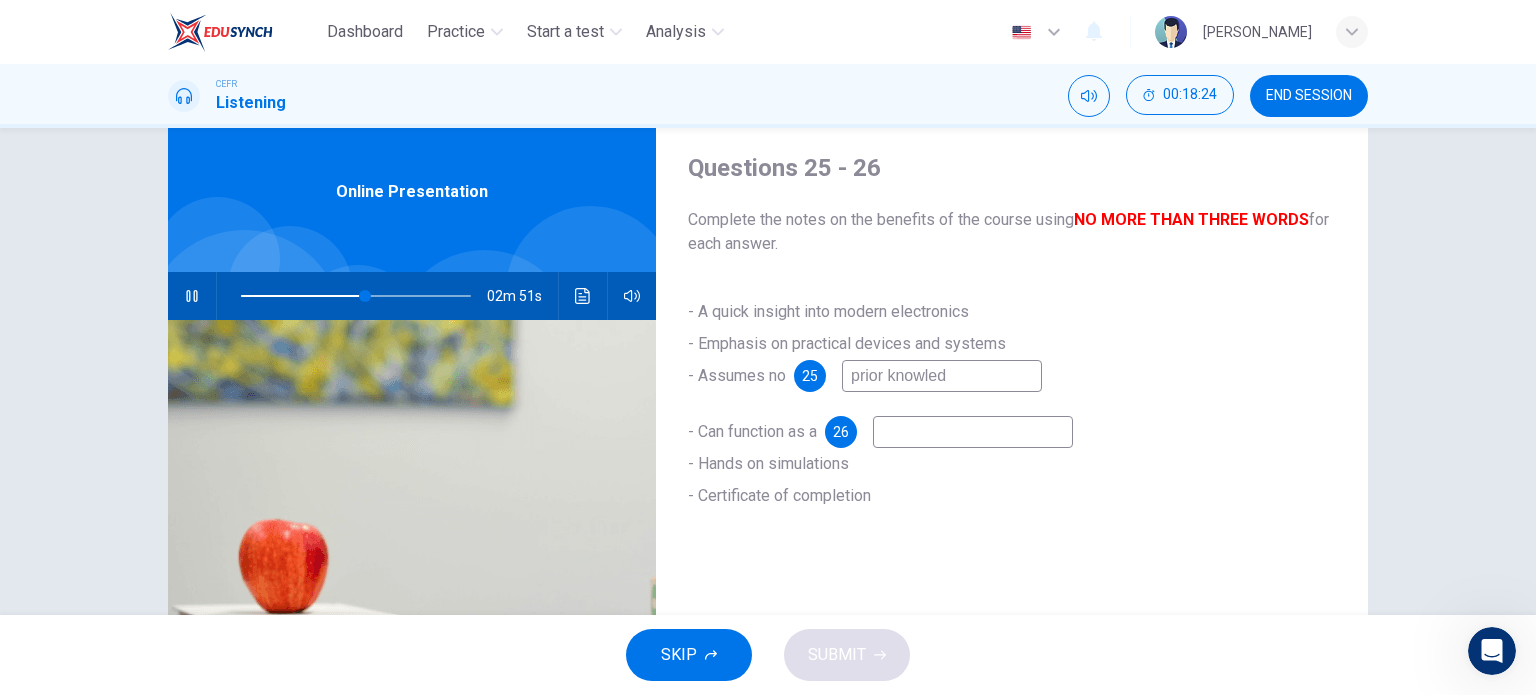 type on "54" 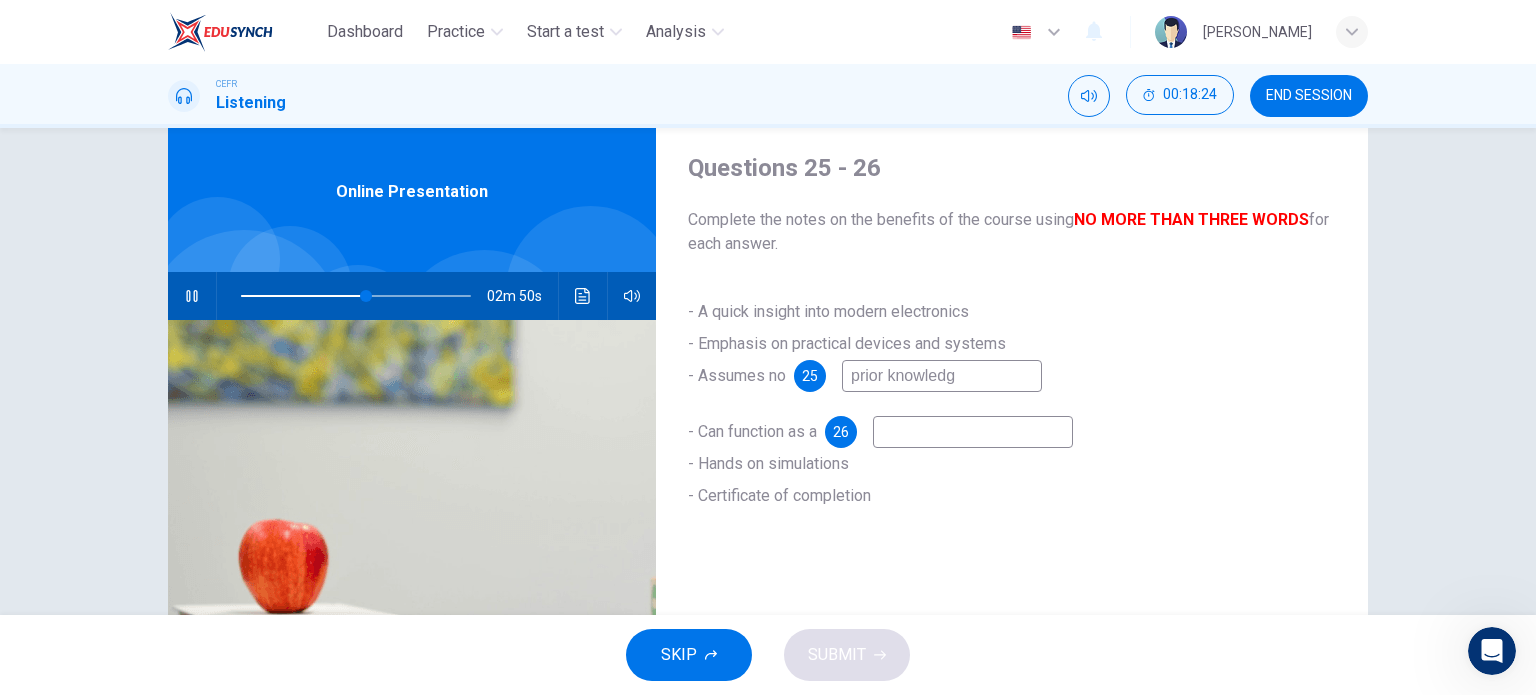 type on "prior knowledge" 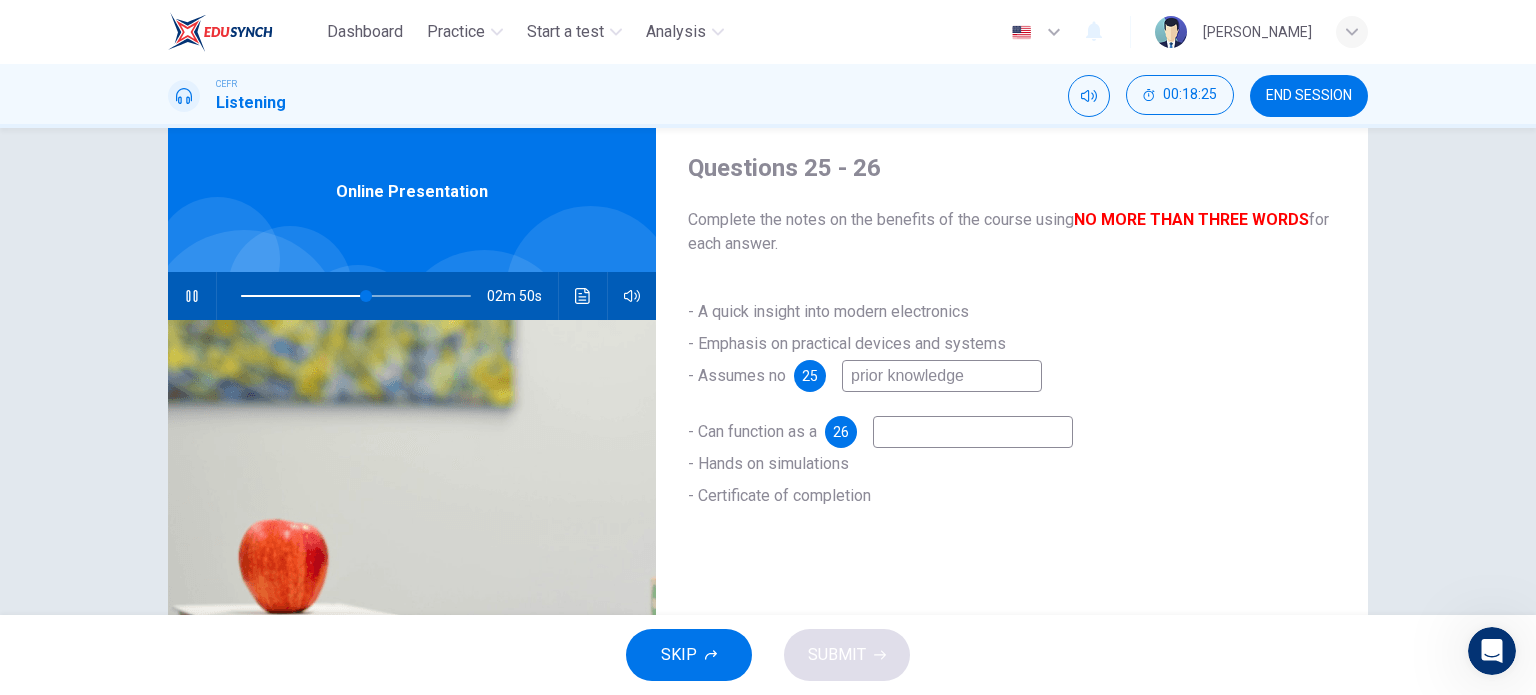 type on "55" 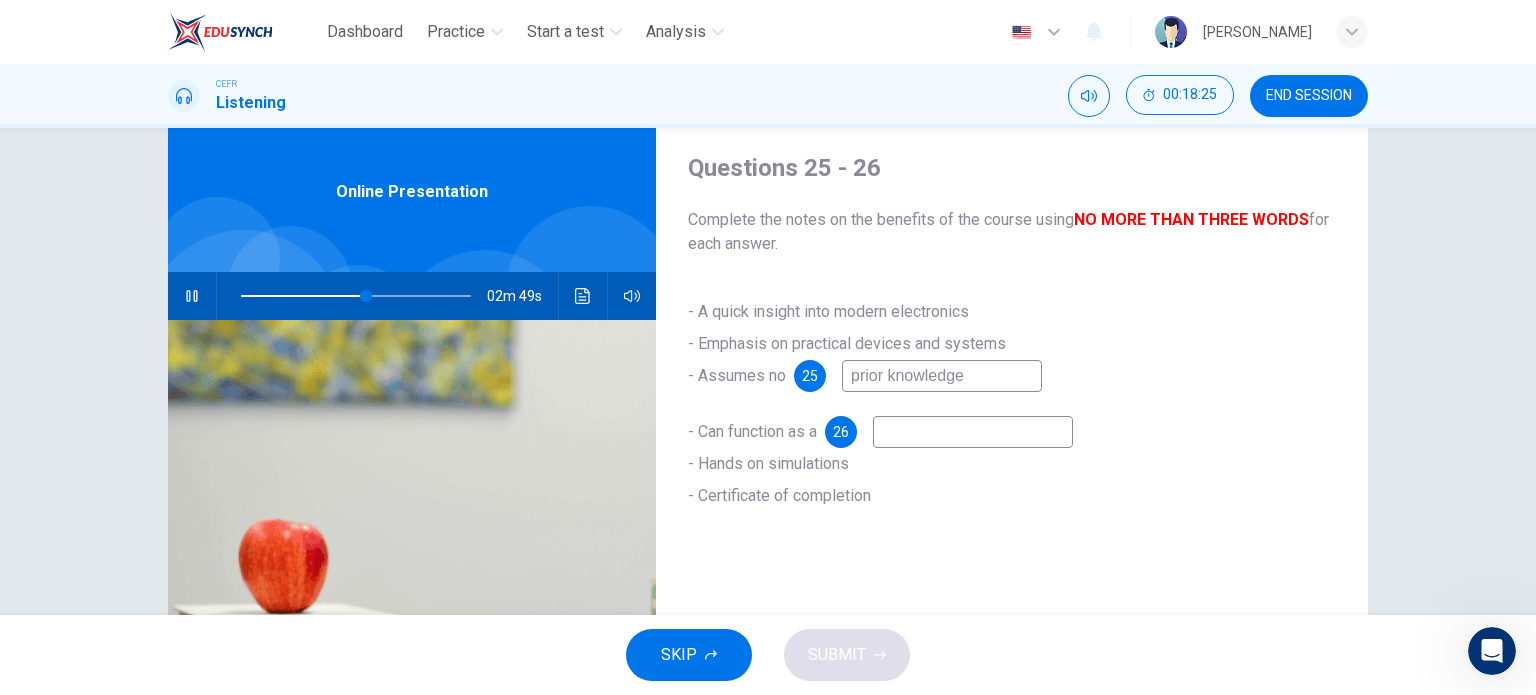 type on "prior knowledge" 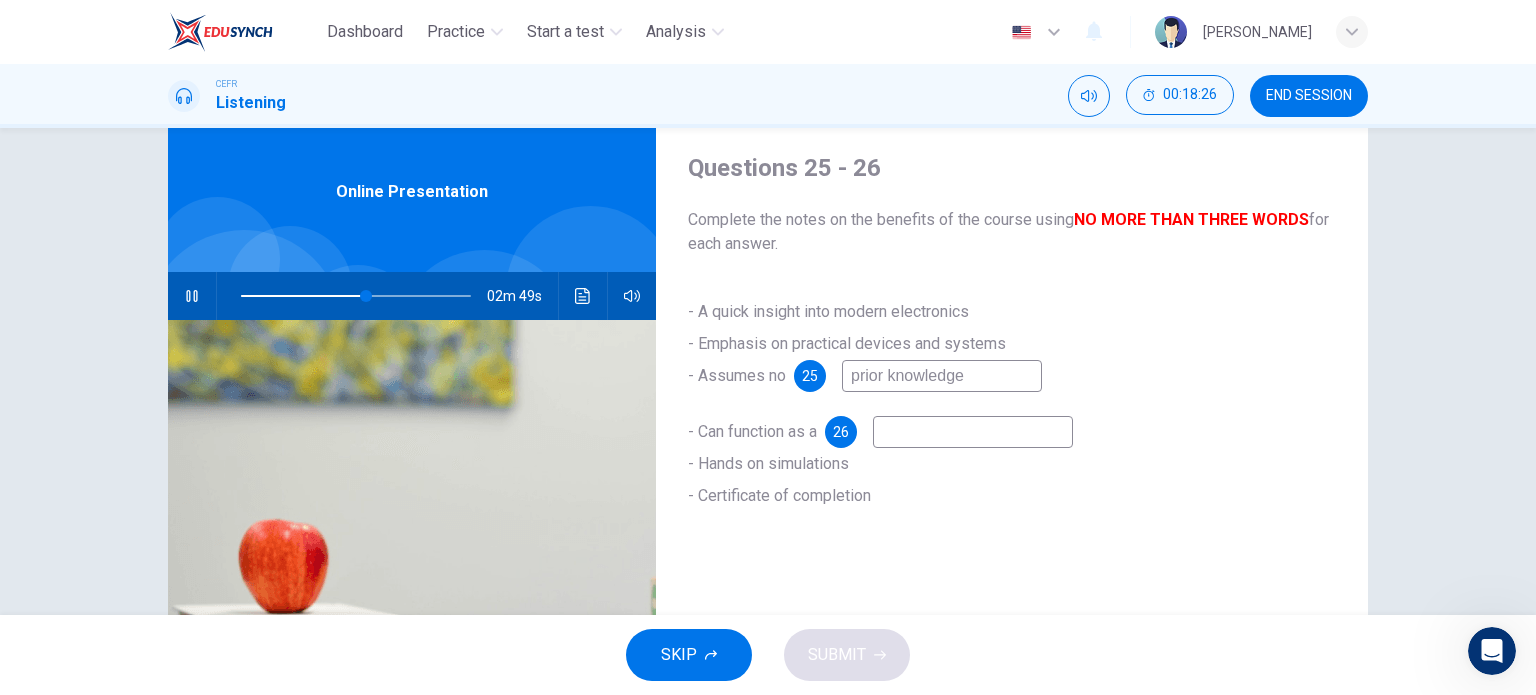 click at bounding box center (973, 432) 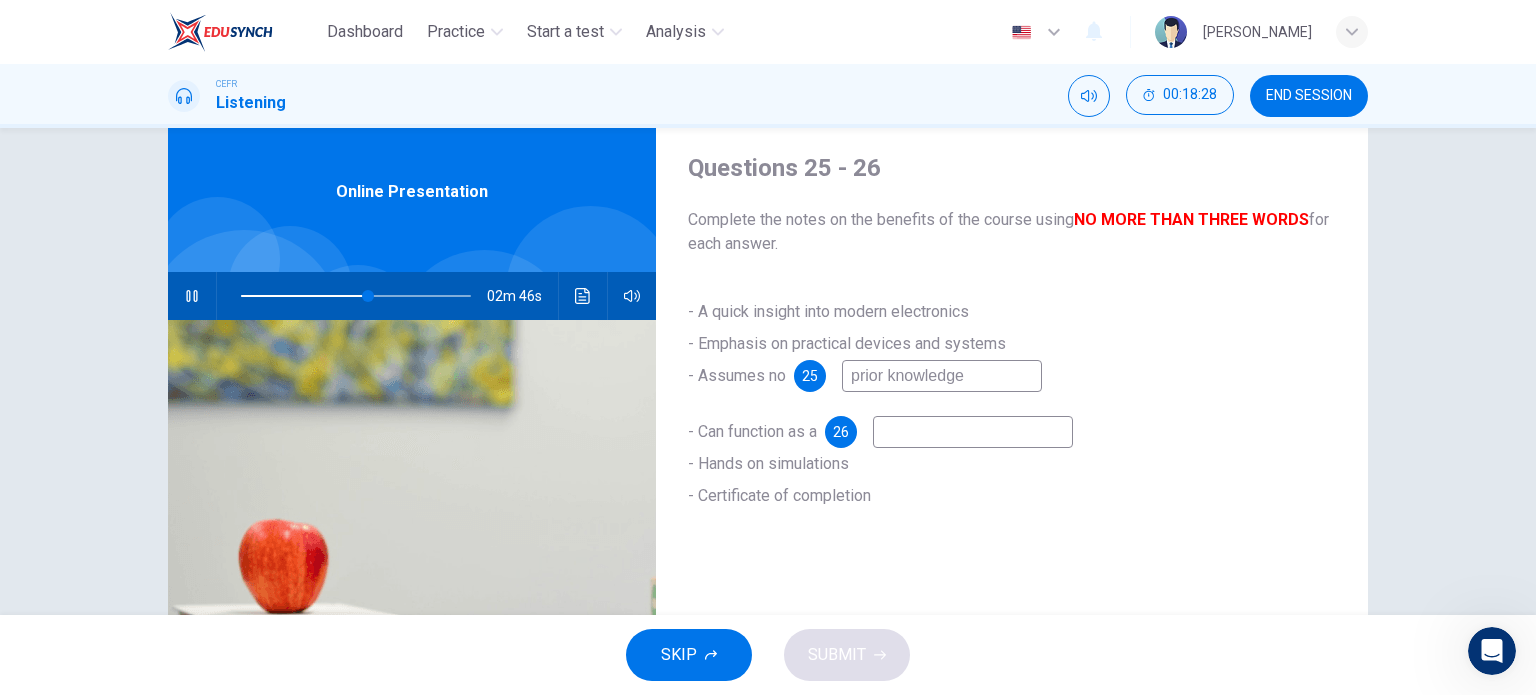 type on "55" 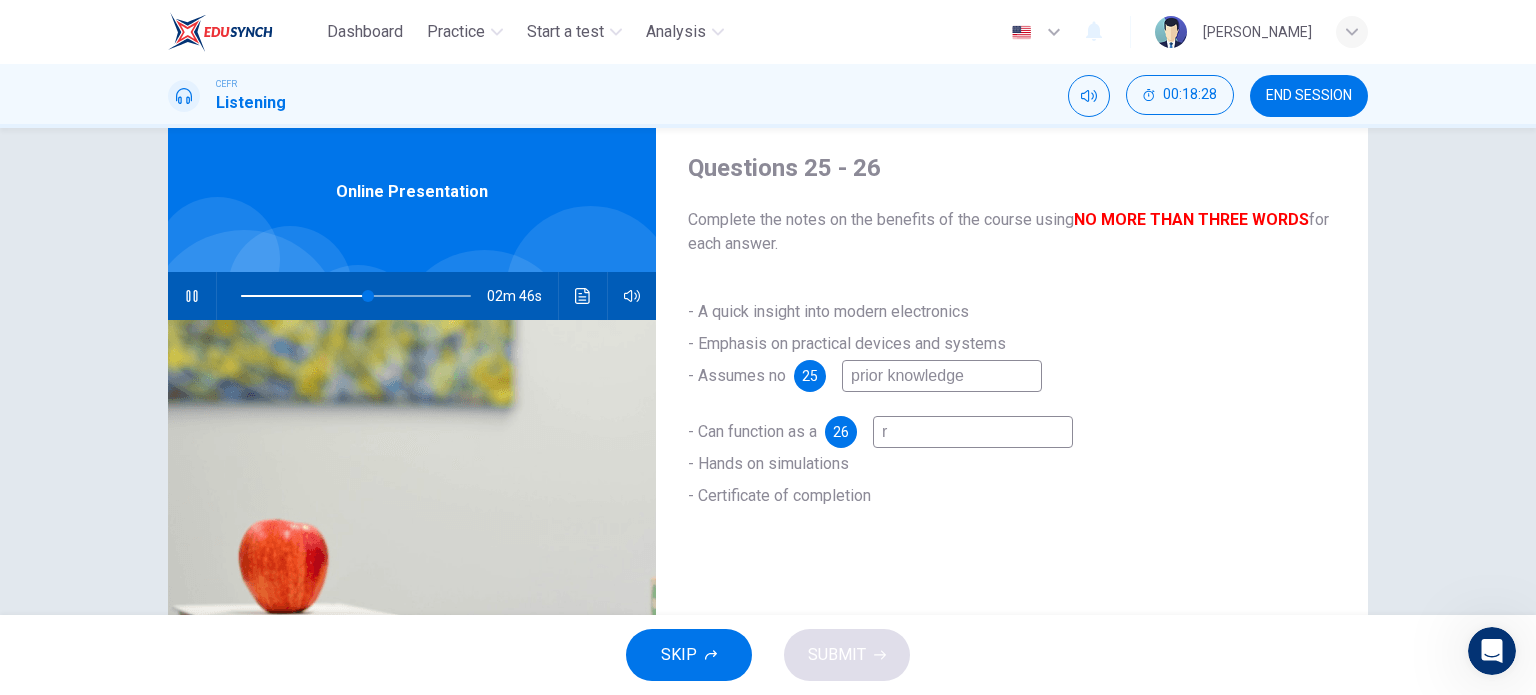 type on "re" 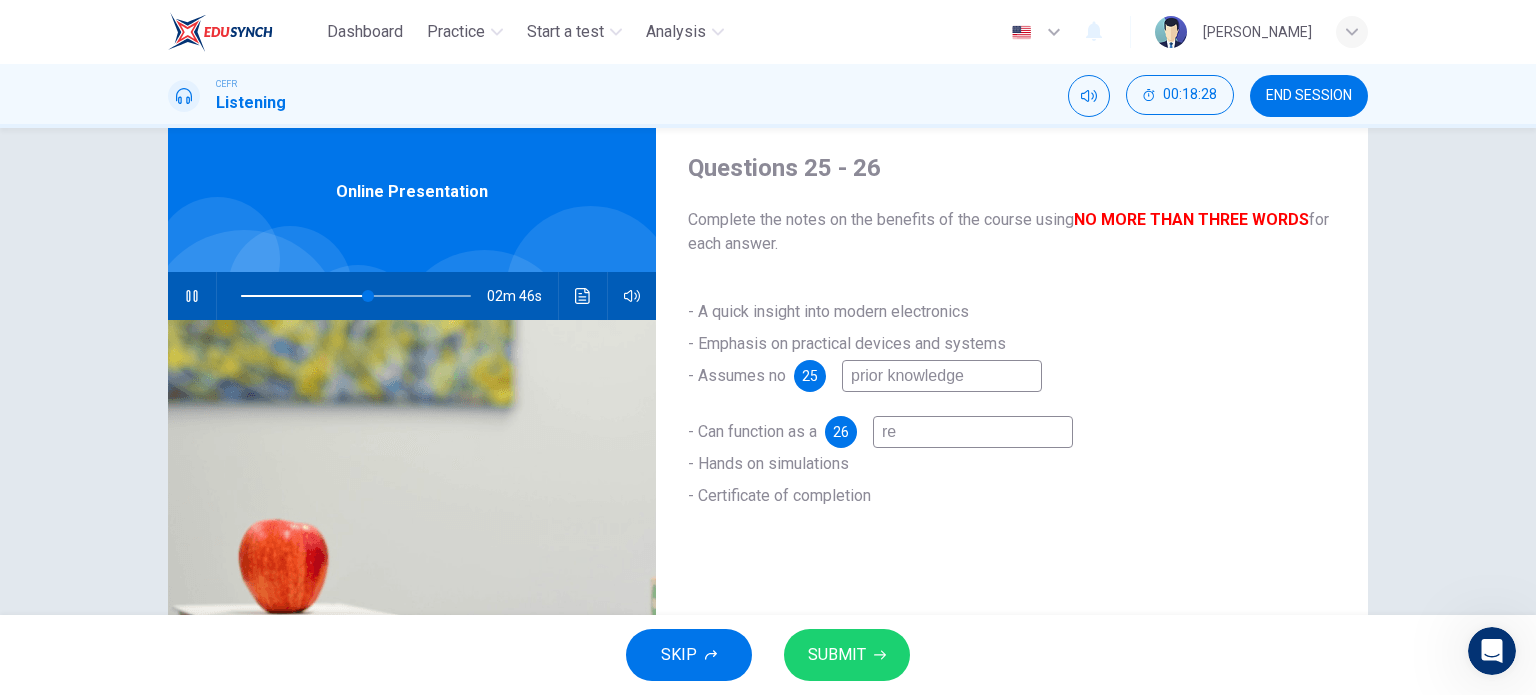 type on "55" 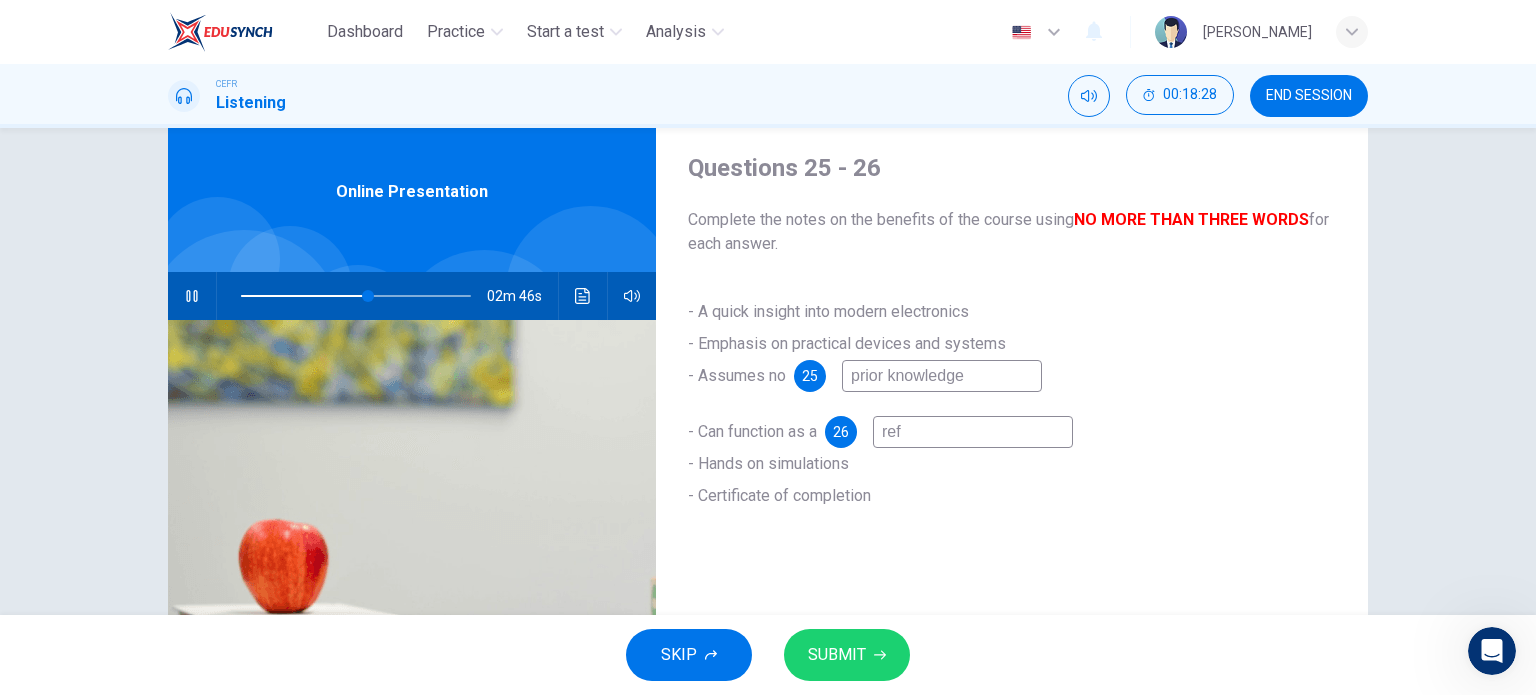 type on "refr" 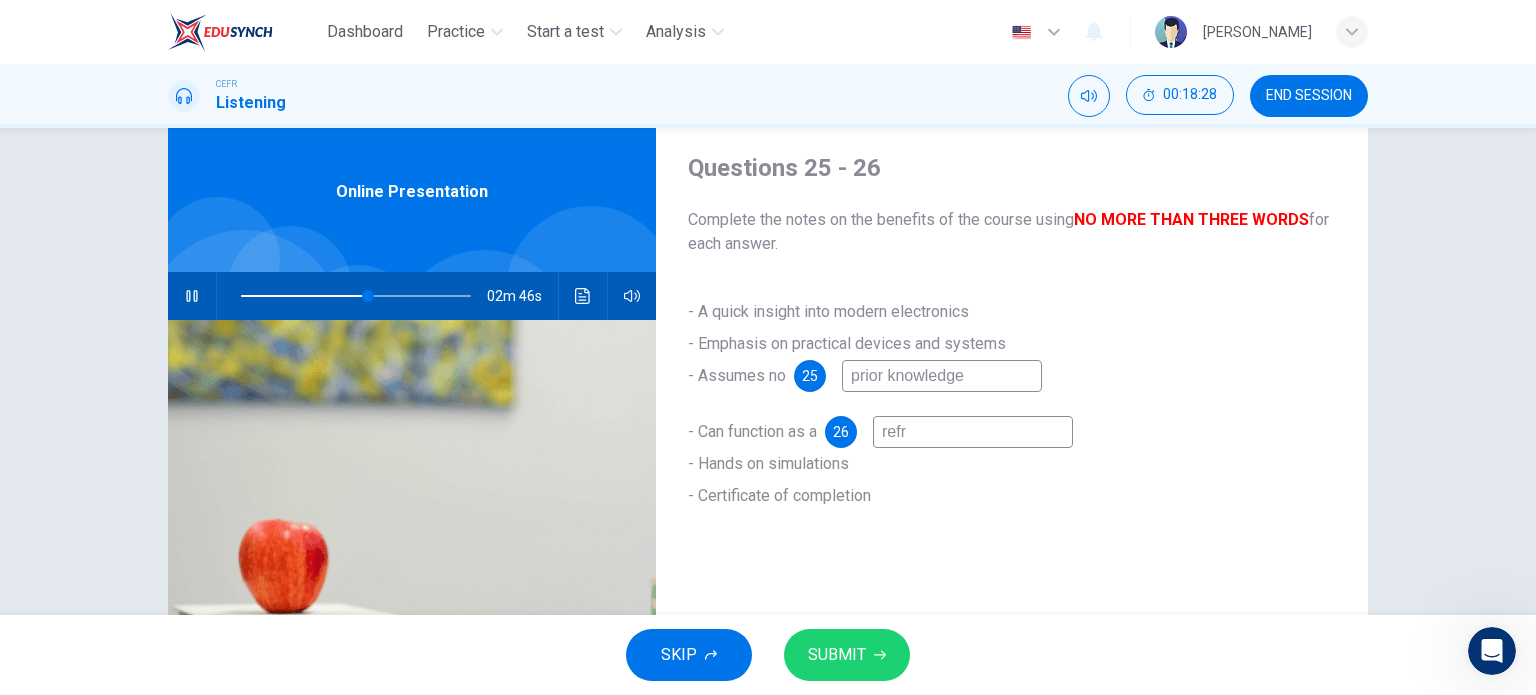 type on "55" 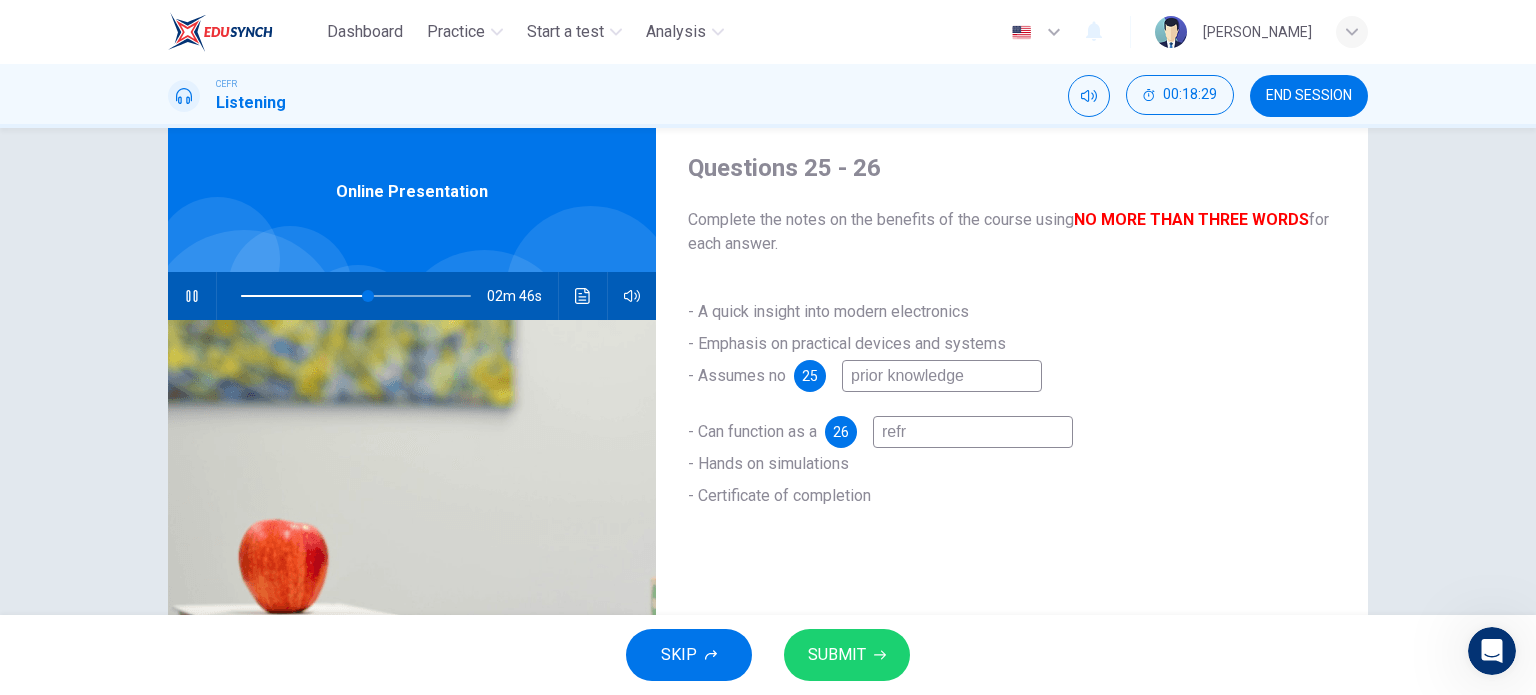 type on "refre" 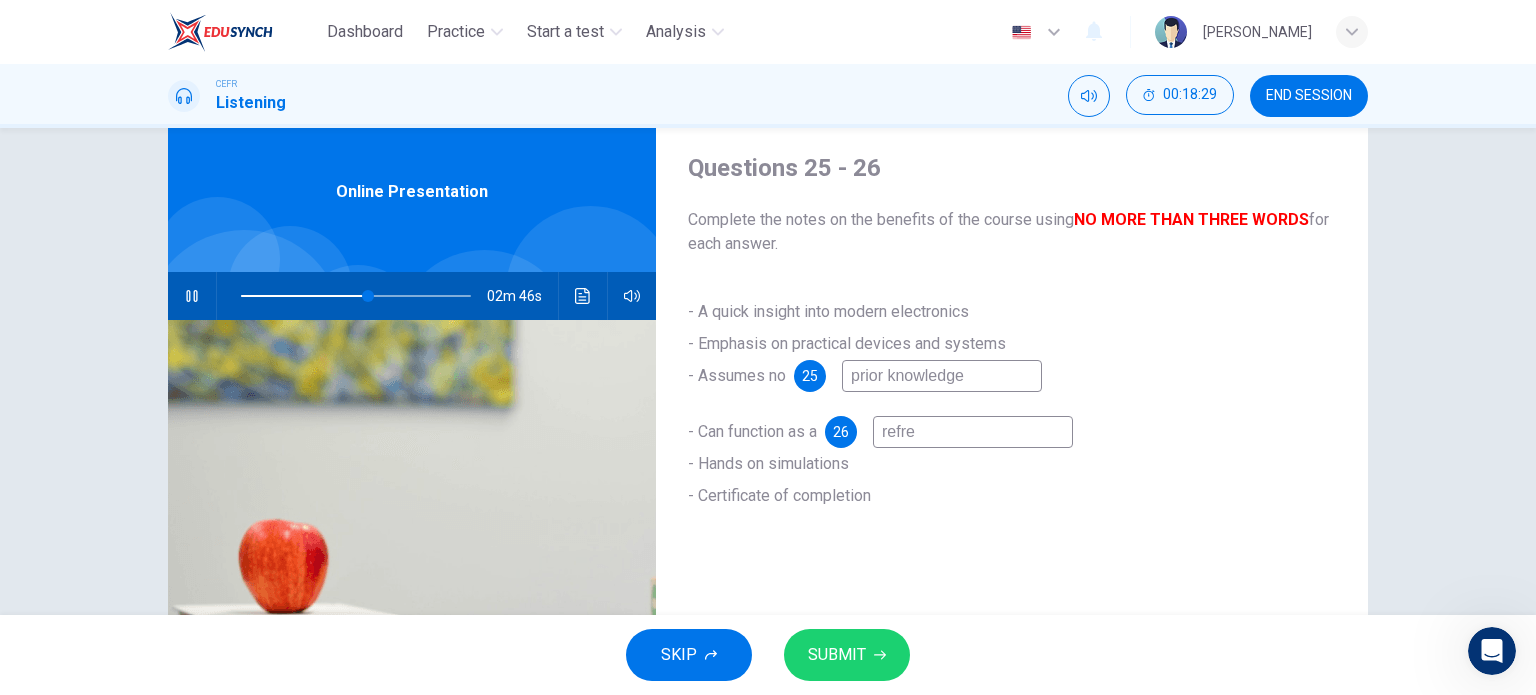 type on "56" 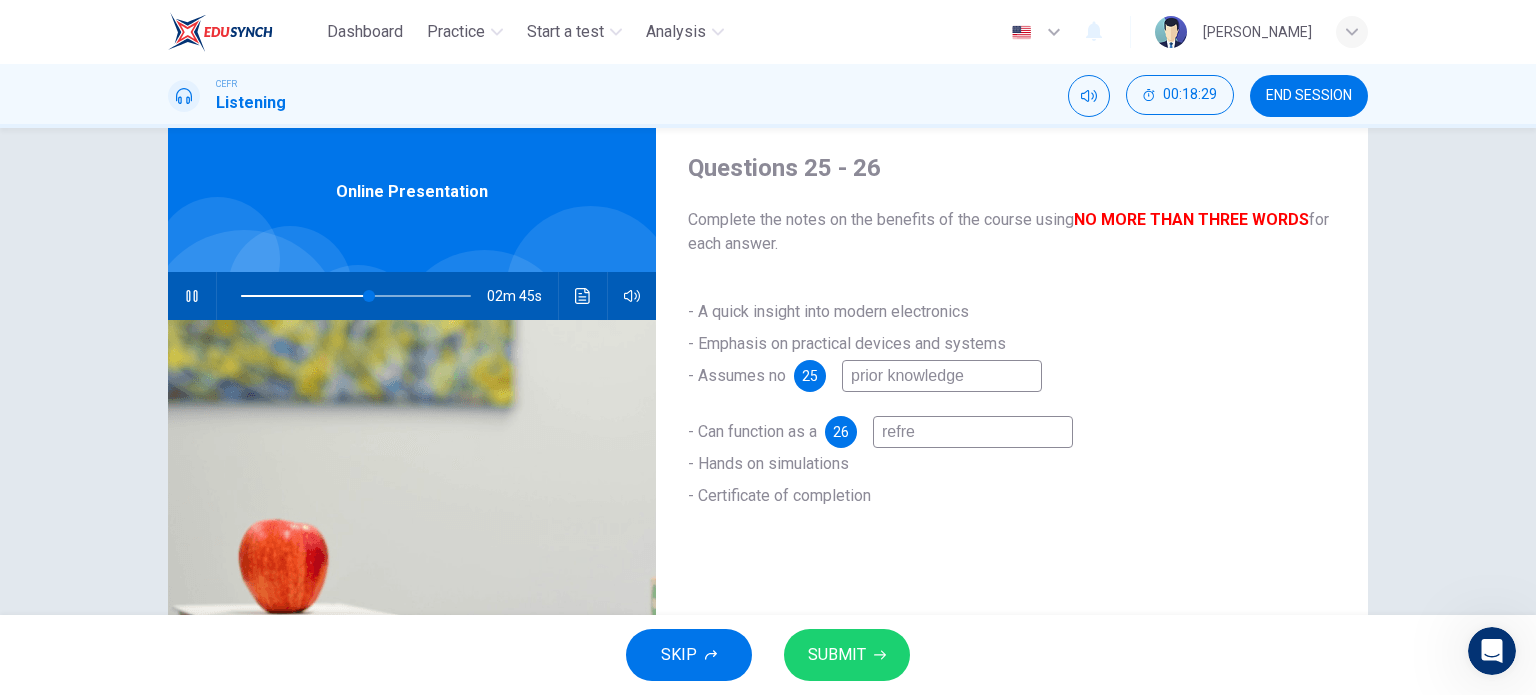 type on "refres" 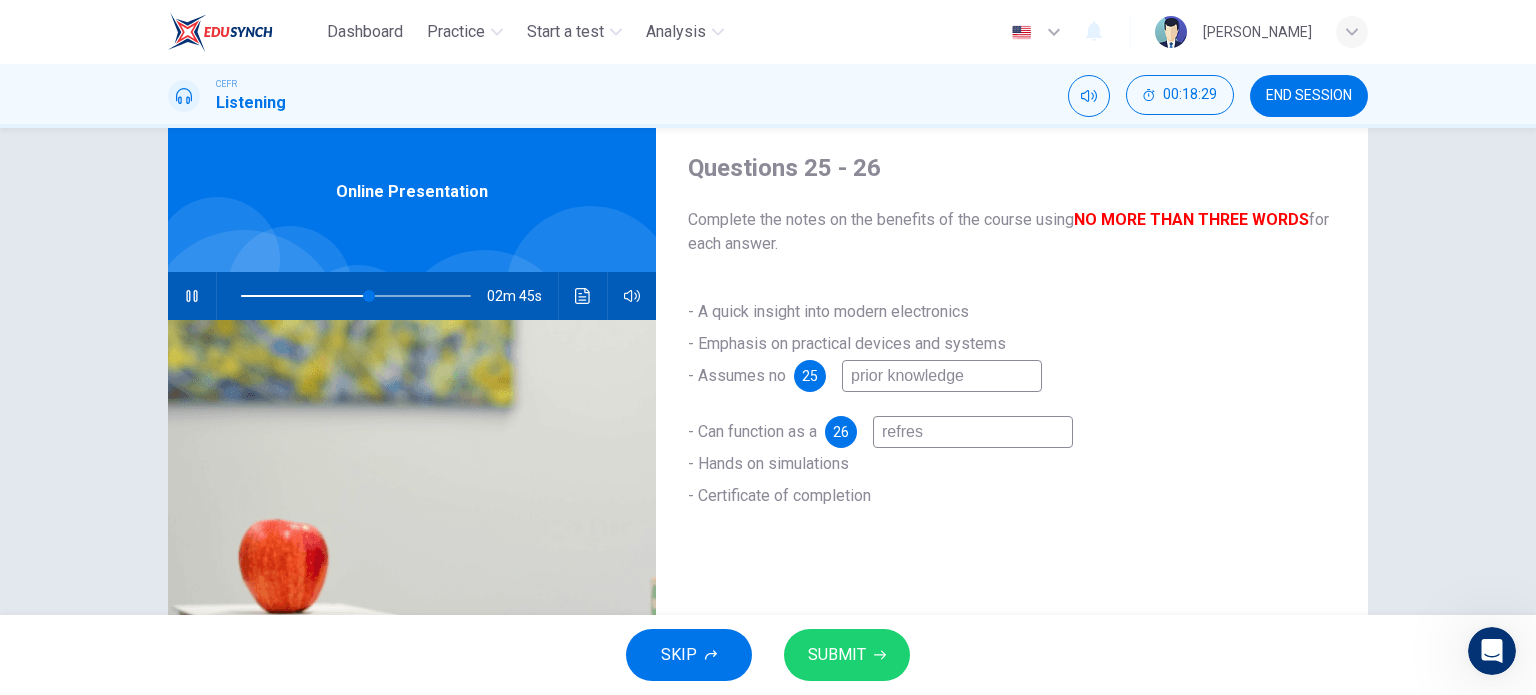 type on "56" 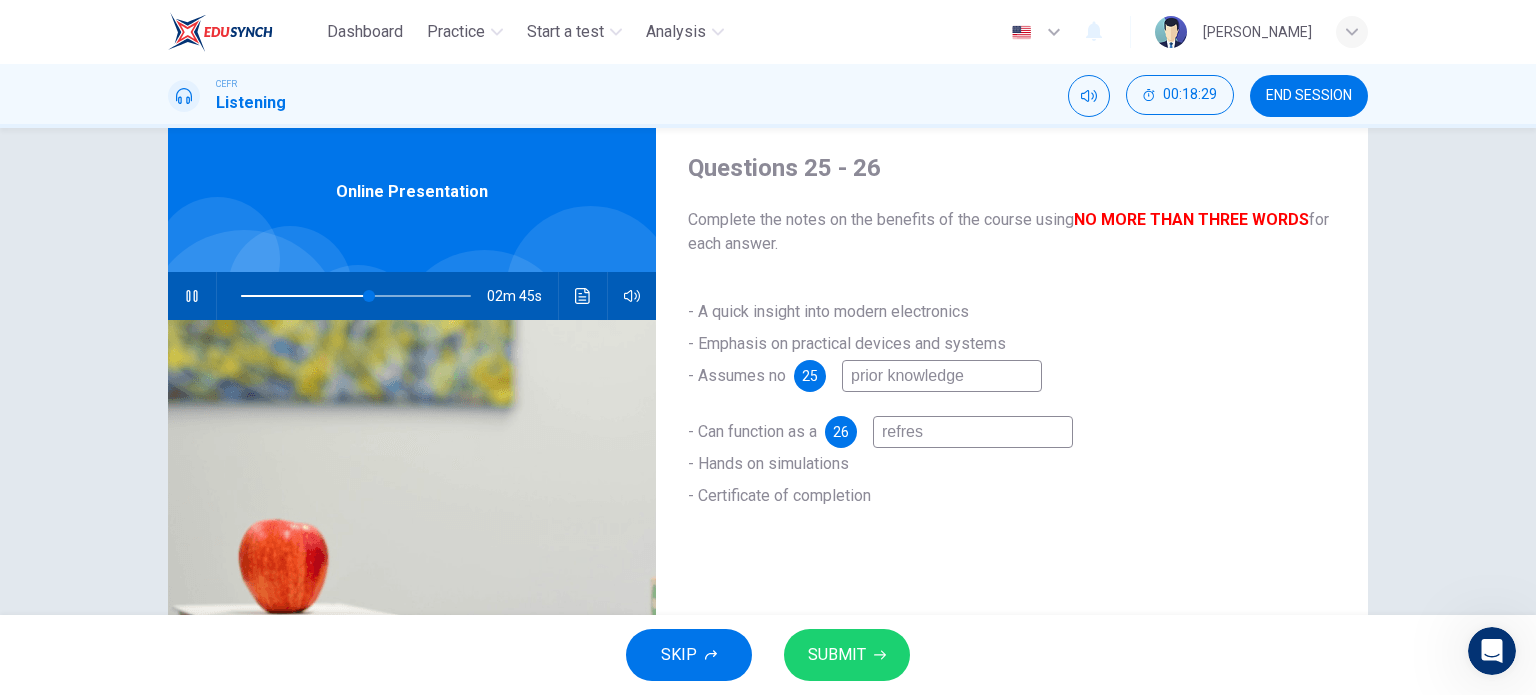 type on "refresh" 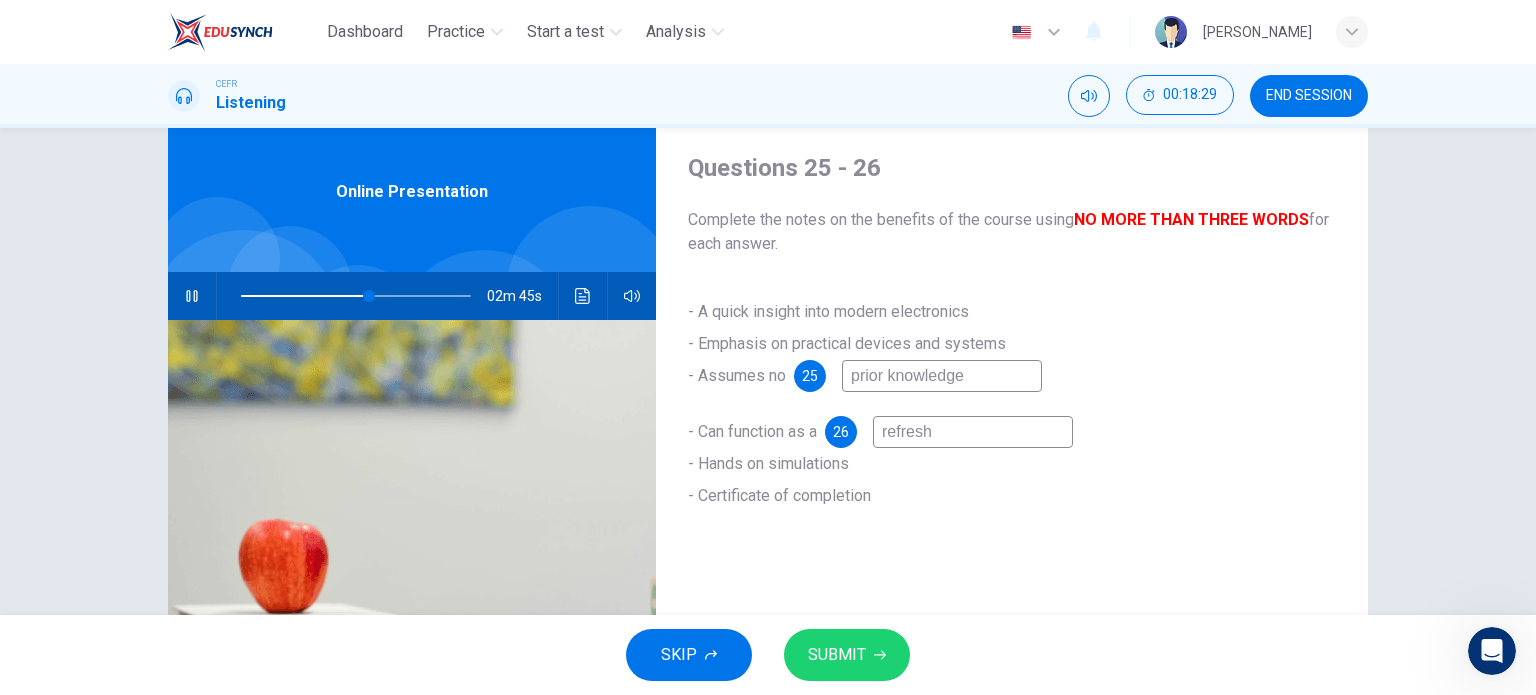 type on "56" 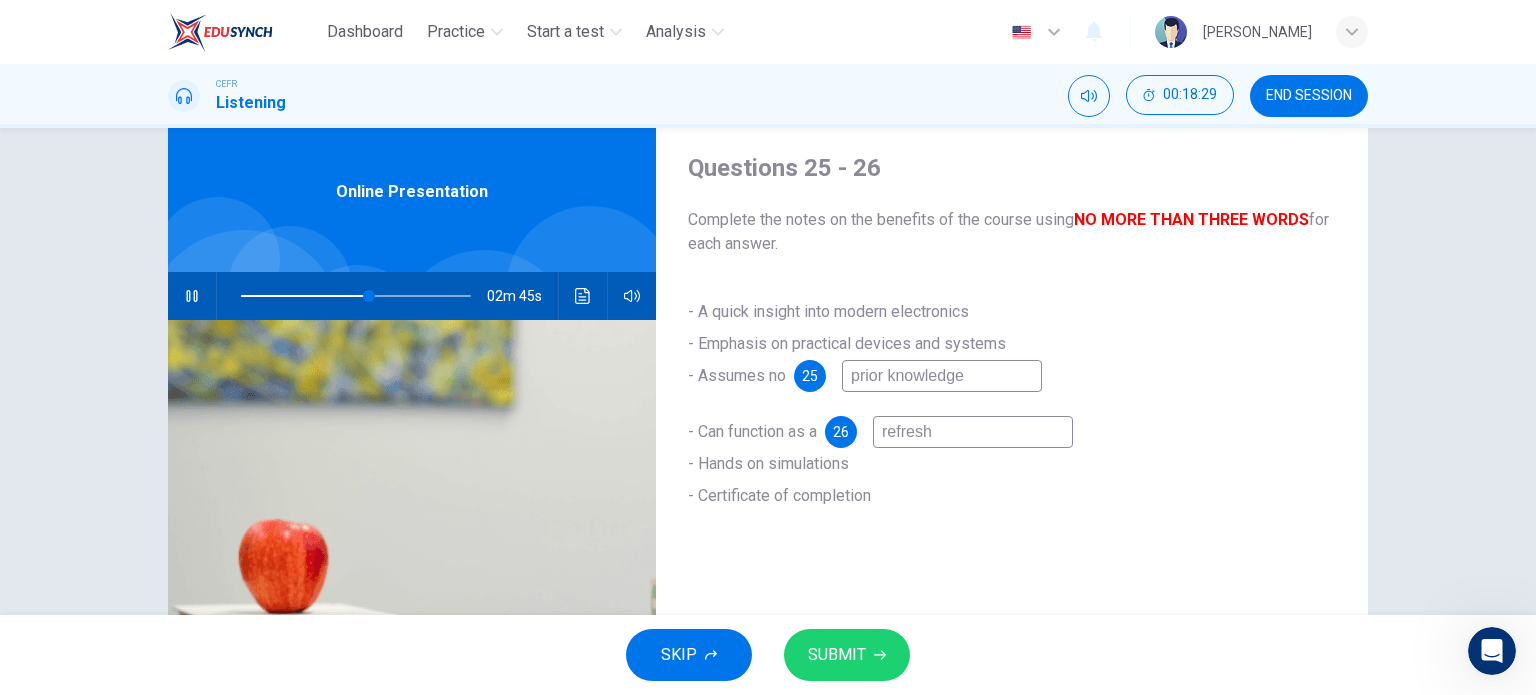 type on "refreshe" 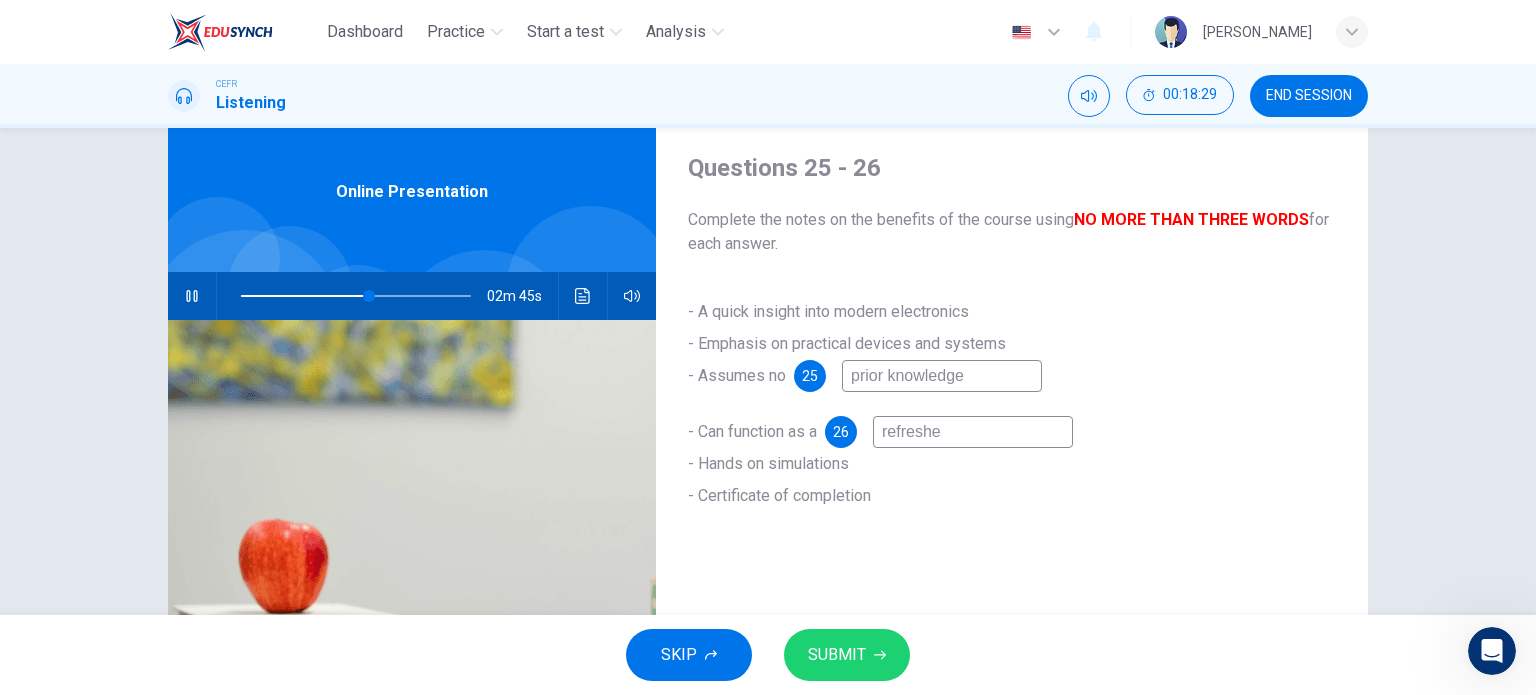 type on "56" 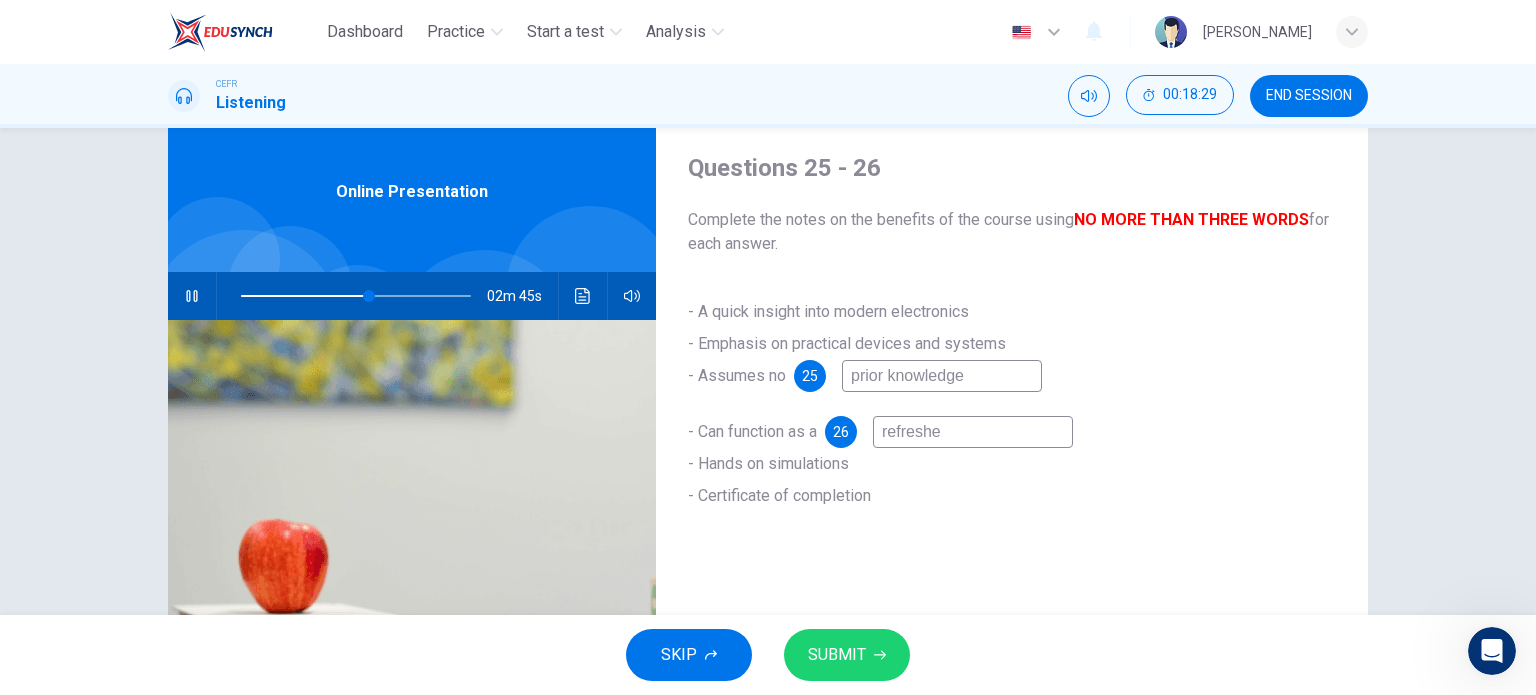 type on "refresher" 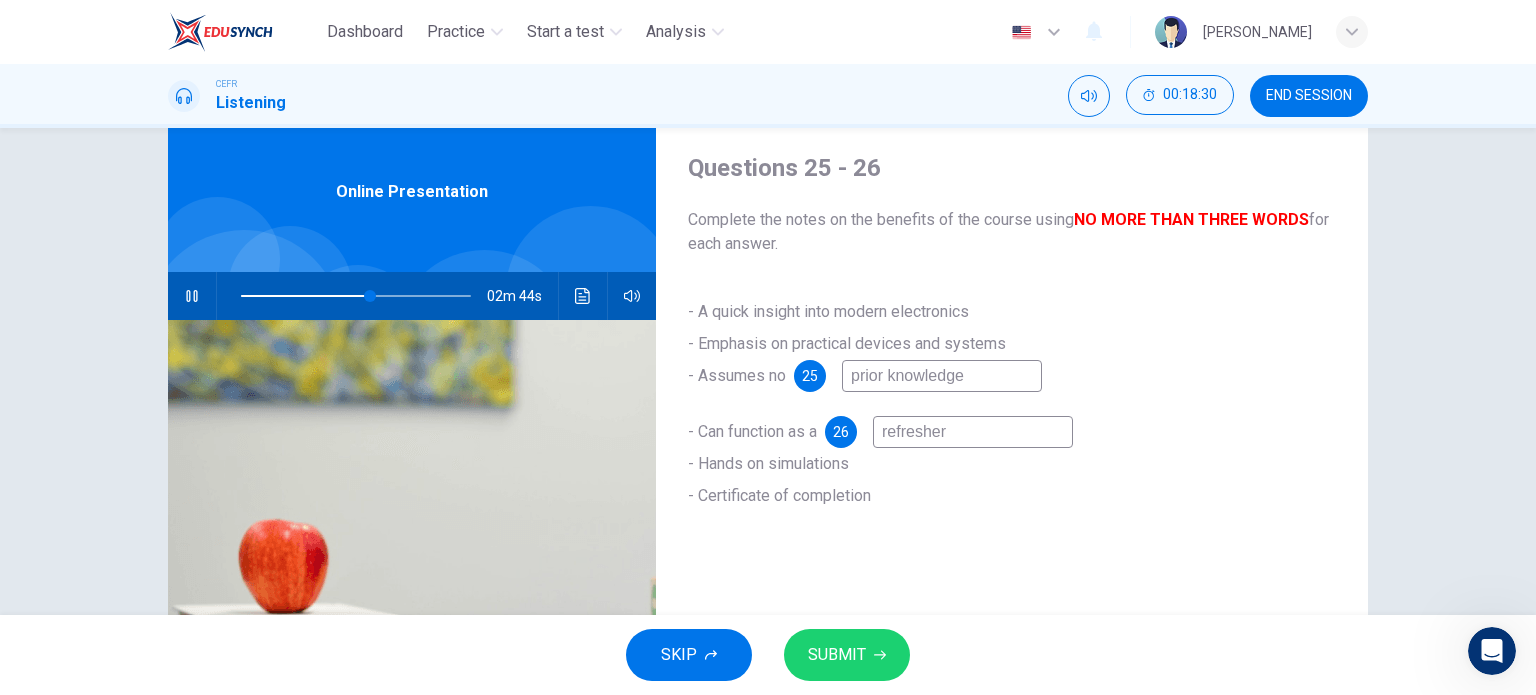 type on "56" 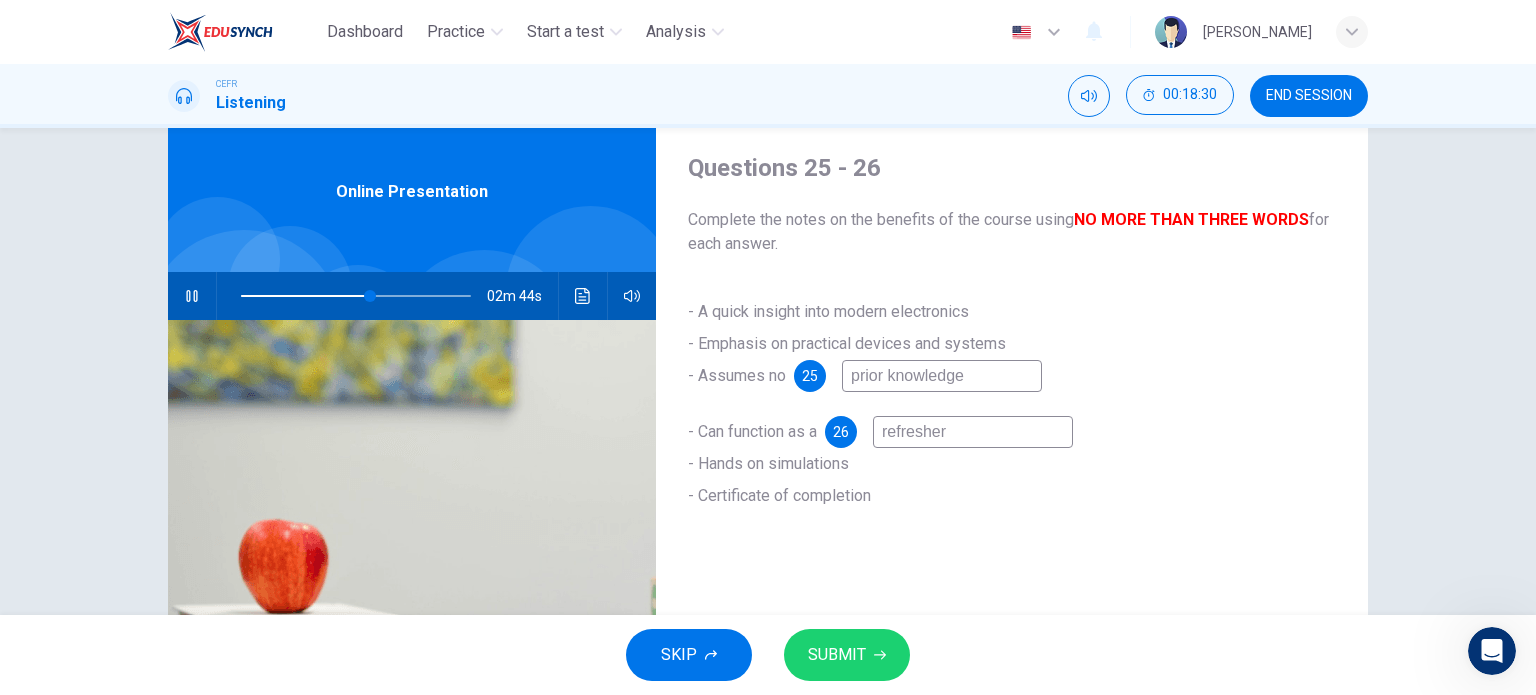 type on "refresher" 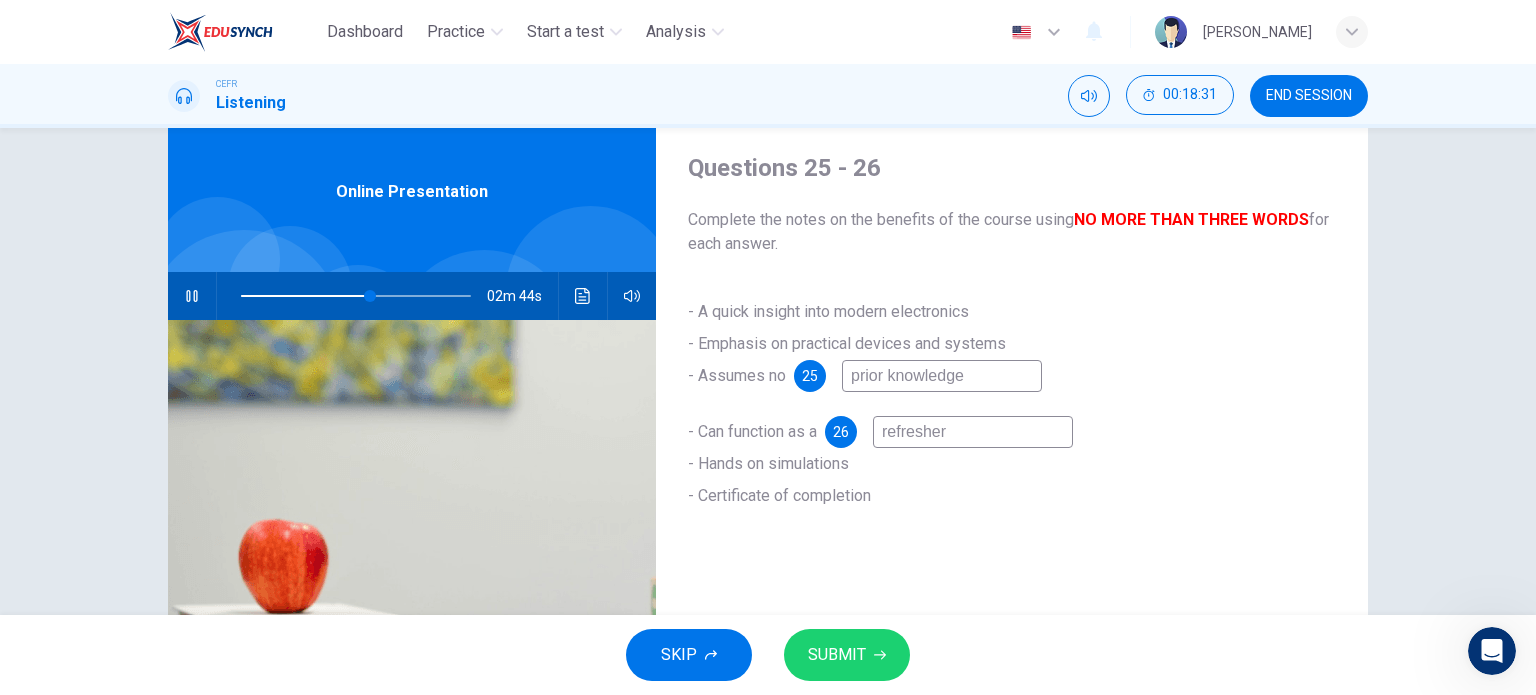 type on "56" 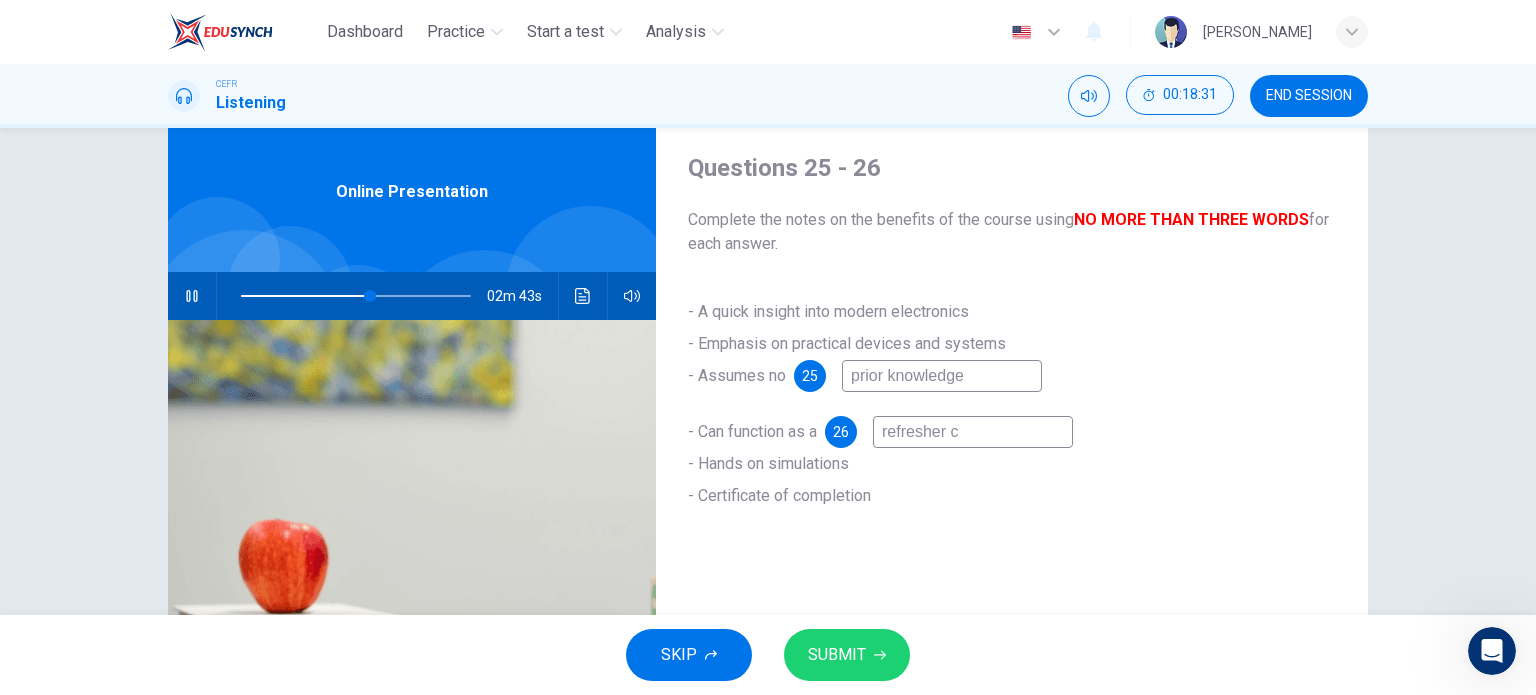 type on "56" 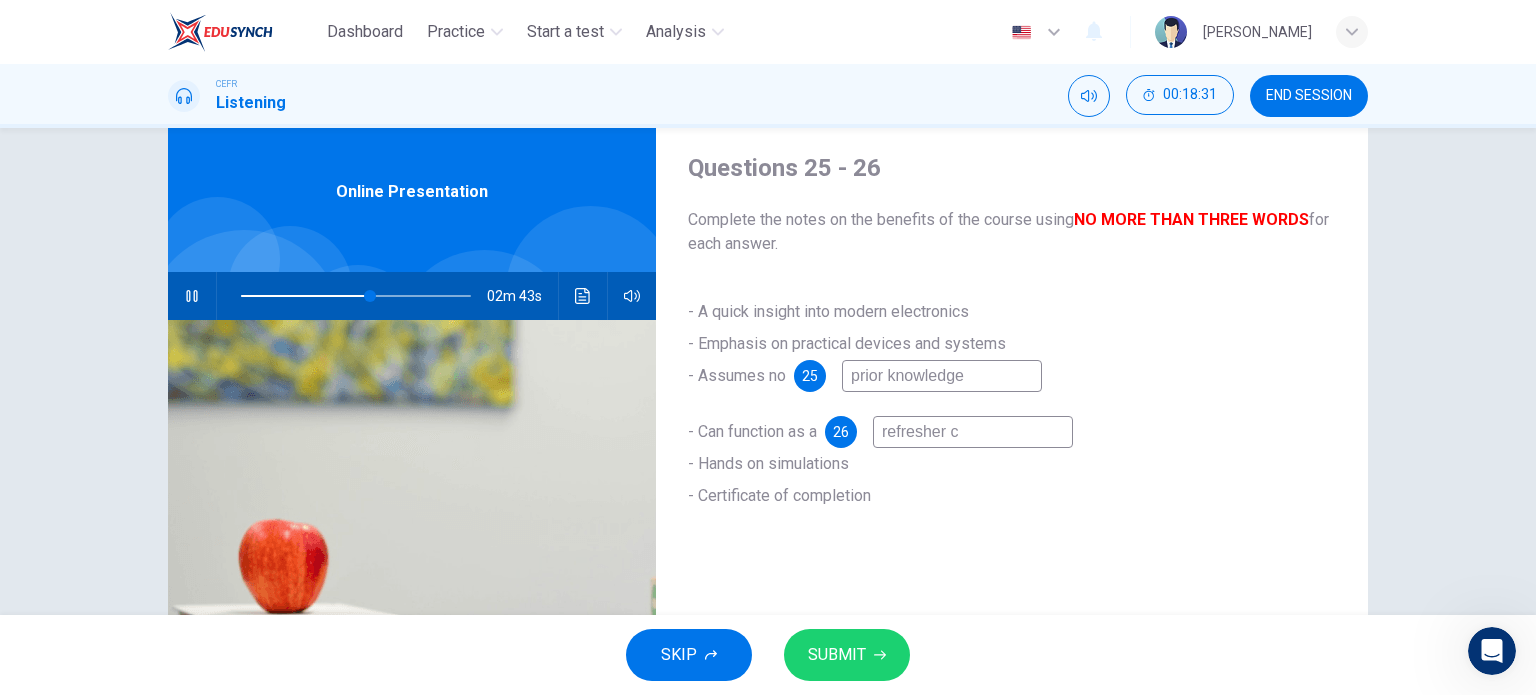 type on "refresher co" 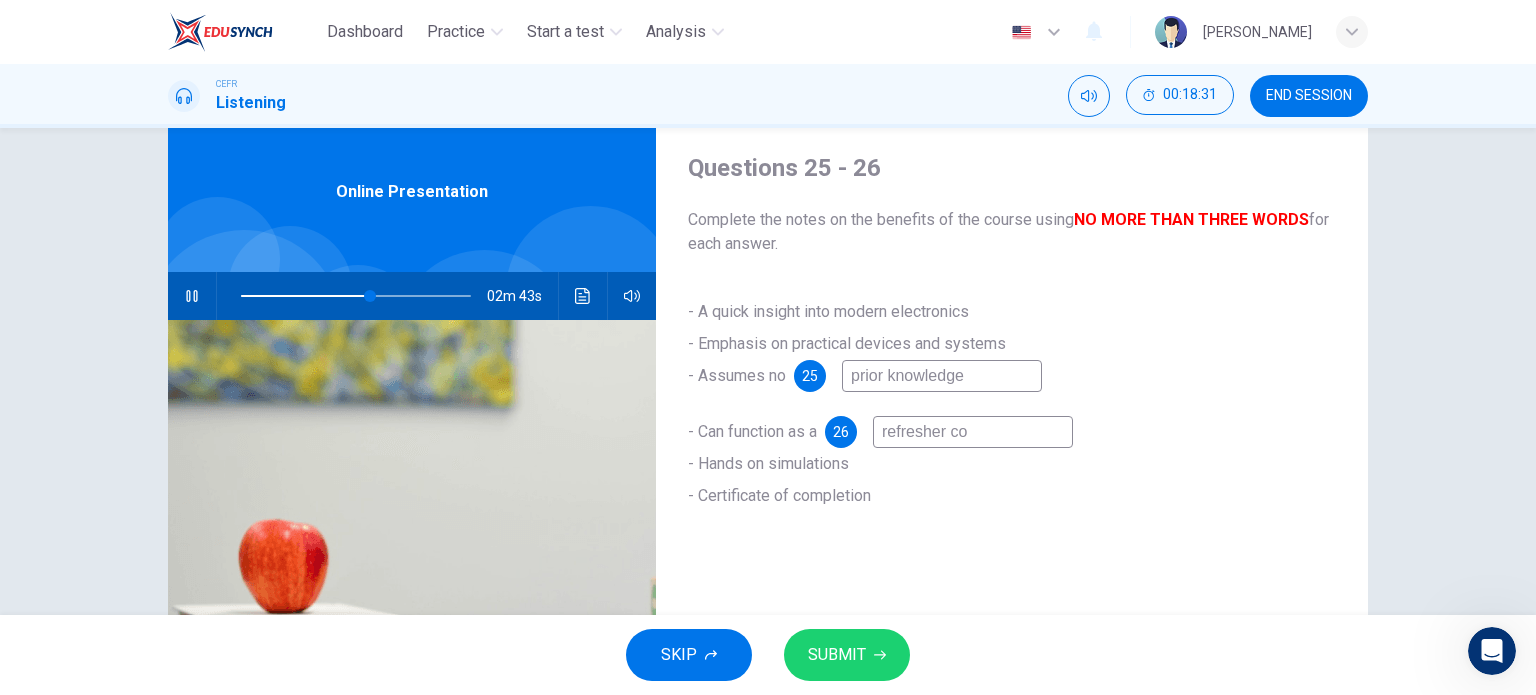 type on "56" 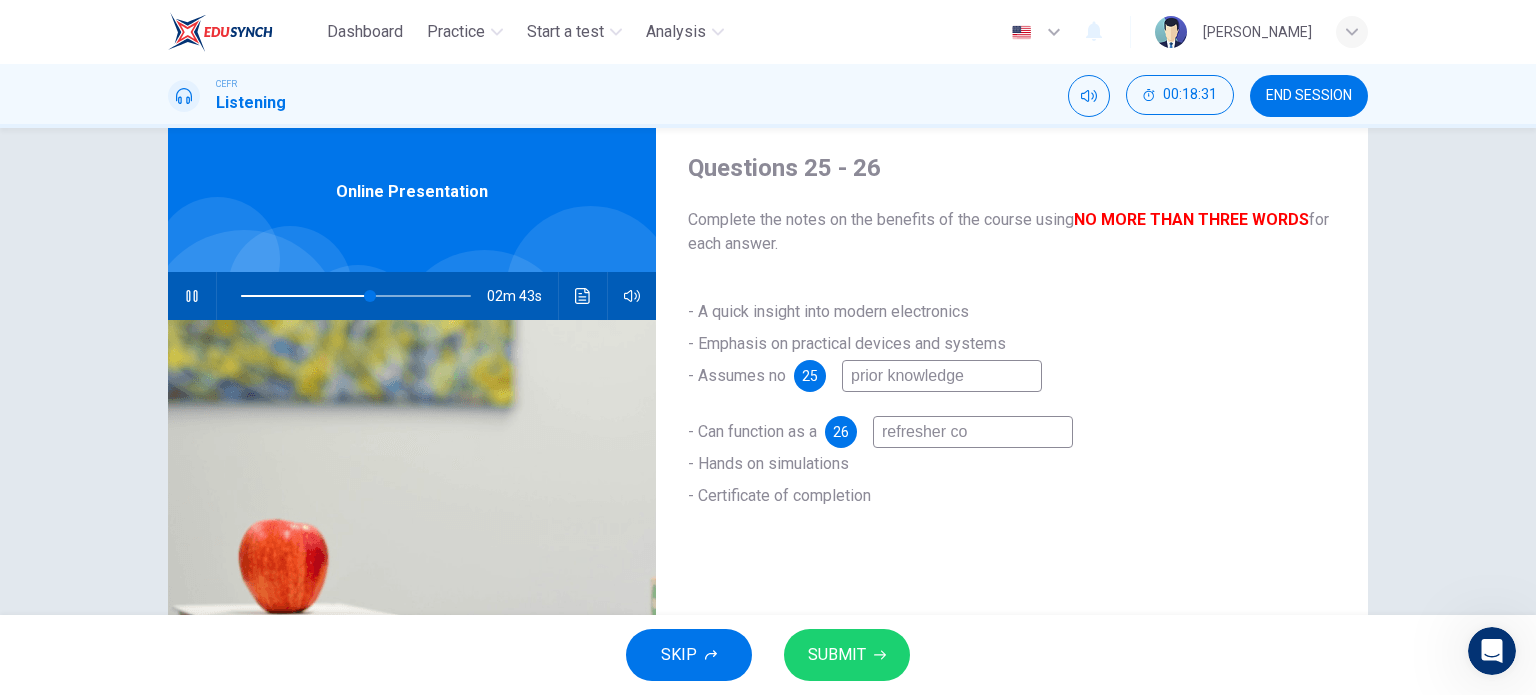 type on "refresher cou" 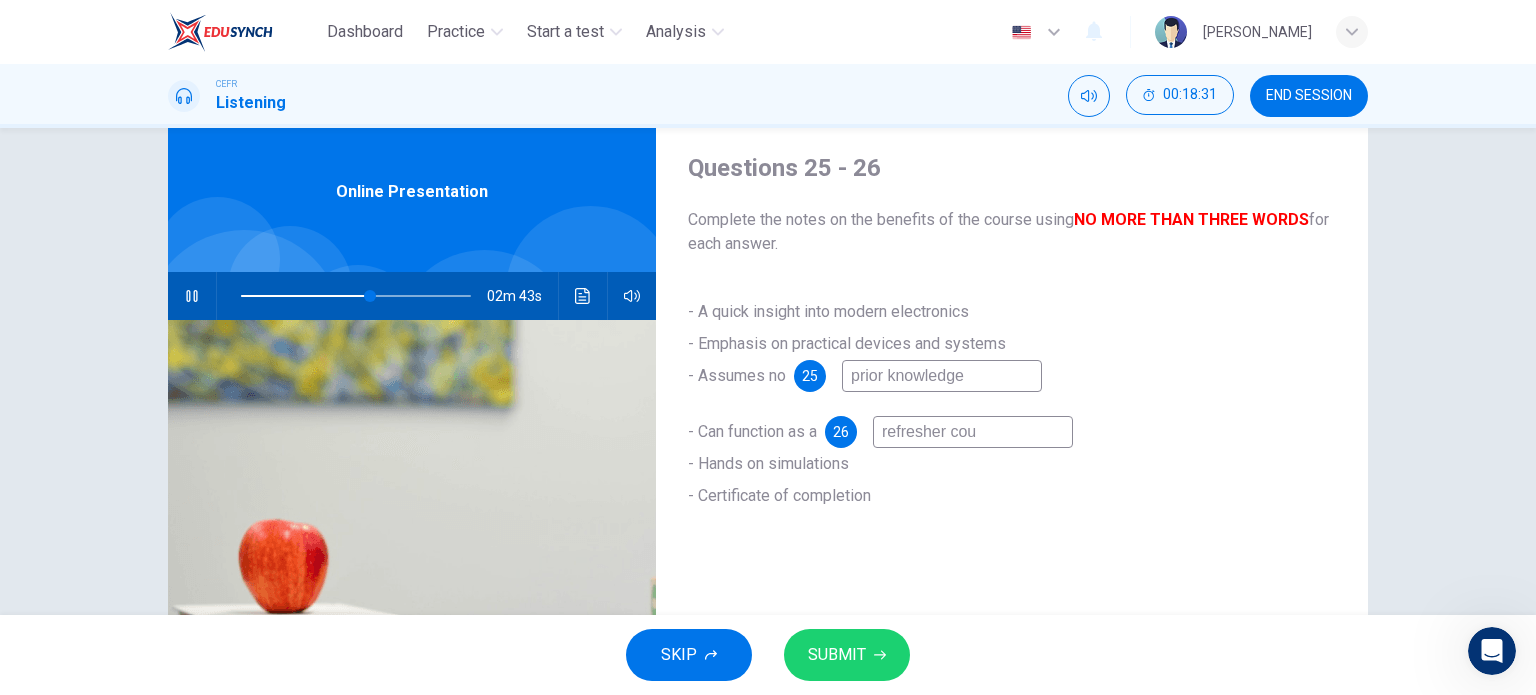 type on "56" 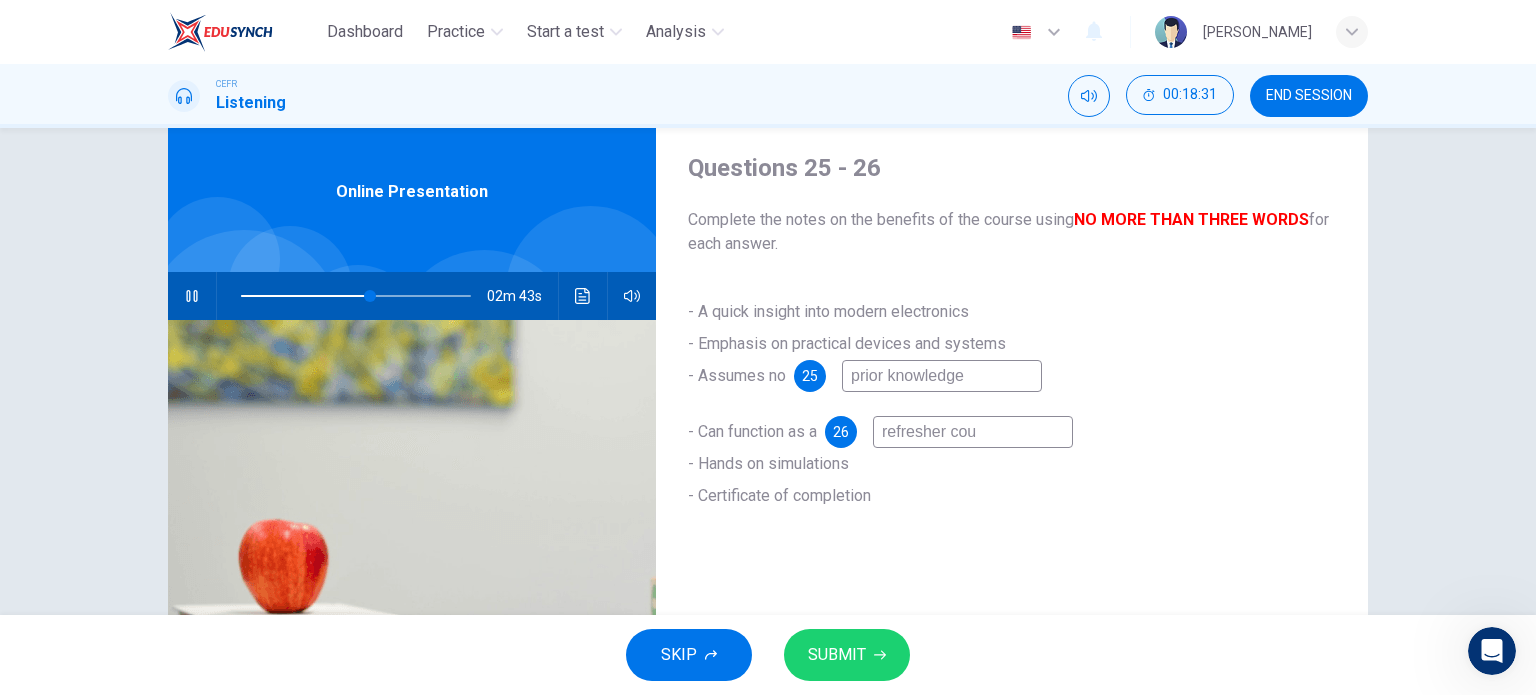 type on "refresher cour" 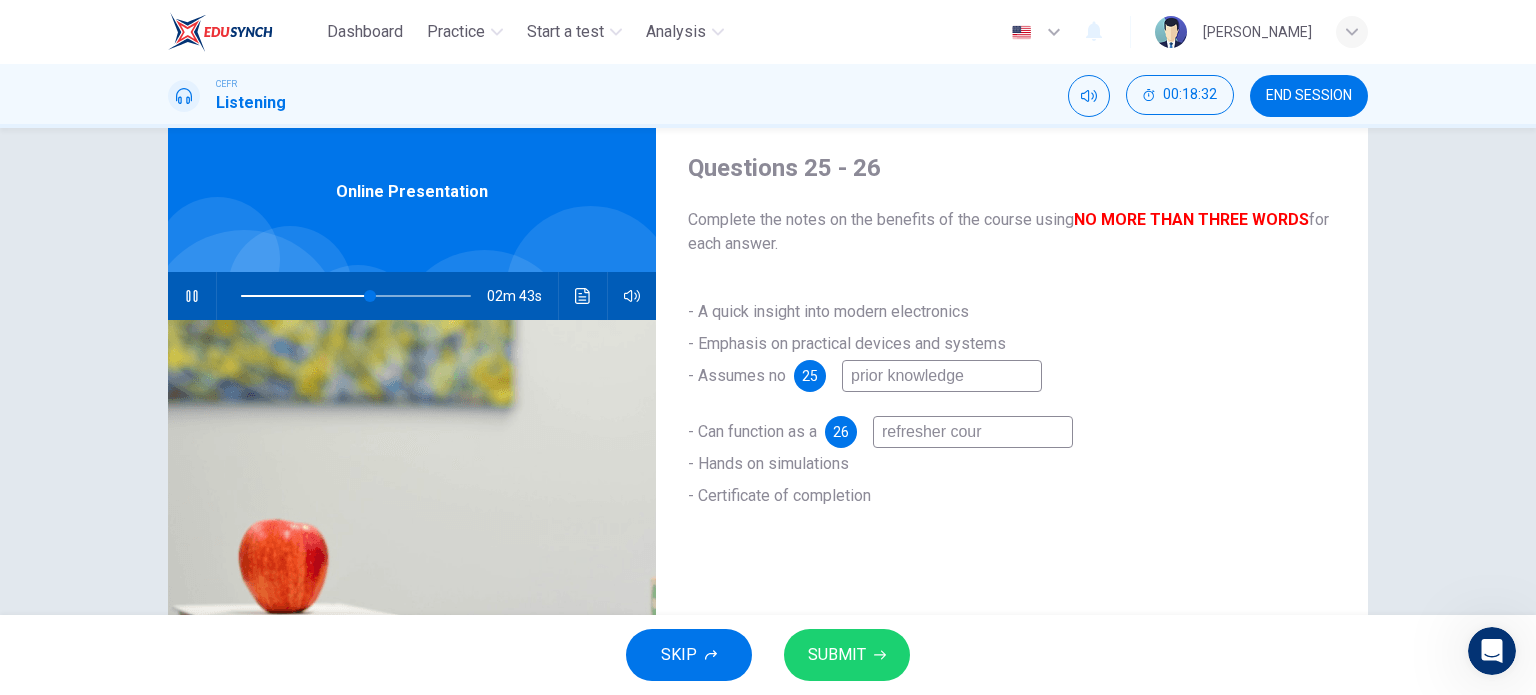 type on "56" 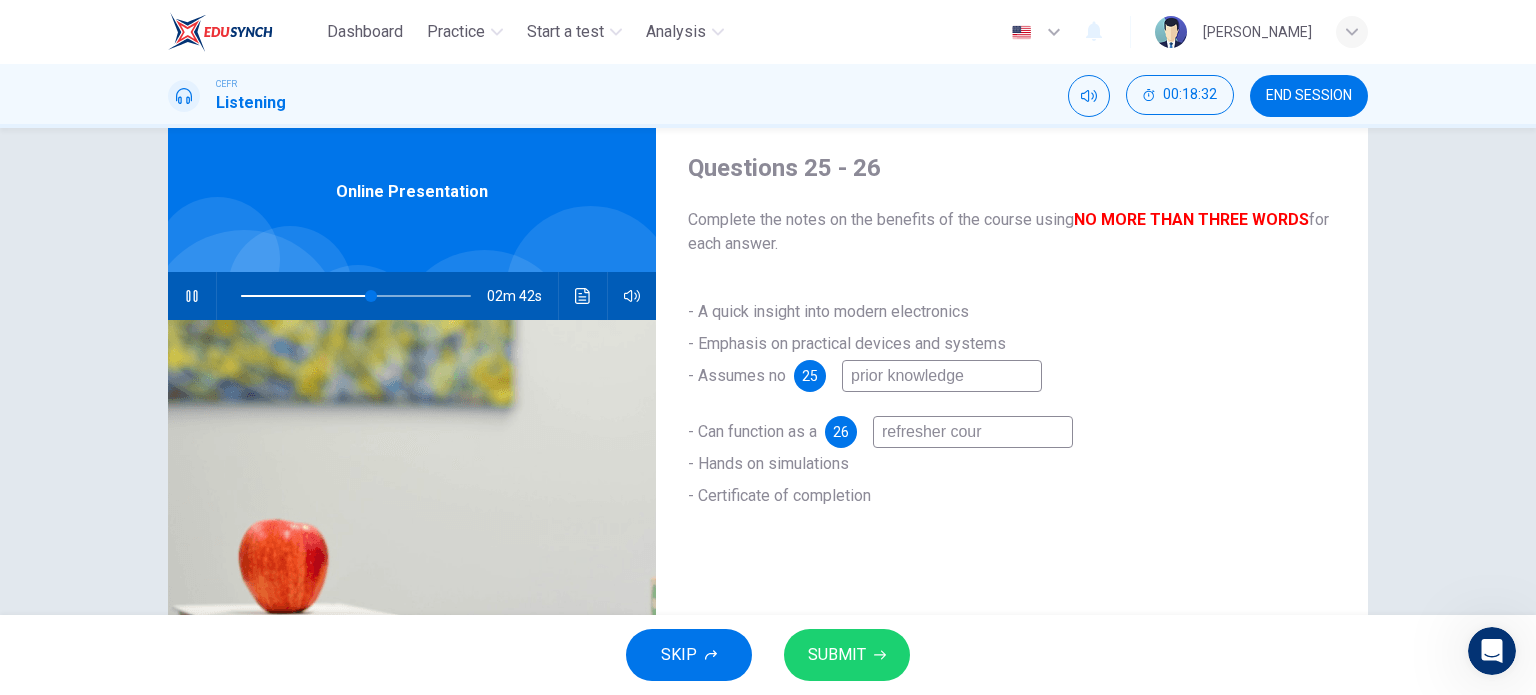 type on "refresher cours" 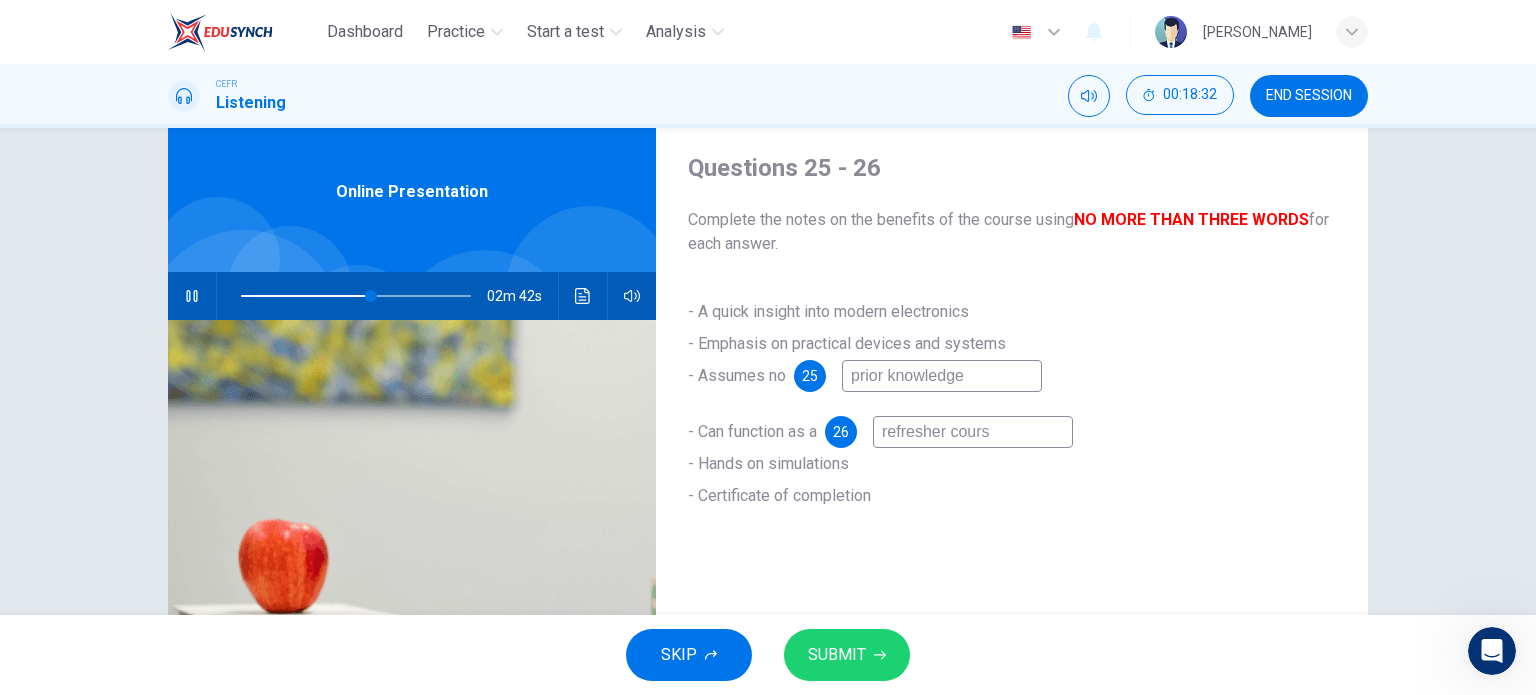 type on "56" 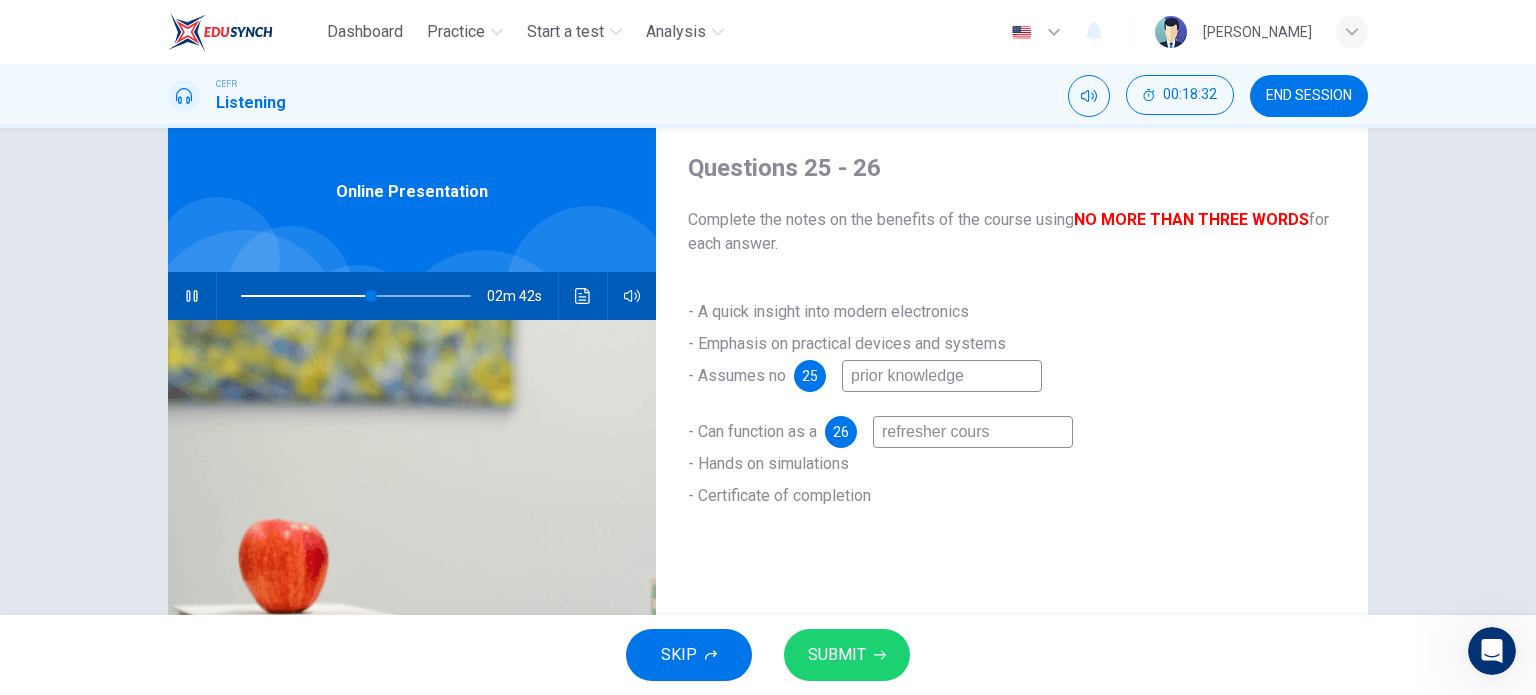 type on "refresher course" 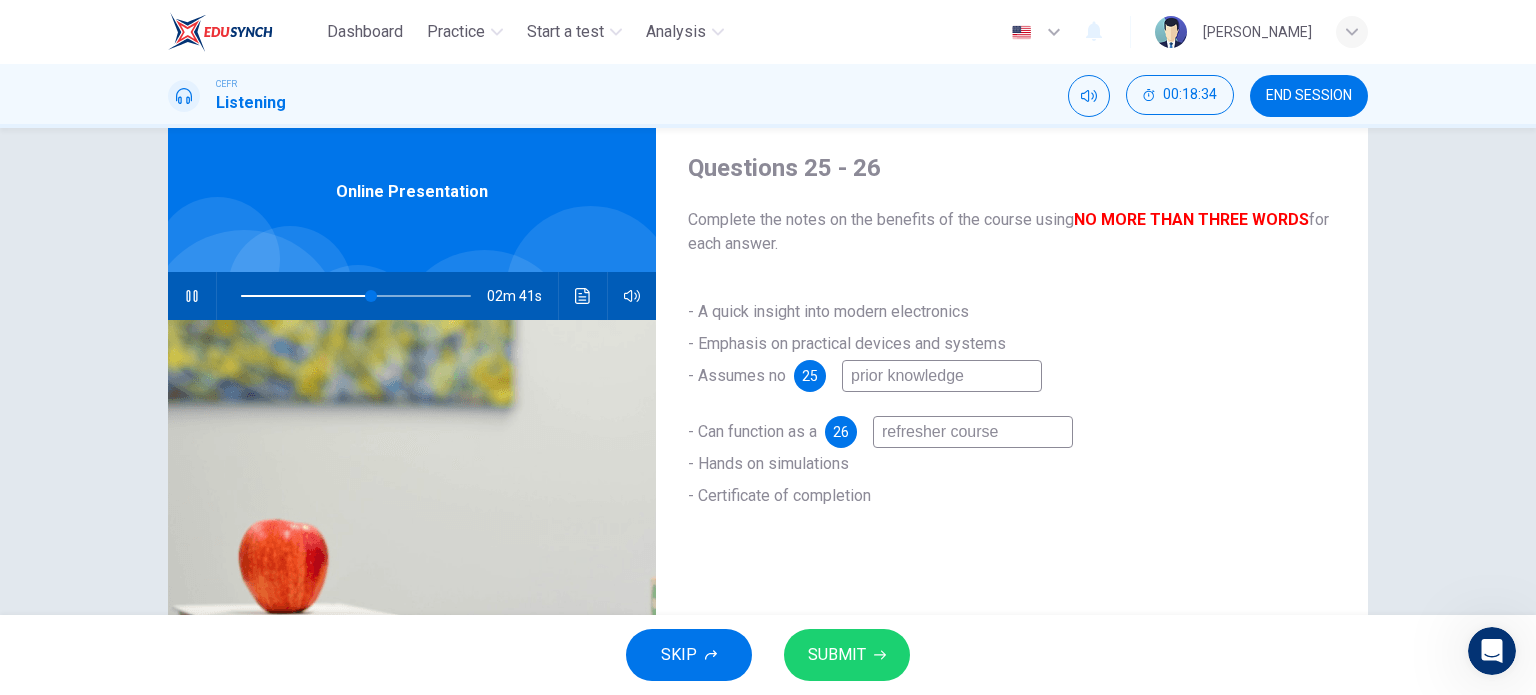 type on "57" 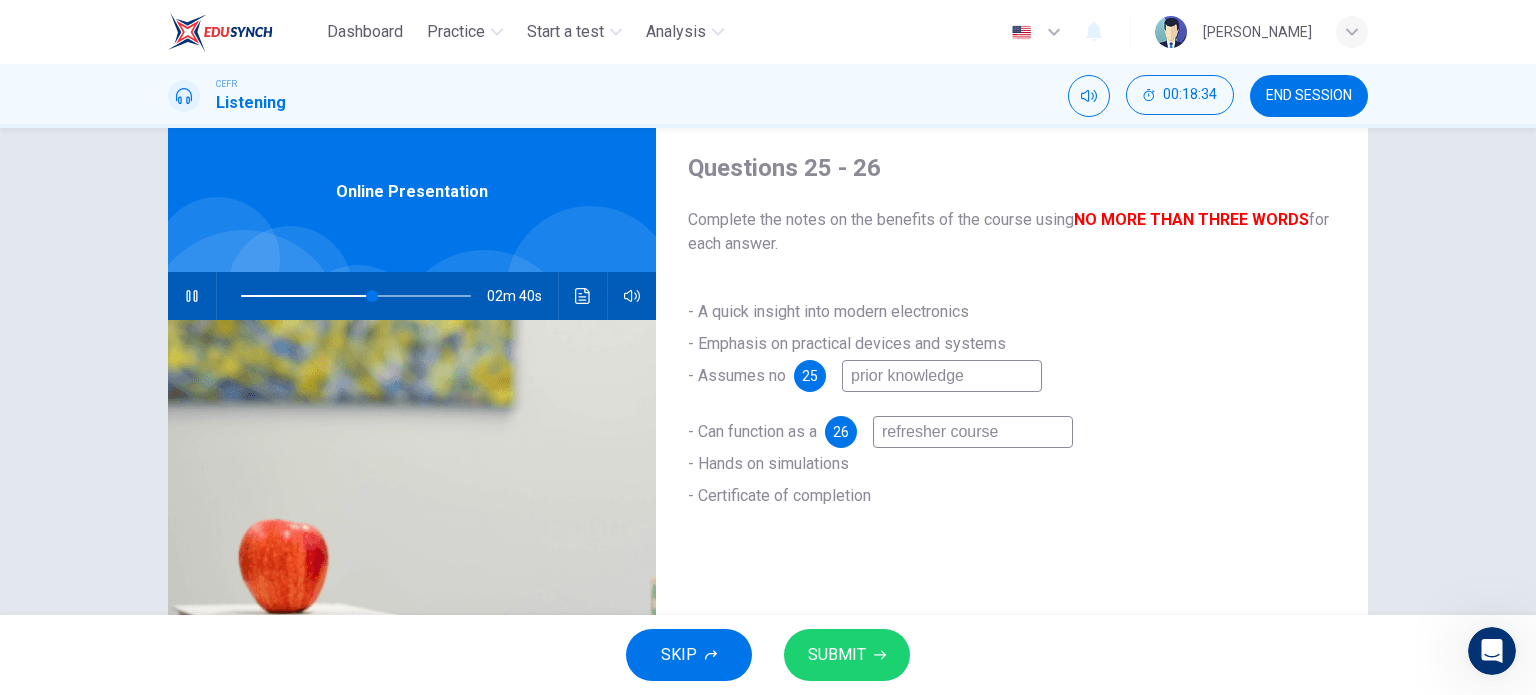type on "refresher course" 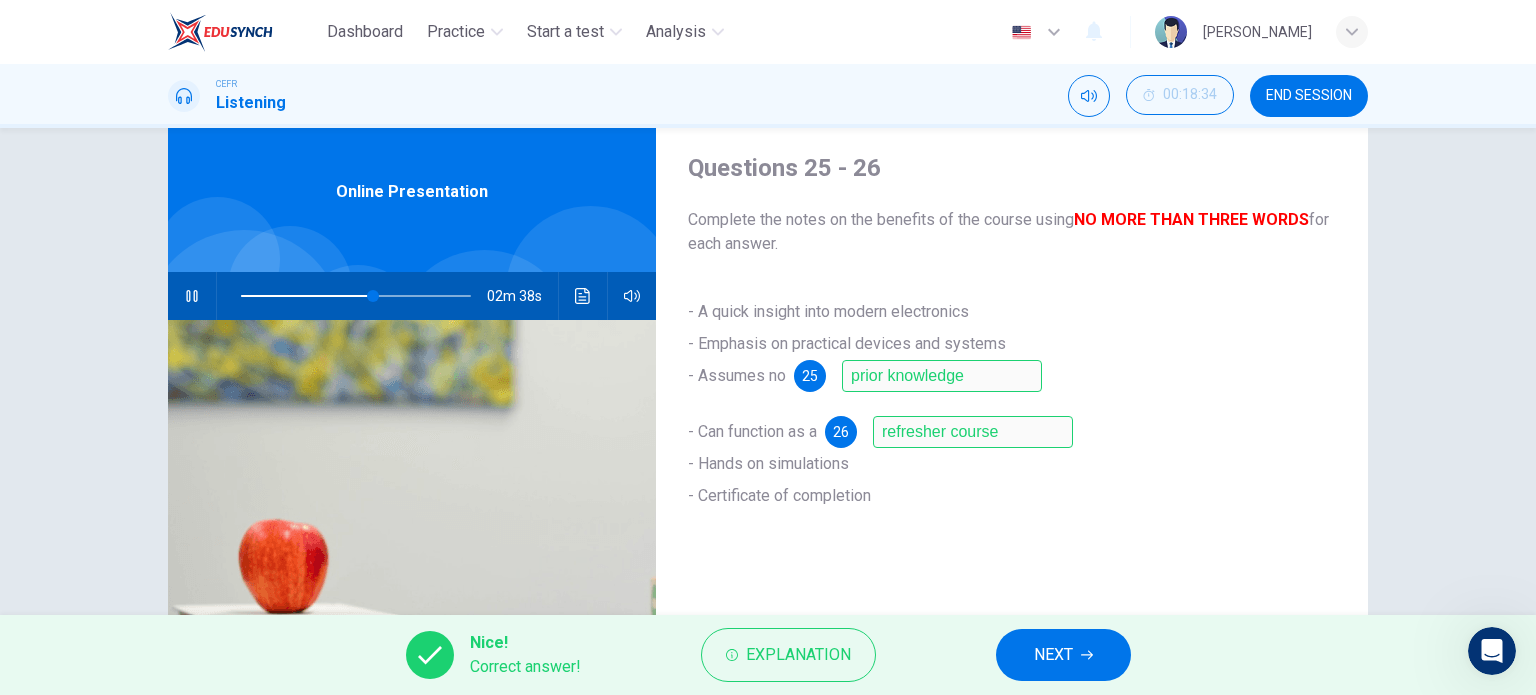 type on "58" 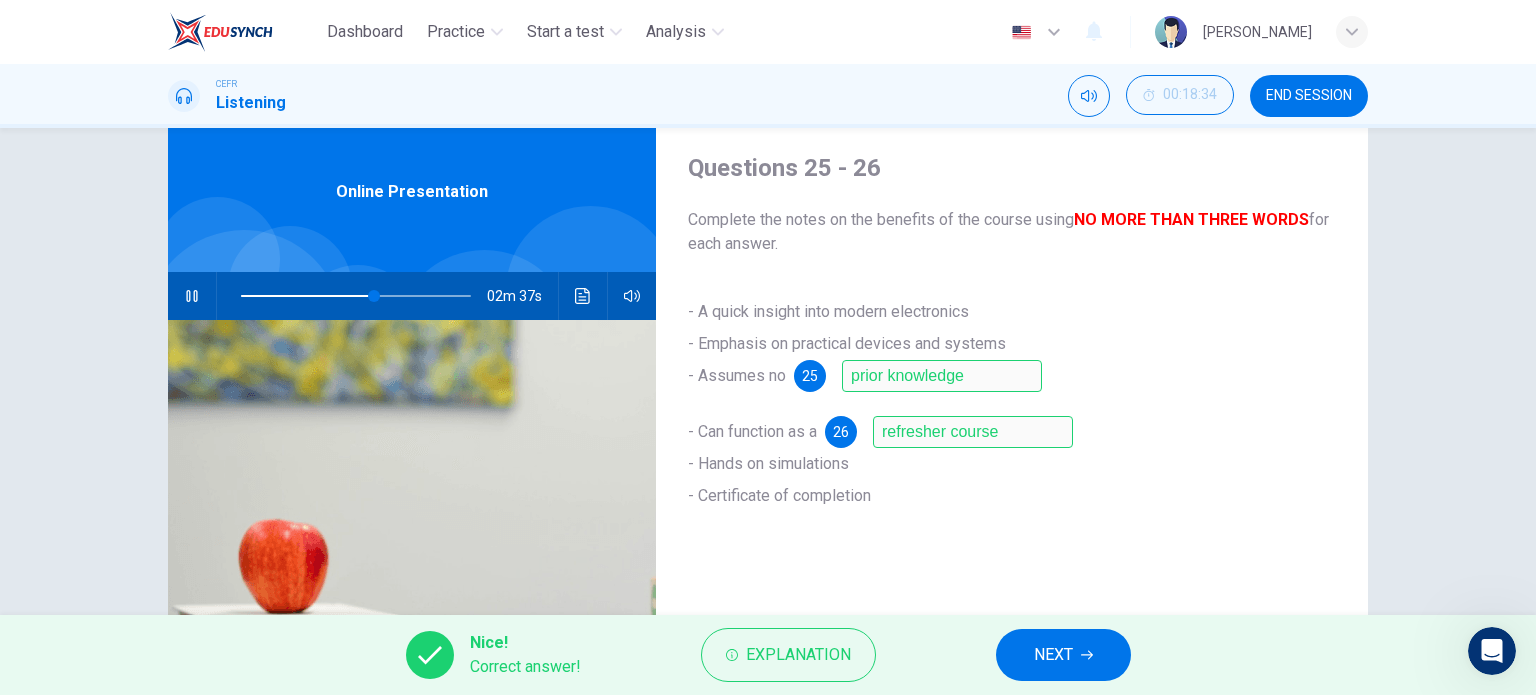 click on "NEXT" at bounding box center [1063, 655] 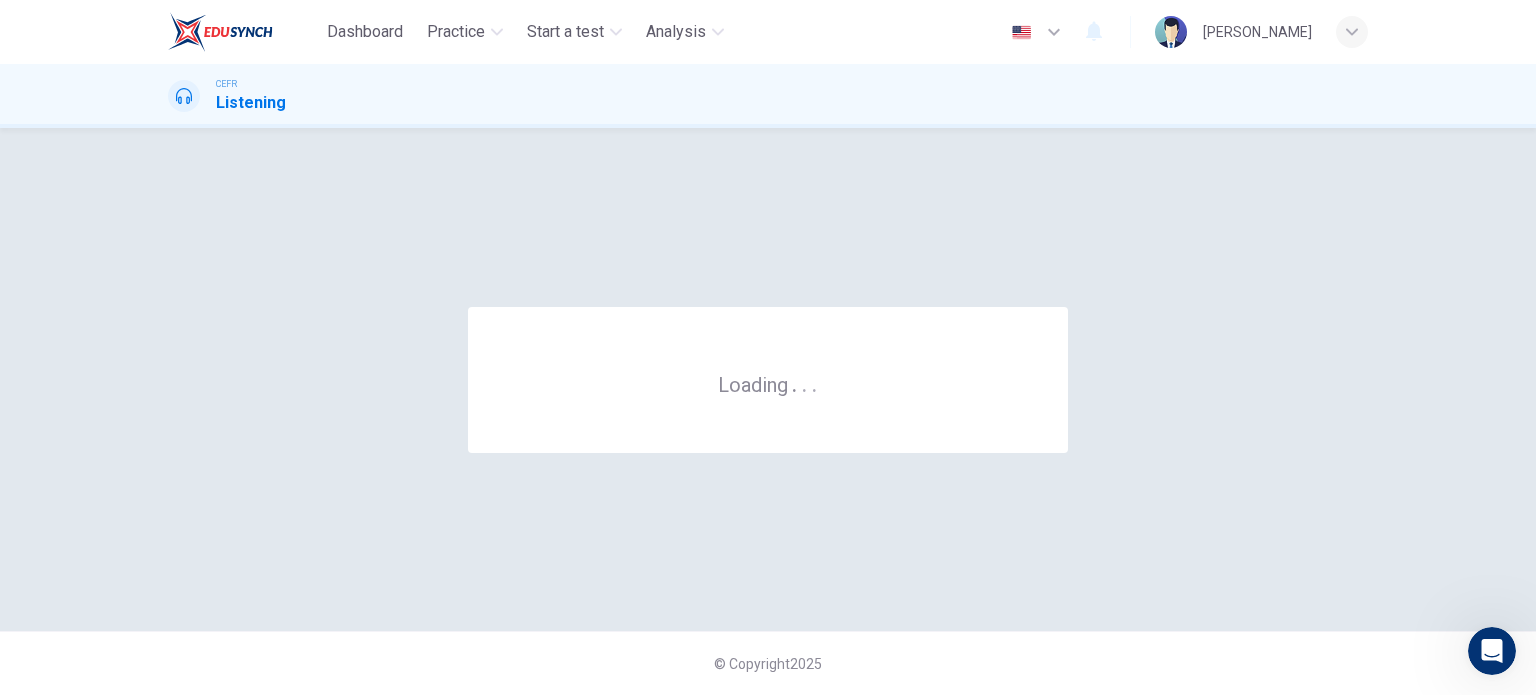 scroll, scrollTop: 0, scrollLeft: 0, axis: both 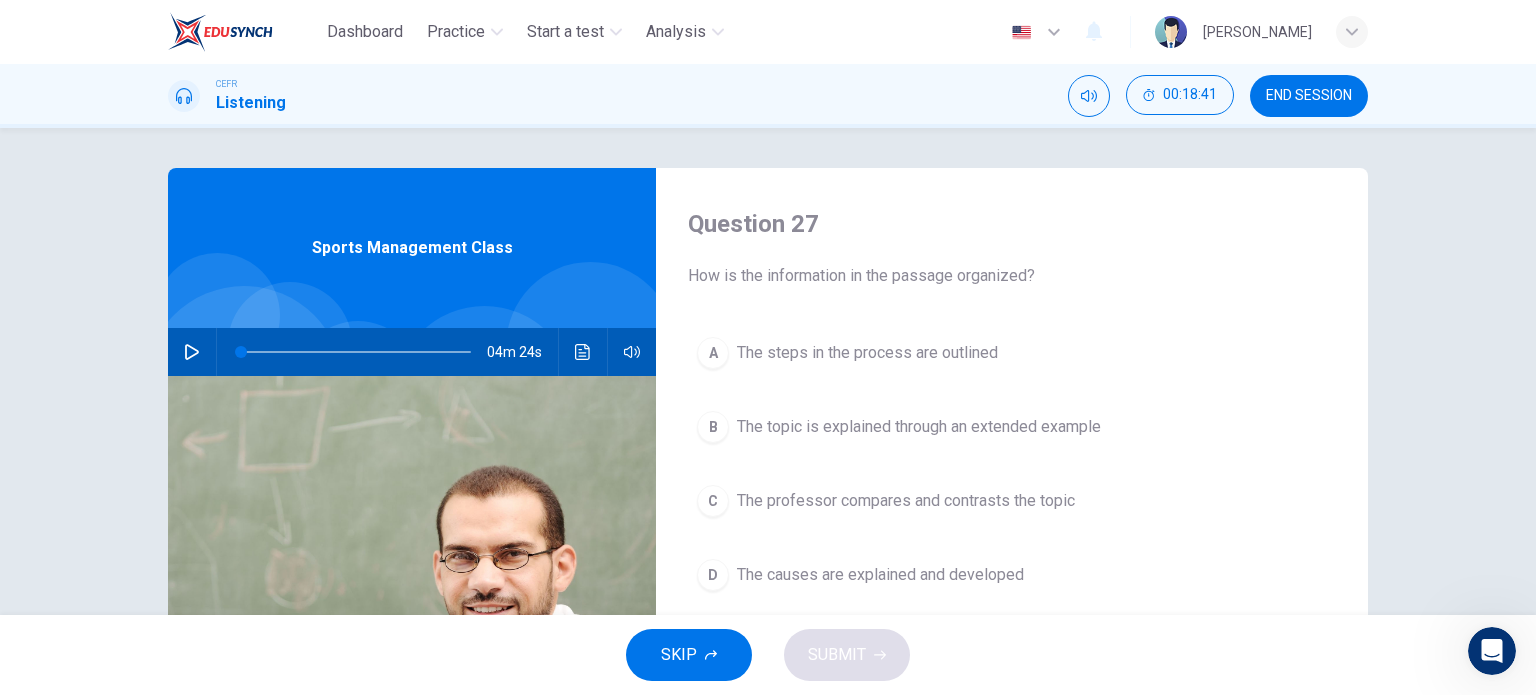 click at bounding box center (192, 352) 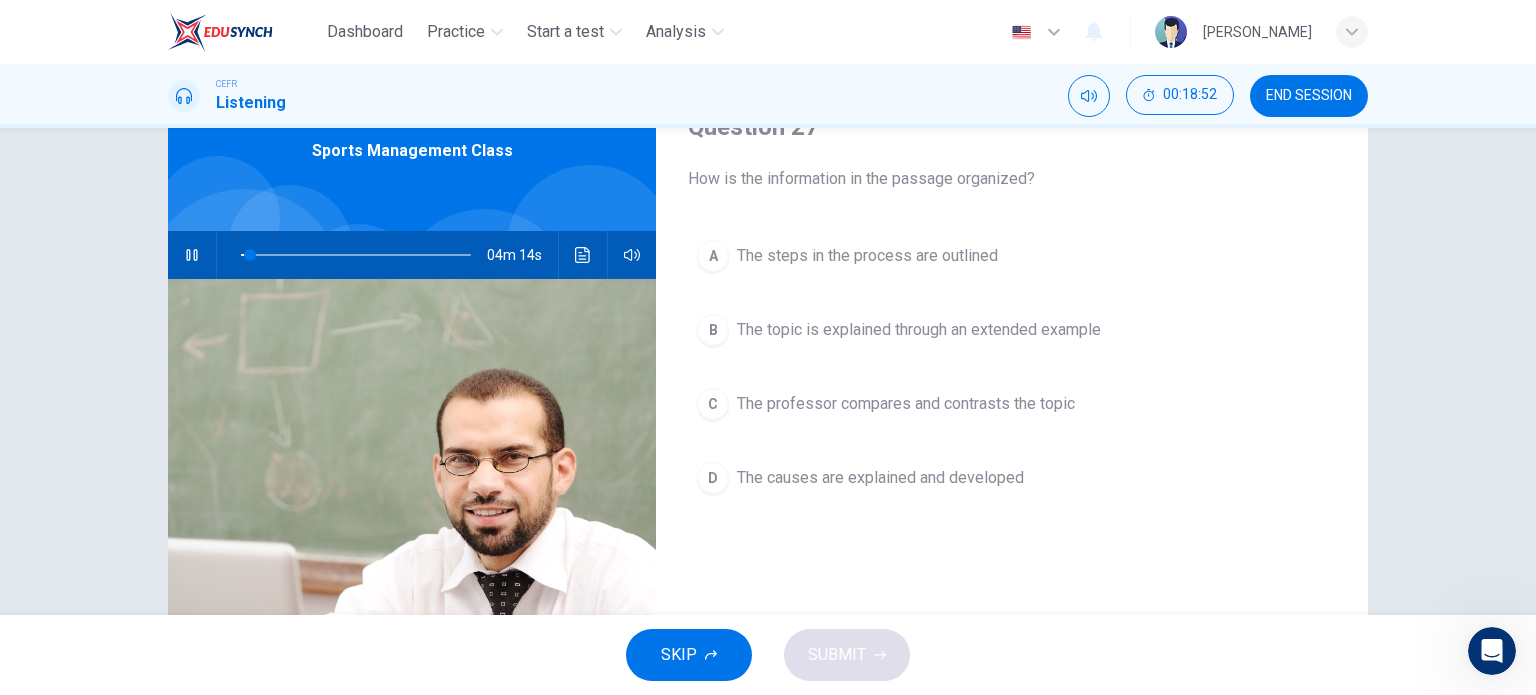 scroll, scrollTop: 100, scrollLeft: 0, axis: vertical 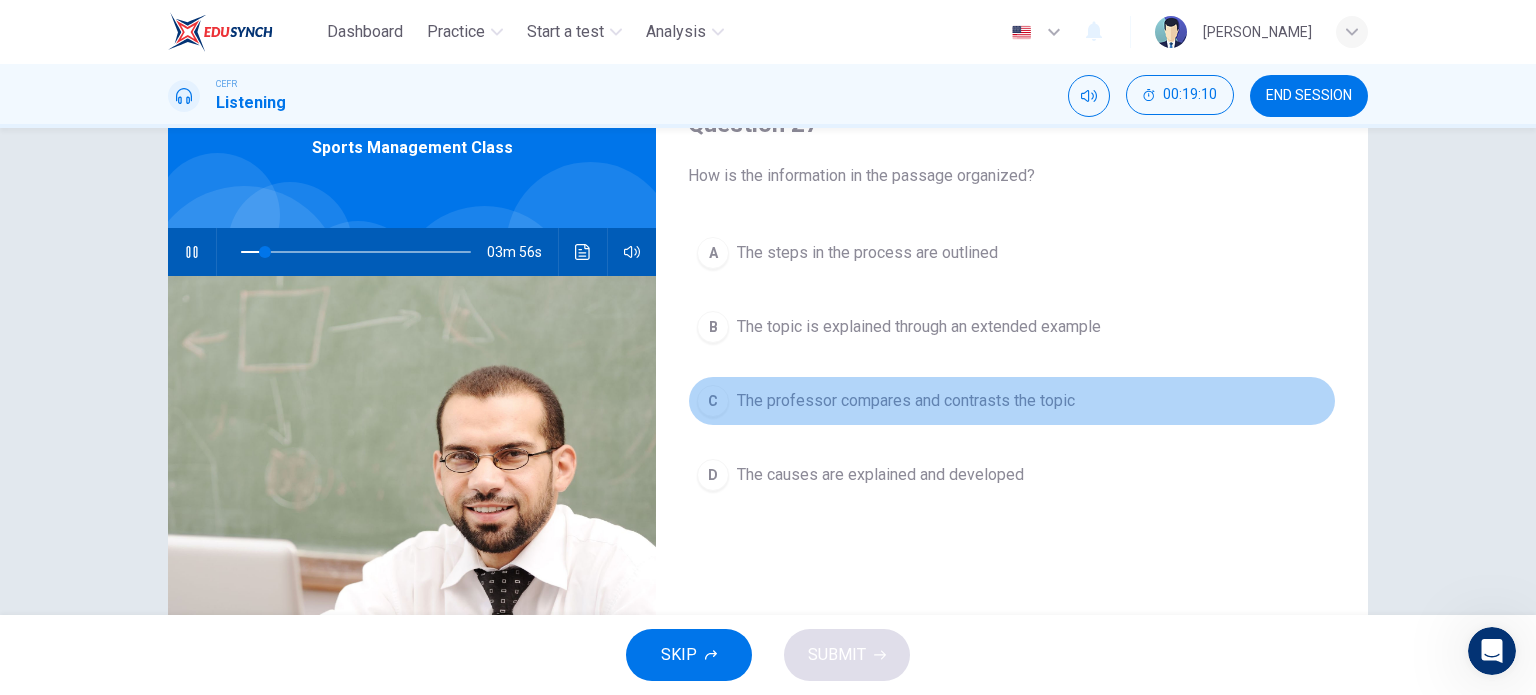 click on "The professor compares and contrasts the topic" at bounding box center [906, 401] 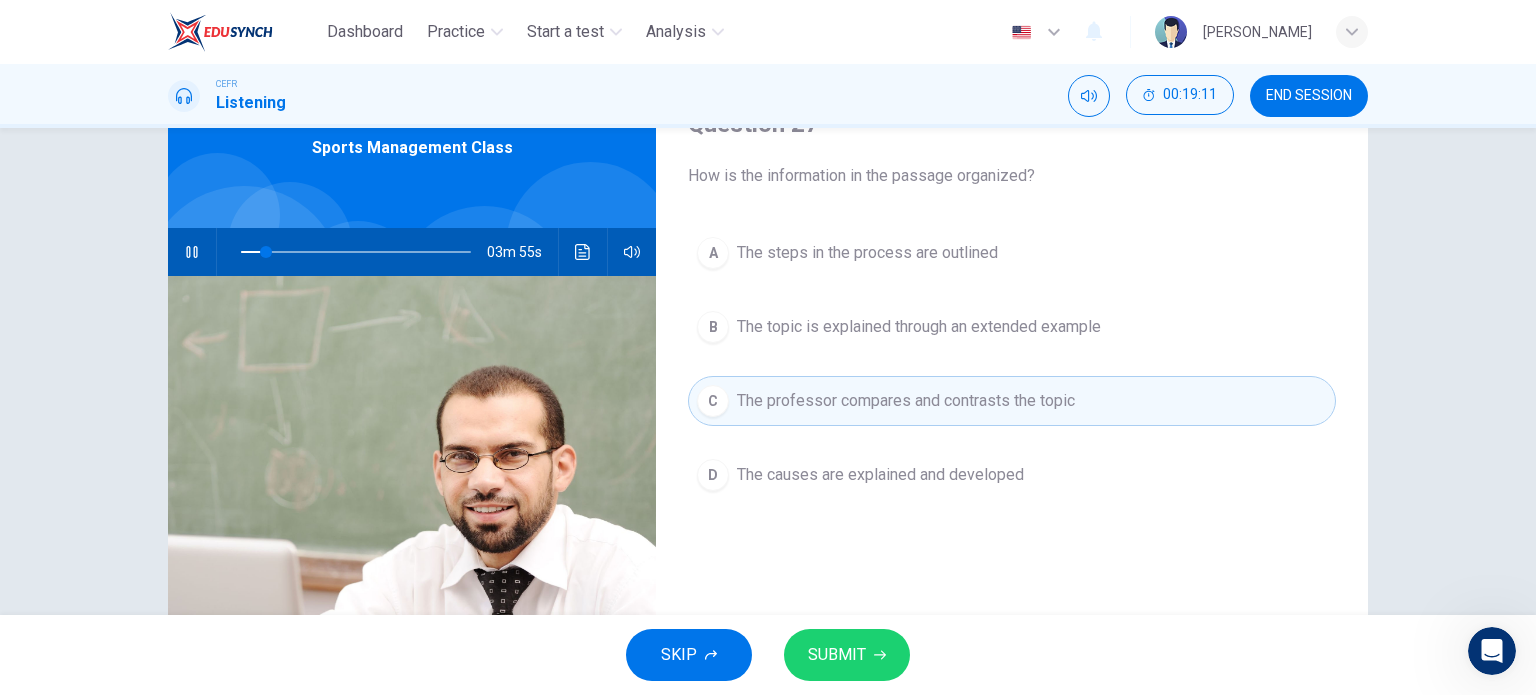click on "SUBMIT" at bounding box center (847, 655) 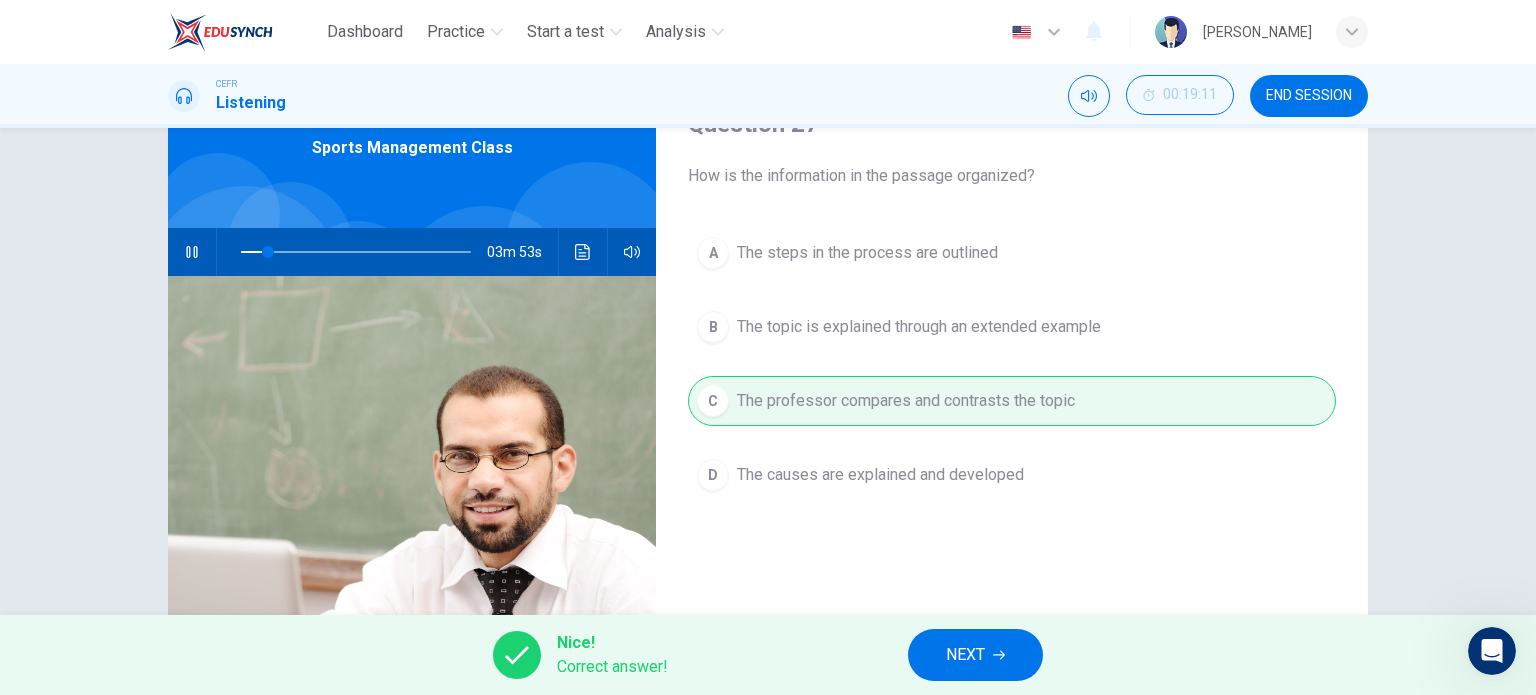 click on "NEXT" at bounding box center [965, 655] 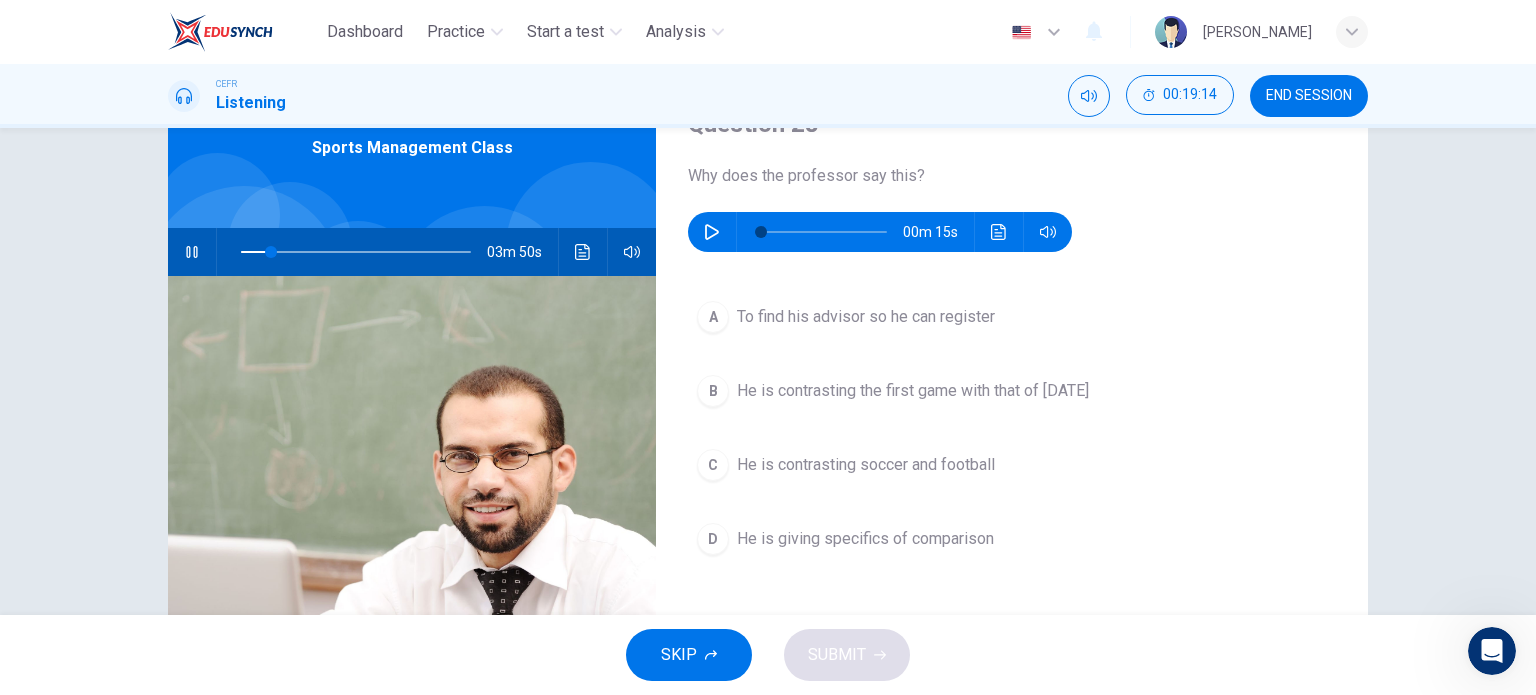 type on "13" 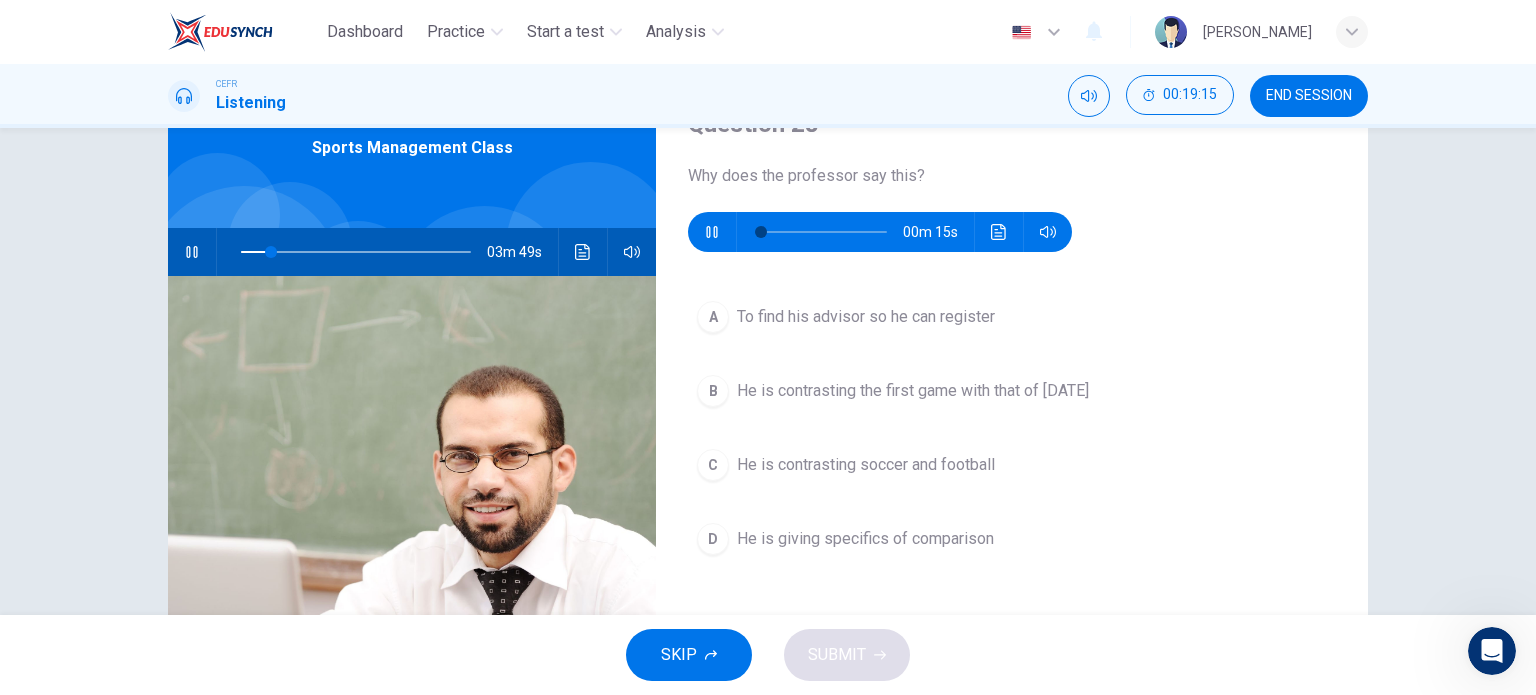 type on "14" 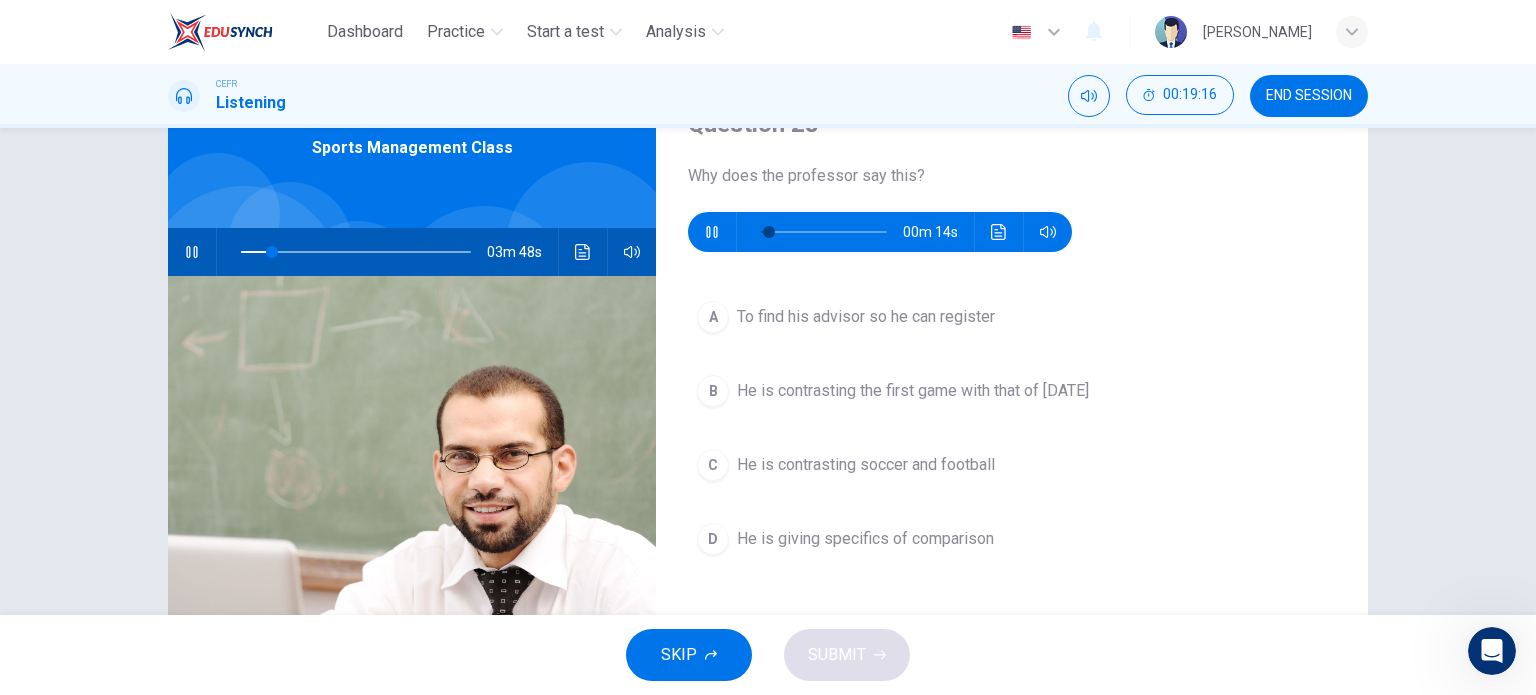type on "14" 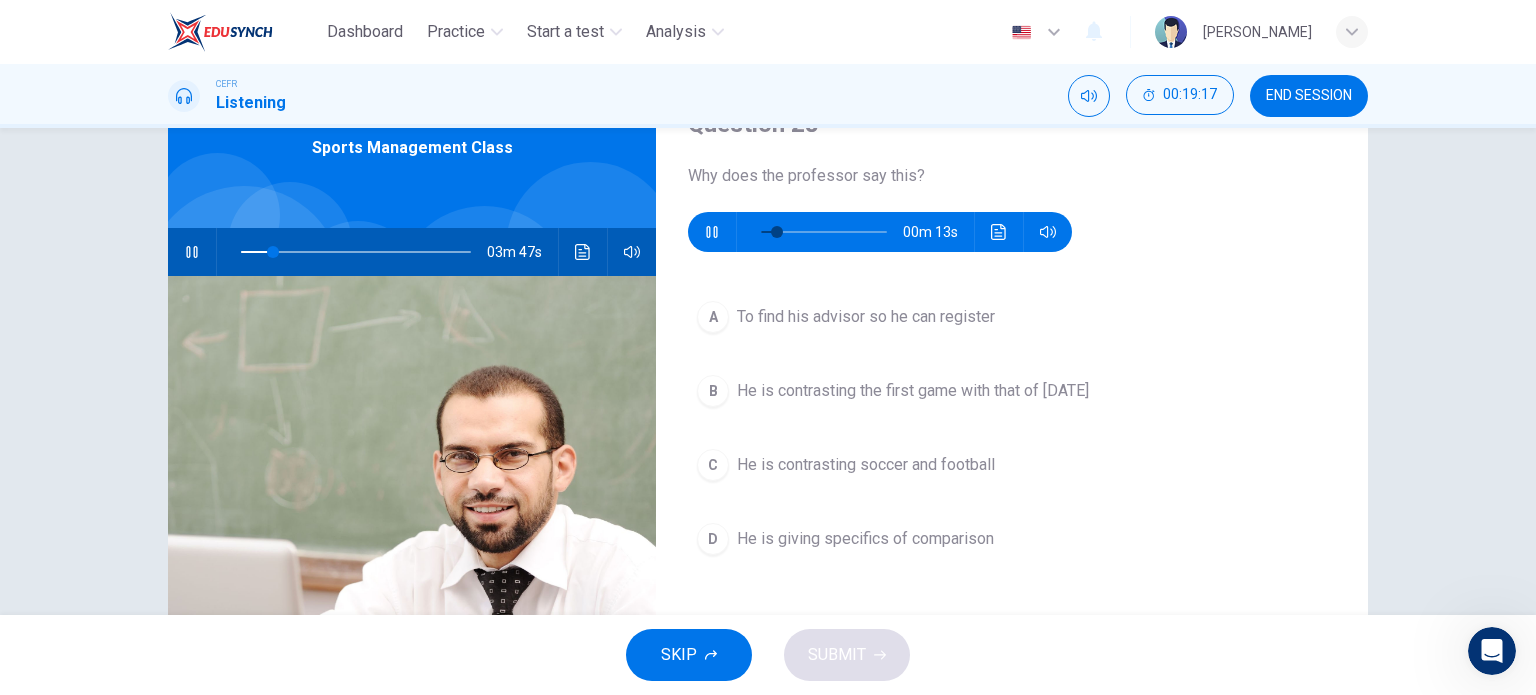type on "14" 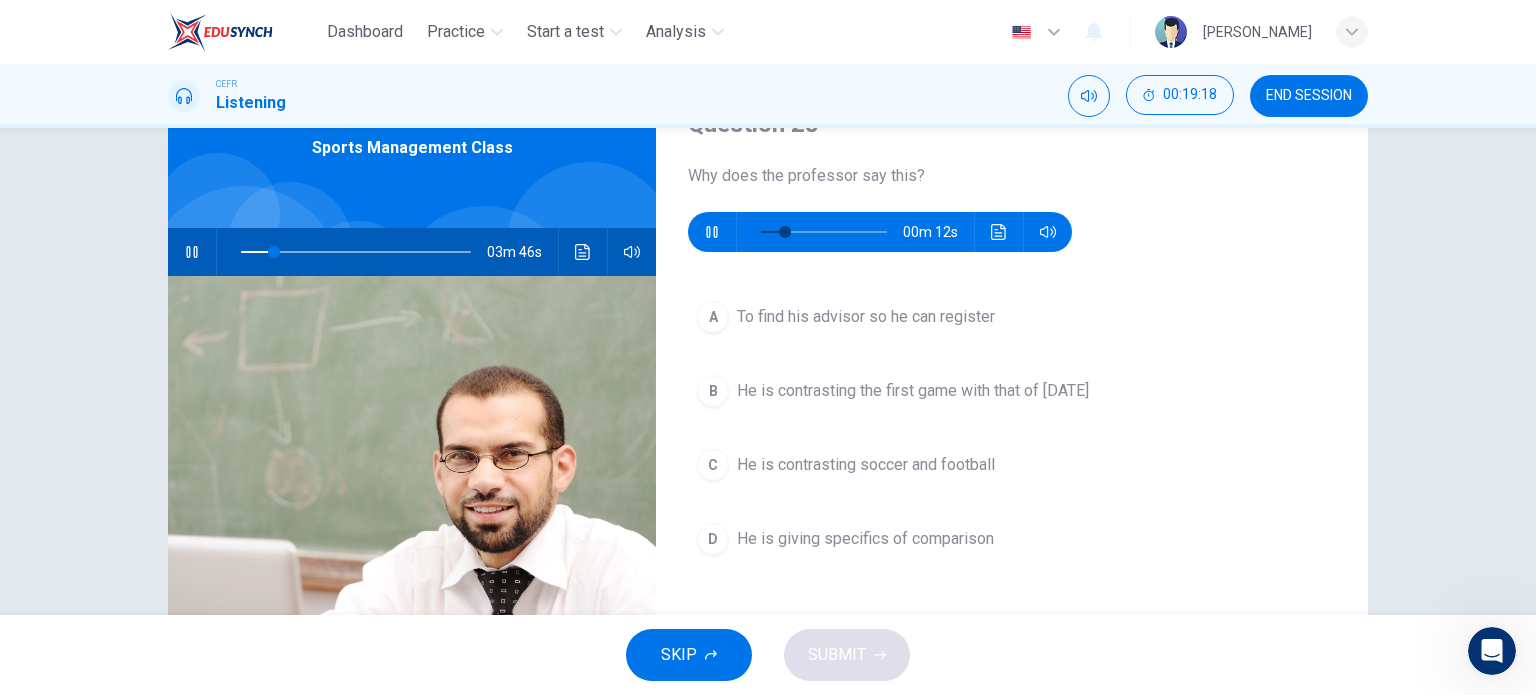 type on "15" 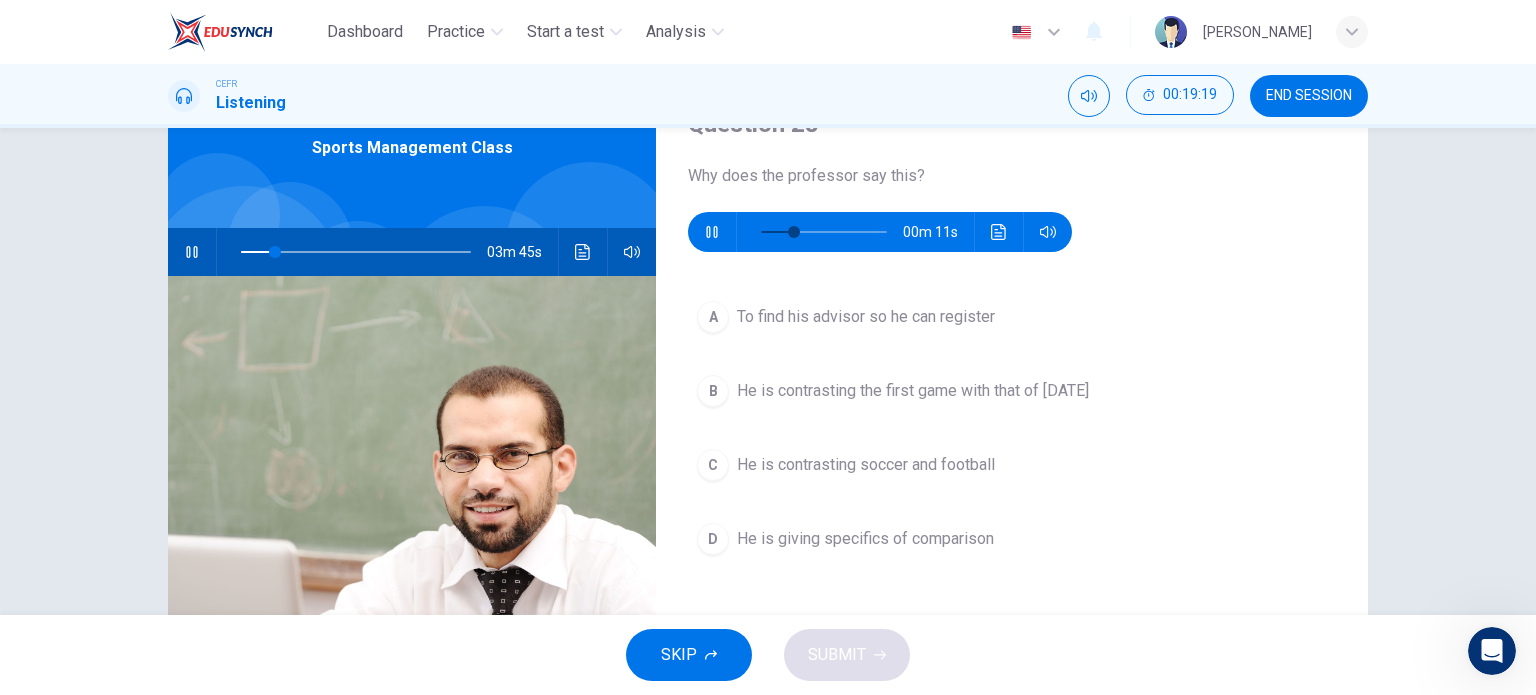 type on "15" 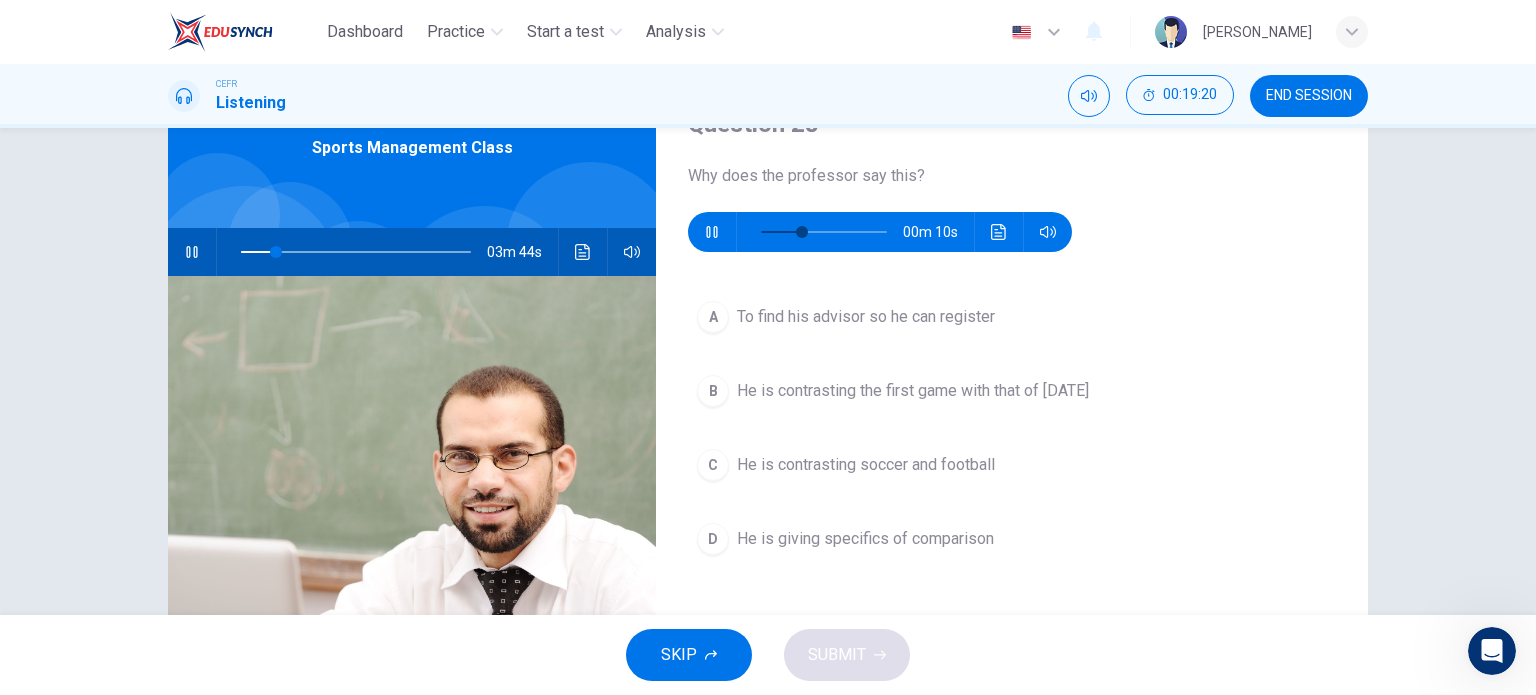 type on "15" 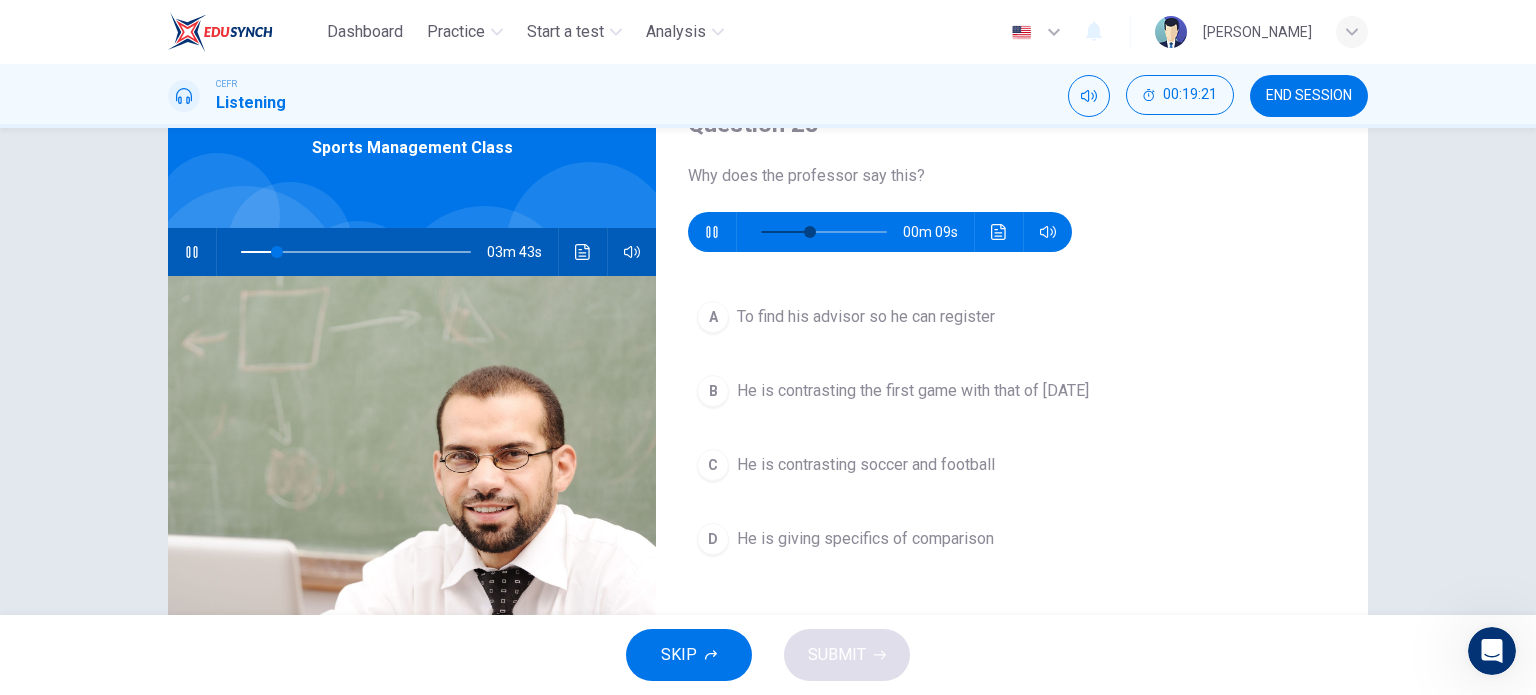 type on "16" 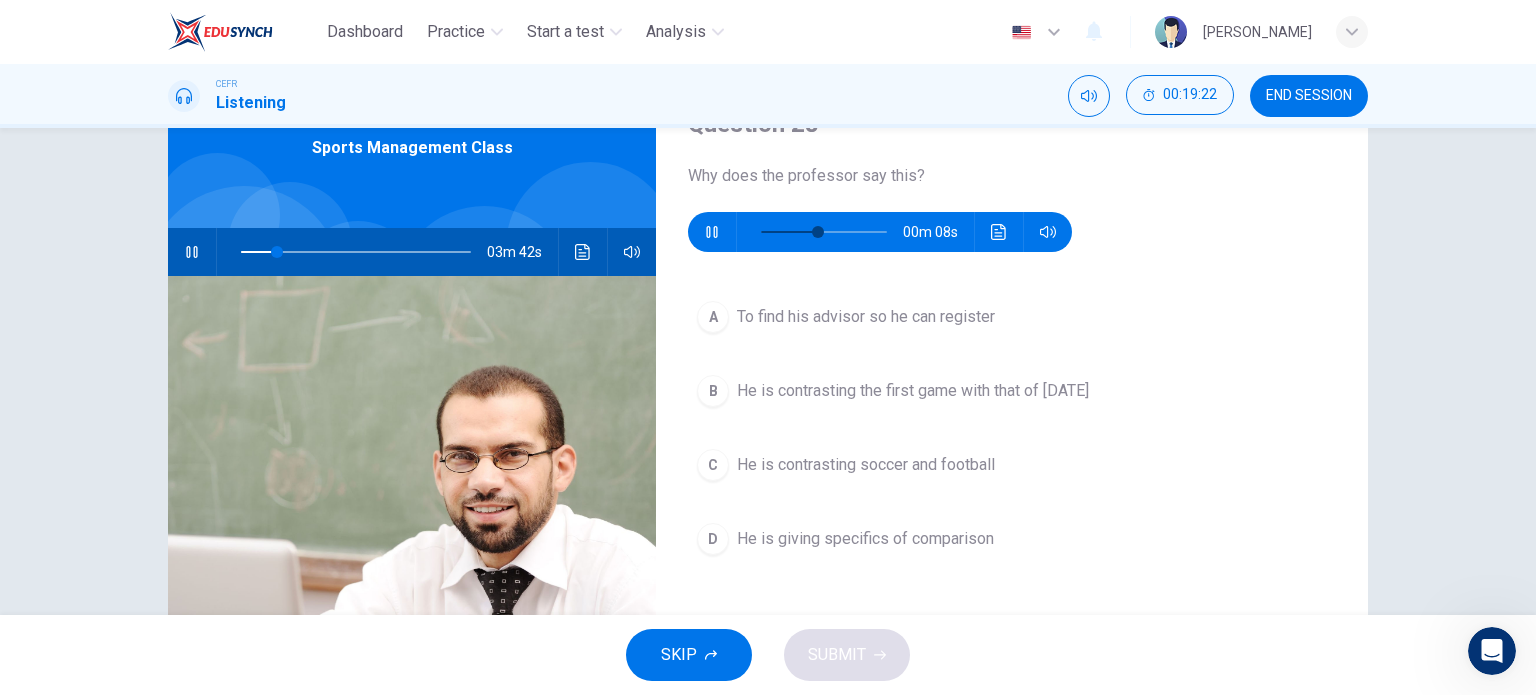 type on "16" 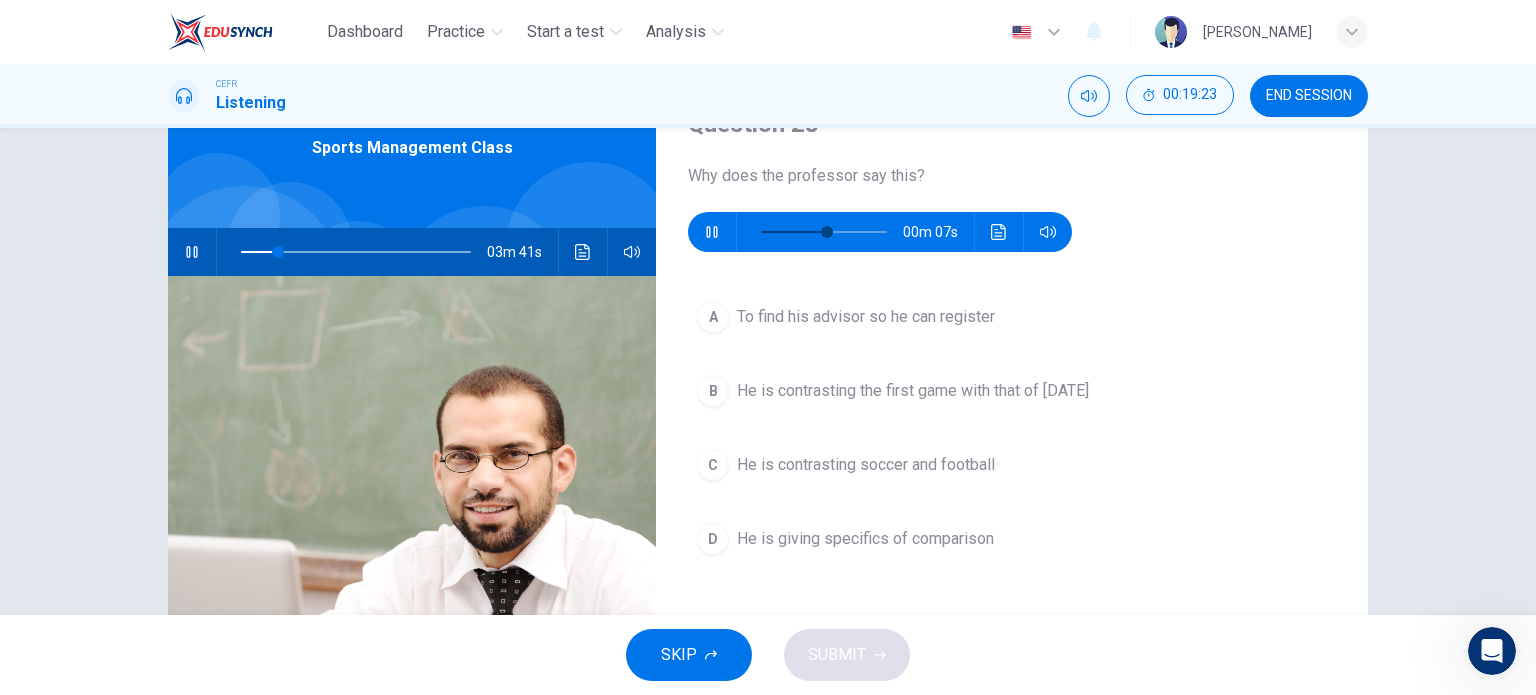 type on "17" 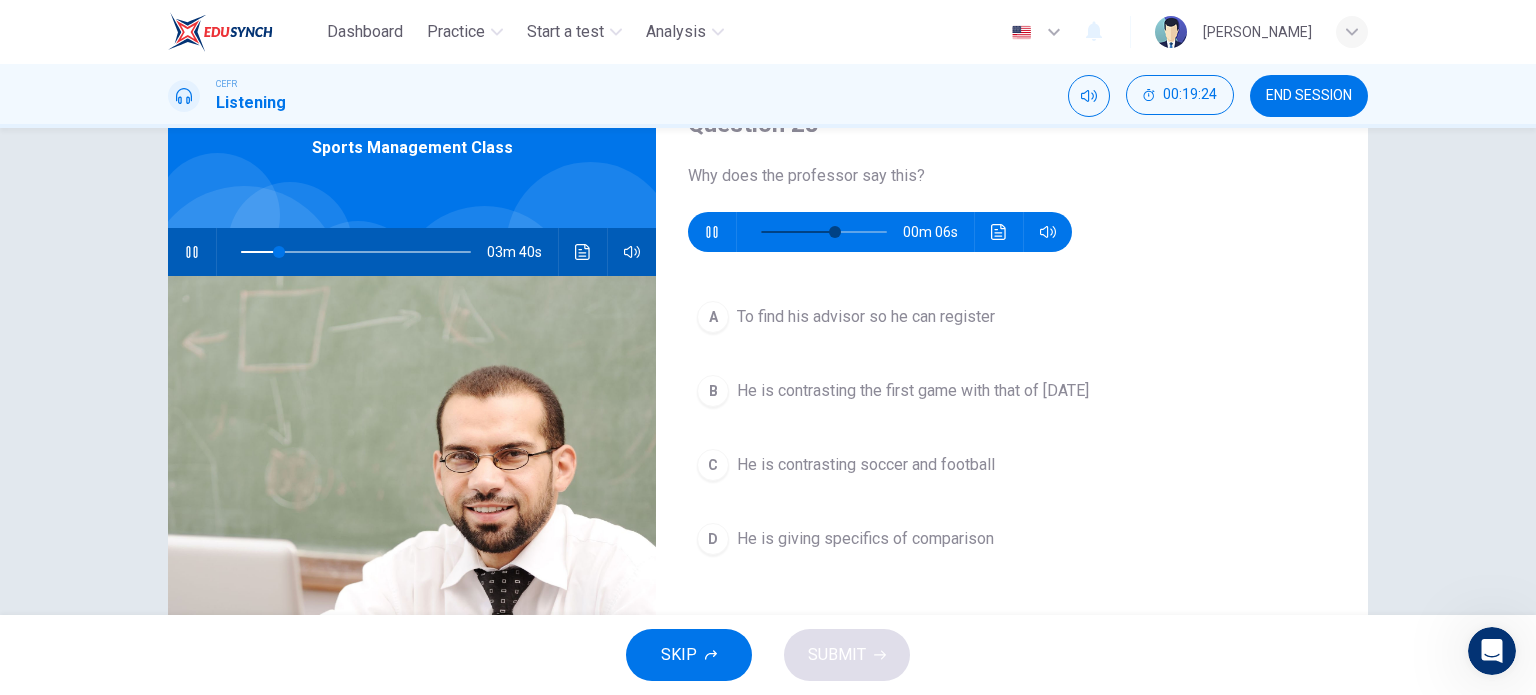 type on "17" 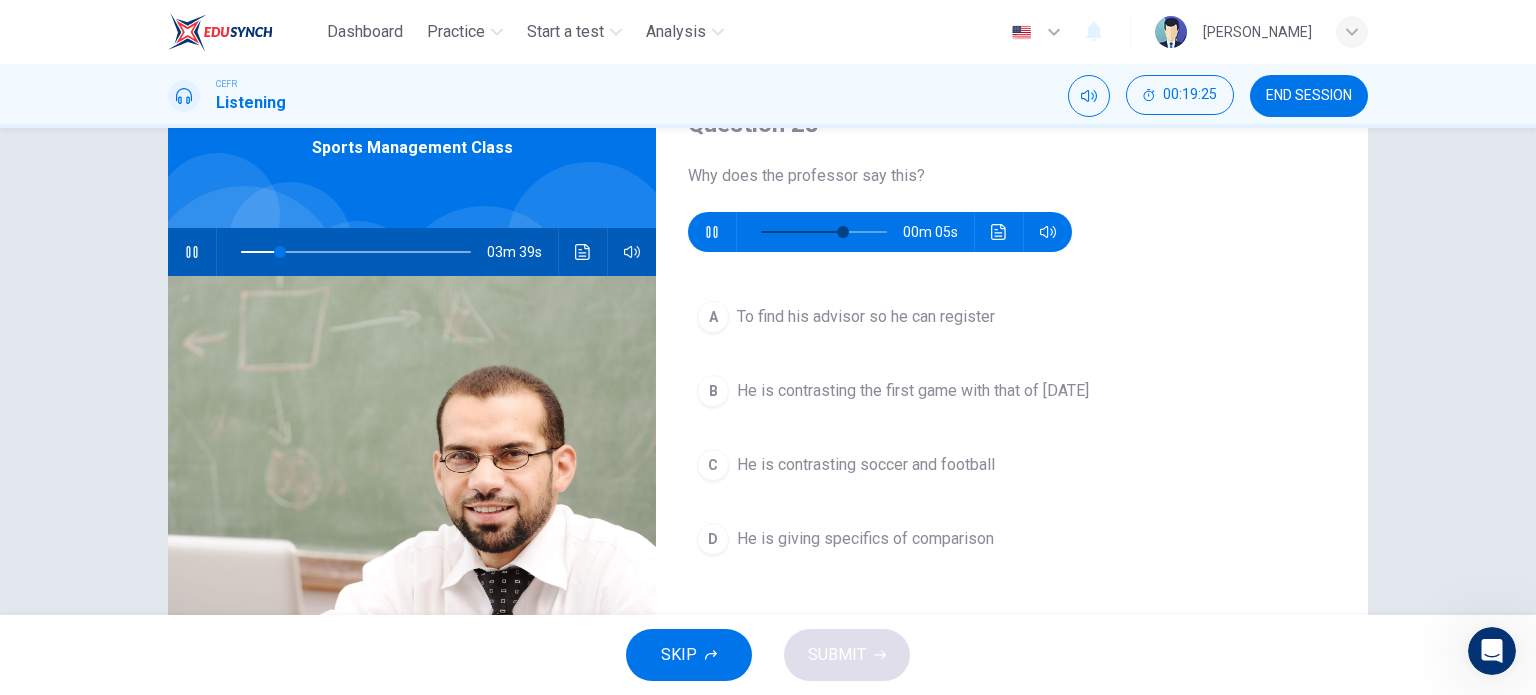 type on "17" 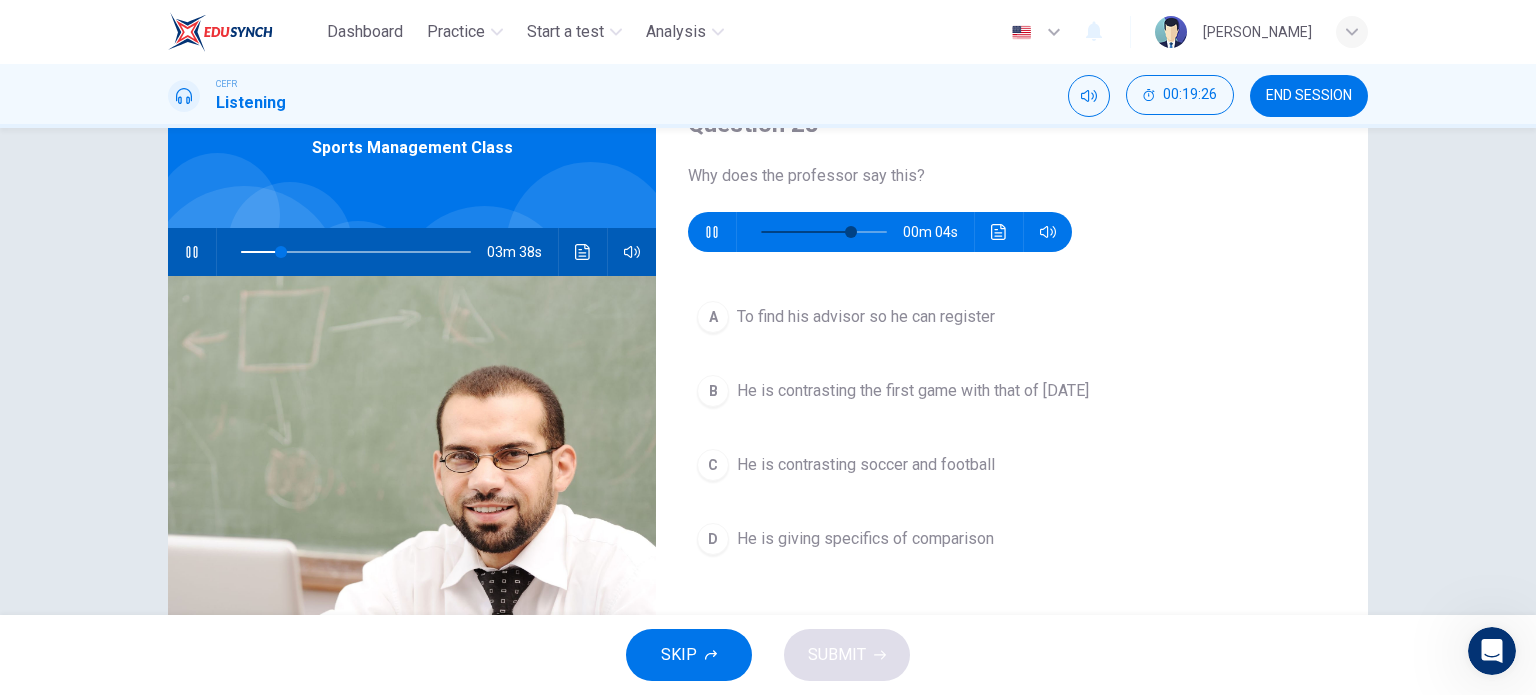 type on "18" 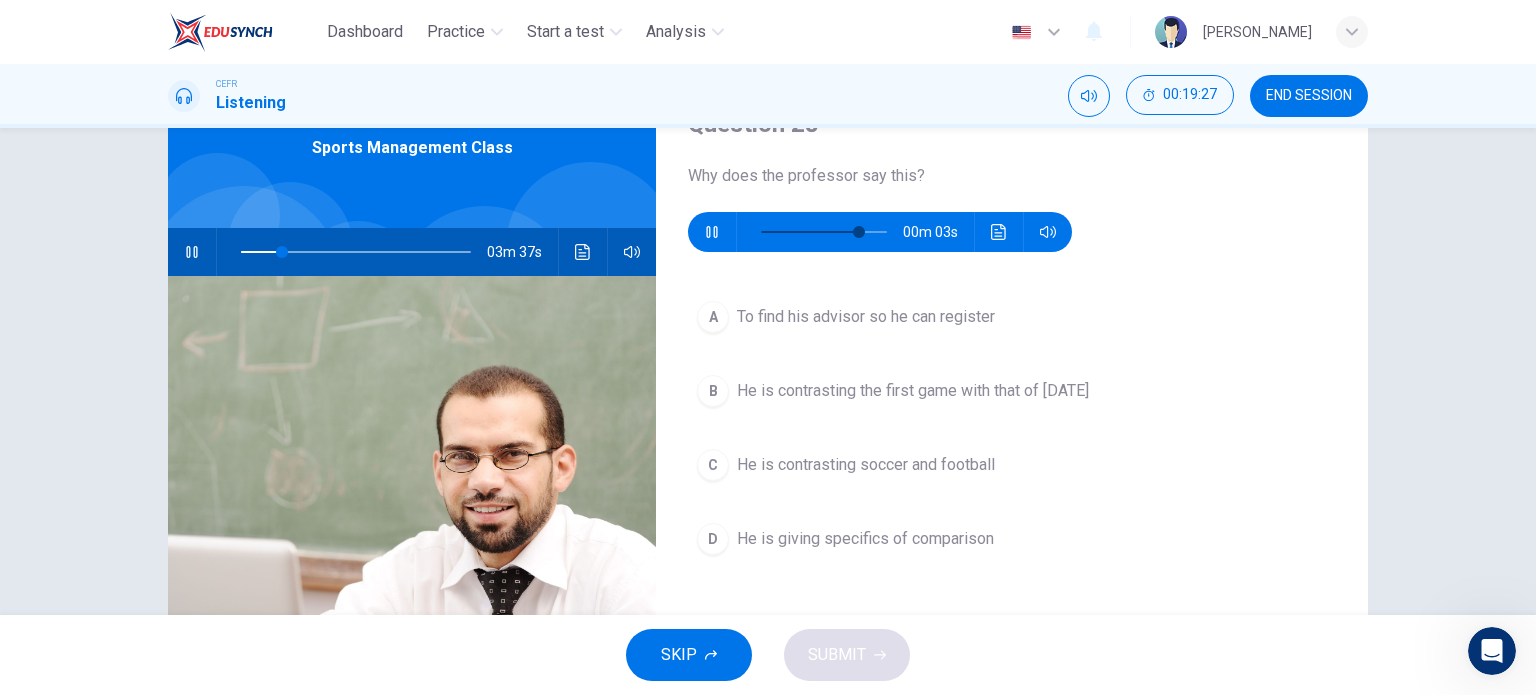 type on "18" 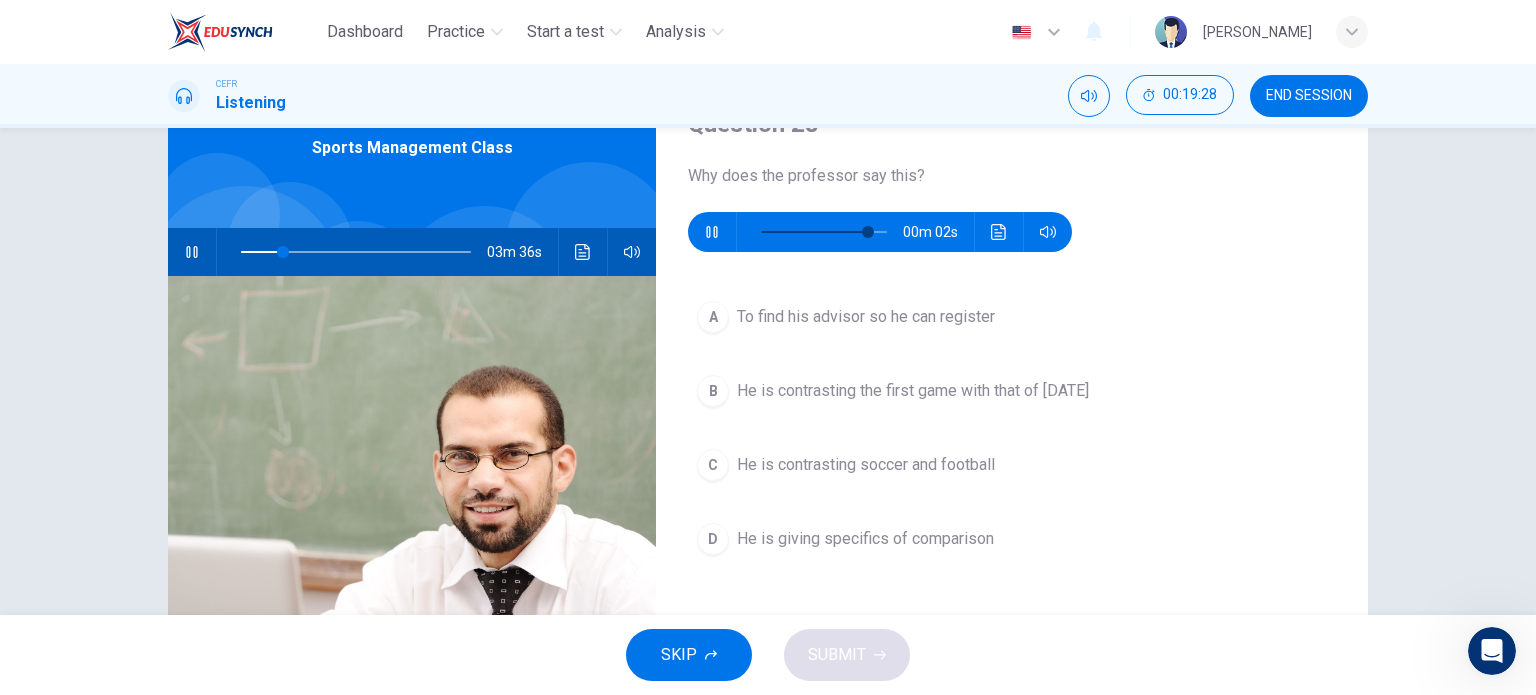 type on "19" 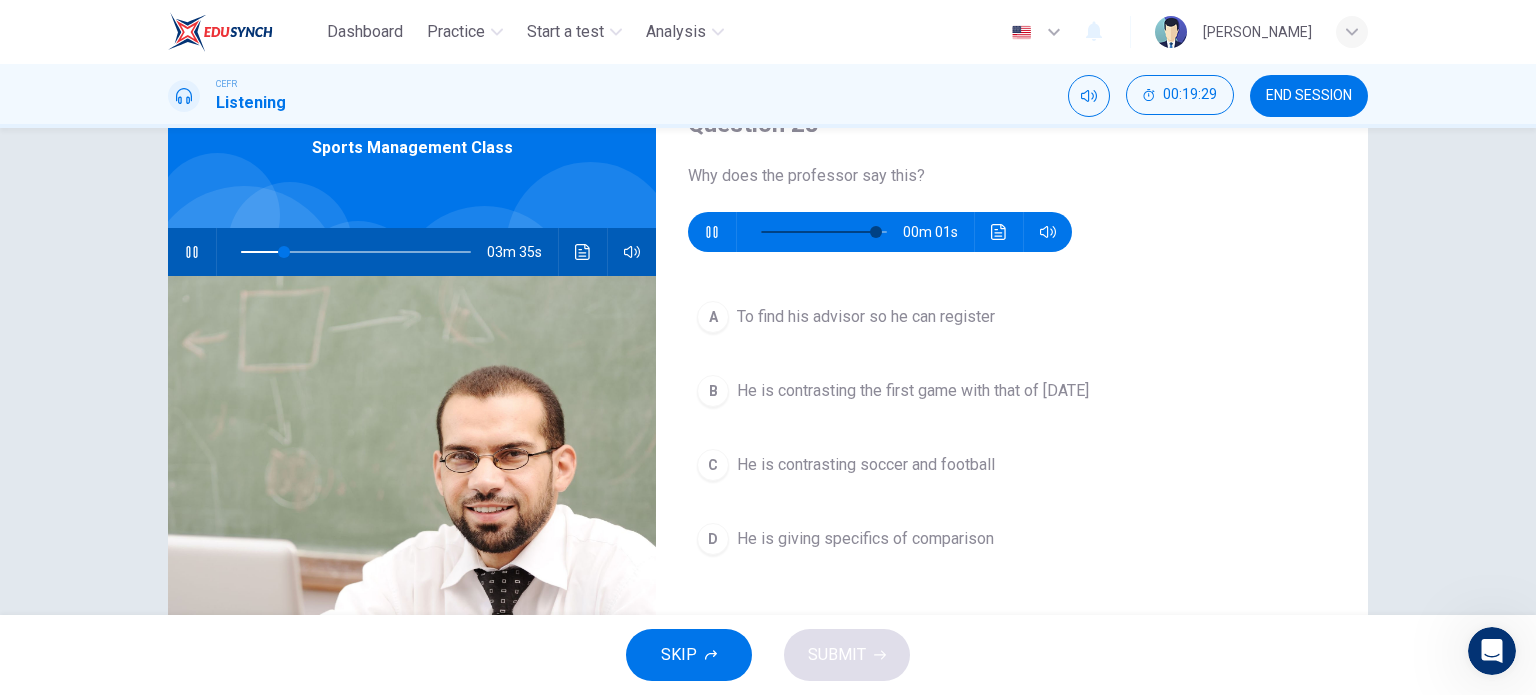 type on "19" 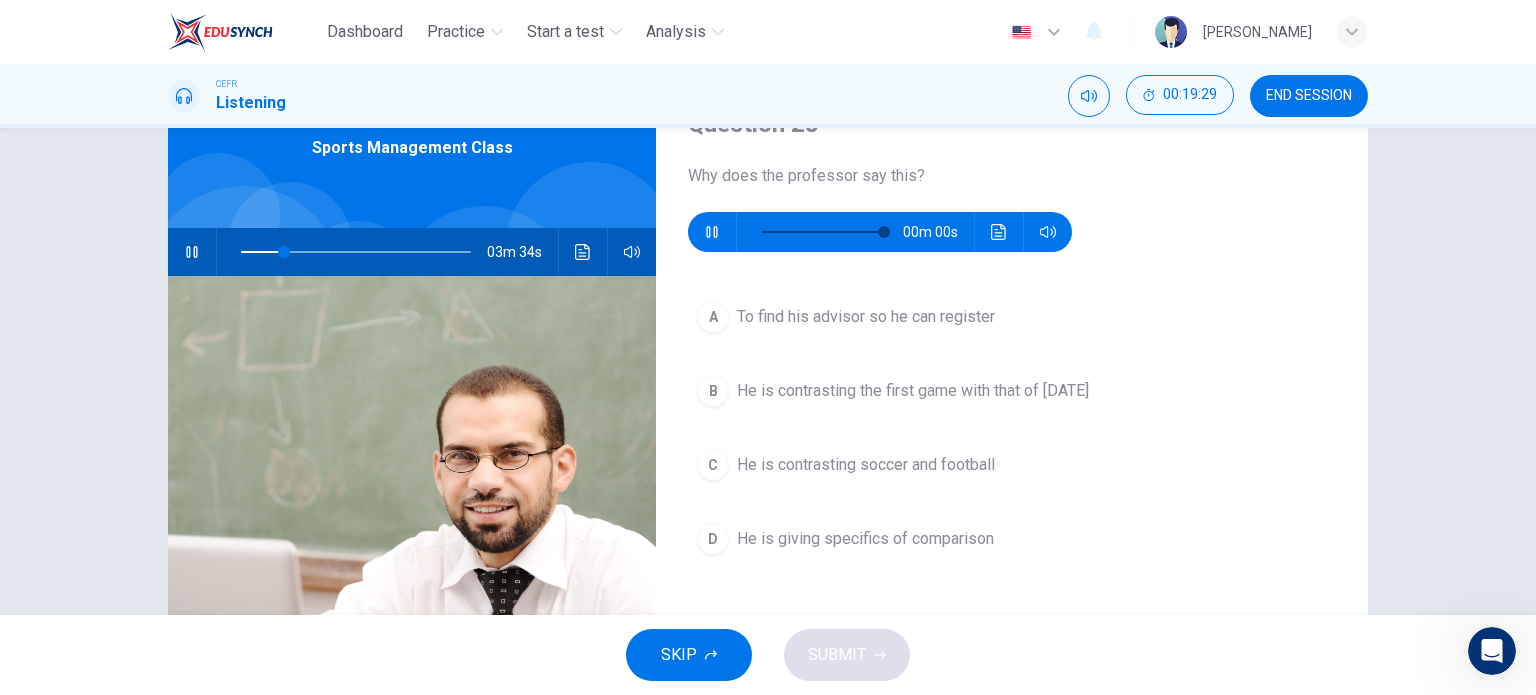 type on "0" 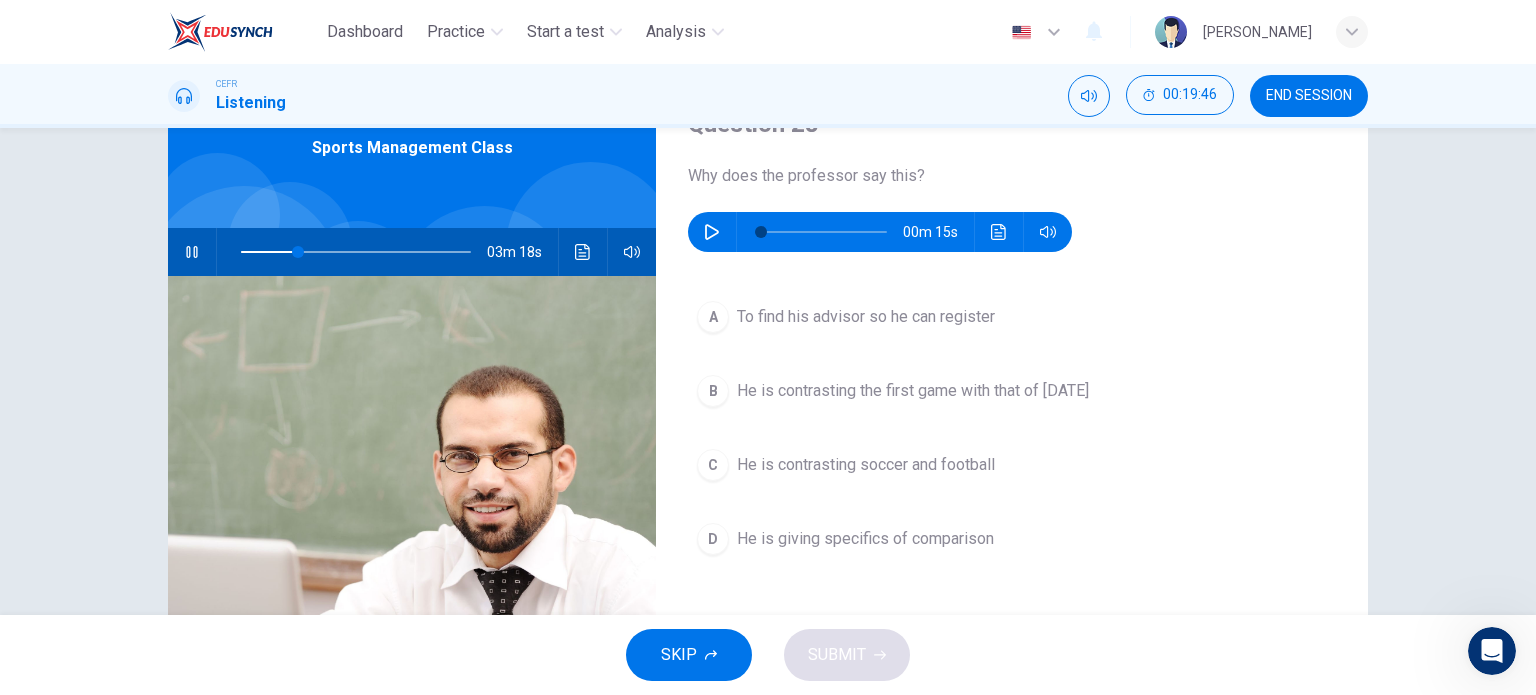 type on "25" 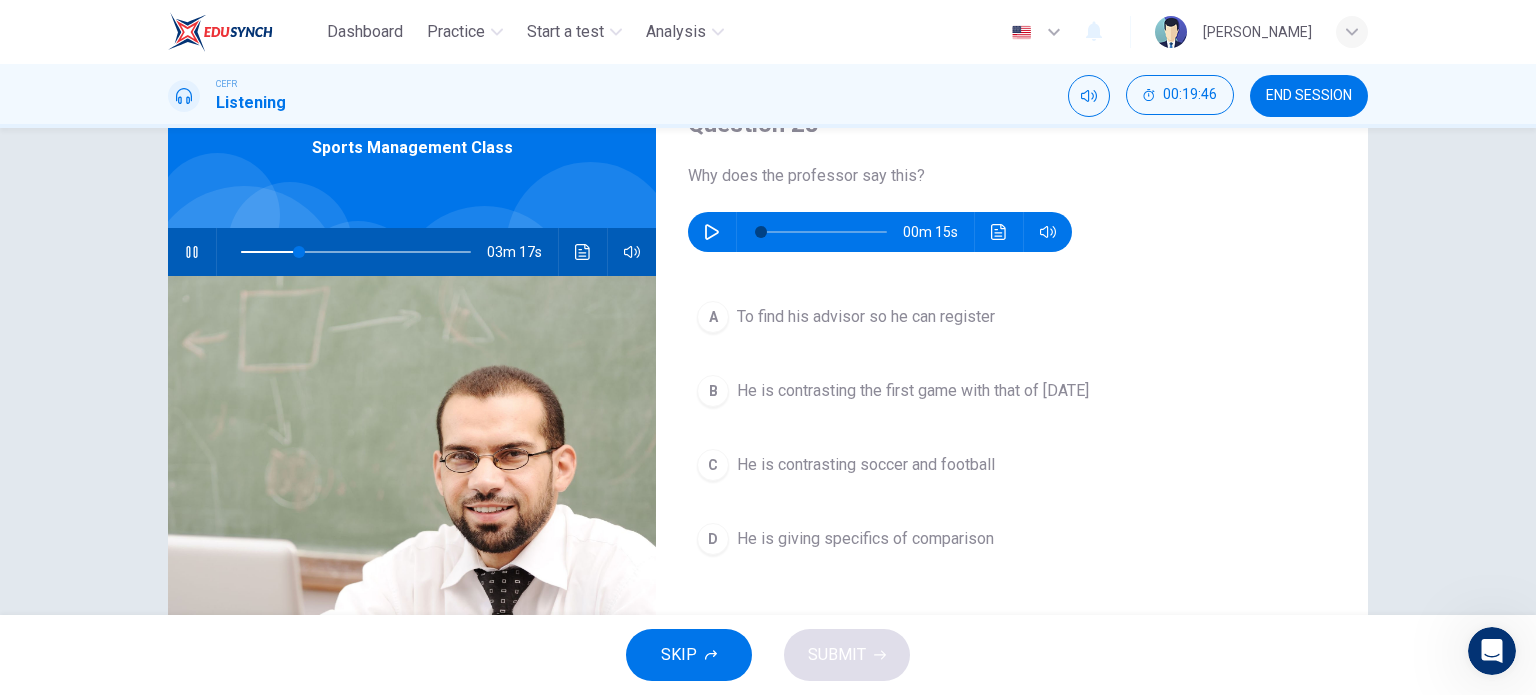 click 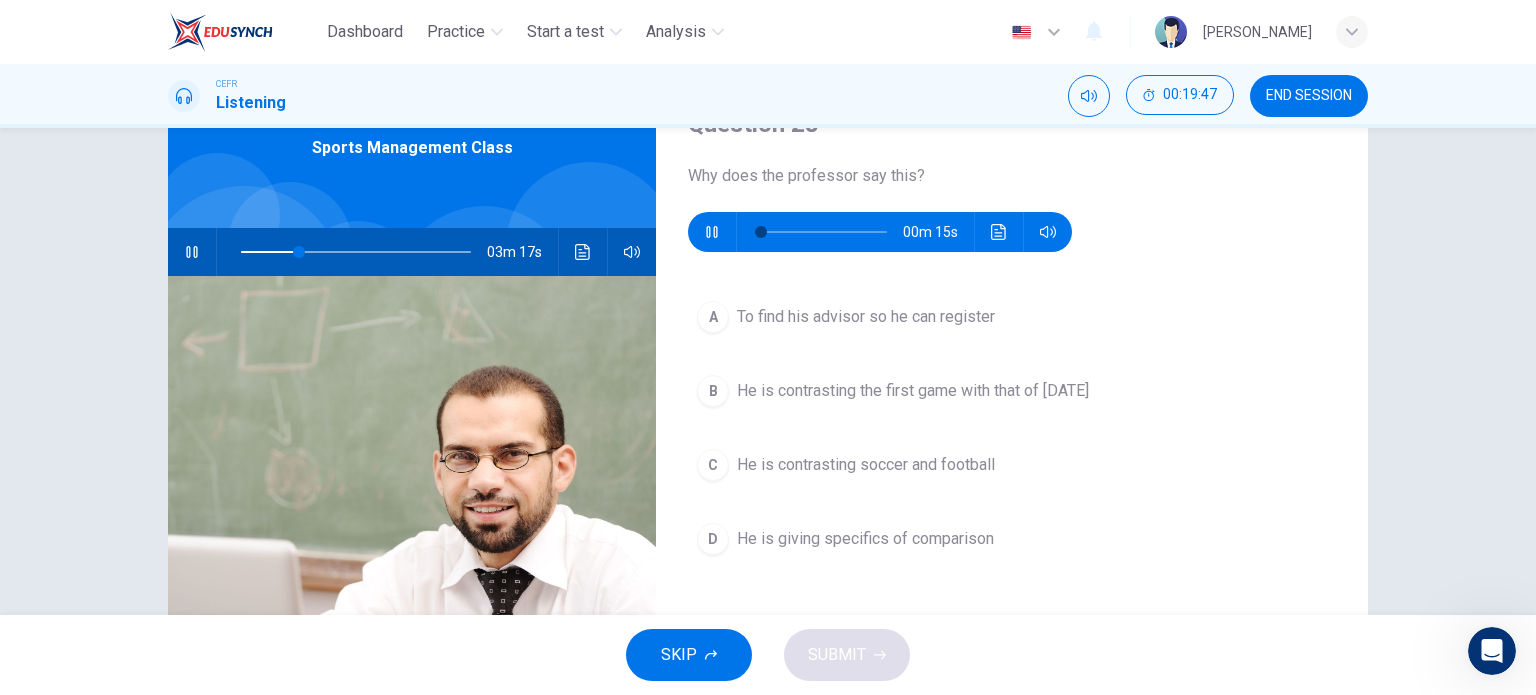 type on "26" 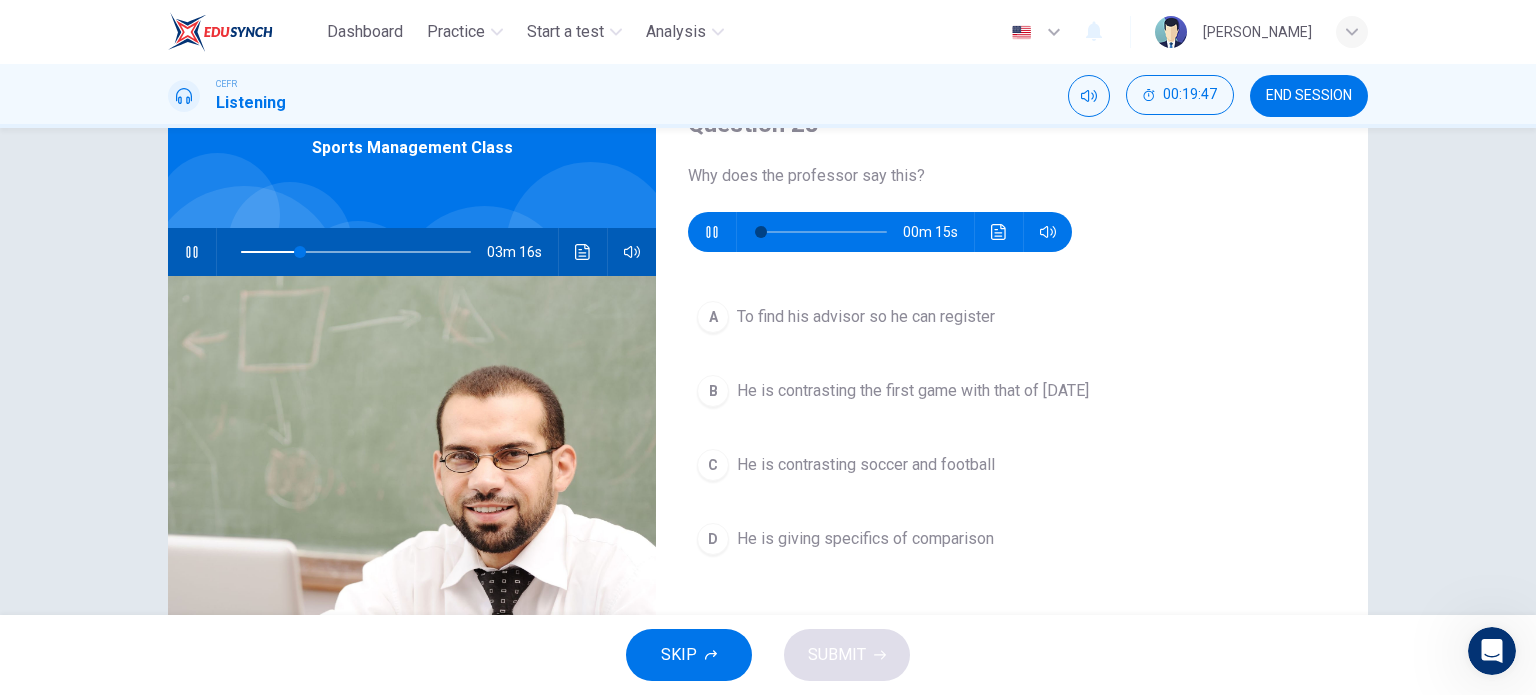 type on "6" 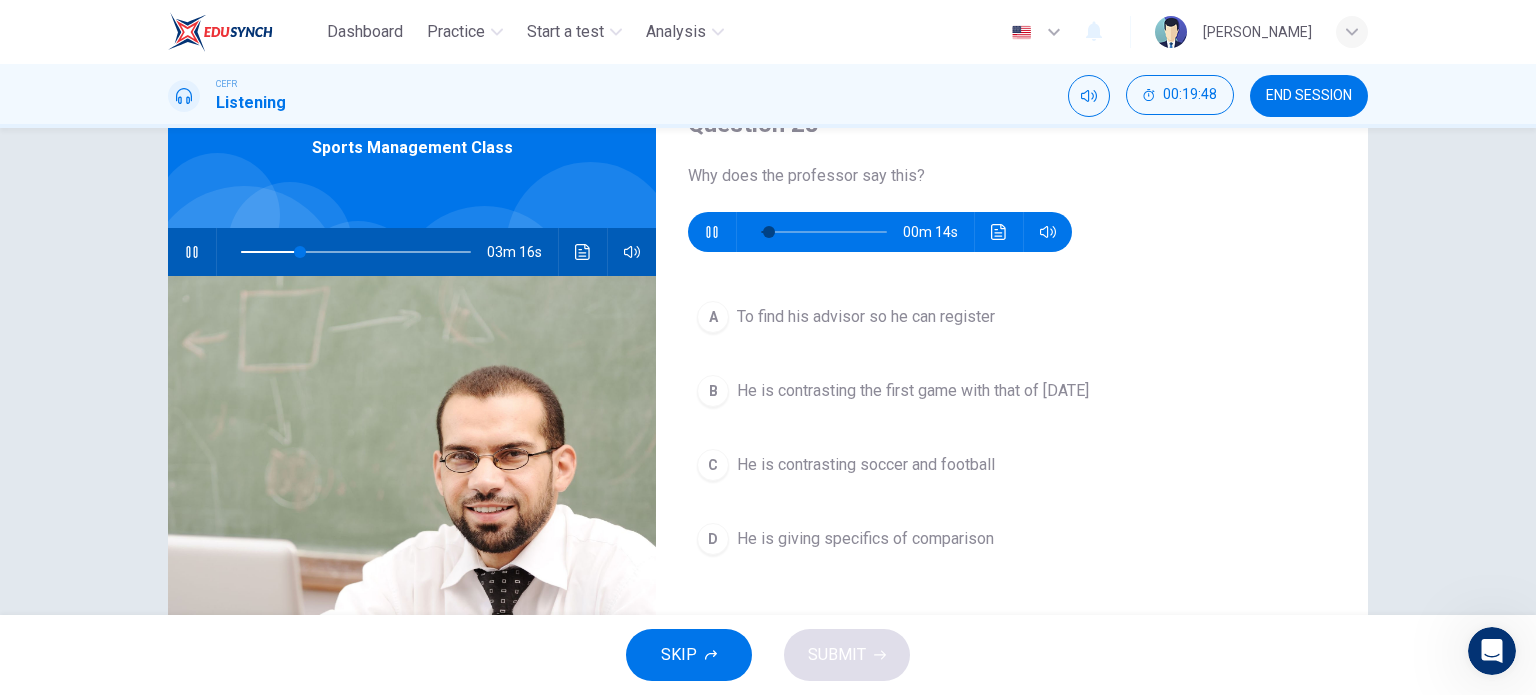 type on "26" 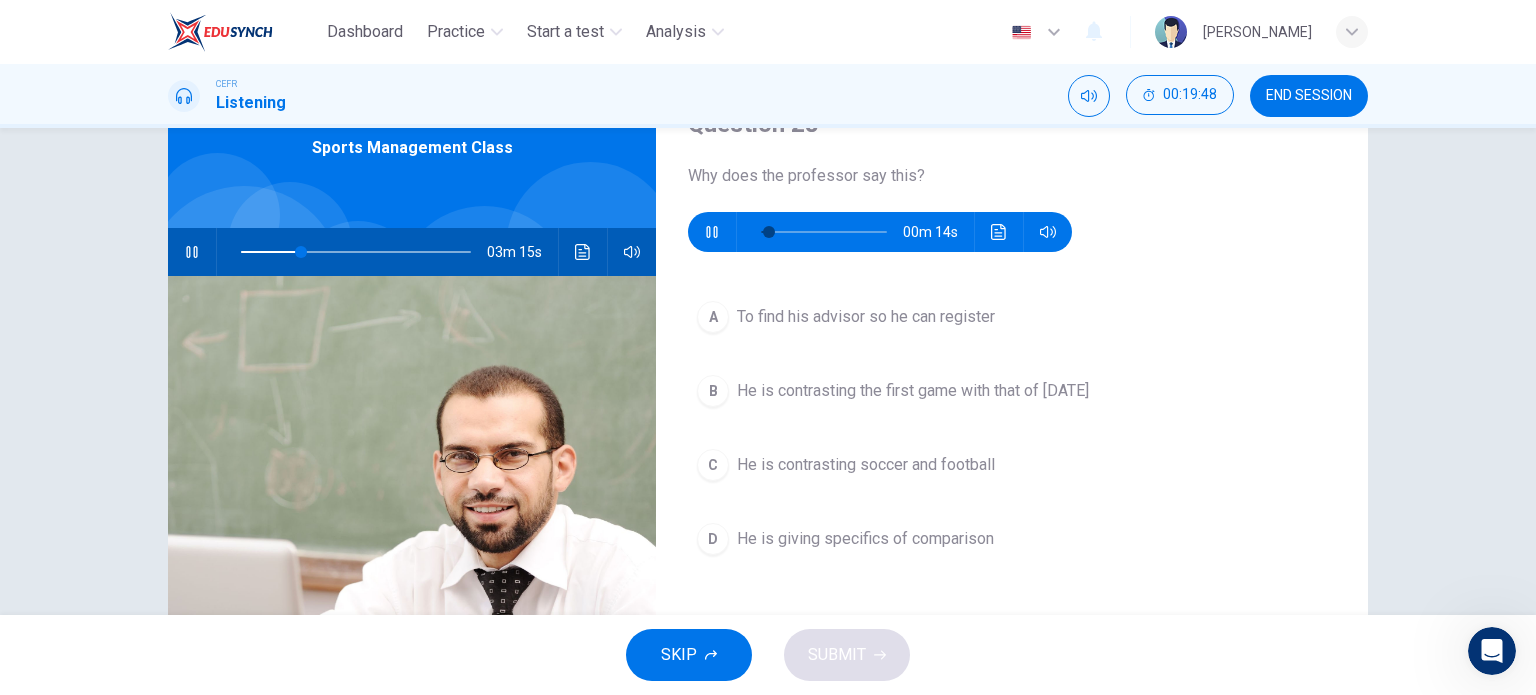 type on "13" 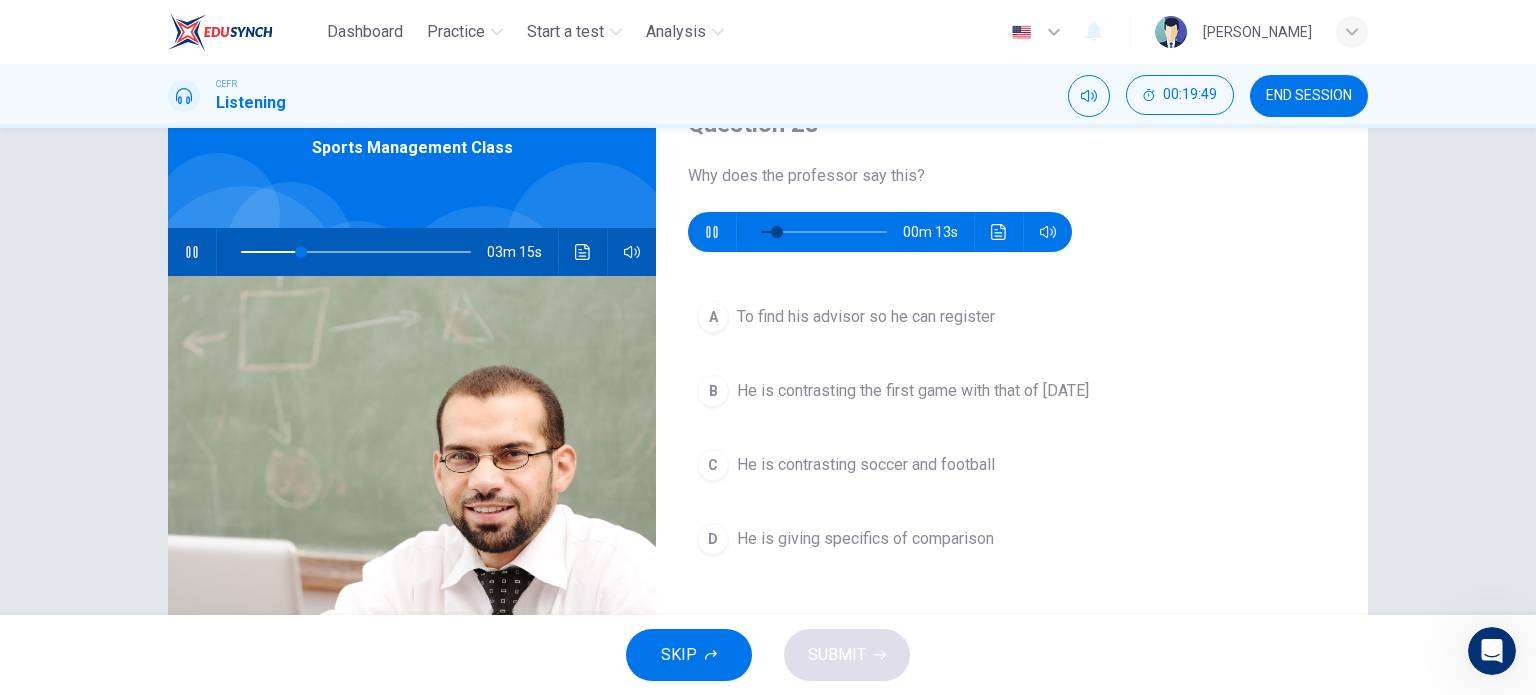 type on "26" 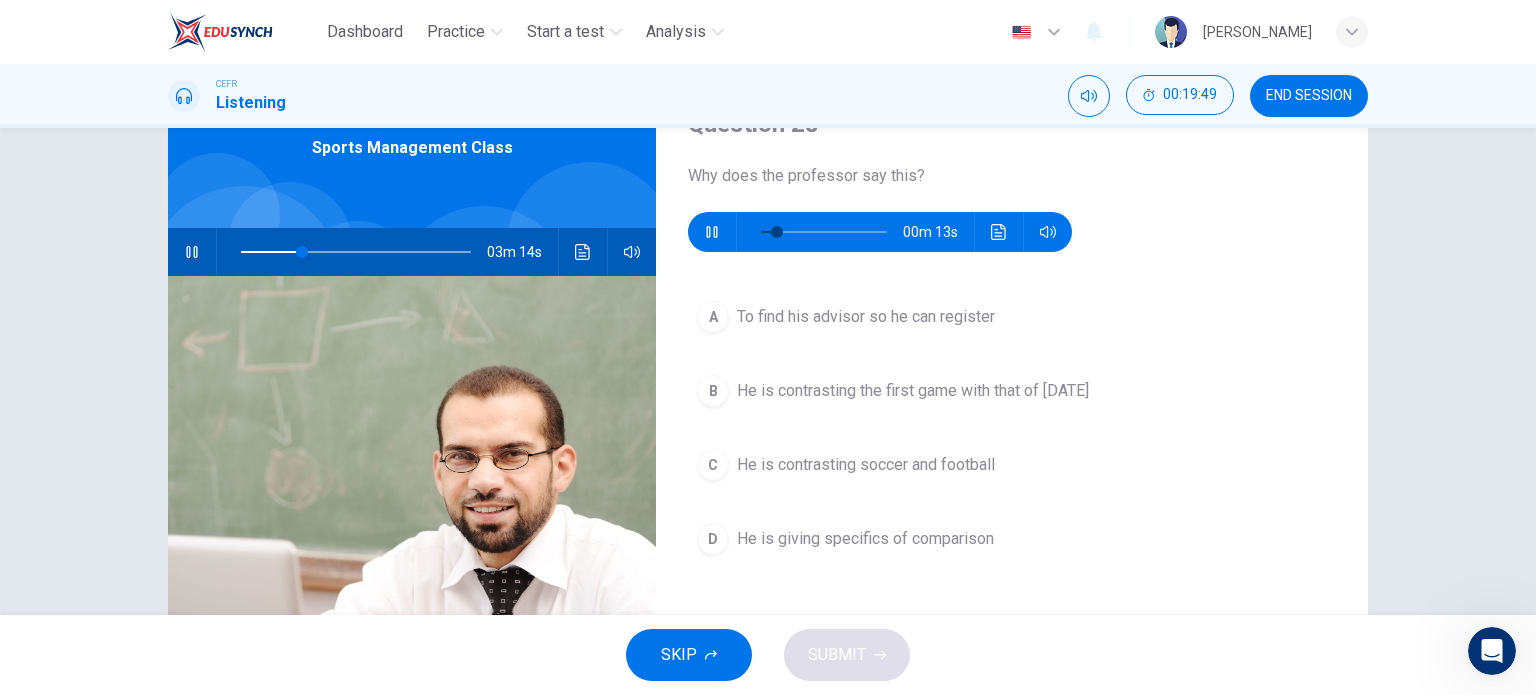 click 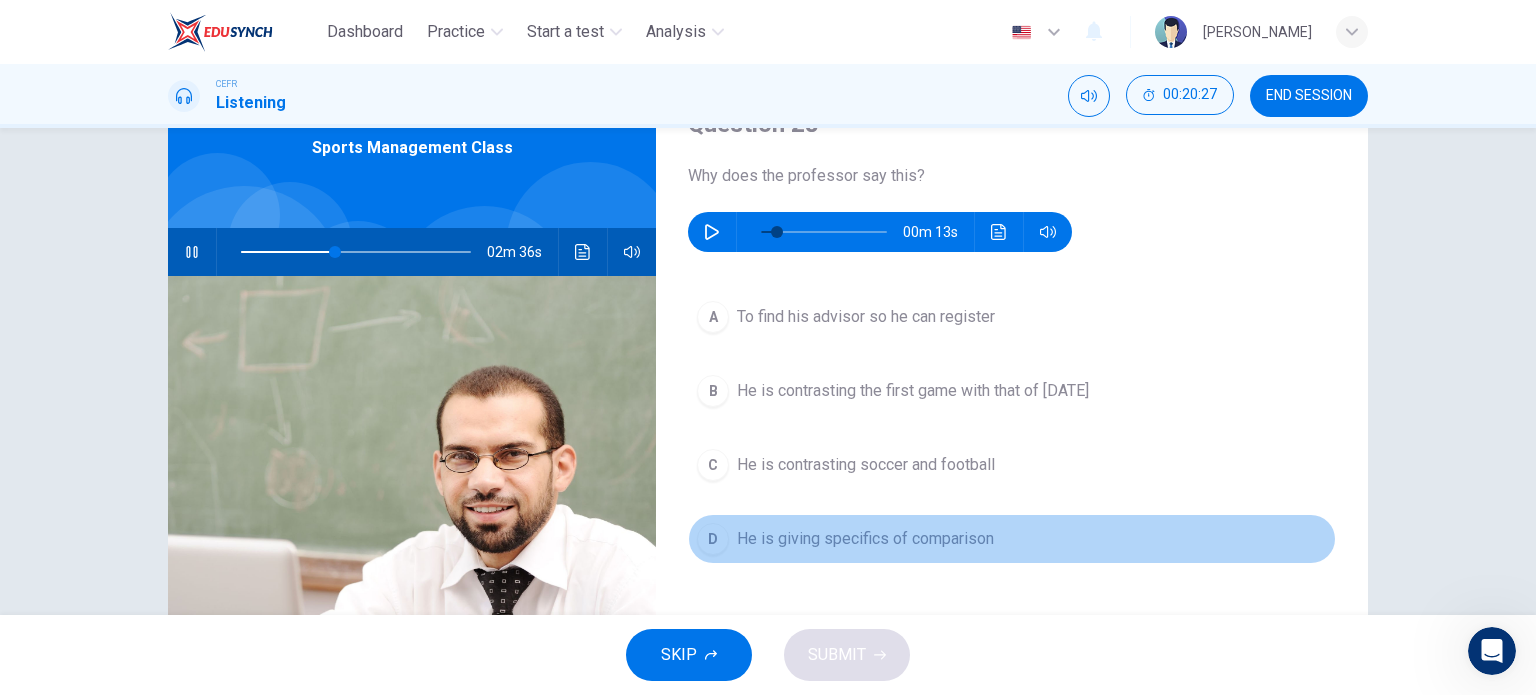 click on "D" at bounding box center (713, 539) 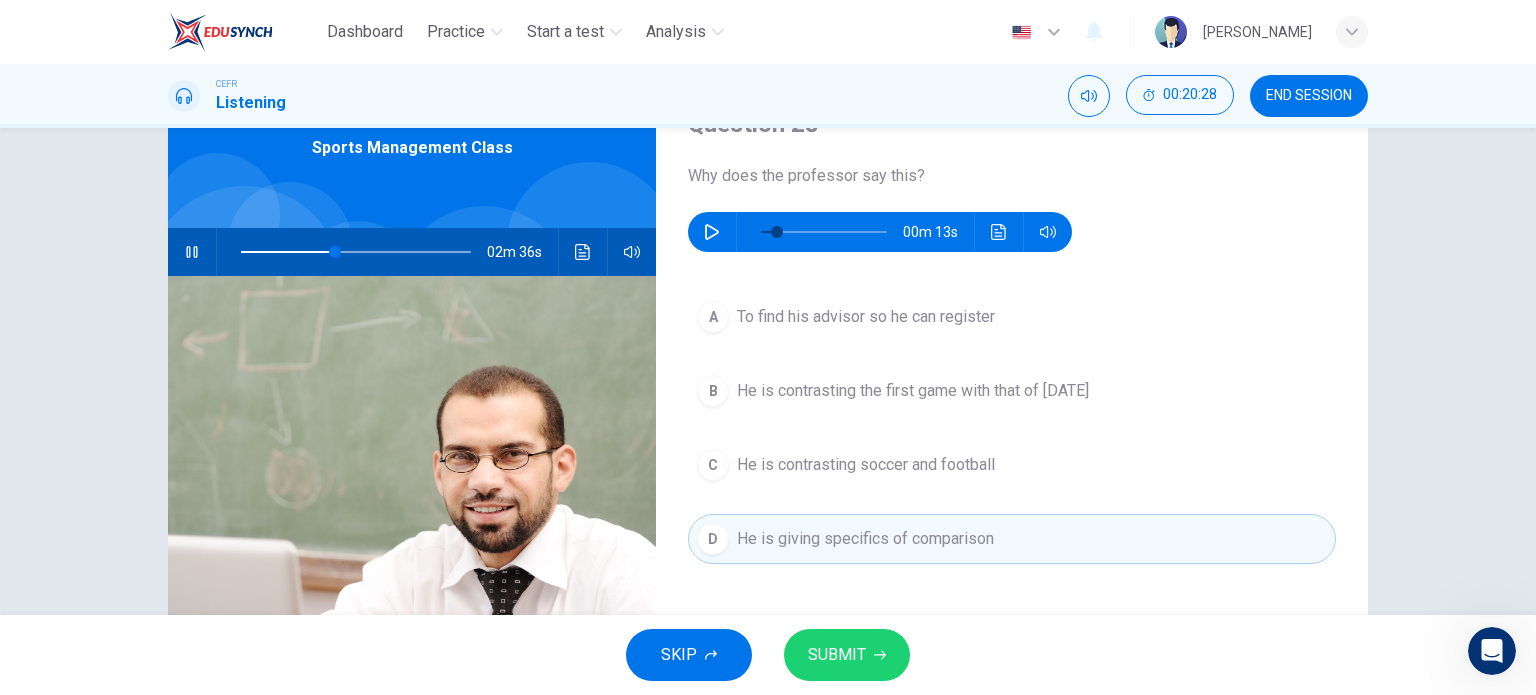 click on "SUBMIT" at bounding box center [837, 655] 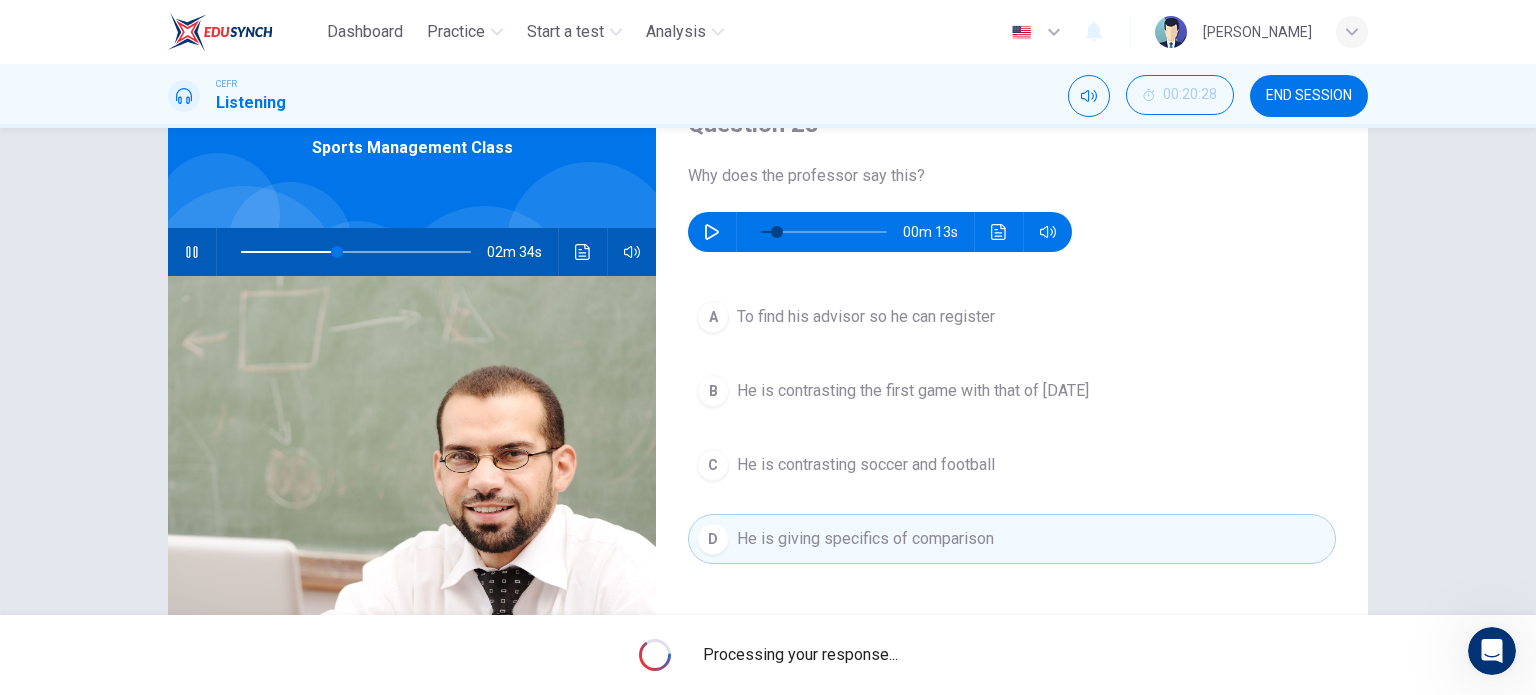 type on "42" 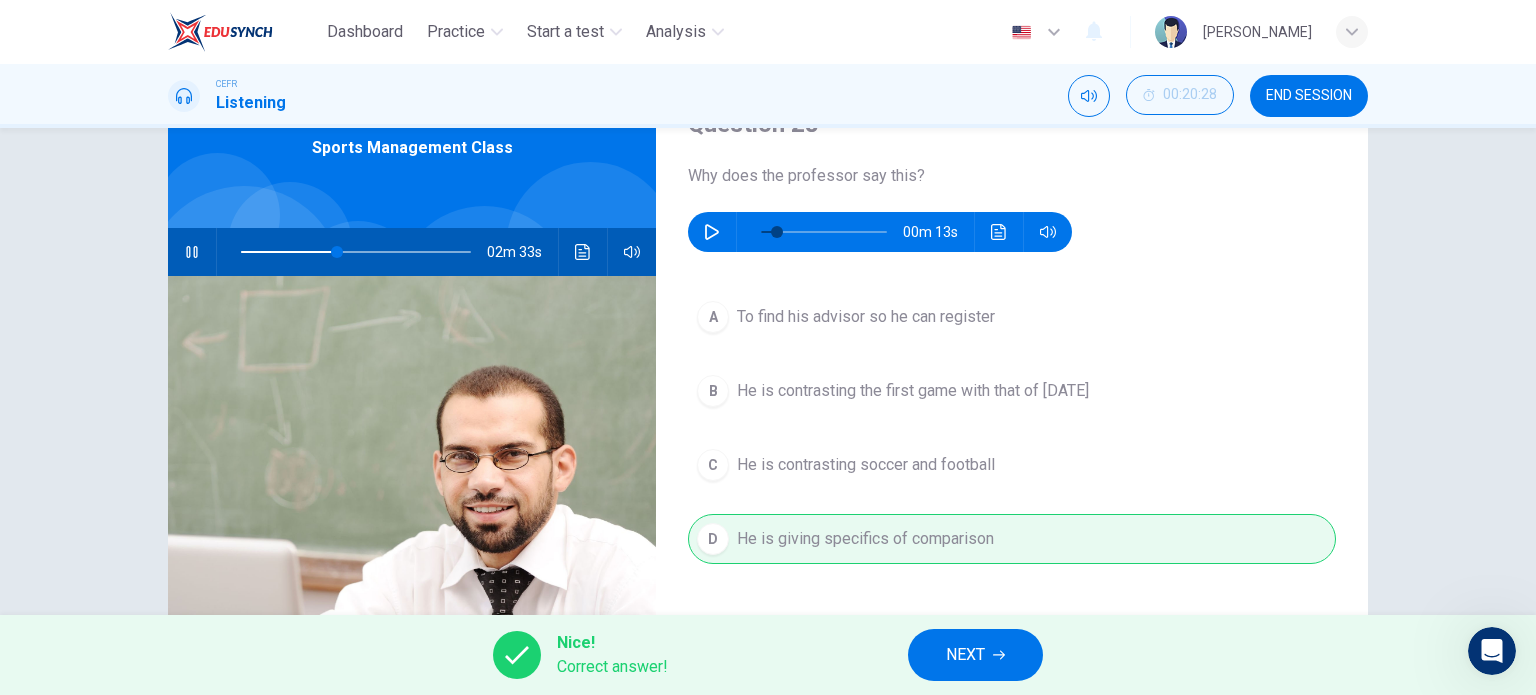 click on "NEXT" at bounding box center [975, 655] 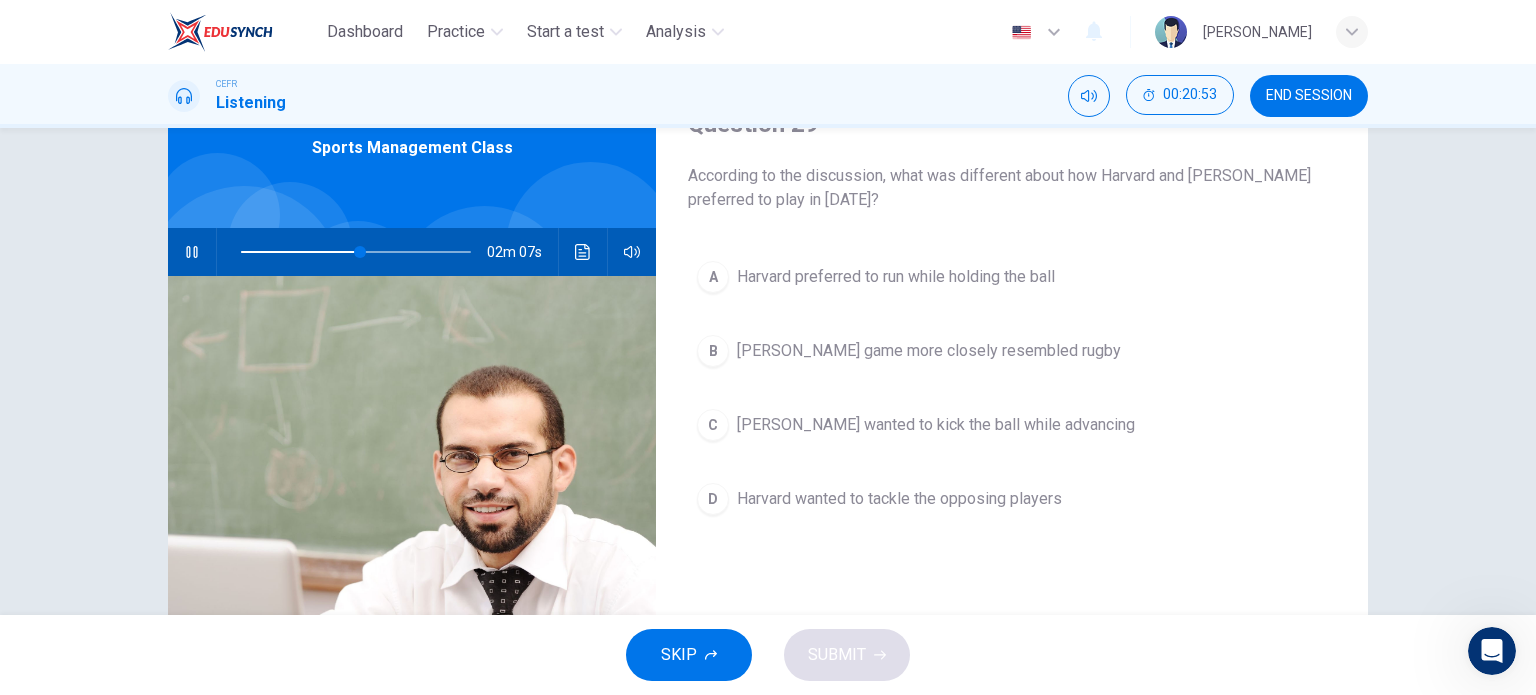 click on "McGill's game more closely resembled rugby" at bounding box center (929, 351) 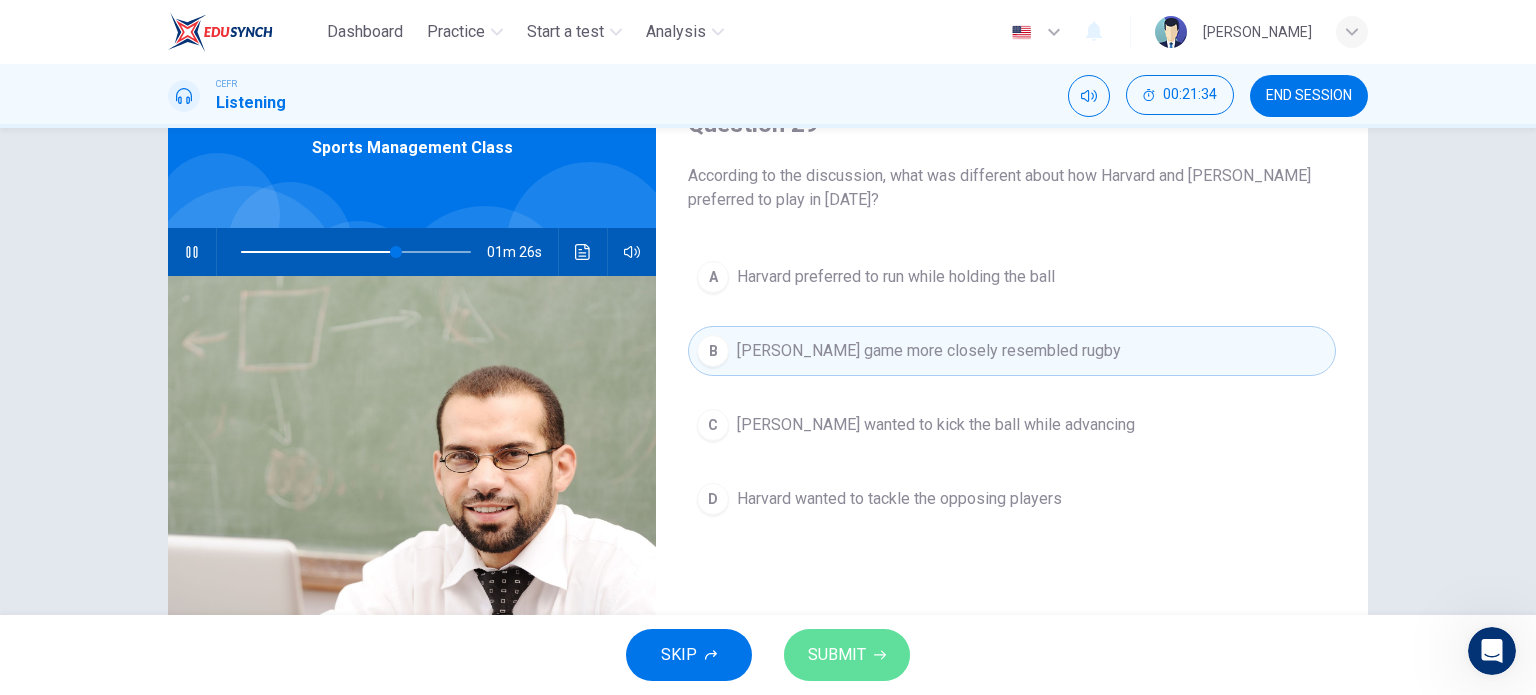 click on "SUBMIT" at bounding box center (837, 655) 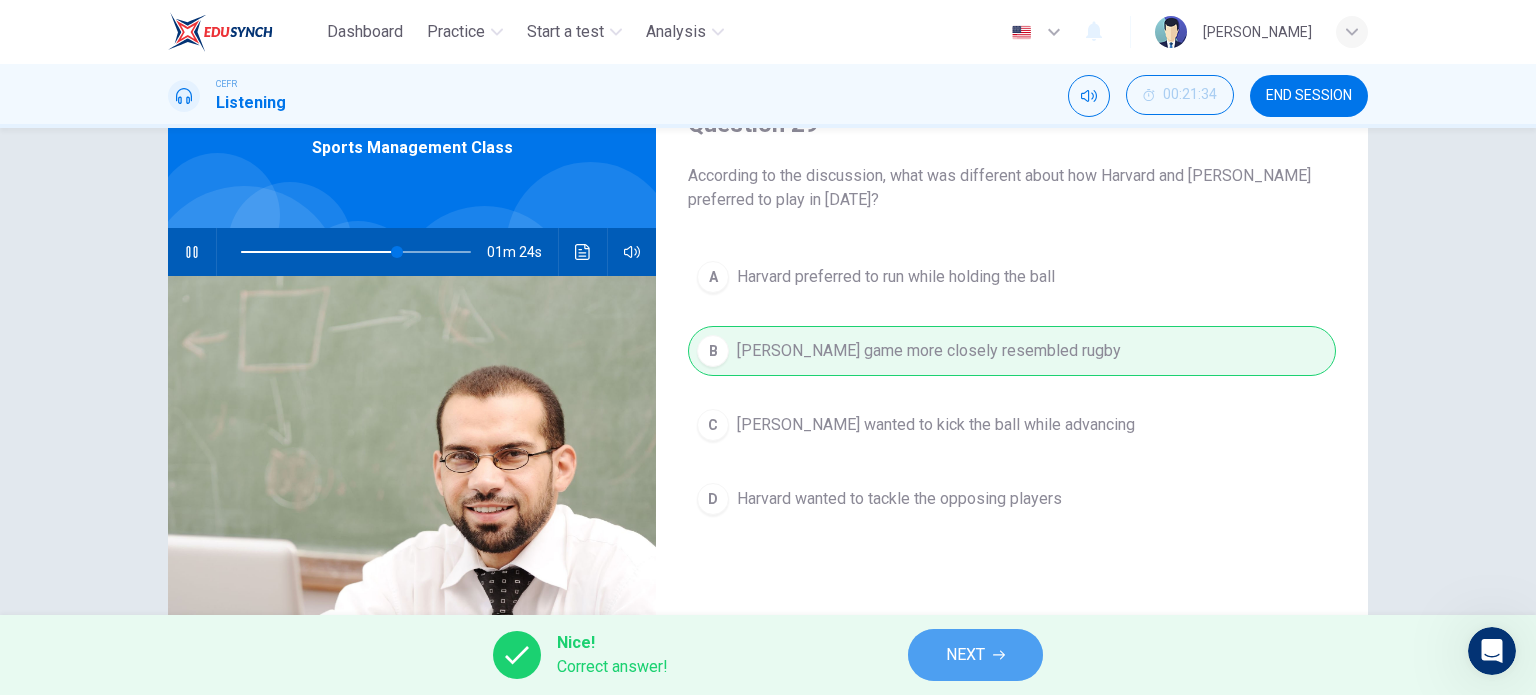 click 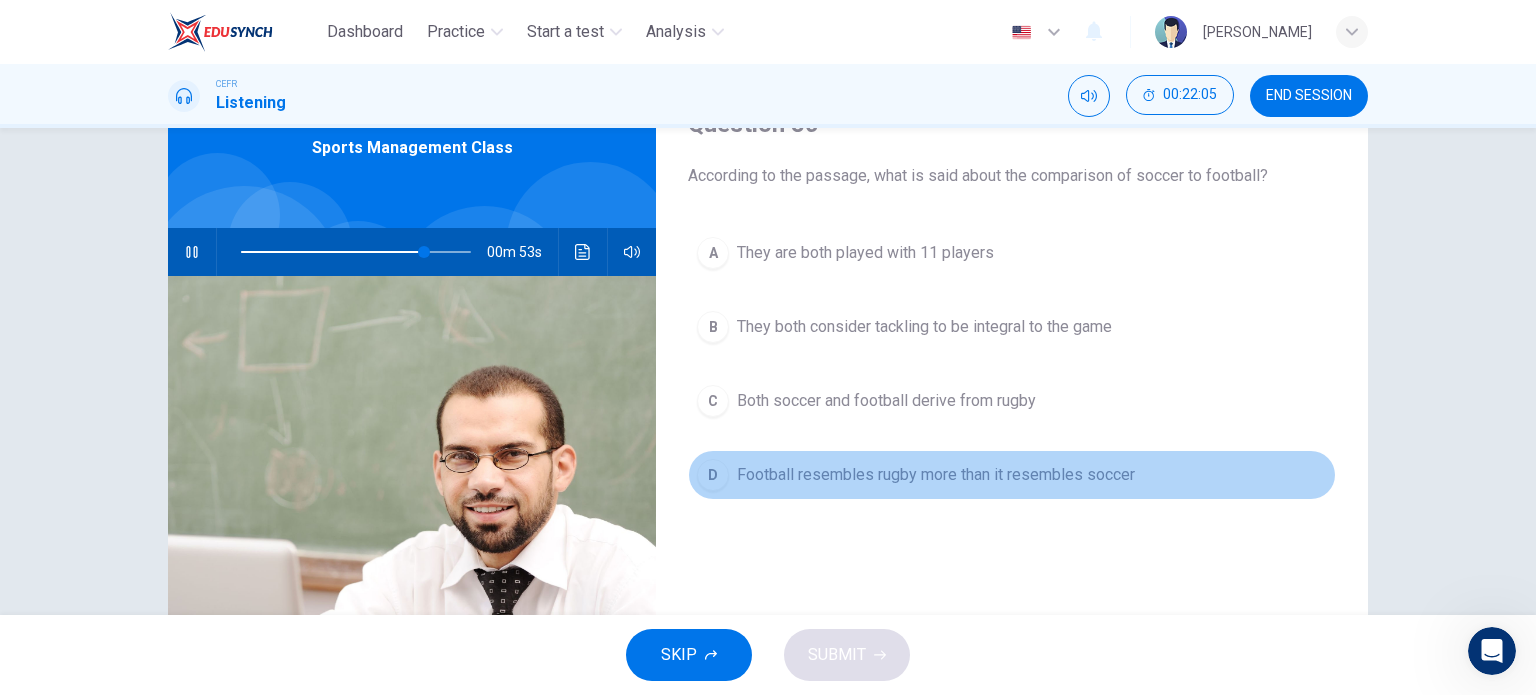 click on "D Football resembles rugby more than it resembles soccer" at bounding box center [1012, 475] 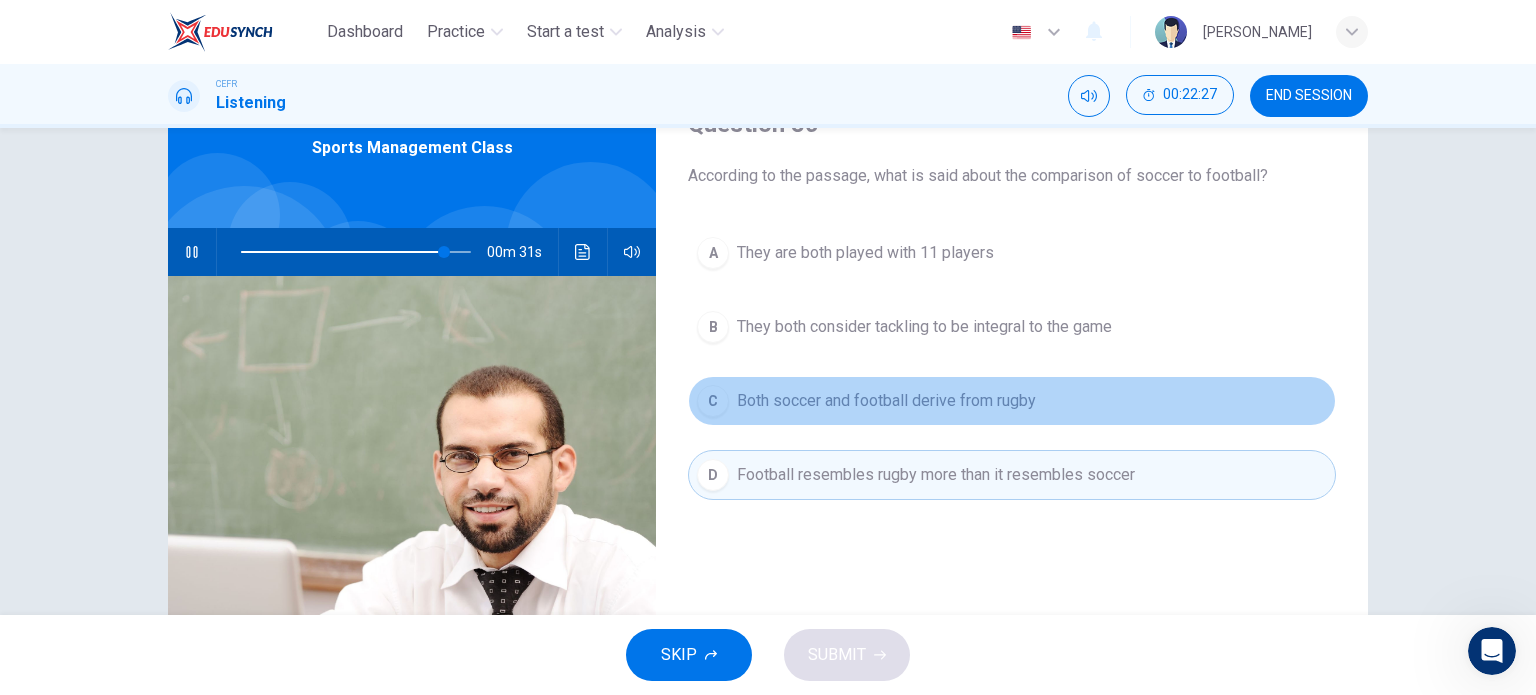 click on "Both soccer and football derive from rugby" at bounding box center (886, 401) 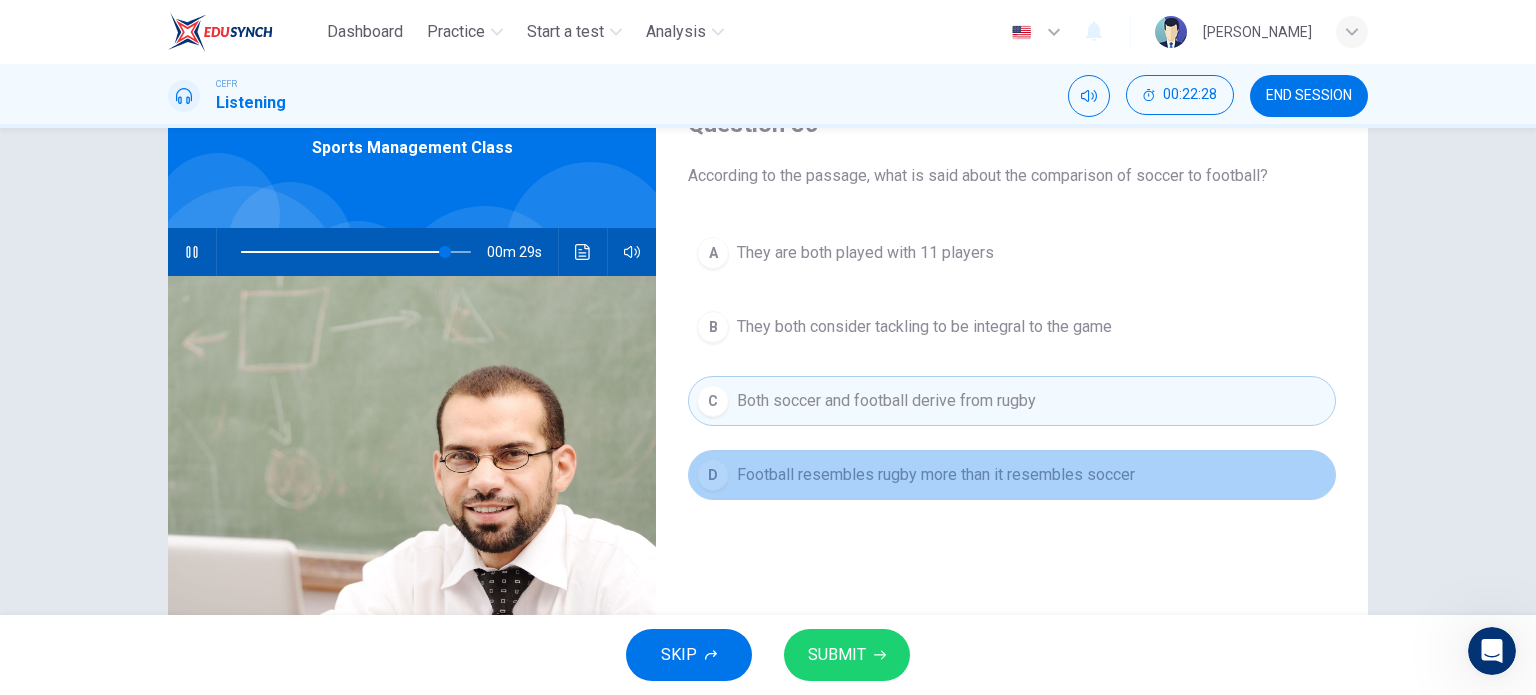 click on "Football resembles rugby more than it resembles soccer" at bounding box center [936, 475] 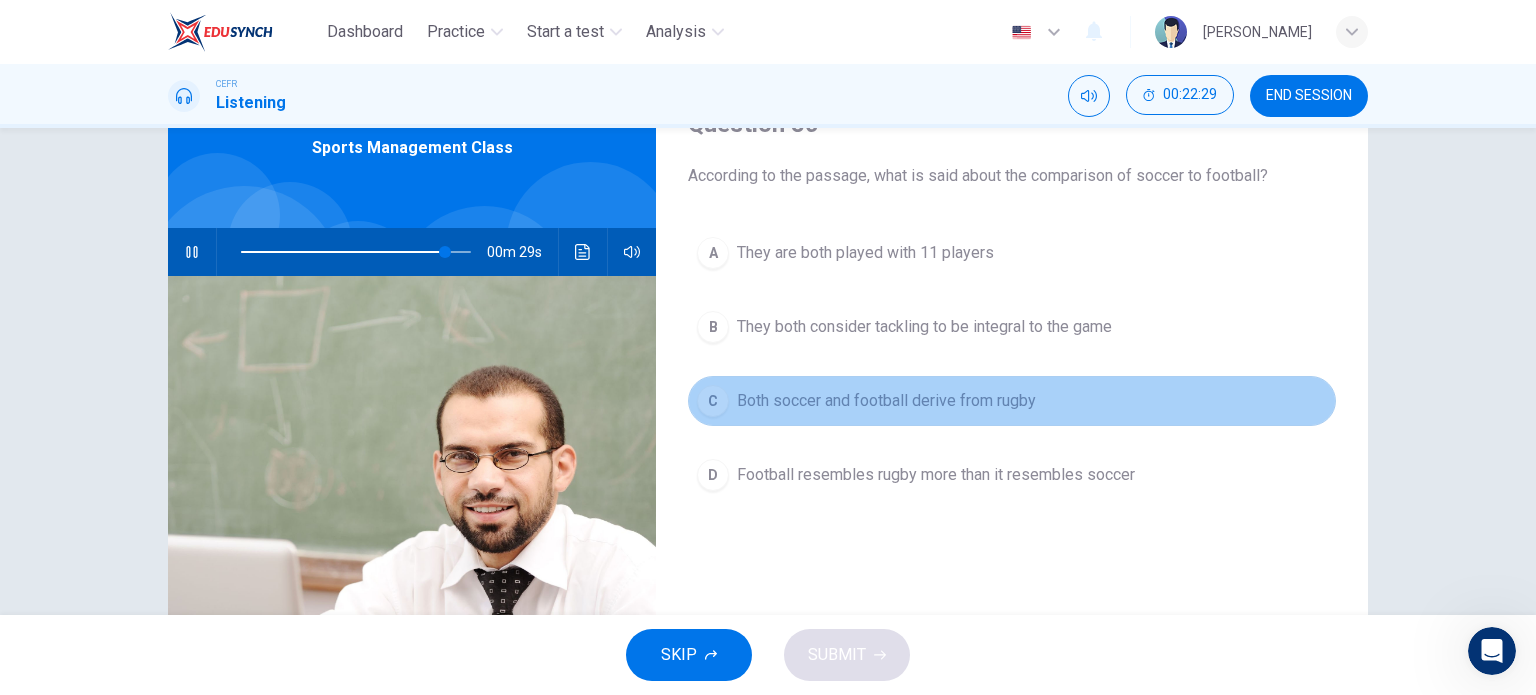 click on "Both soccer and football derive from rugby" at bounding box center [886, 401] 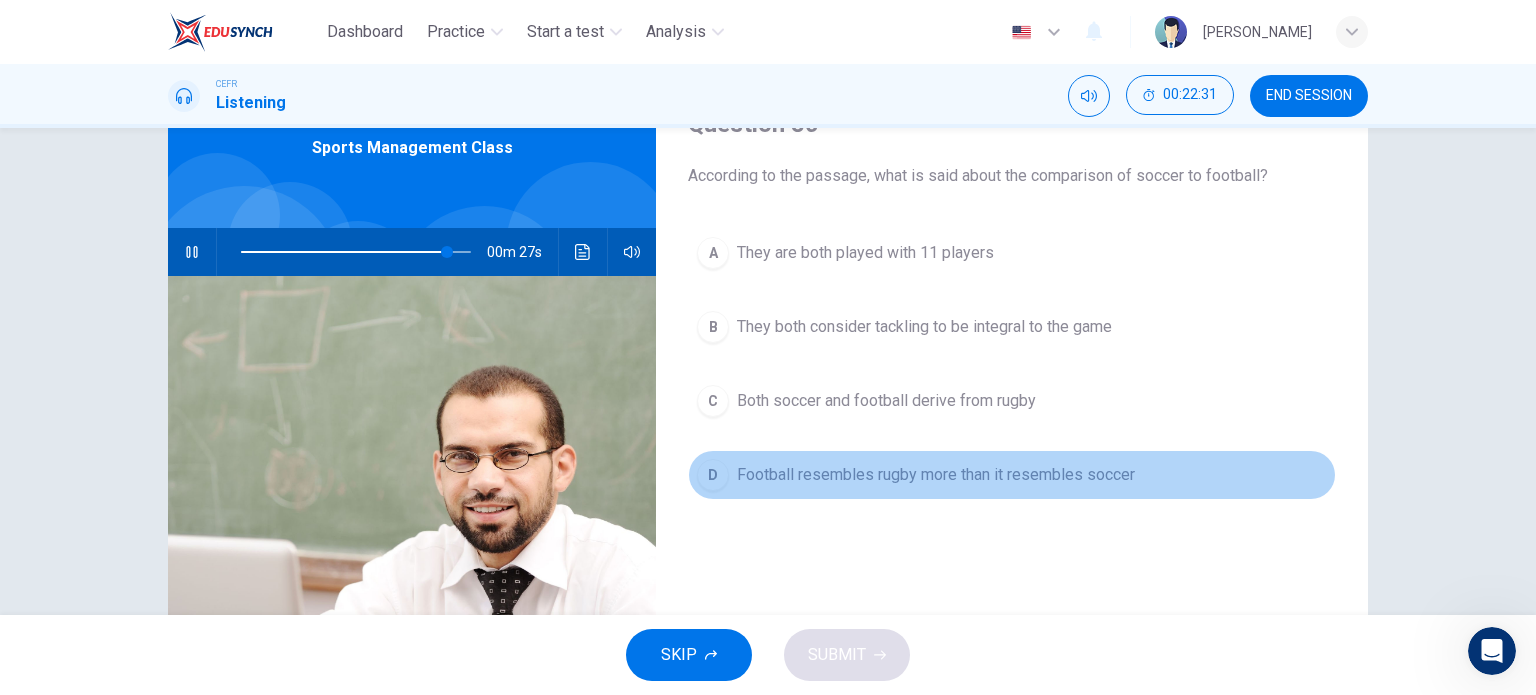 click on "Football resembles rugby more than it resembles soccer" at bounding box center [936, 475] 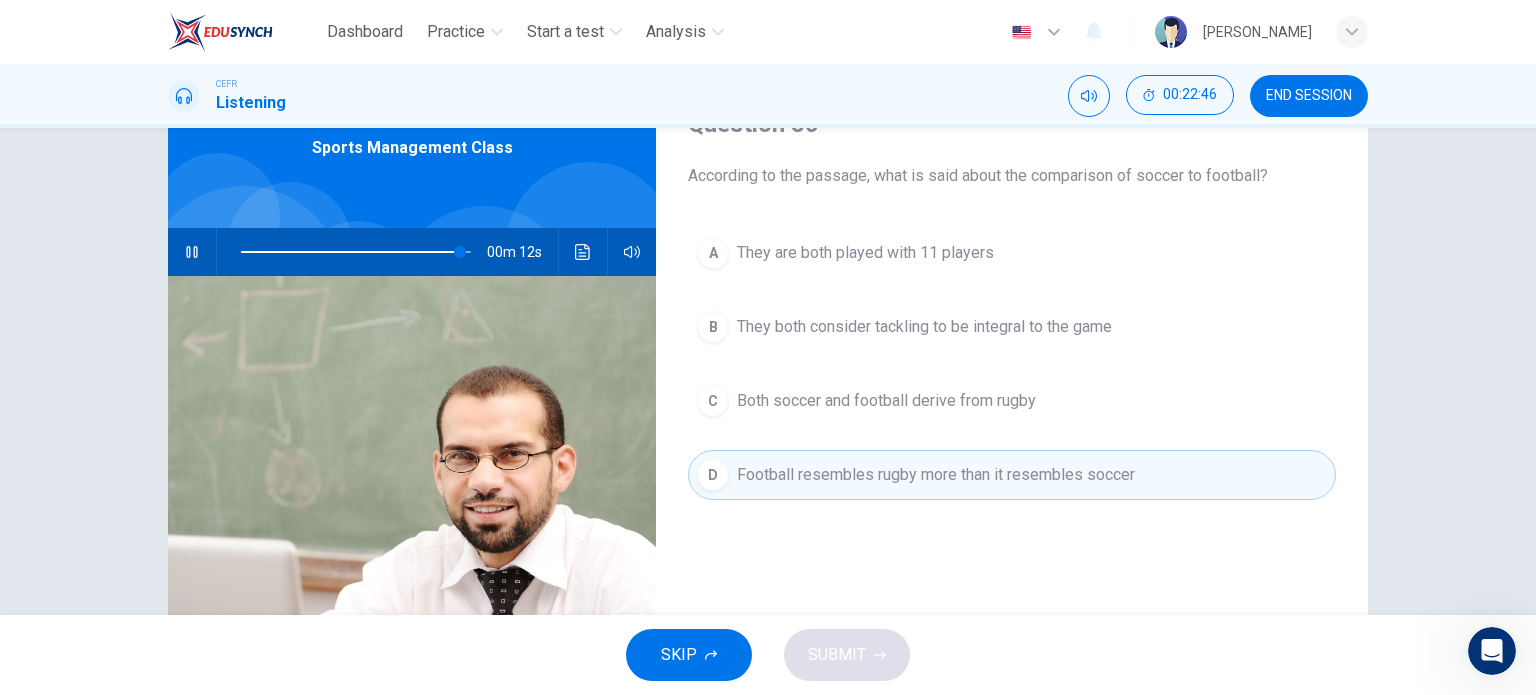 click on "They are both played with 11 players" at bounding box center [865, 253] 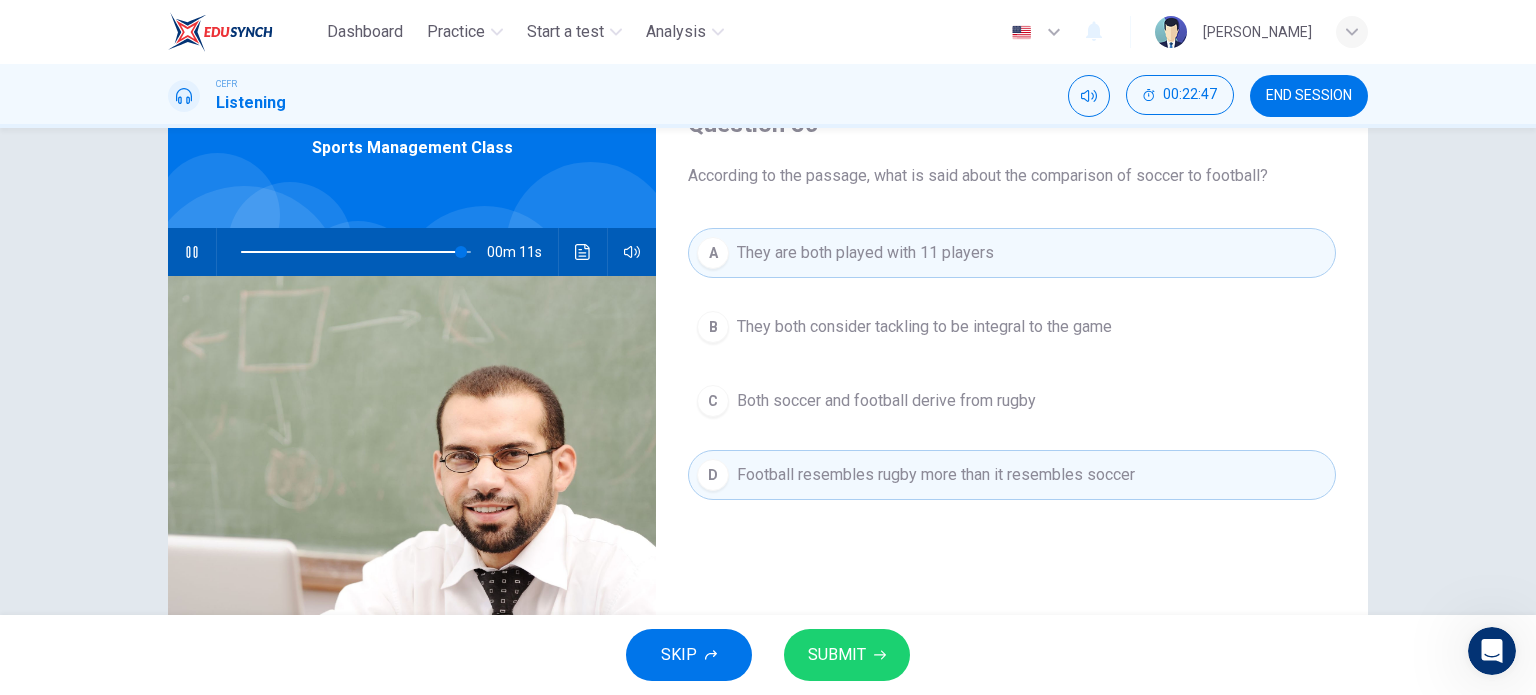 click on "They are both played with 11 players" at bounding box center [865, 253] 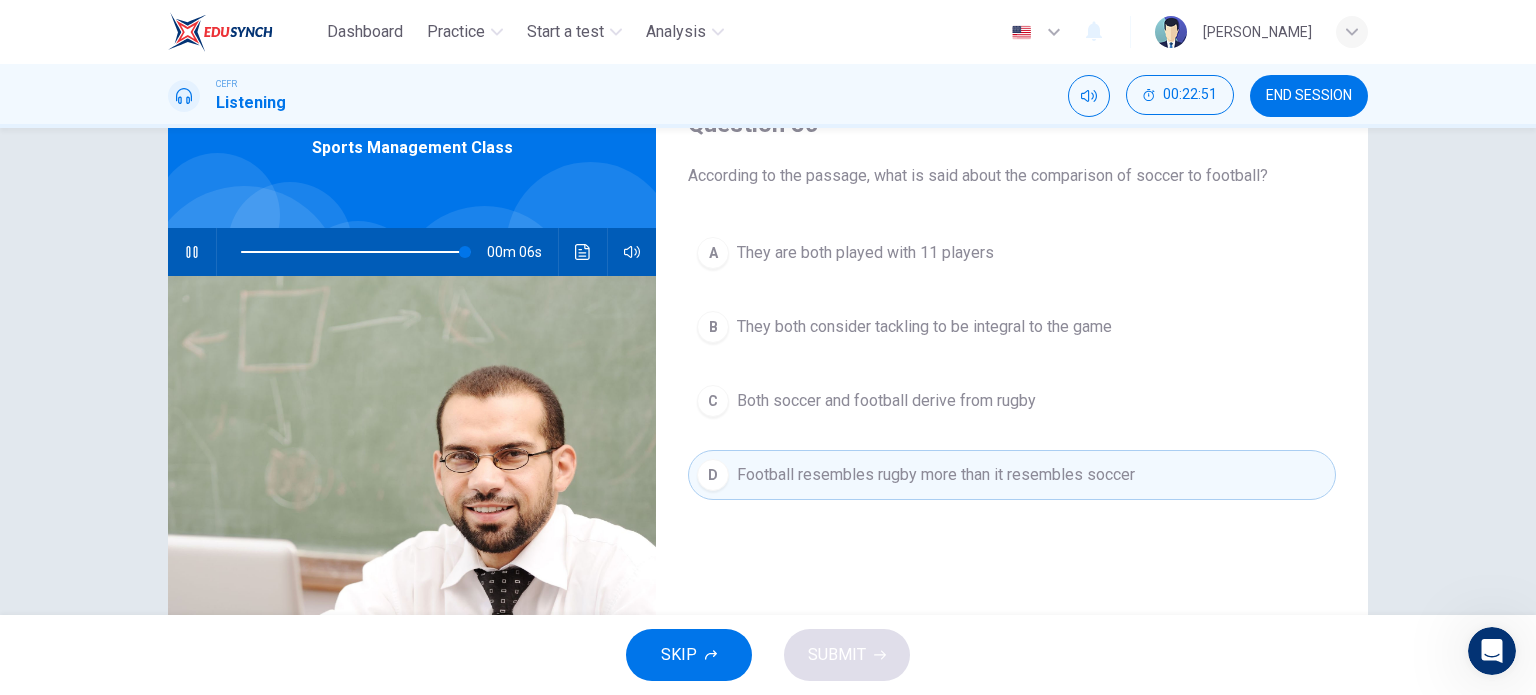 click on "They both consider tackling to be integral to the game" at bounding box center [924, 327] 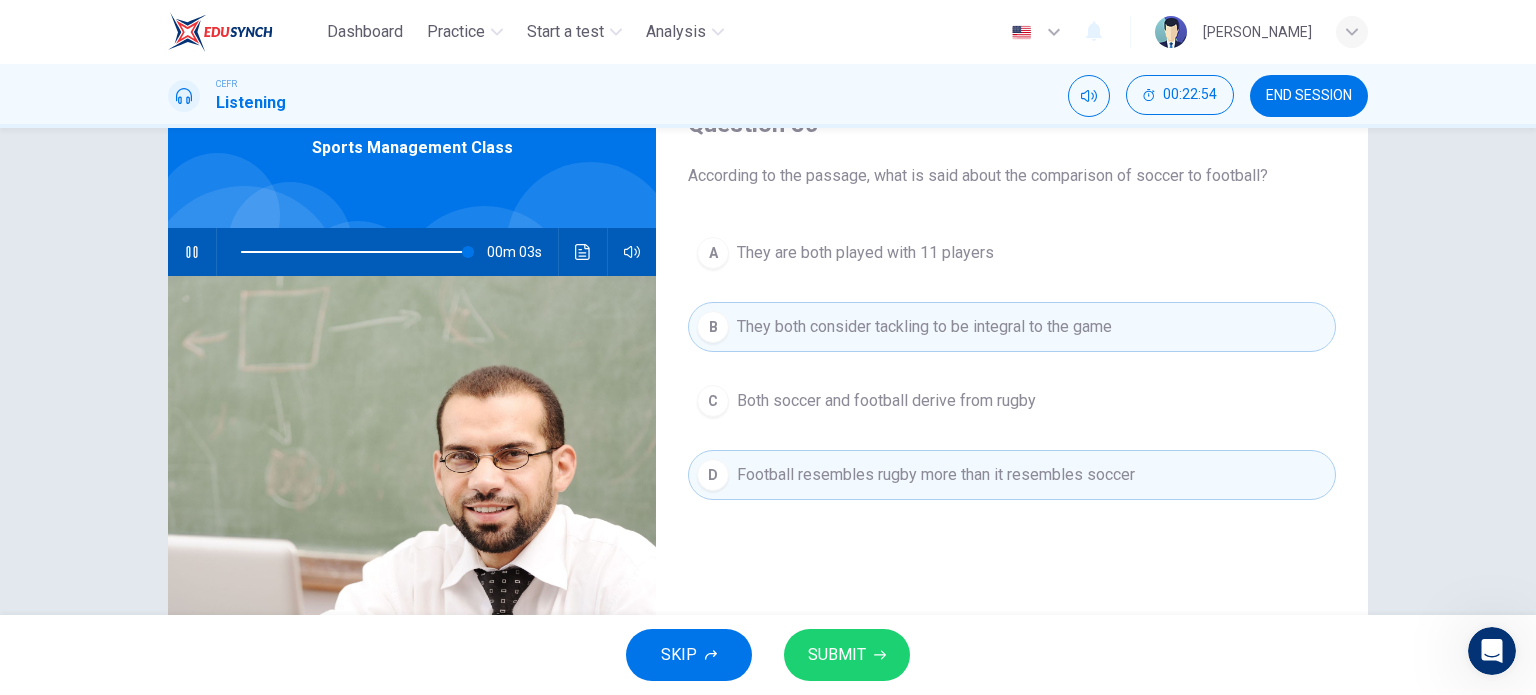 click on "SUBMIT" at bounding box center (837, 655) 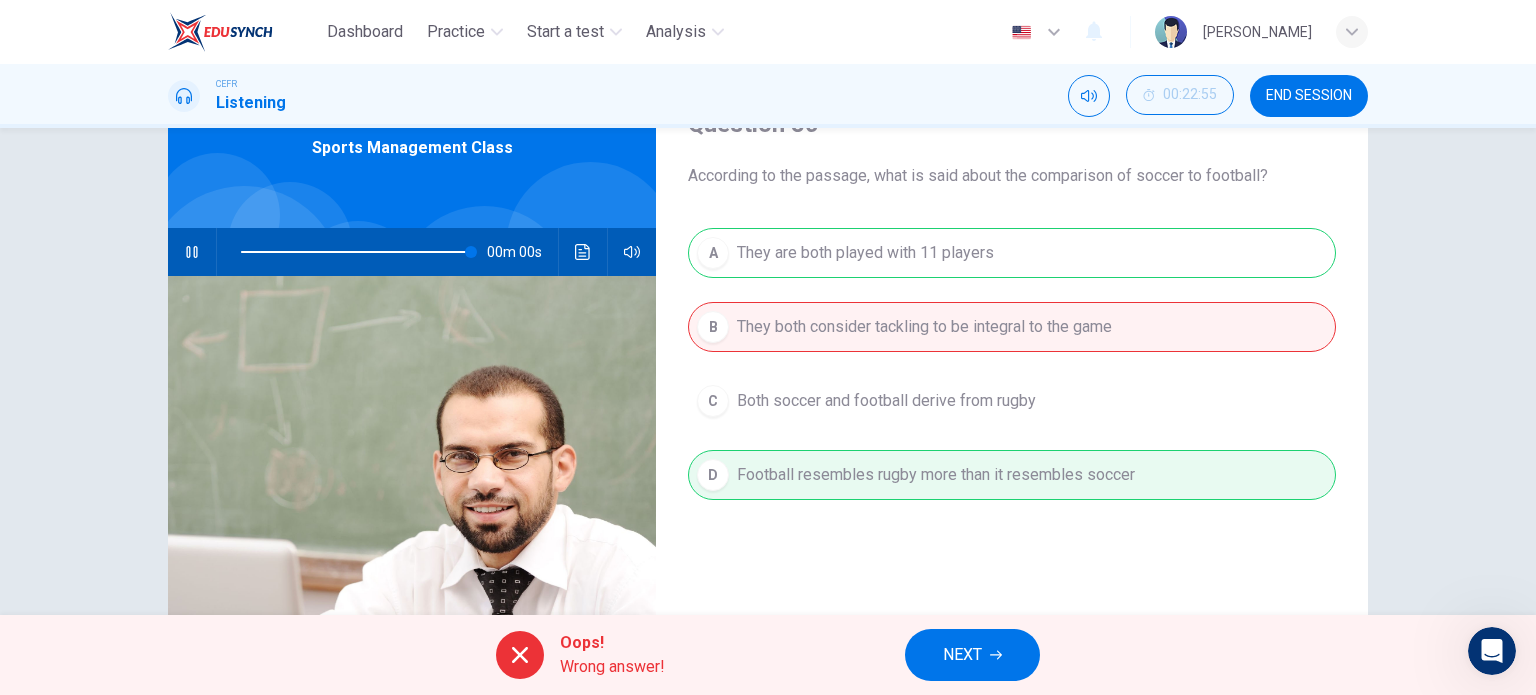 type on "0" 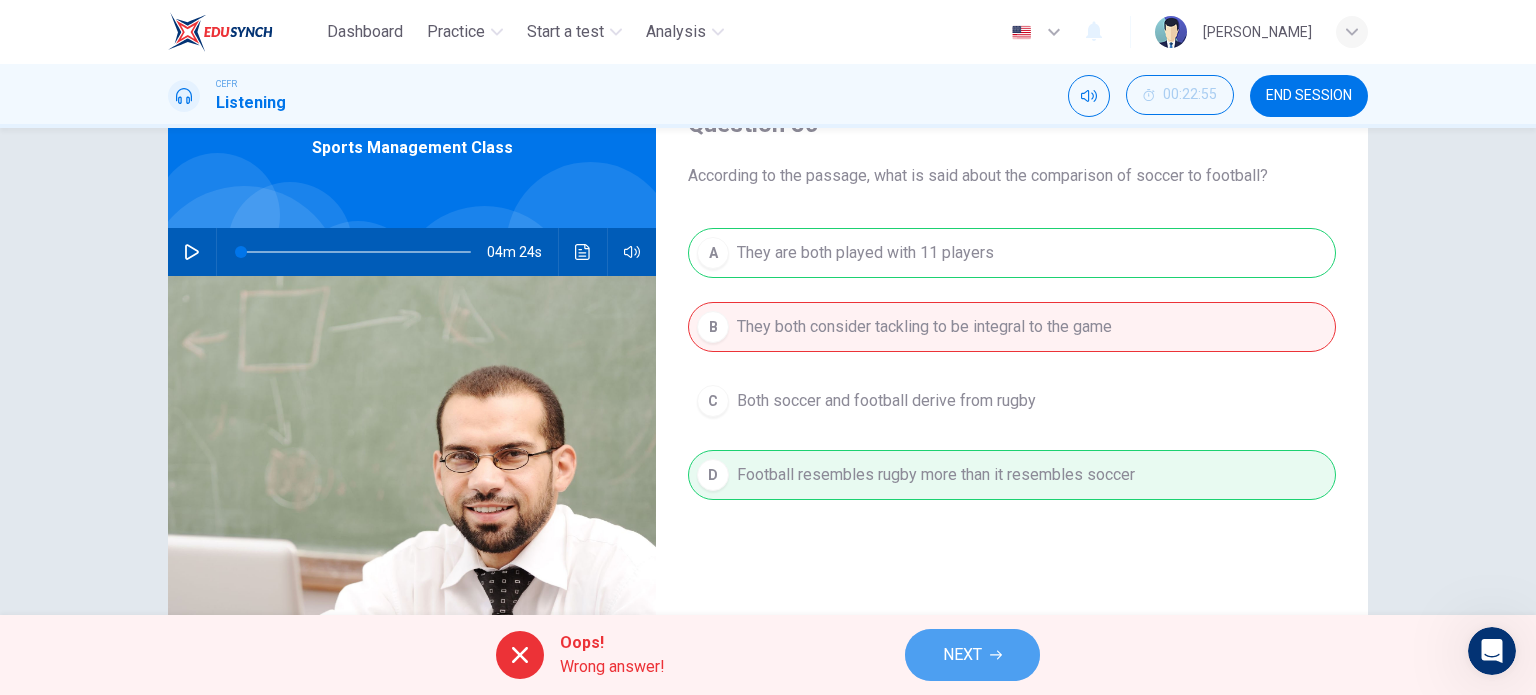 click on "NEXT" at bounding box center (962, 655) 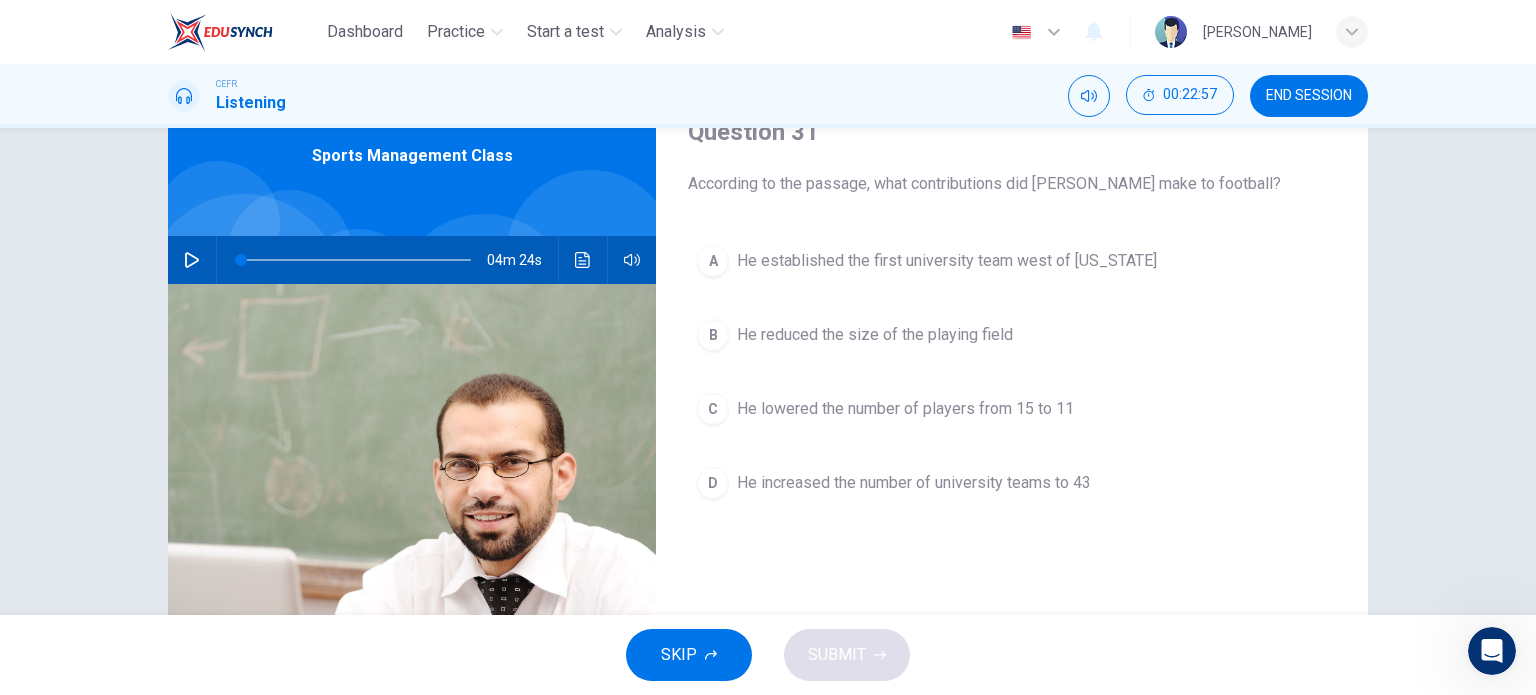 scroll, scrollTop: 100, scrollLeft: 0, axis: vertical 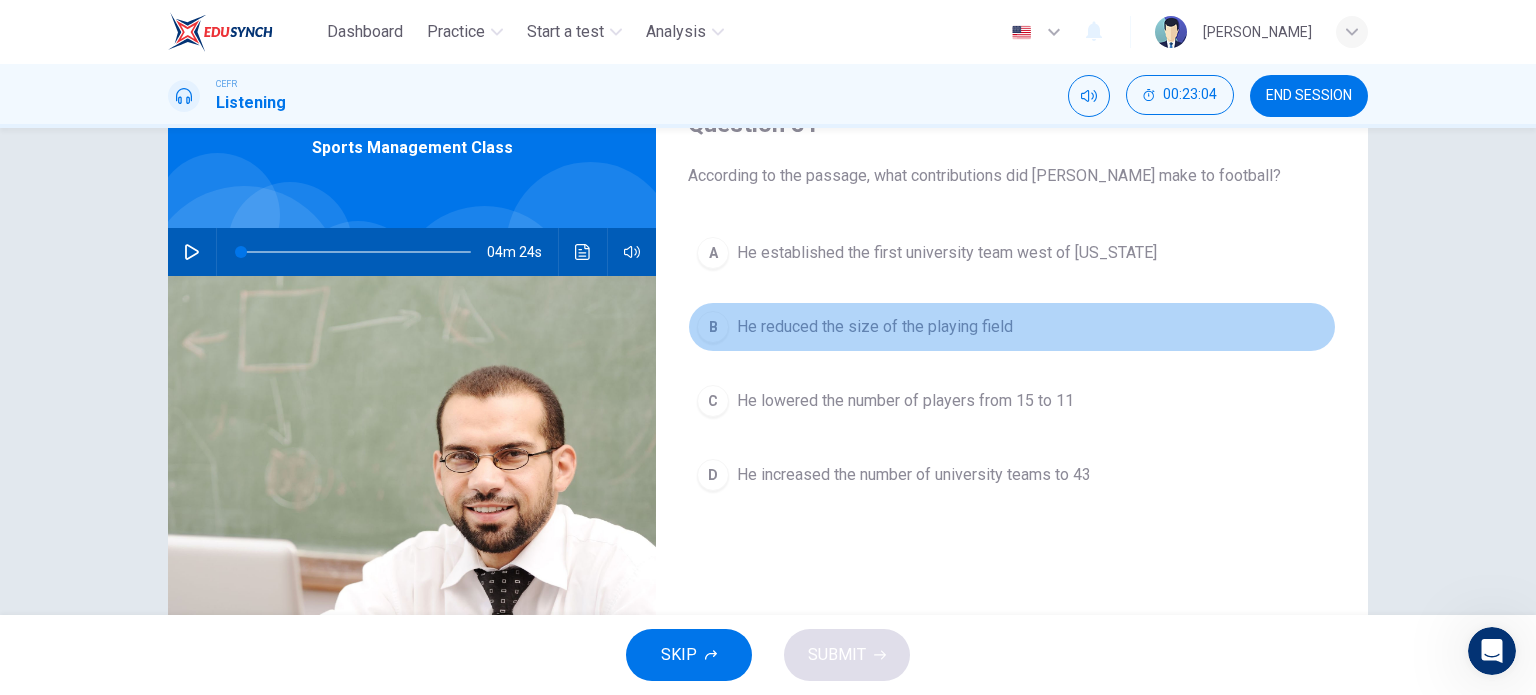 click on "He reduced the size of the playing field" at bounding box center (875, 327) 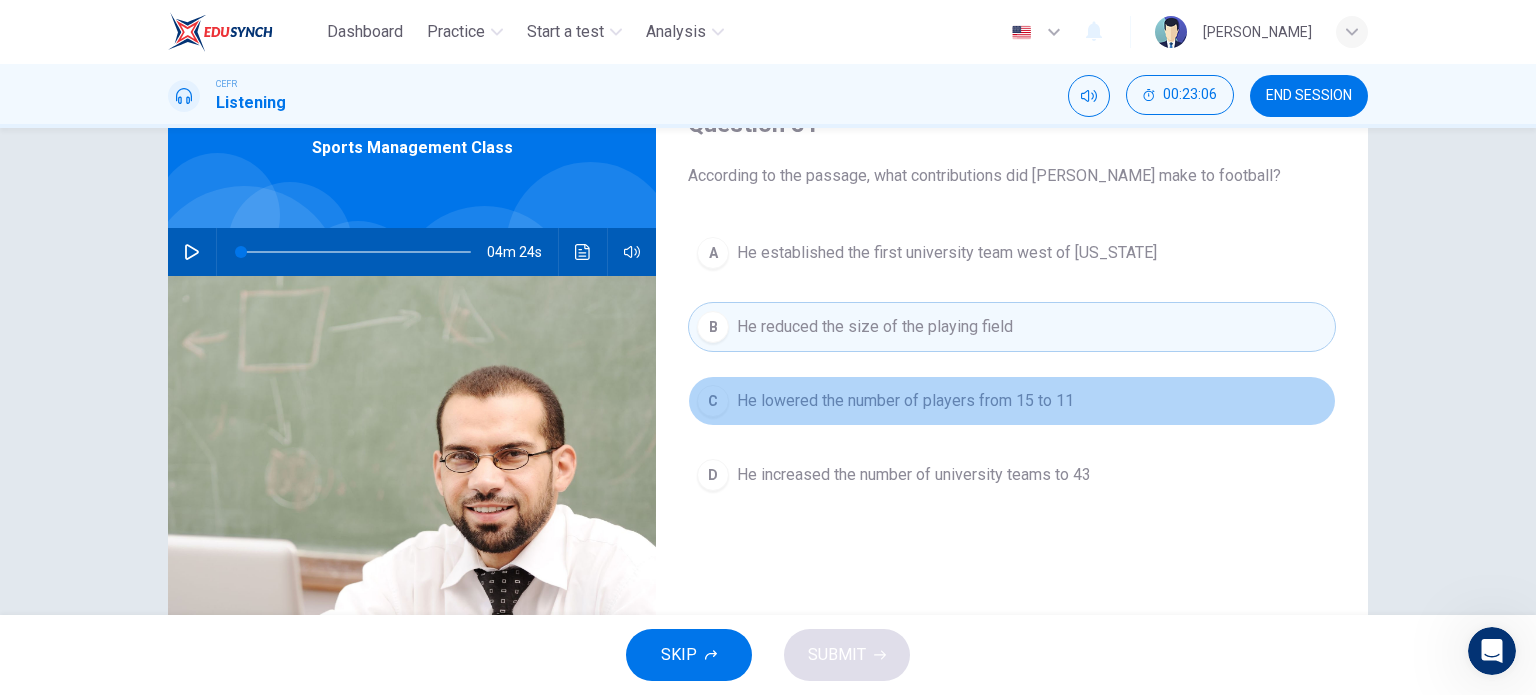 click on "C He lowered the number of players from 15 to 11" at bounding box center (1012, 401) 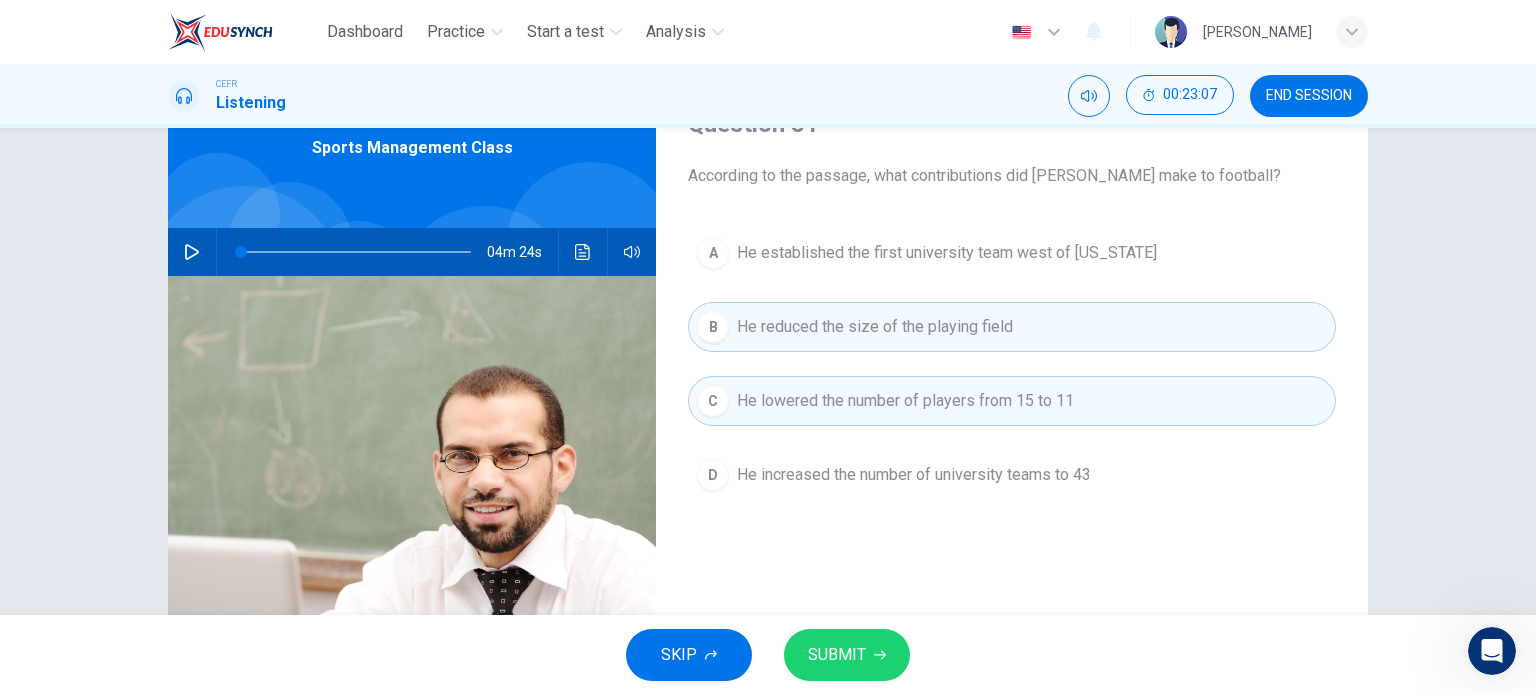 click on "SUBMIT" at bounding box center (847, 655) 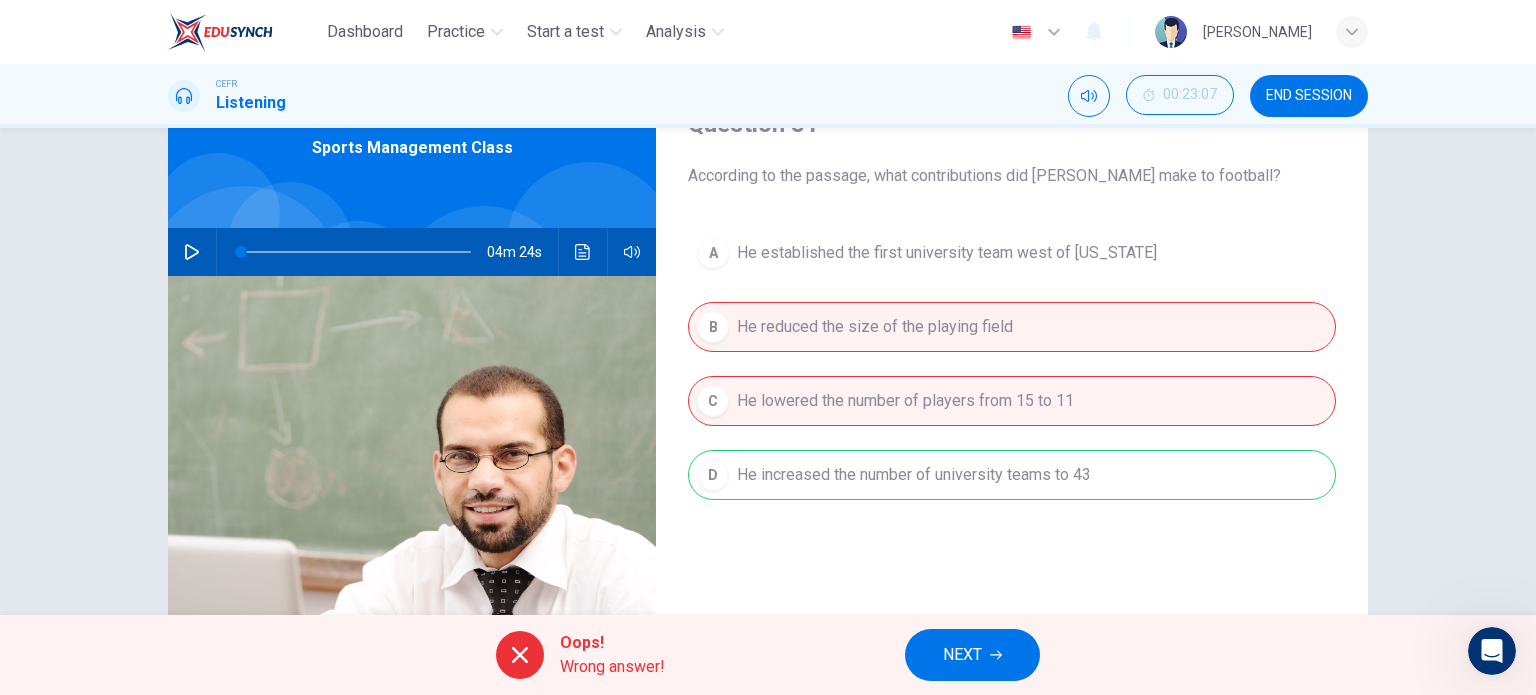 click on "A He established the first university team west of Pennsylvania B He reduced the size of the playing field C He lowered the number of players from 15 to 11 D He increased the number of university teams to 43" at bounding box center (1012, 384) 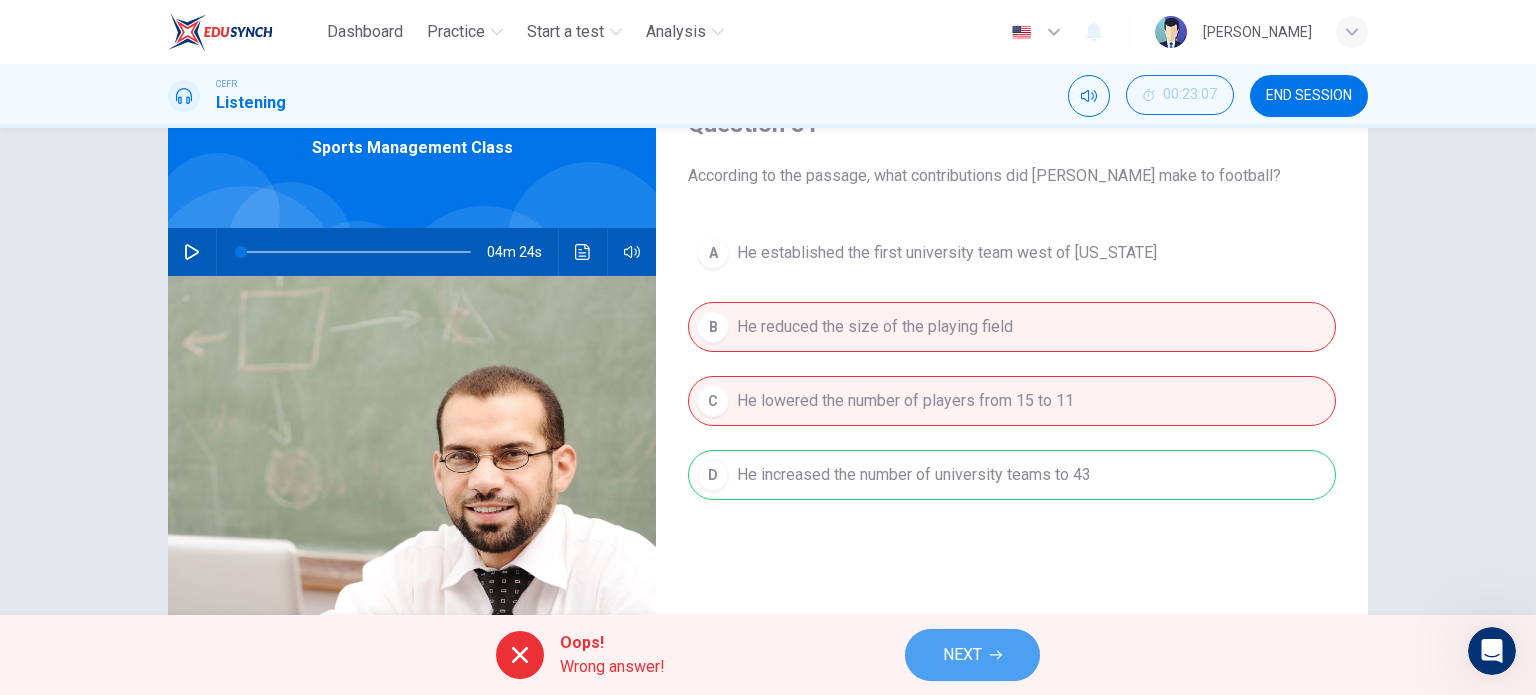 click on "NEXT" at bounding box center [962, 655] 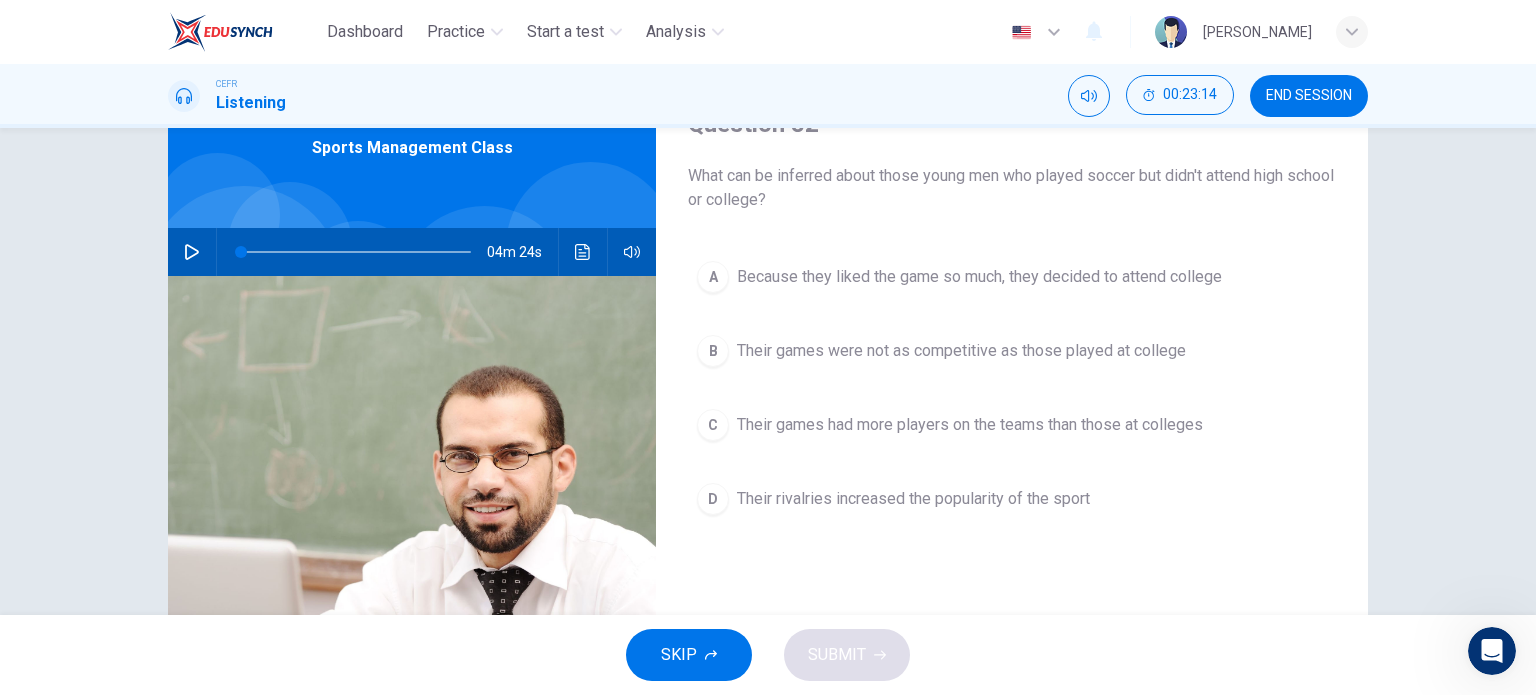 click on "D Their rivalries increased the popularity of the sport" at bounding box center [1012, 499] 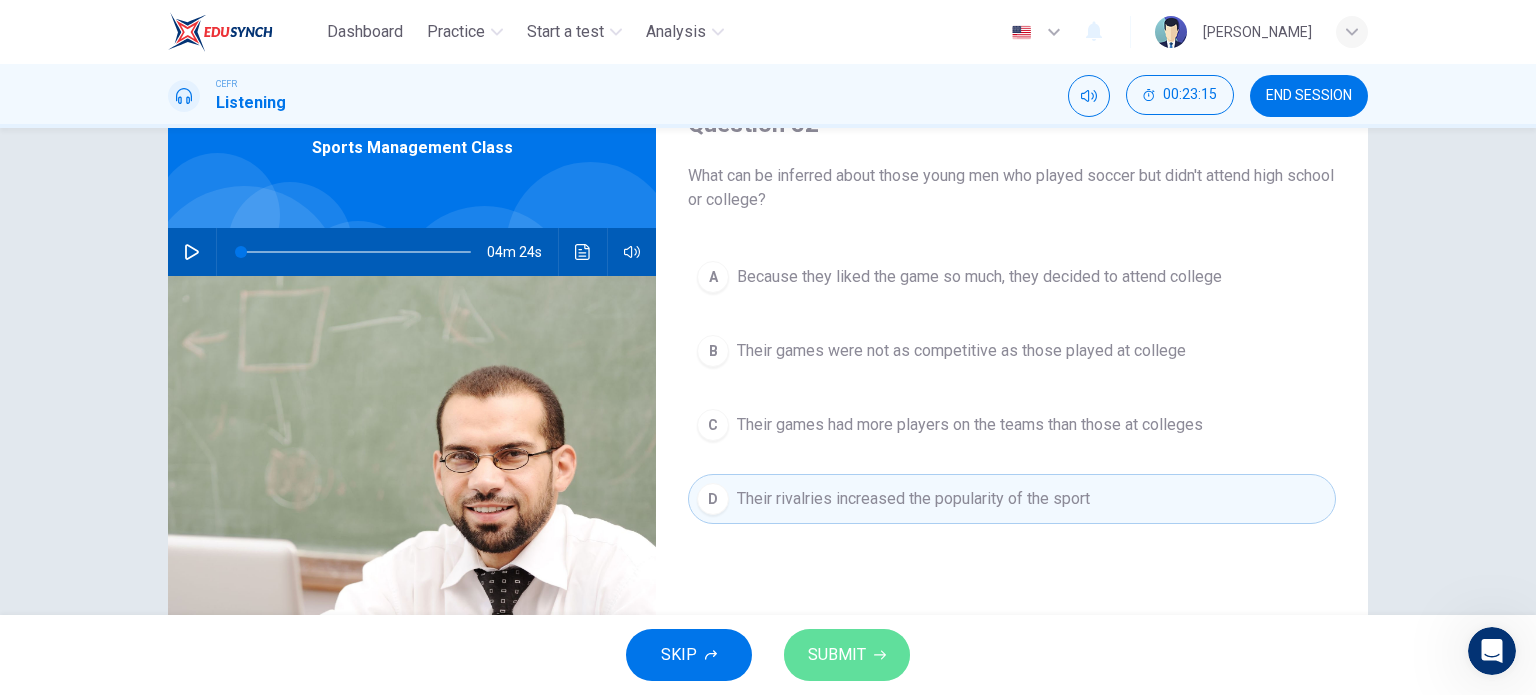 click on "SUBMIT" at bounding box center [837, 655] 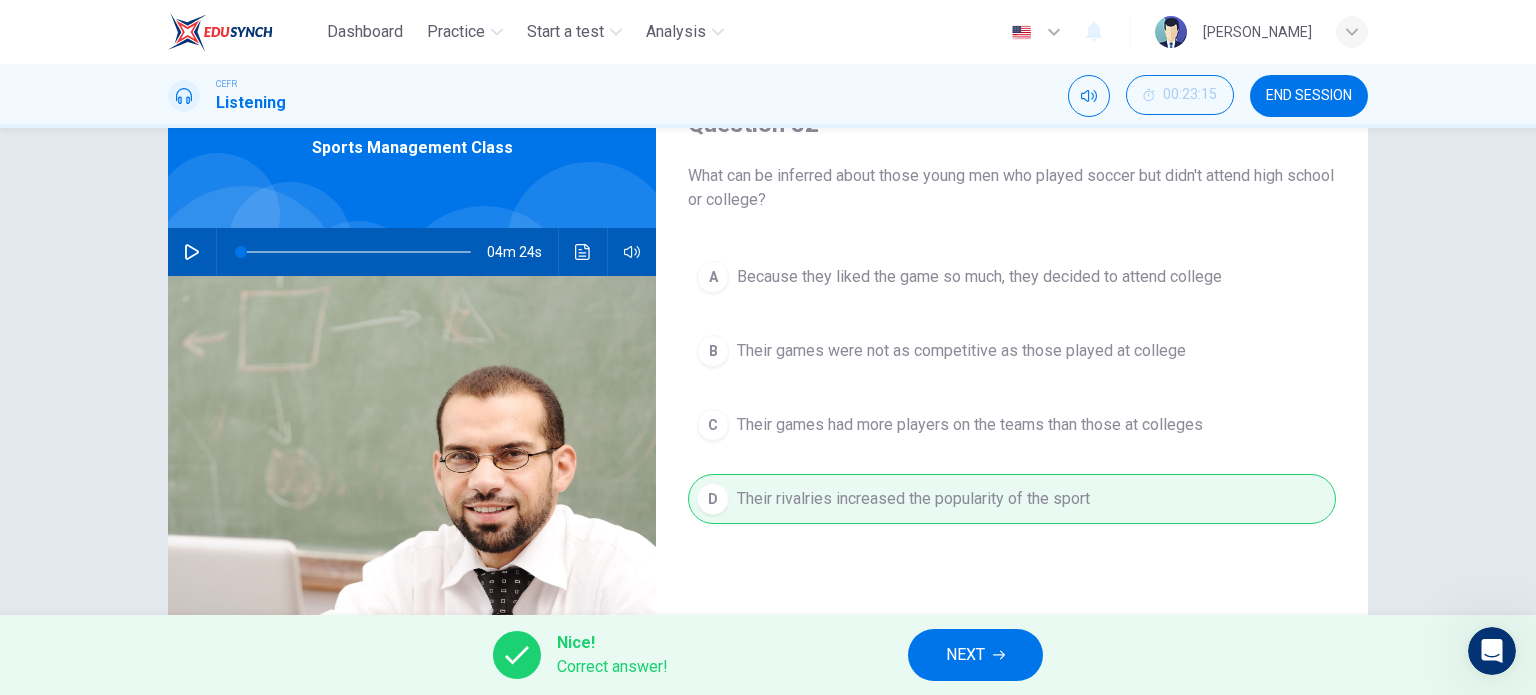 click on "NEXT" at bounding box center [965, 655] 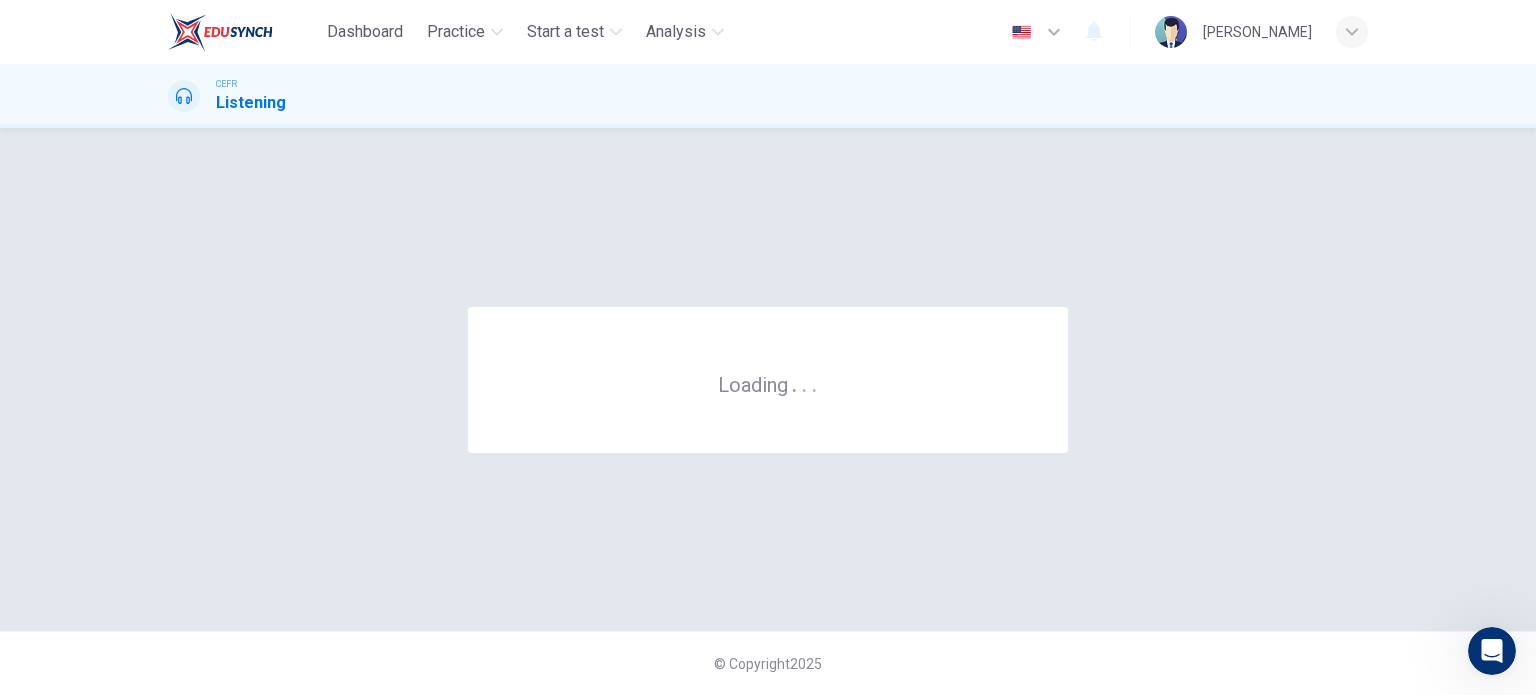 scroll, scrollTop: 0, scrollLeft: 0, axis: both 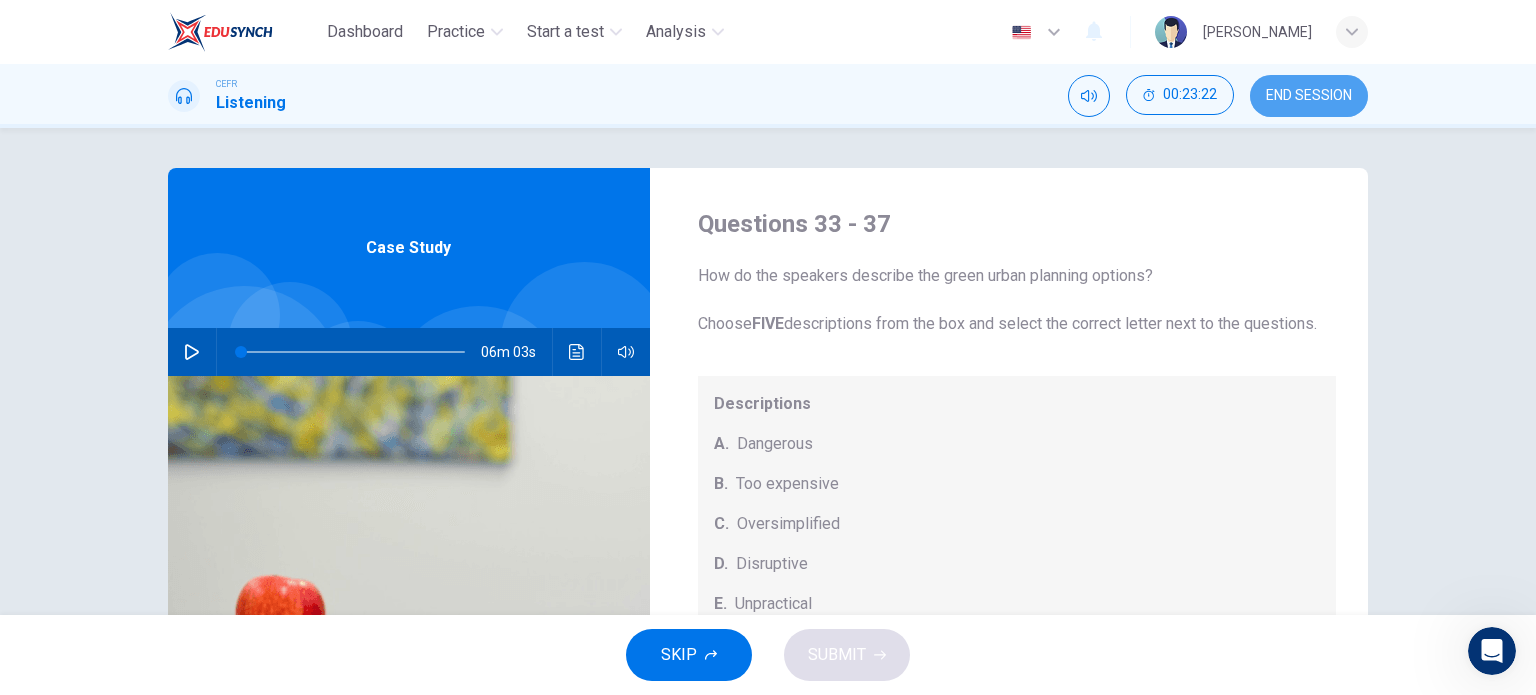 click on "END SESSION" at bounding box center [1309, 96] 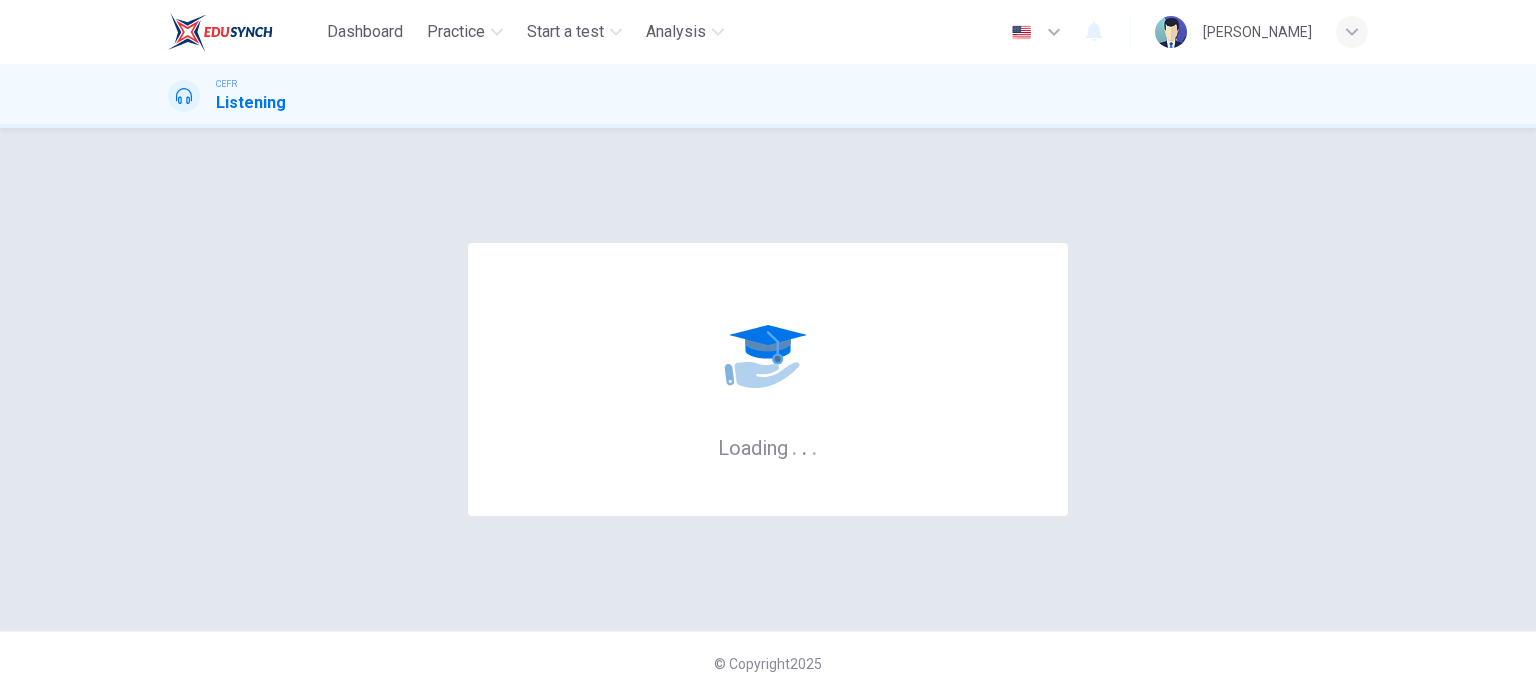 scroll, scrollTop: 0, scrollLeft: 0, axis: both 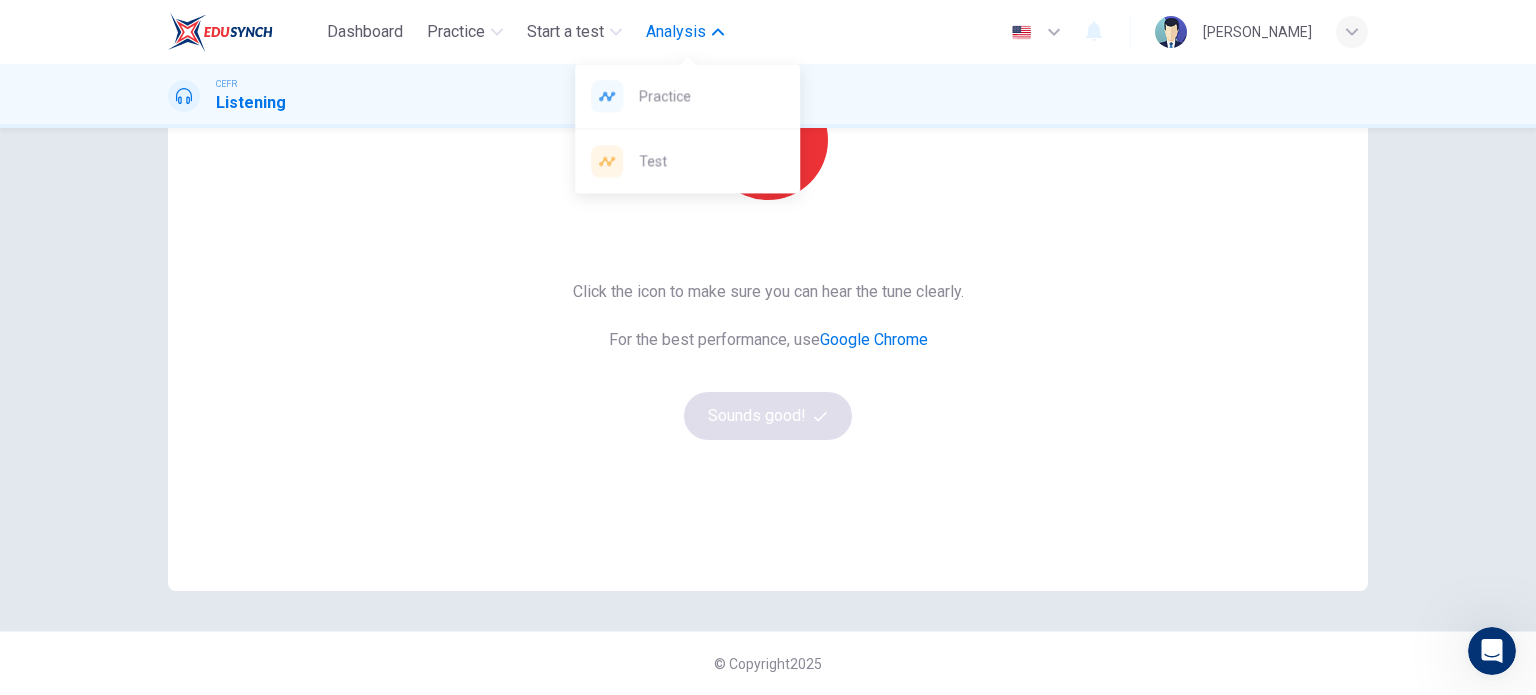click on "Analysis" at bounding box center [676, 32] 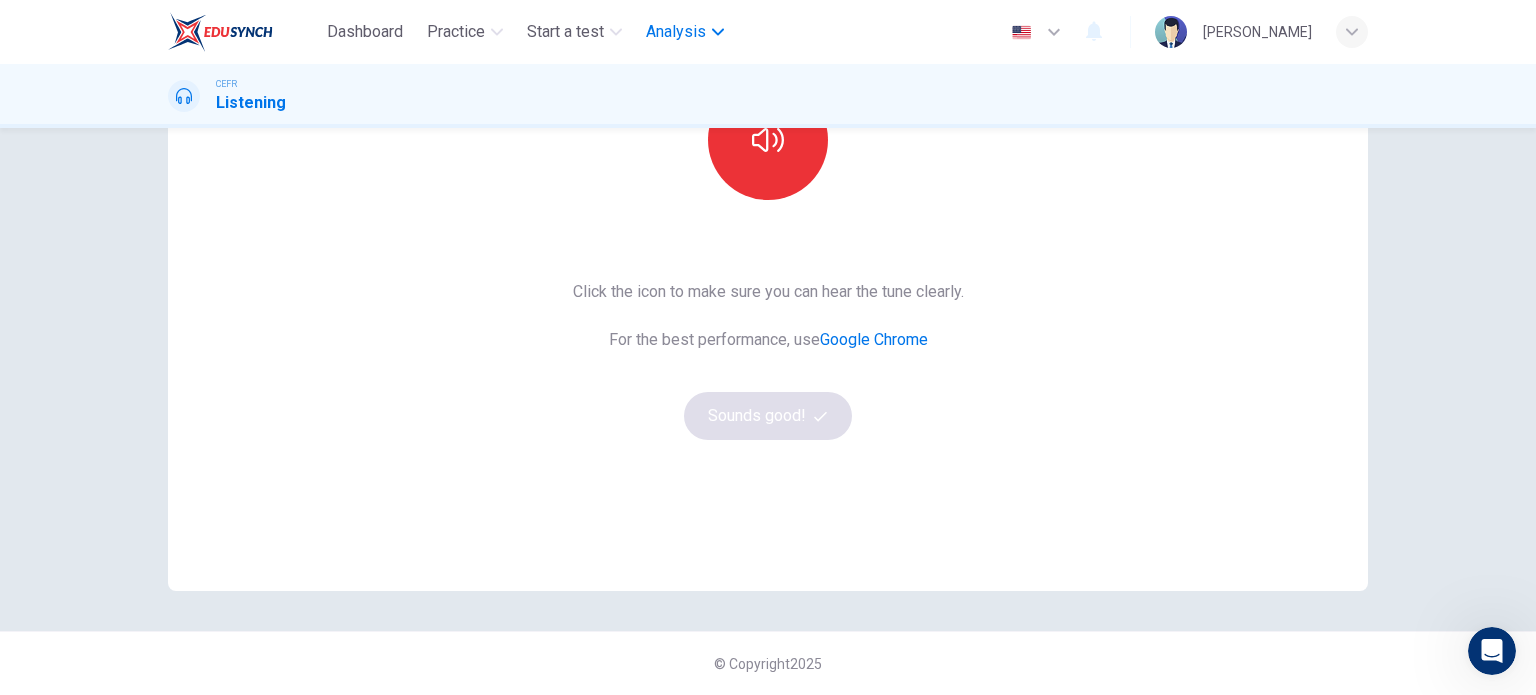 click on "Analysis" at bounding box center (676, 32) 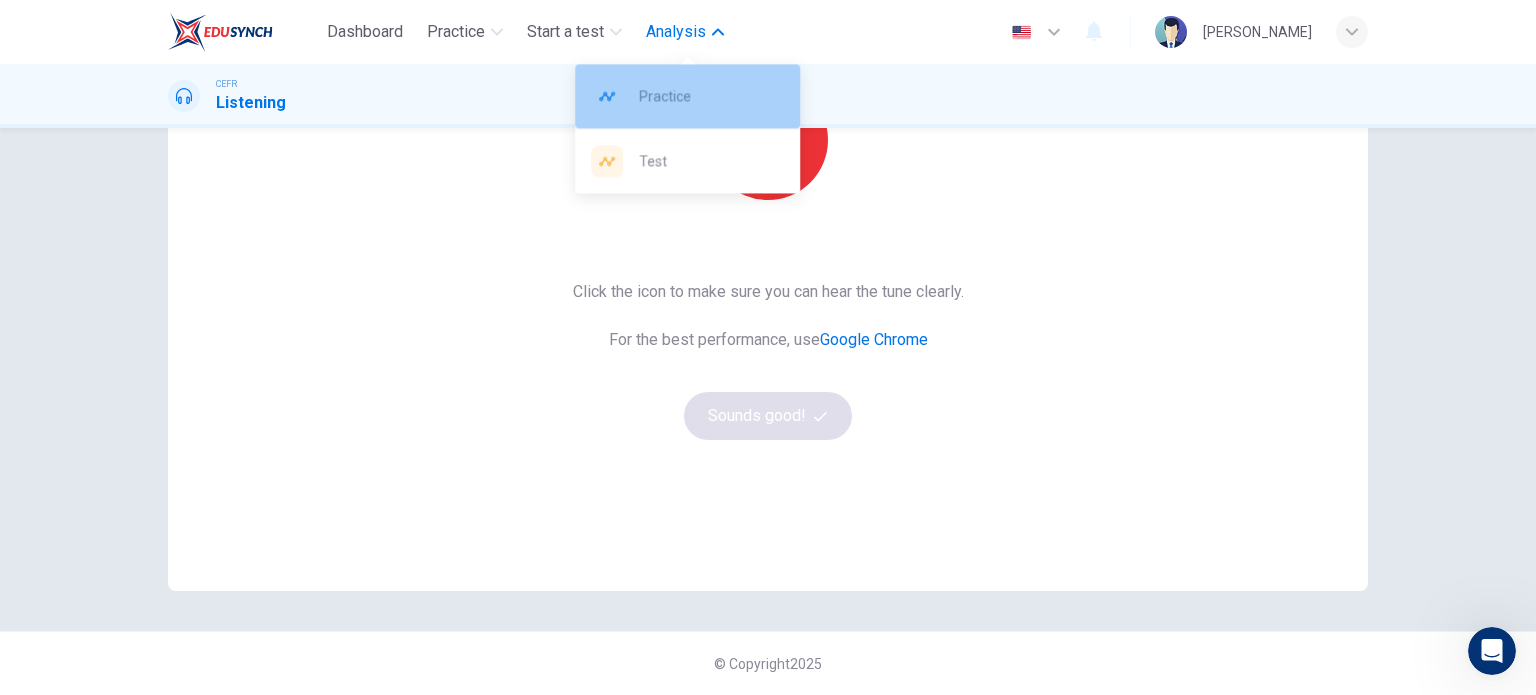 click on "Practice" at bounding box center (687, 96) 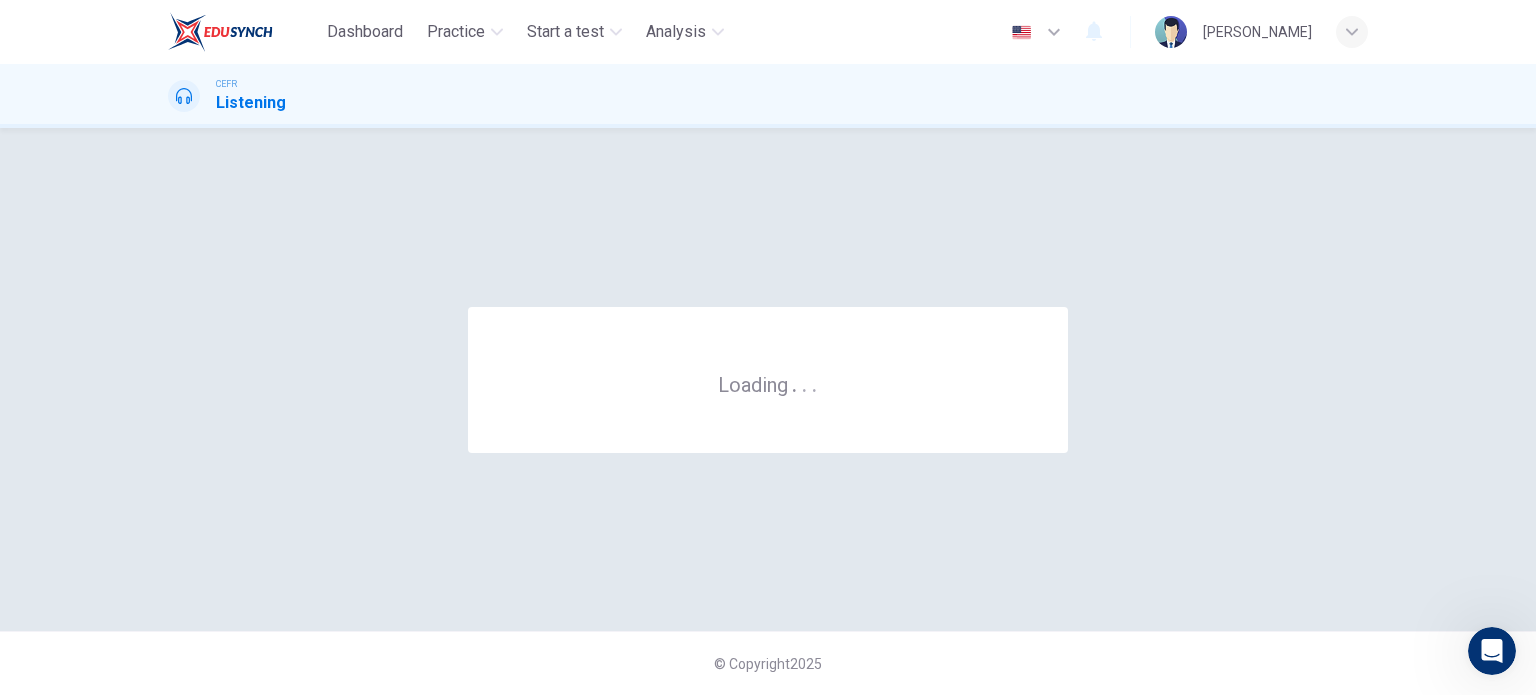 scroll, scrollTop: 0, scrollLeft: 0, axis: both 